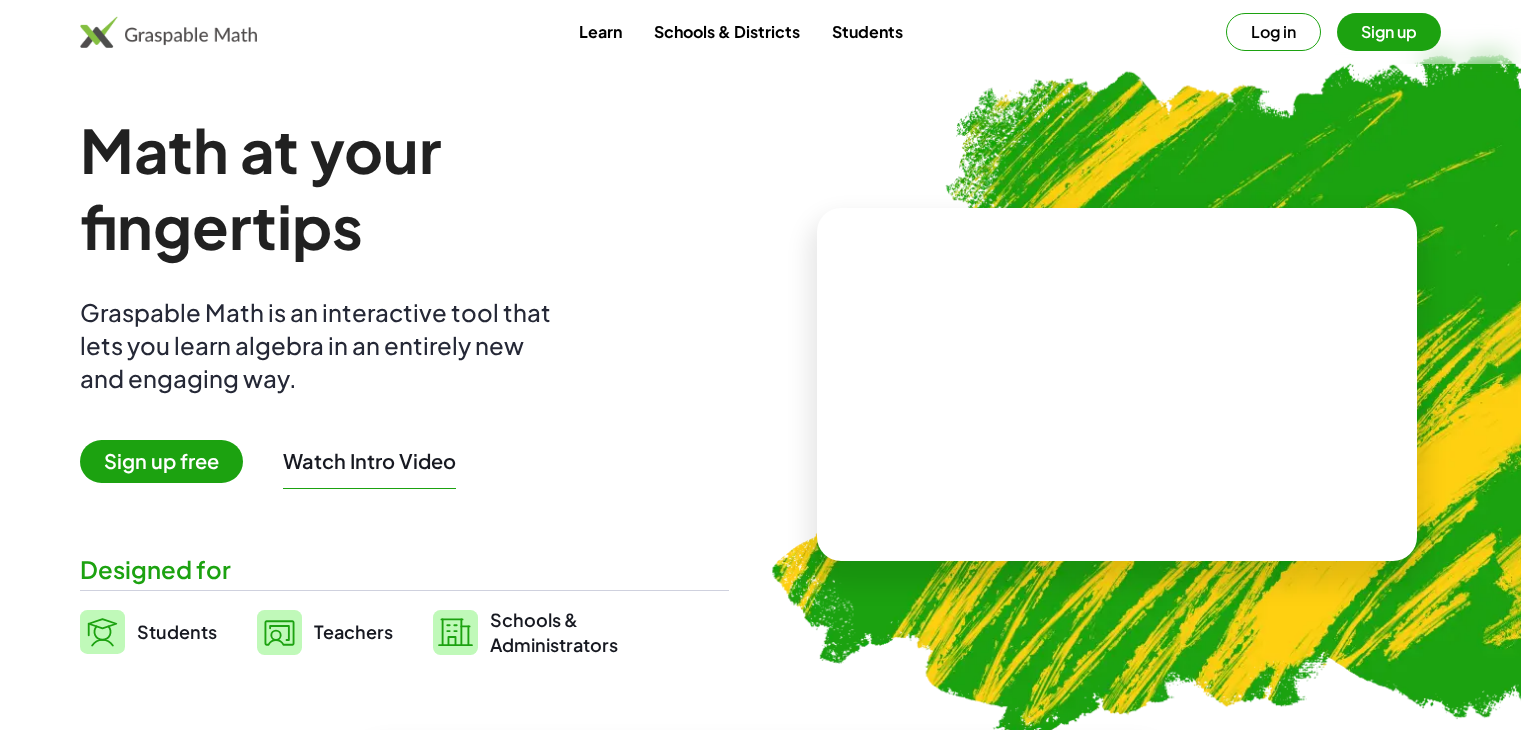 scroll, scrollTop: 0, scrollLeft: 0, axis: both 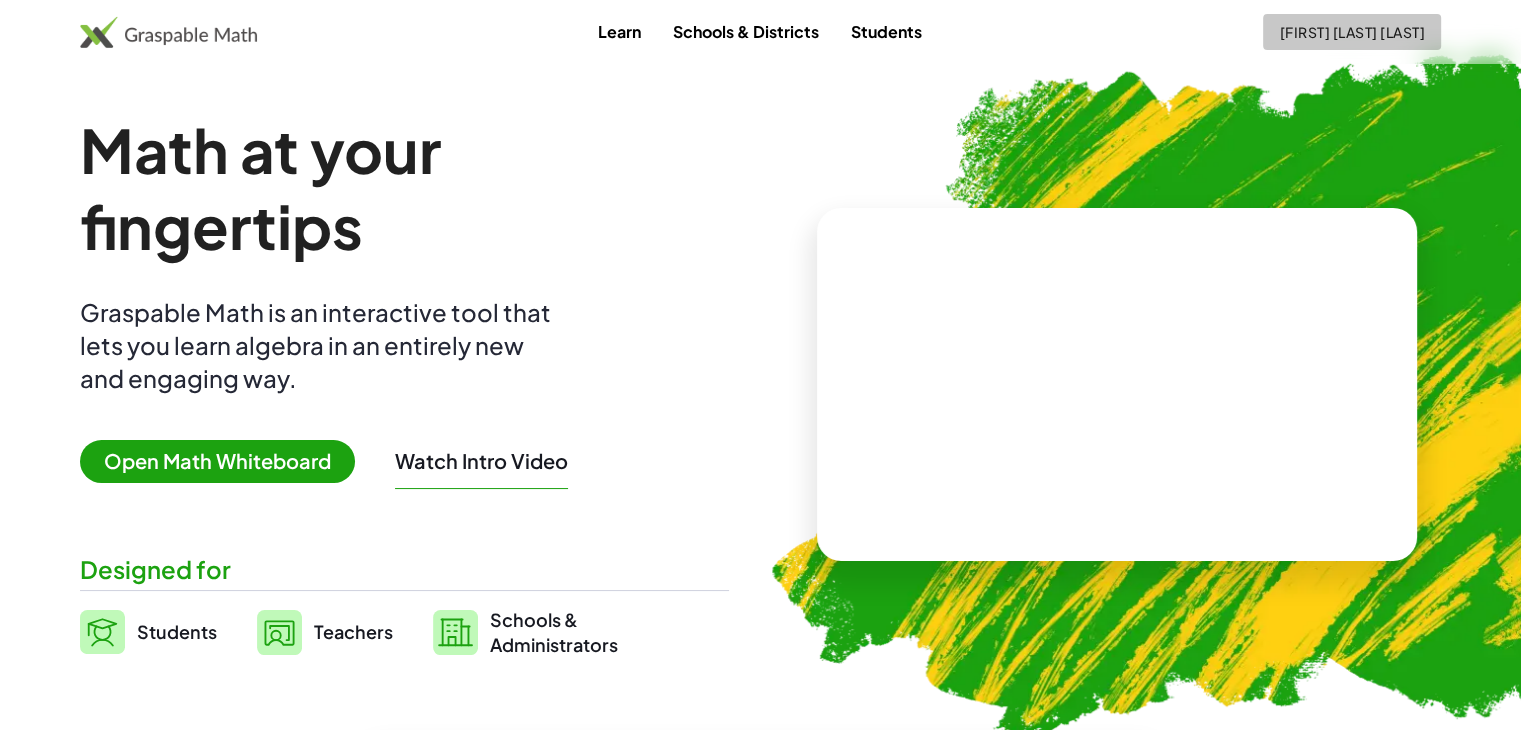 click on "[FIRST] [LAST] [LAST]" 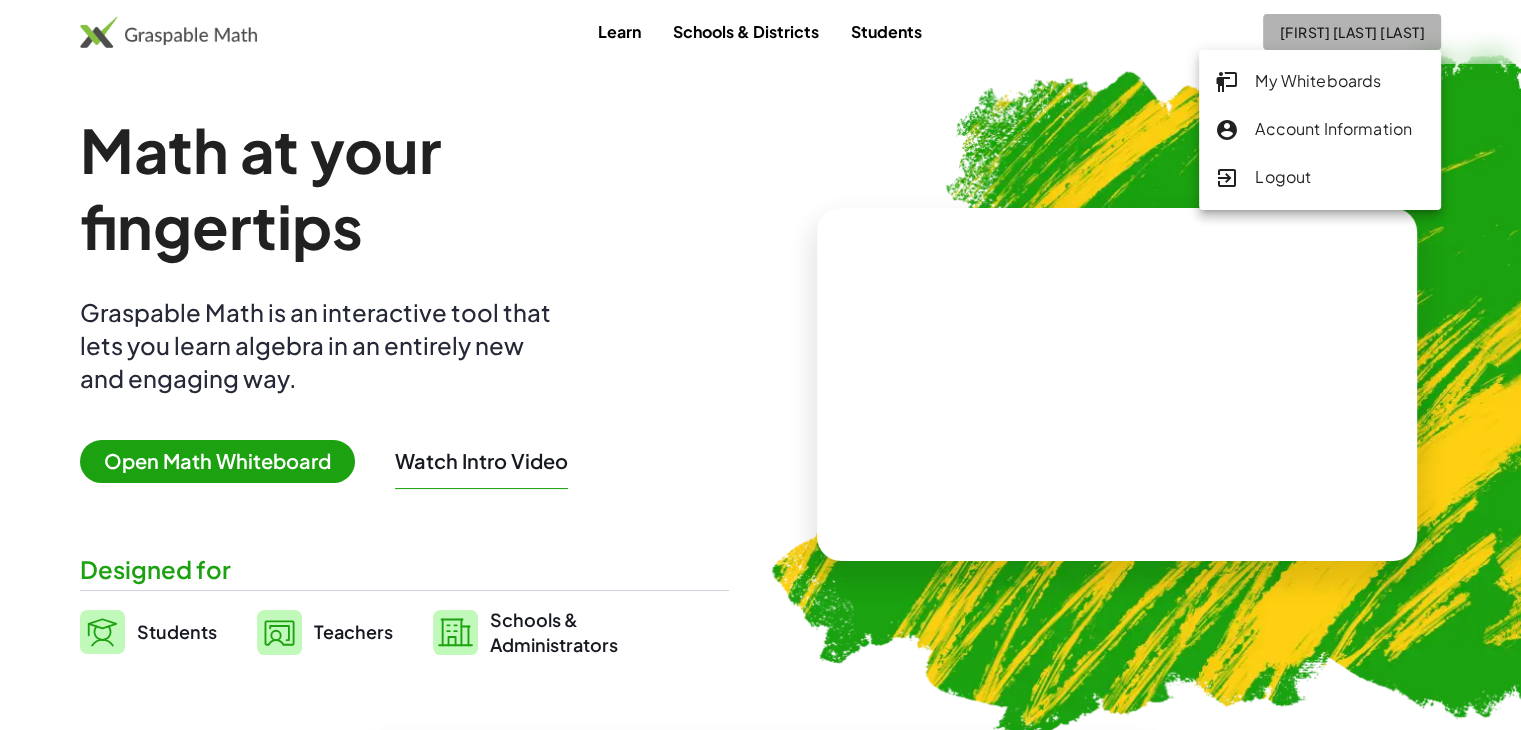 click on "[FIRST] [LAST] [LAST]" 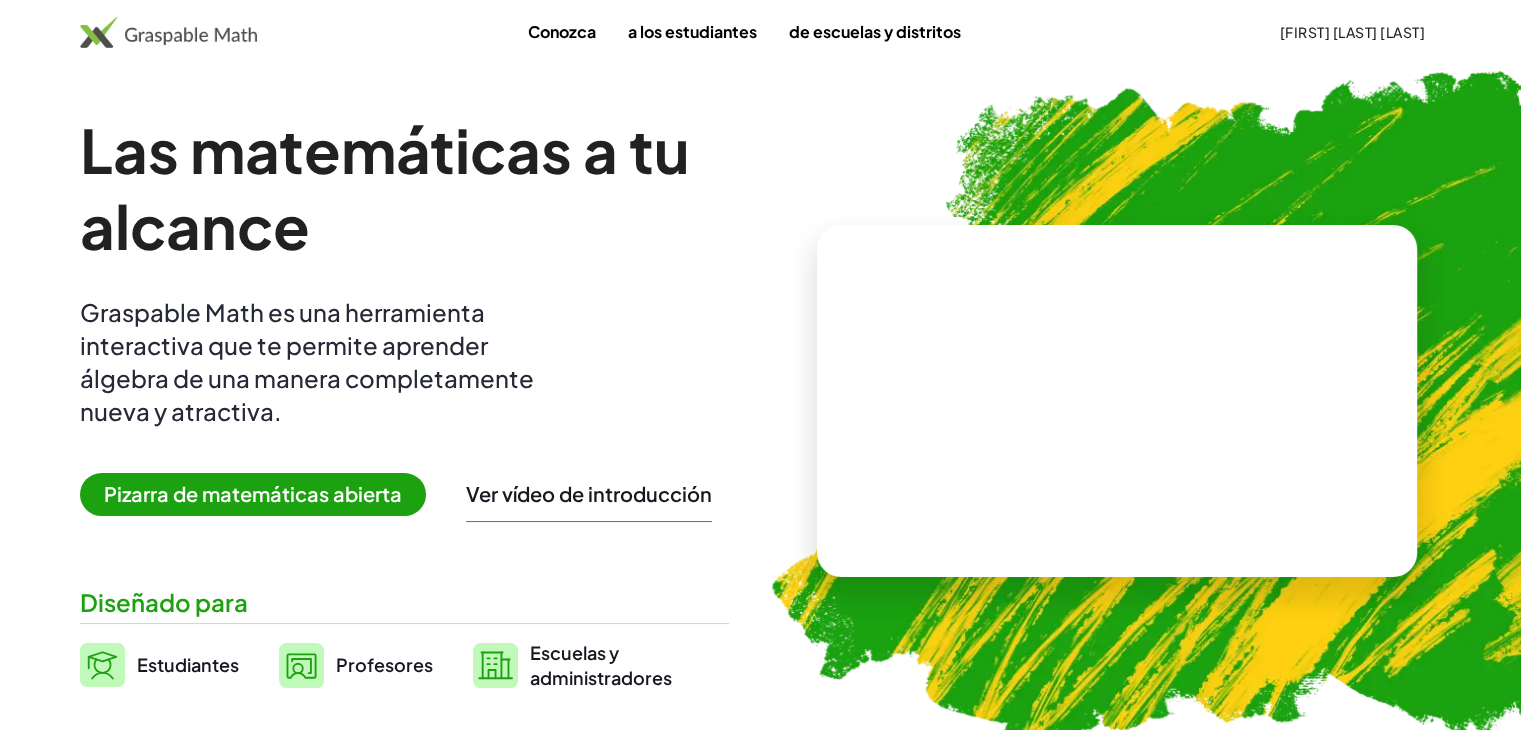 click at bounding box center (1234, 404) 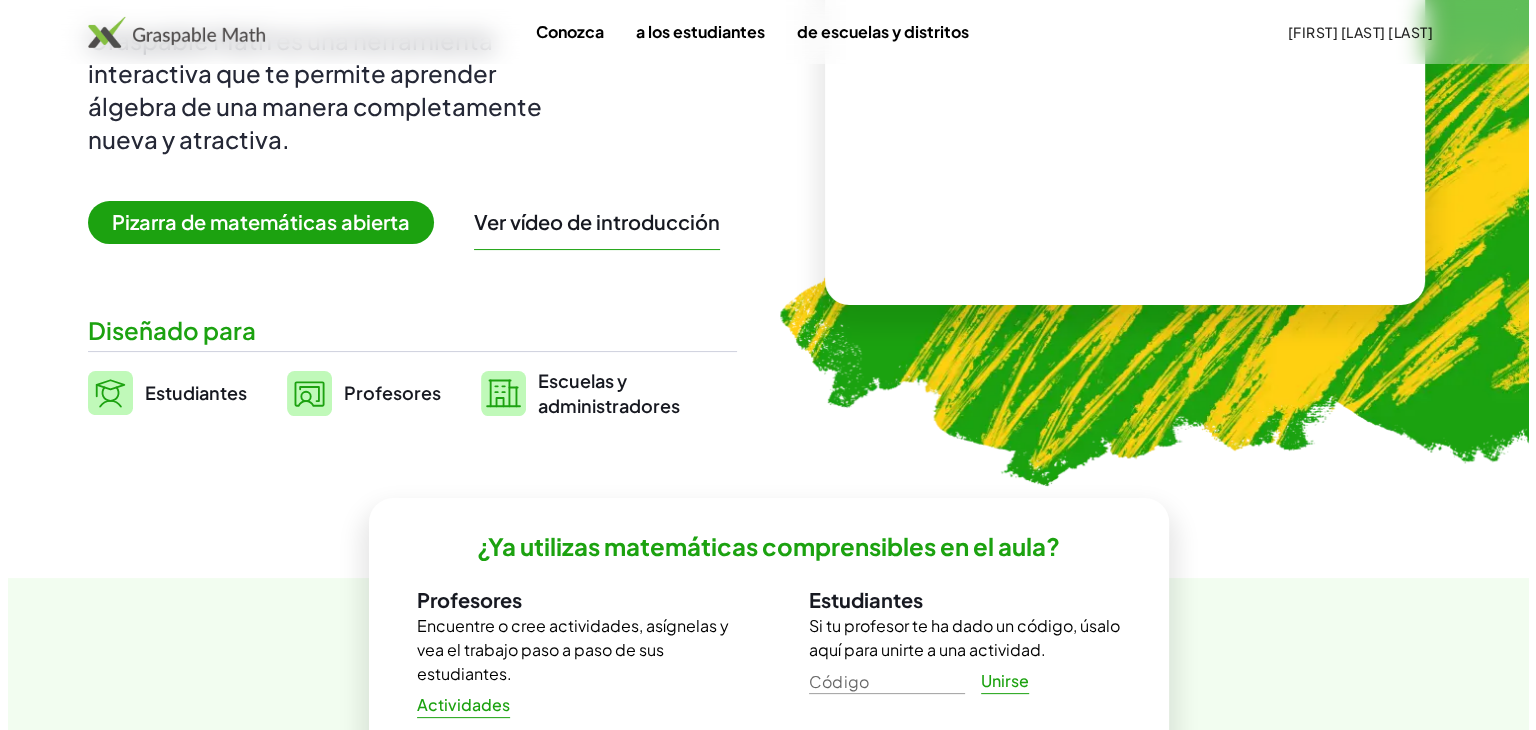 scroll, scrollTop: 0, scrollLeft: 0, axis: both 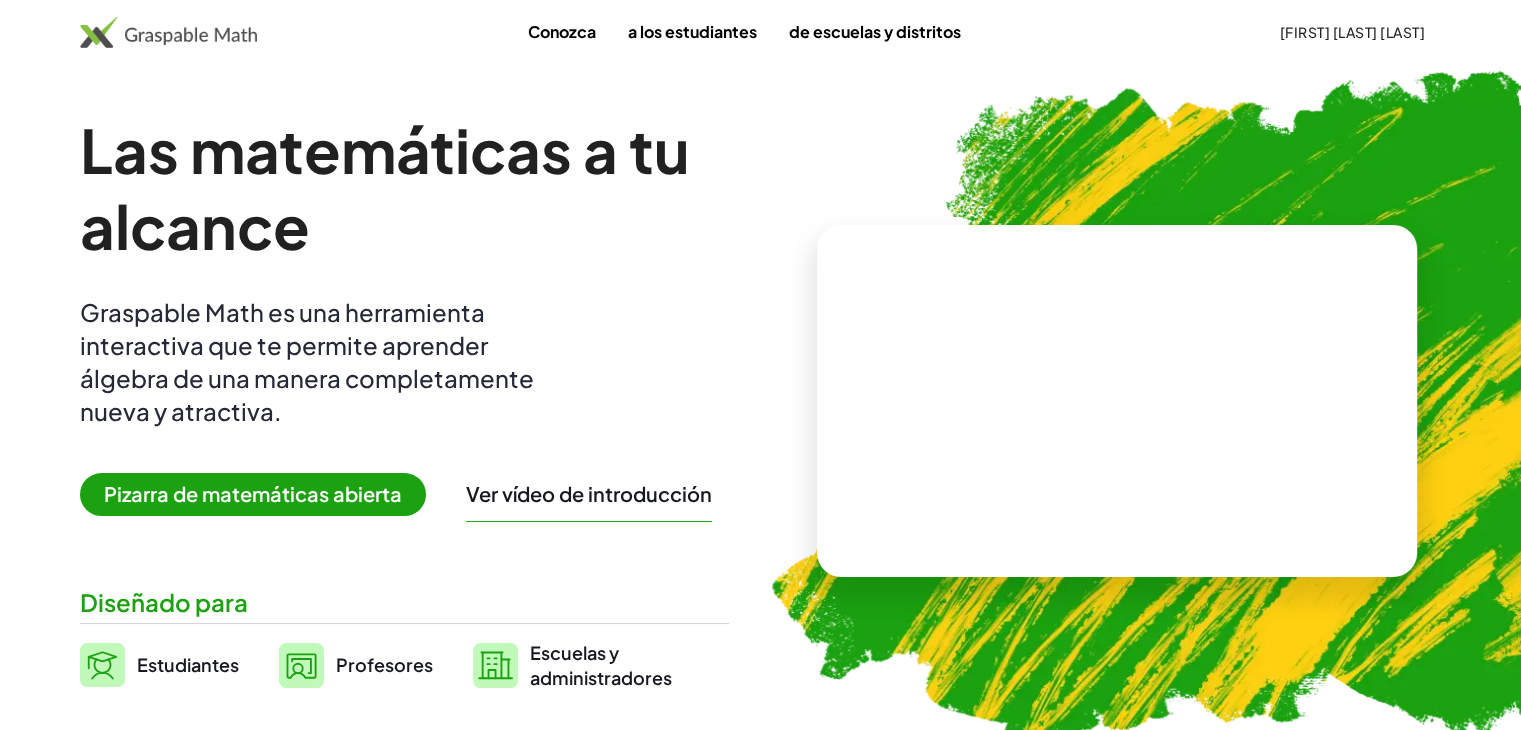 click at bounding box center (1117, 401) 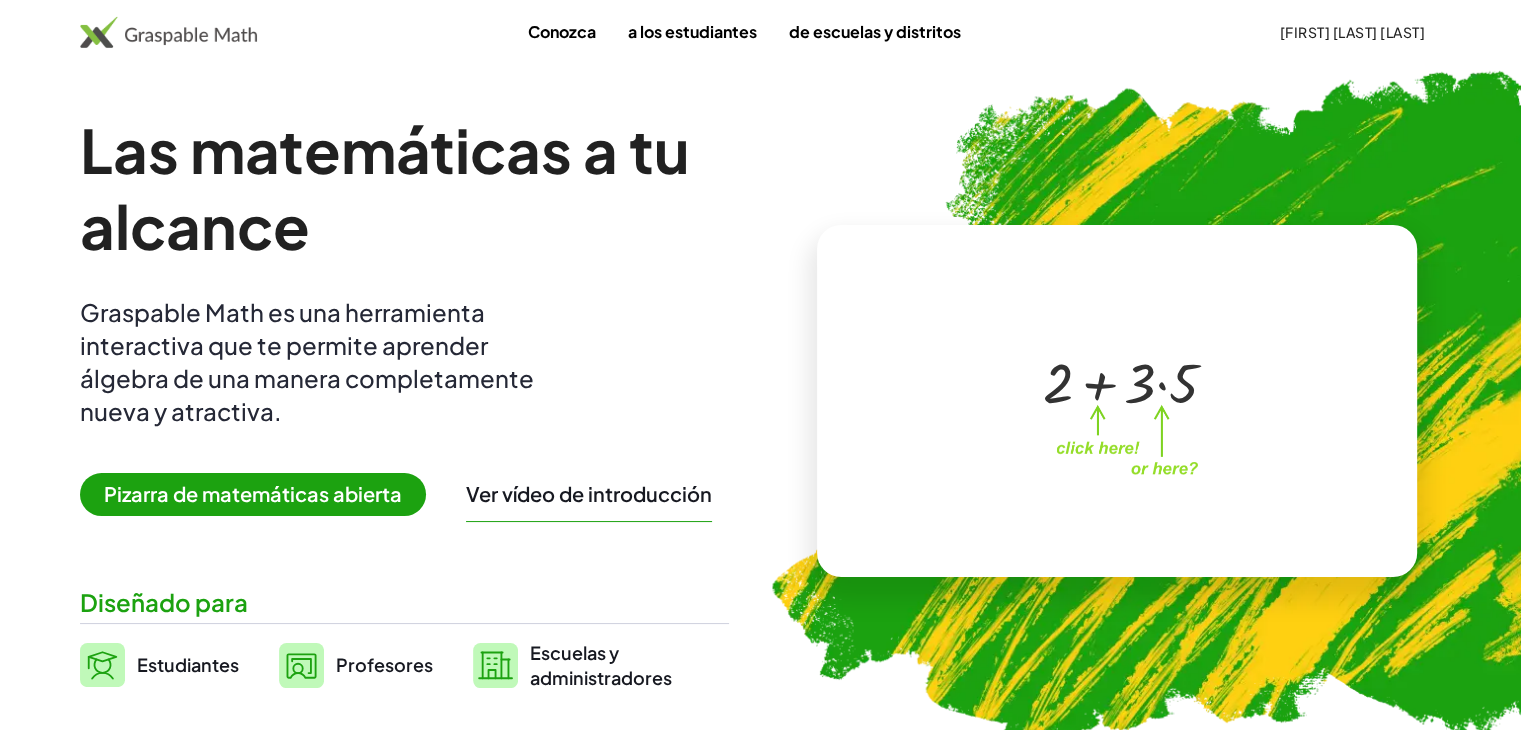 click at bounding box center (1234, 404) 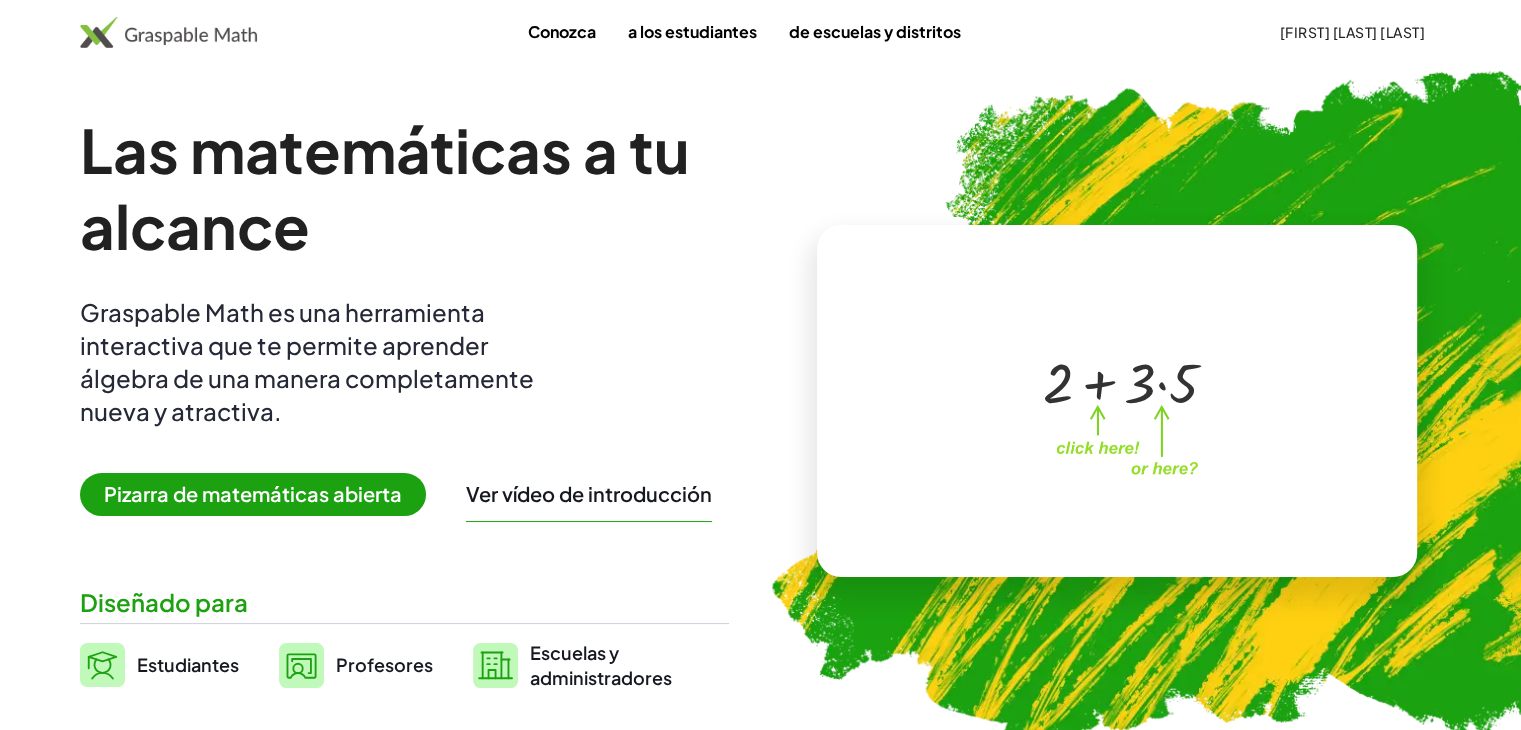 click on "Pizarra de matemáticas abierta" at bounding box center [253, 493] 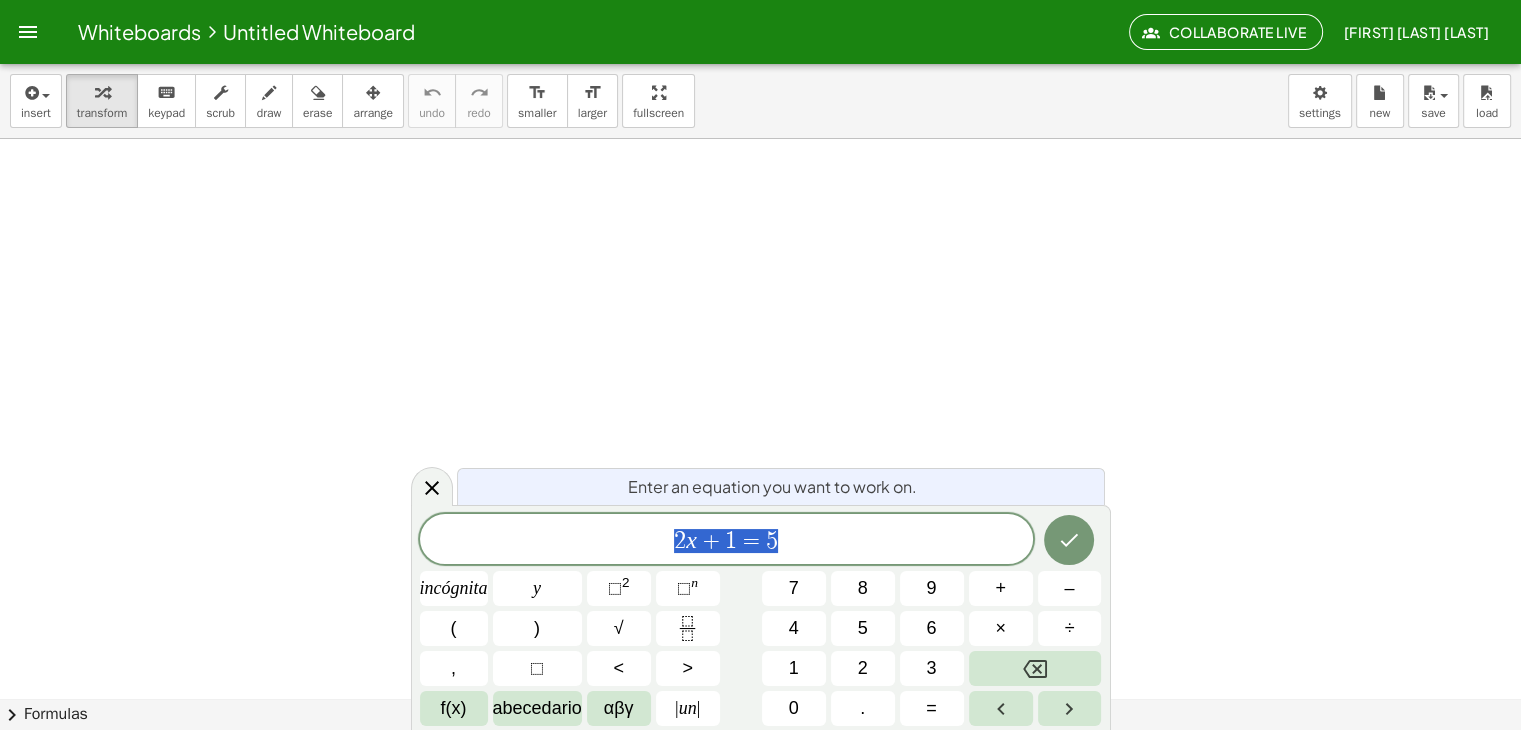 click at bounding box center (760, 762) 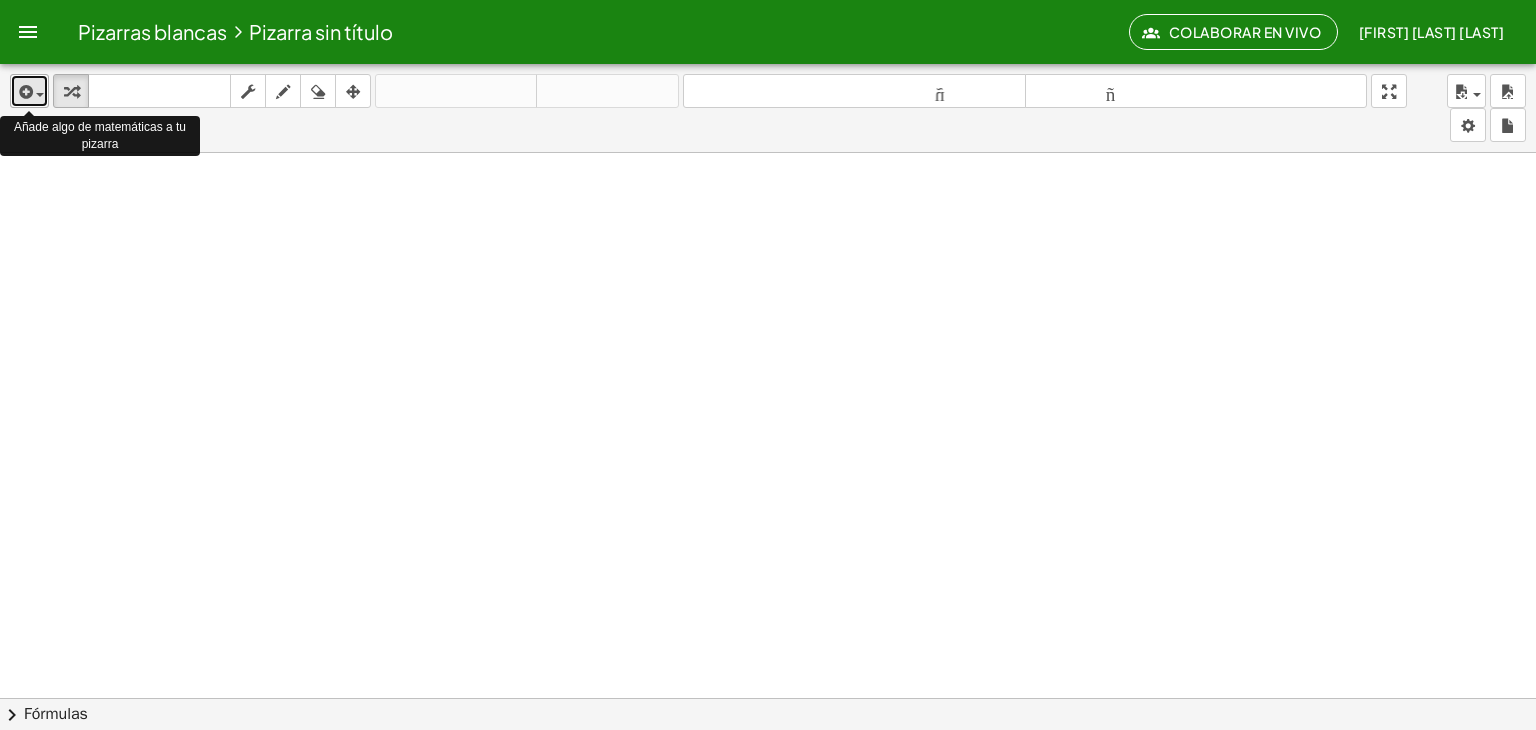 click at bounding box center (40, 95) 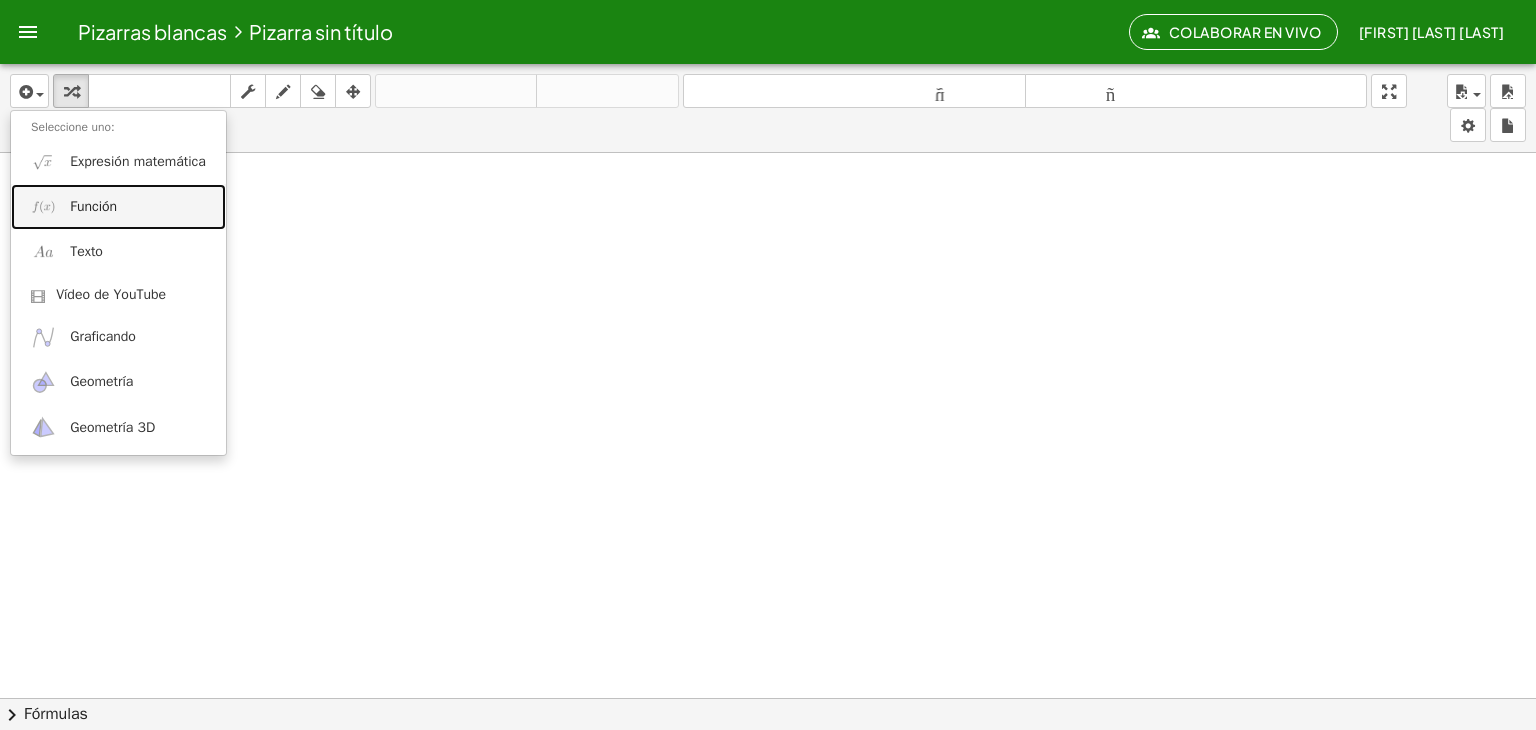 click on "Función" at bounding box center [93, 206] 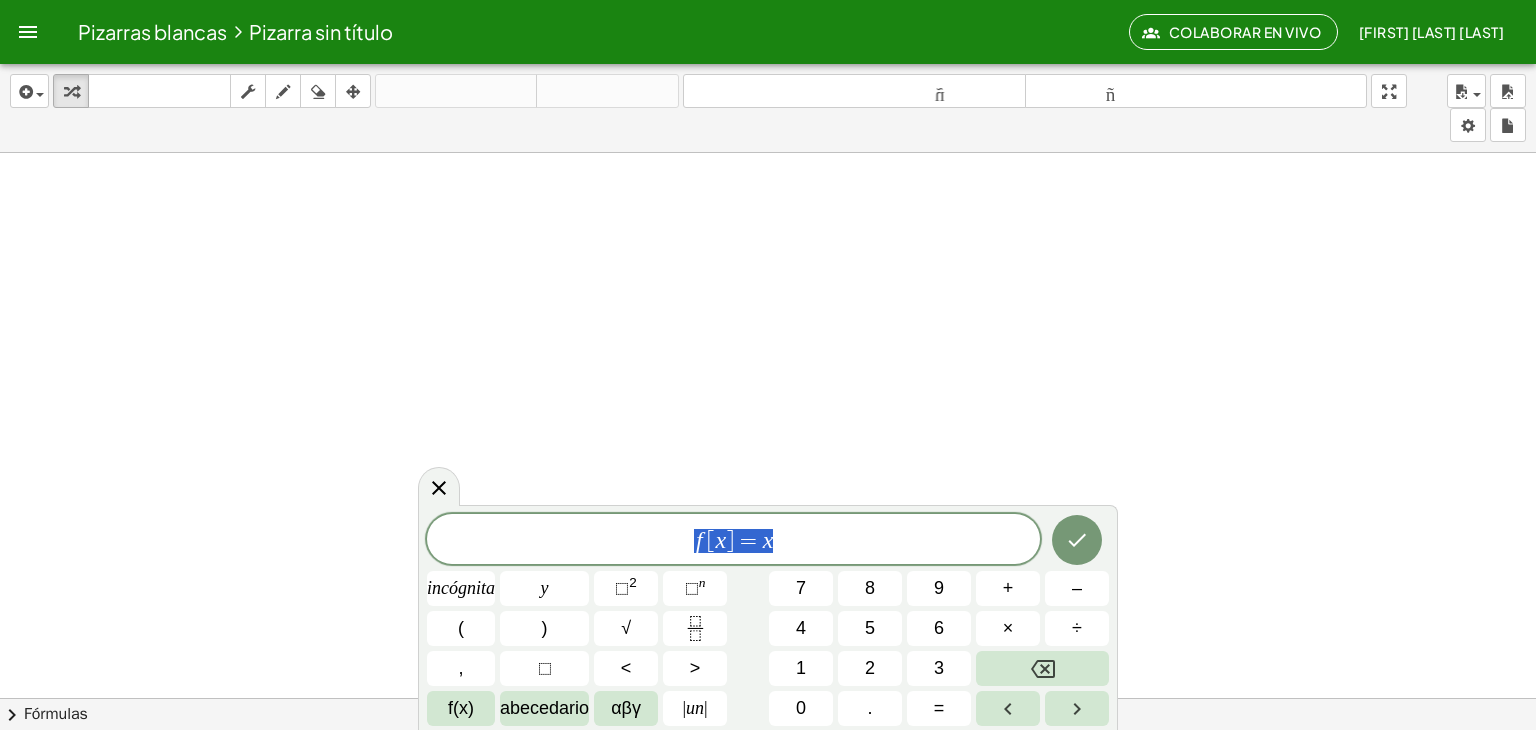 drag, startPoint x: 775, startPoint y: 536, endPoint x: 637, endPoint y: 549, distance: 138.61096 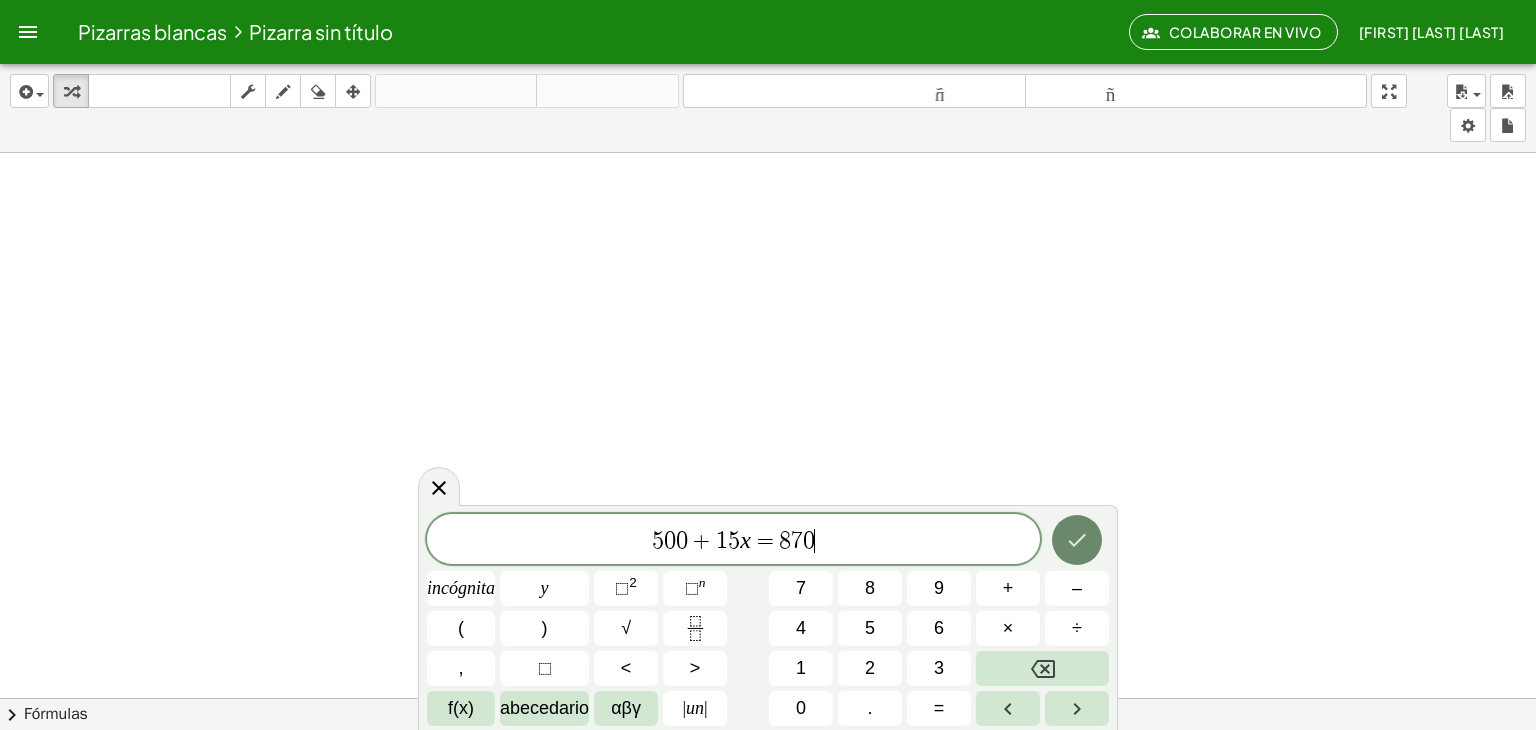 click 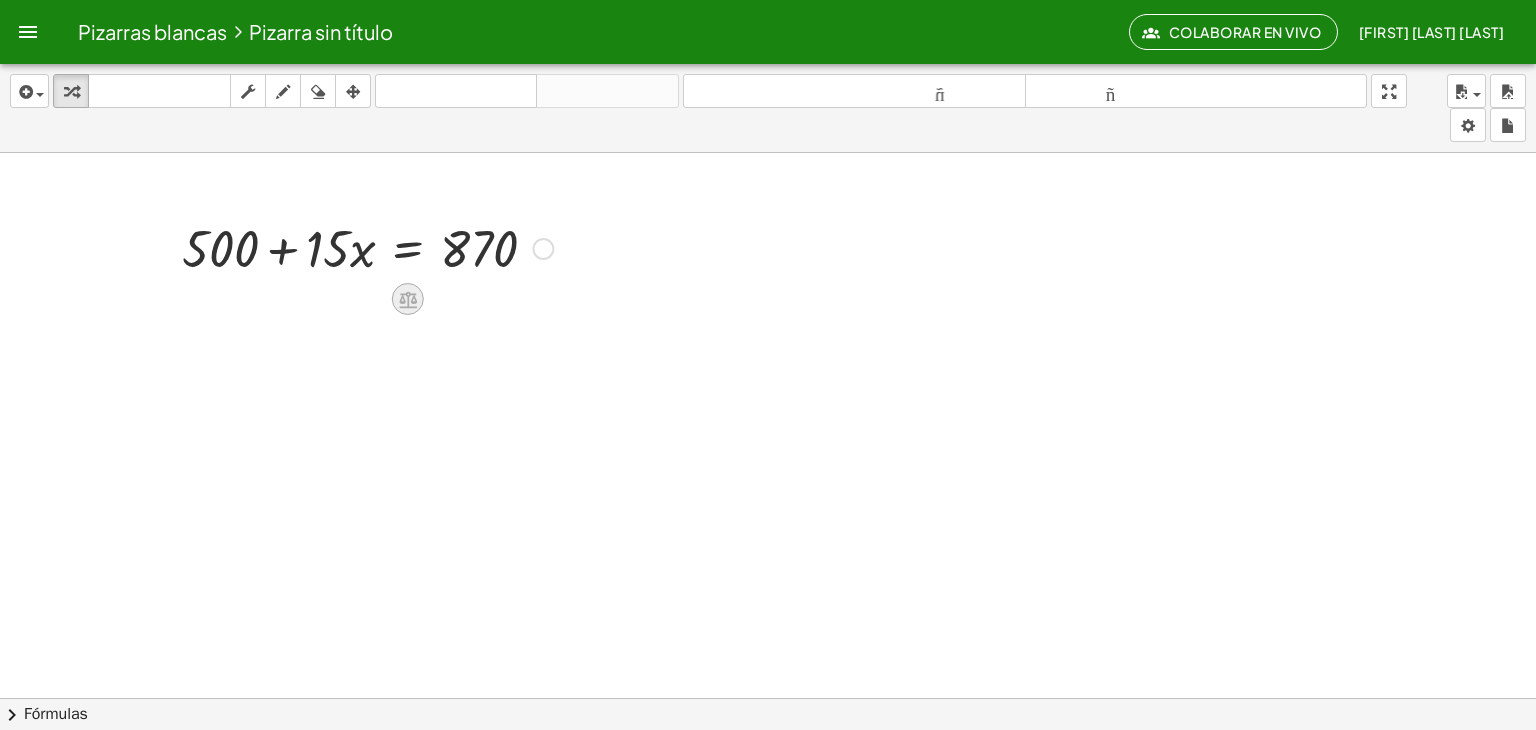 click 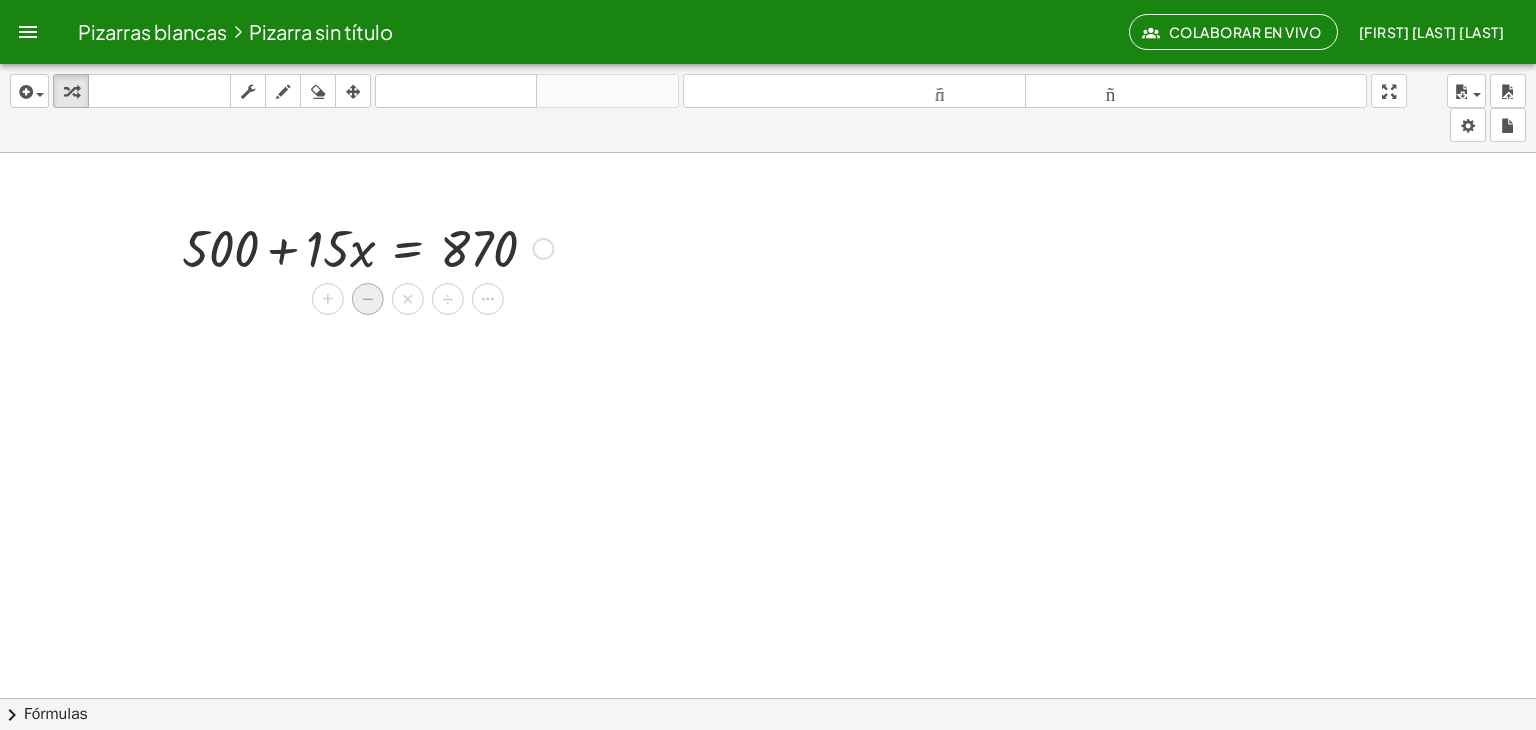 click on "−" at bounding box center [368, 299] 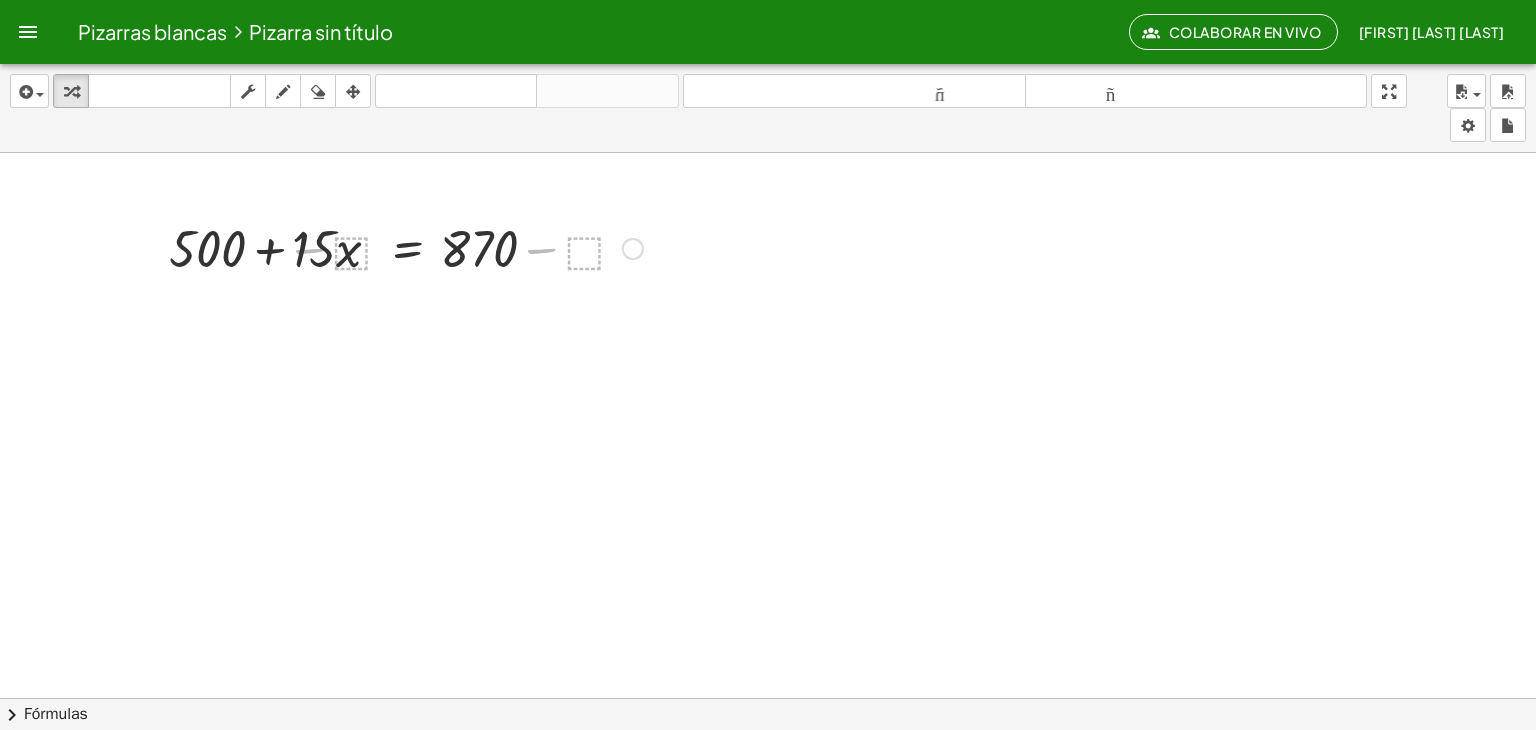 click at bounding box center (768, 776) 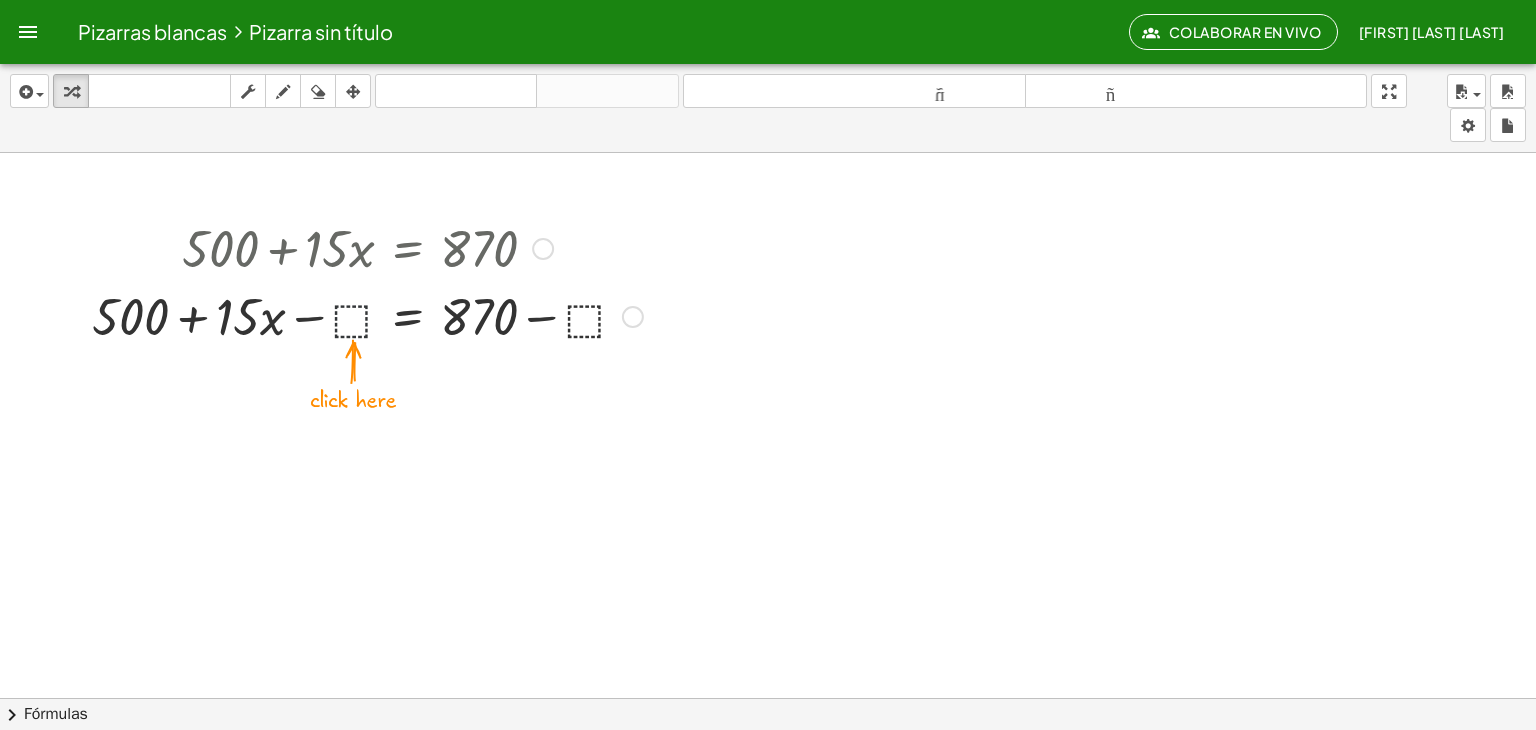 click at bounding box center [367, 315] 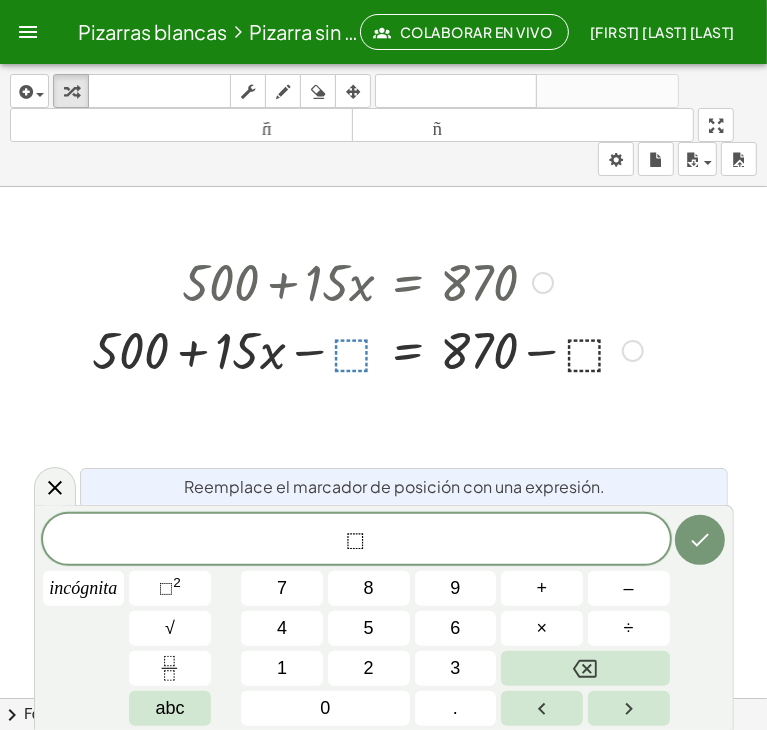 click at bounding box center (367, 281) 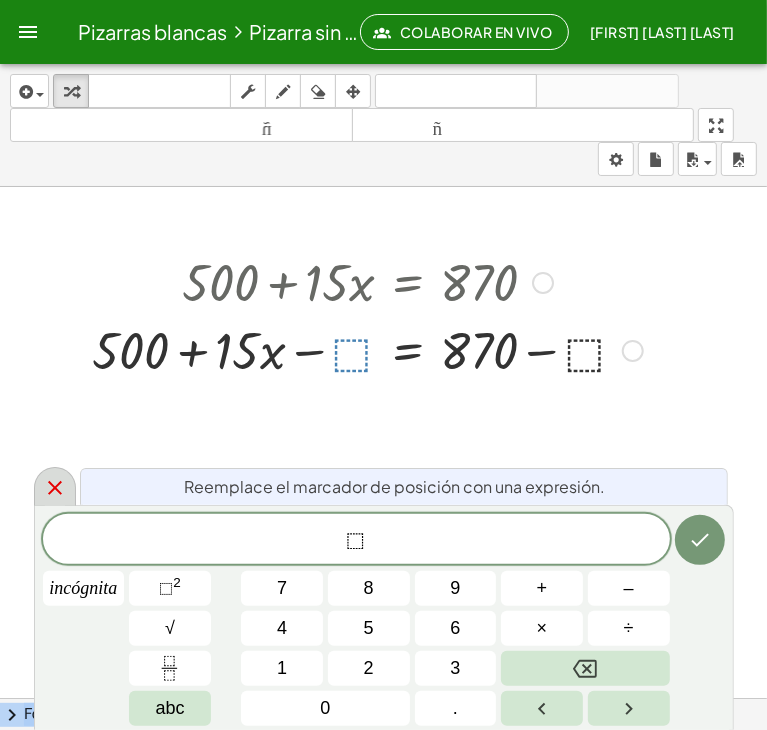 drag, startPoint x: 360, startPoint y: 294, endPoint x: 52, endPoint y: 489, distance: 364.53943 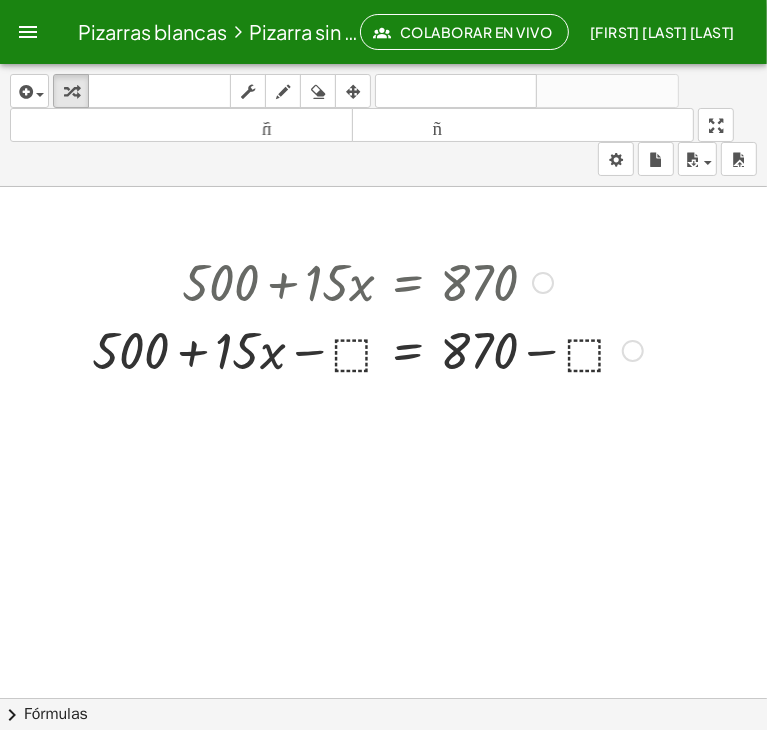click at bounding box center [543, 283] 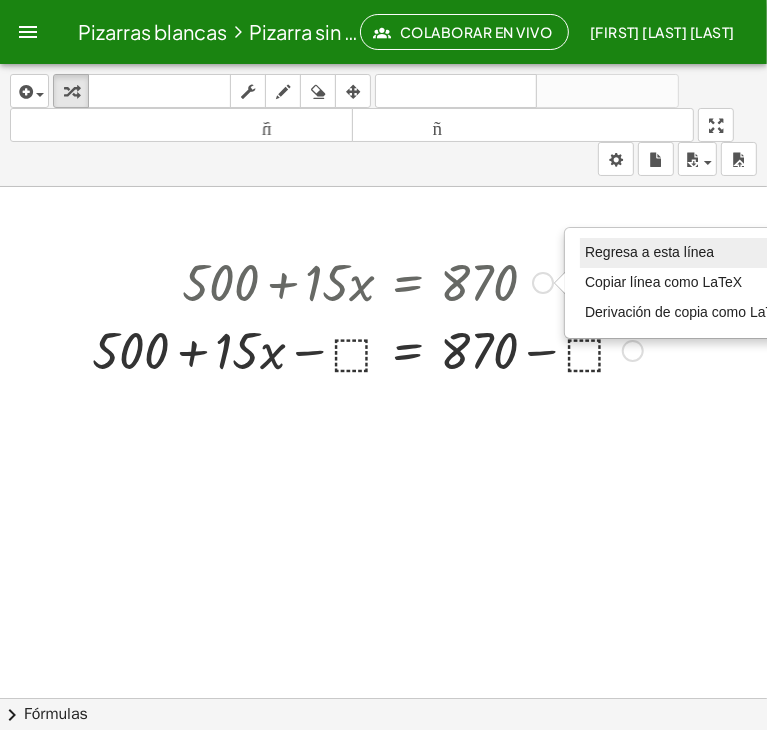 click on "Regresa a esta línea" at bounding box center (649, 252) 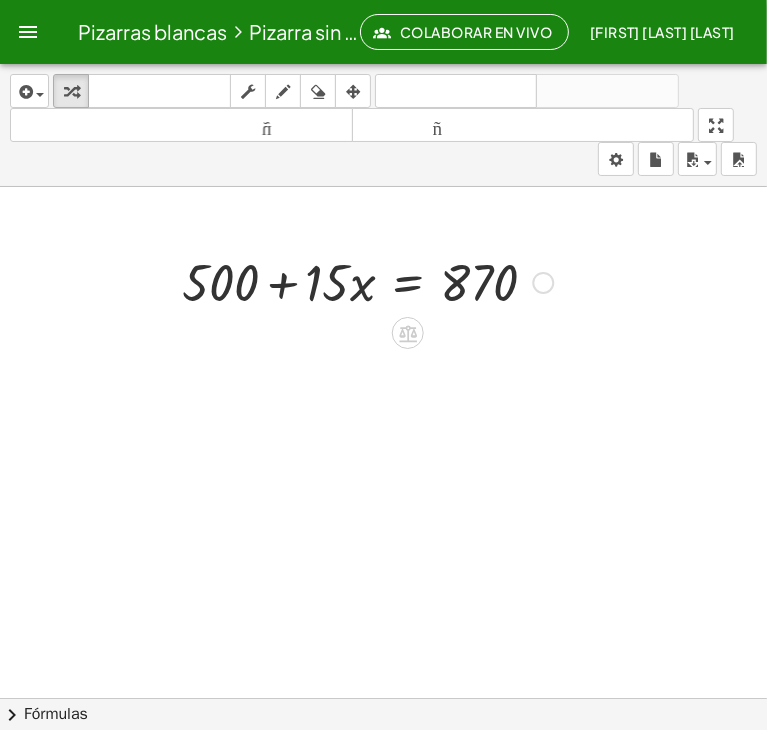 click on "Regresa a esta línea Copiar línea como LaTeX Derivación de copia como LaTeX" at bounding box center [543, 283] 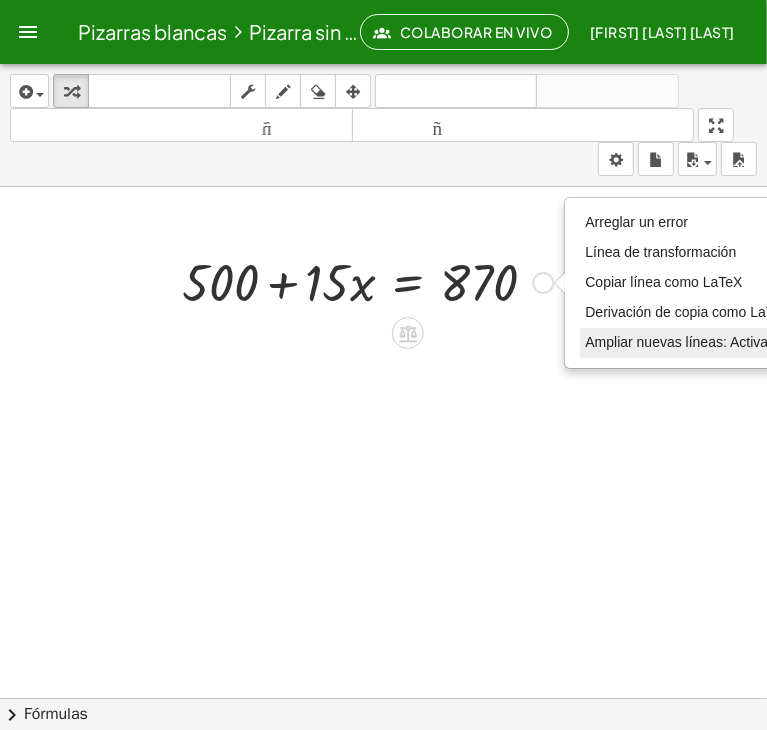 click on "Ampliar nuevas líneas: Activado" at bounding box center [684, 342] 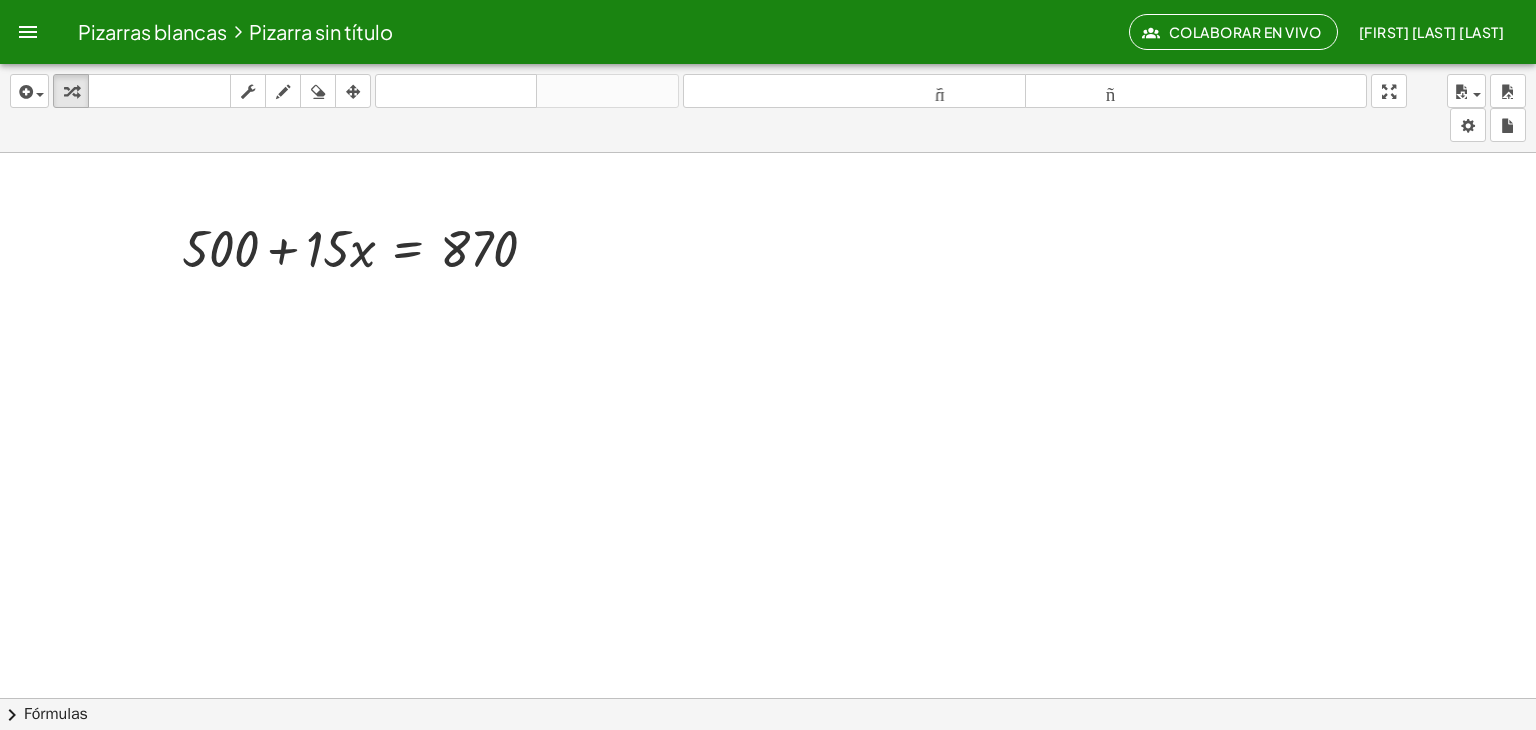 drag, startPoint x: 405, startPoint y: 293, endPoint x: 320, endPoint y: 369, distance: 114.02193 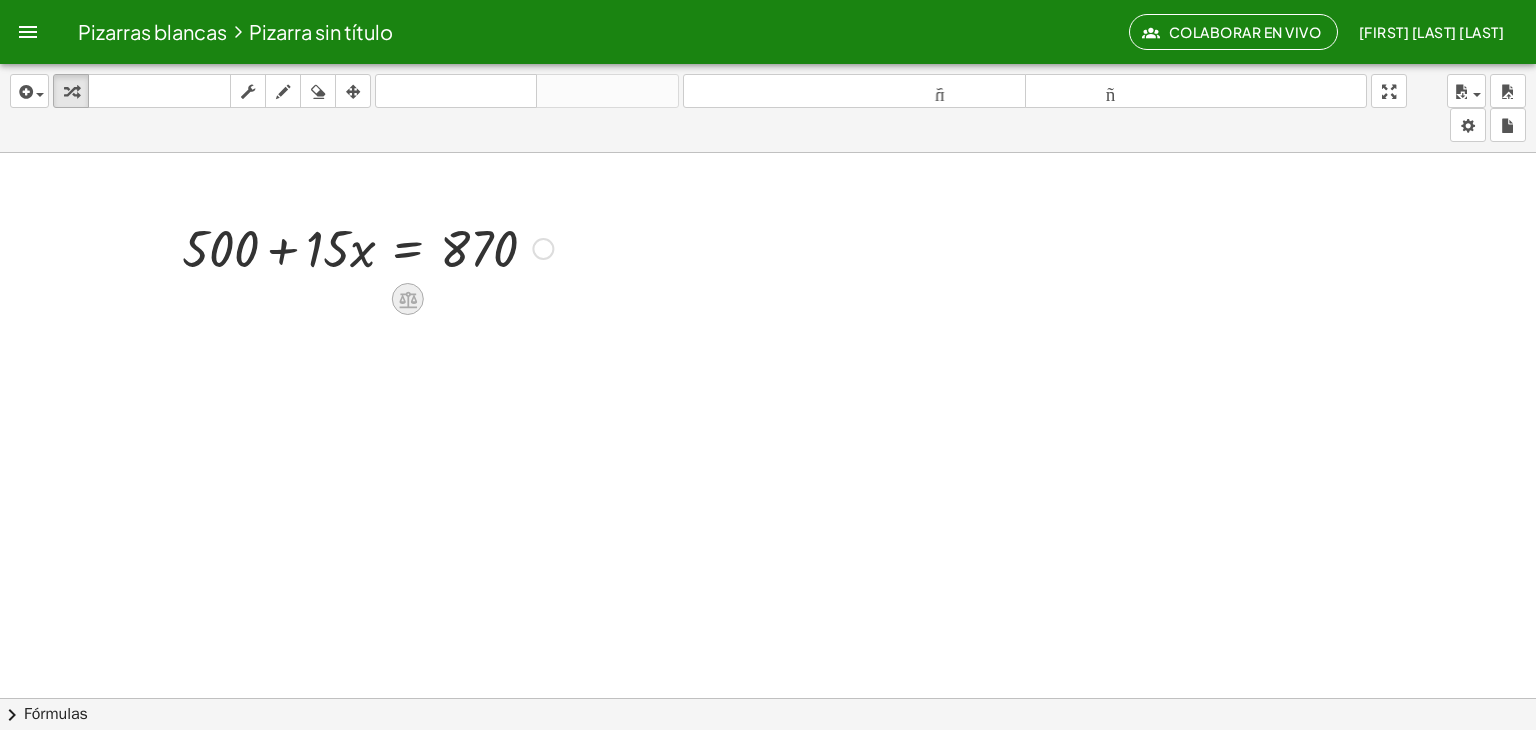 click 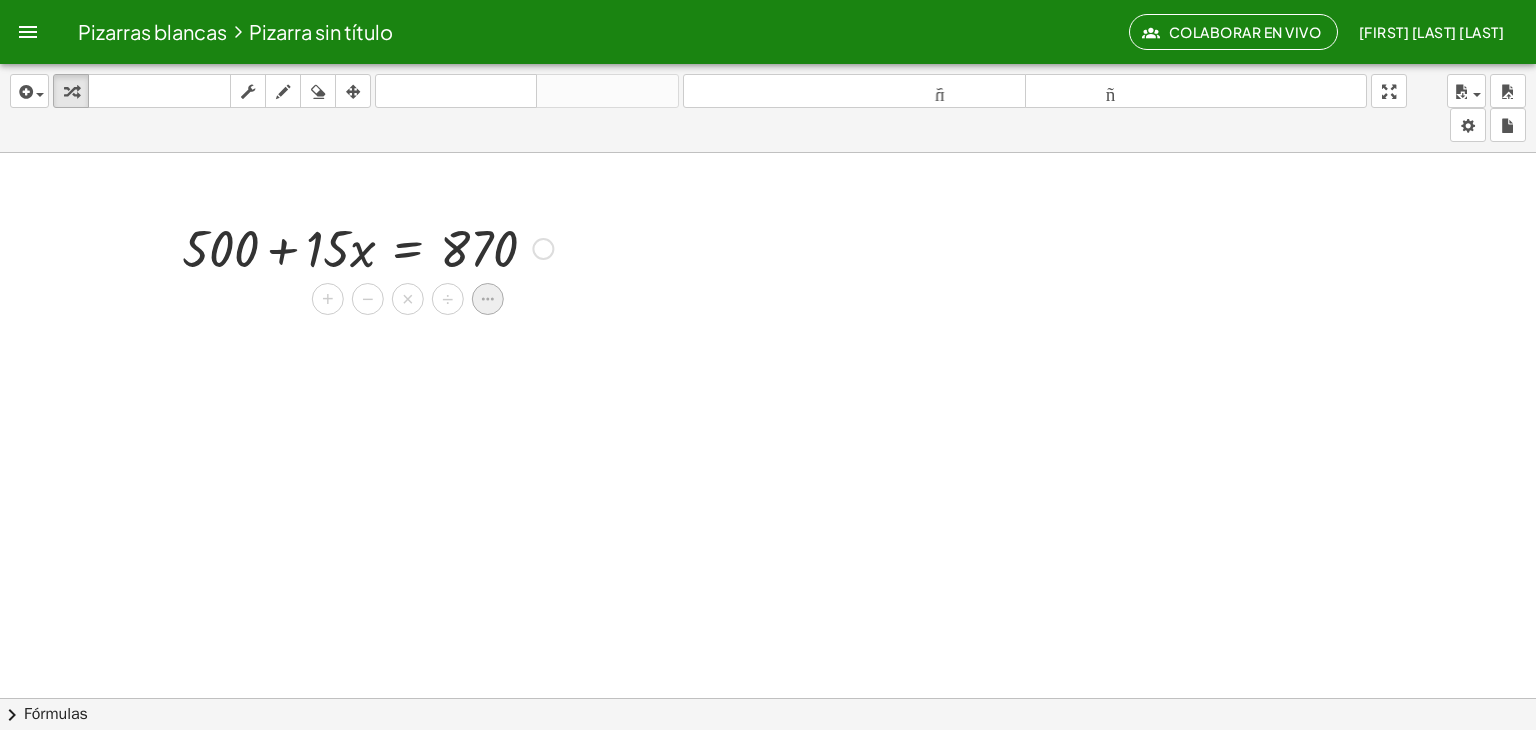 click 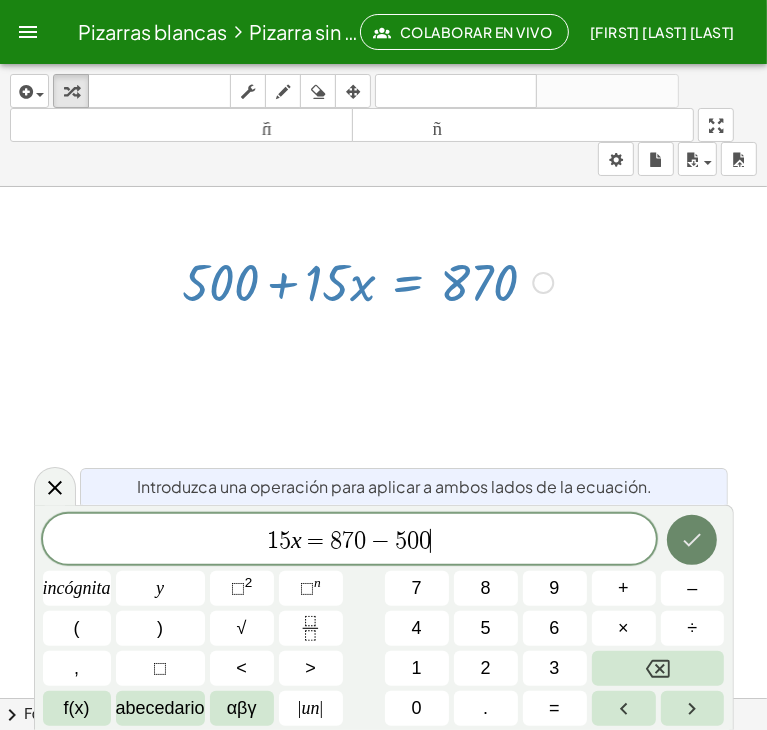 click 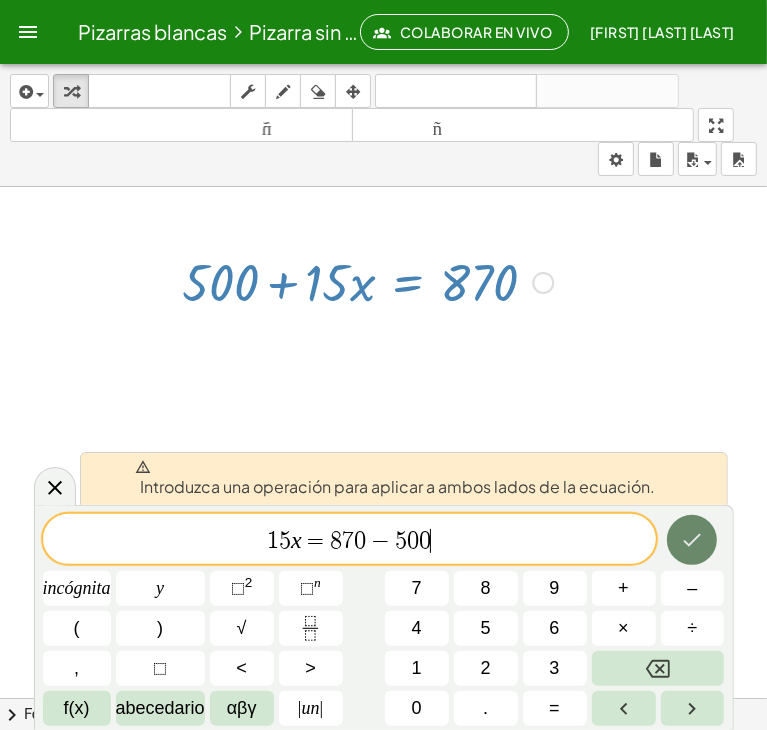 click 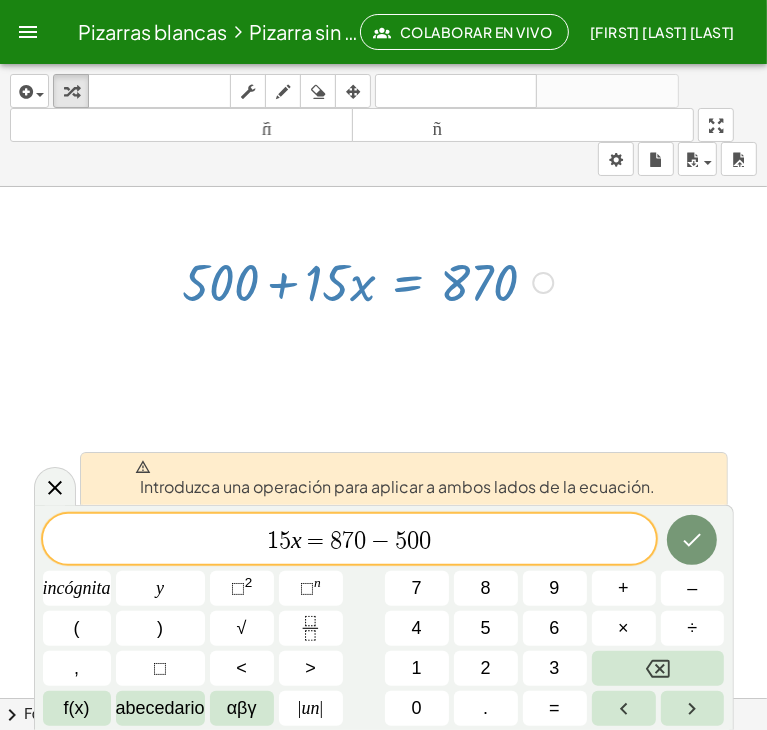 click 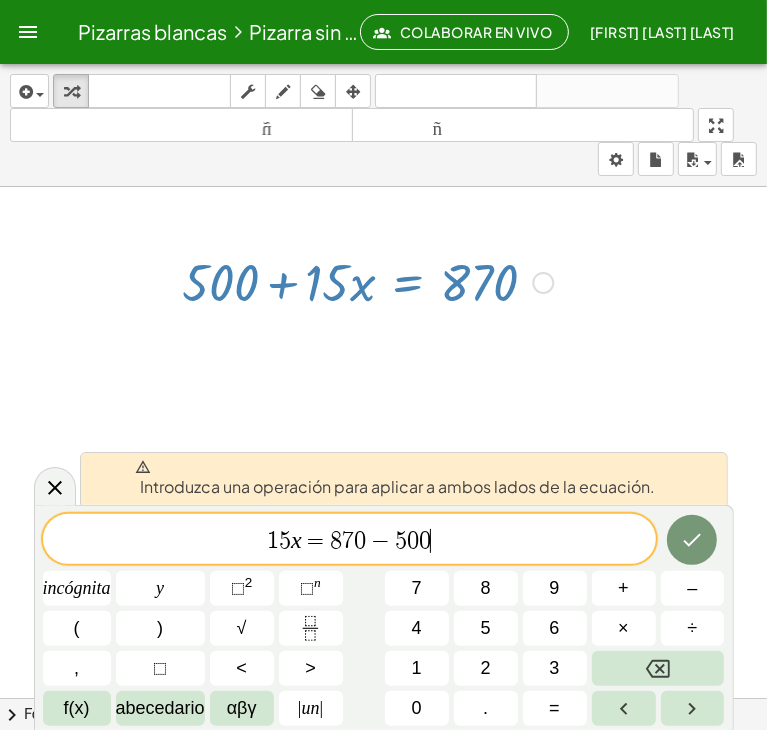 click on "1 5 x = 8 7 0 − 5 0 0 ​" at bounding box center (349, 541) 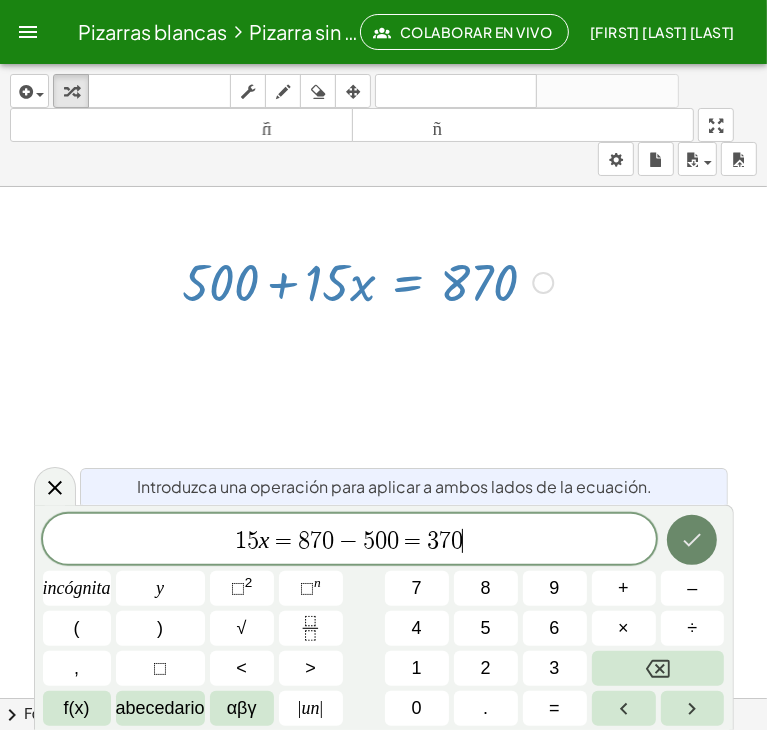 click at bounding box center [692, 540] 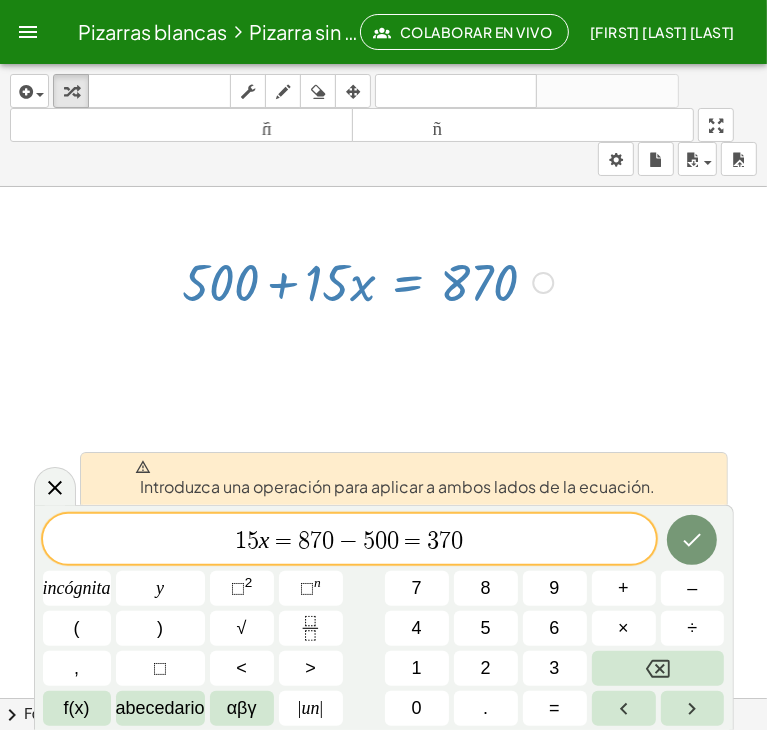 click on "1 5 x = 8 7 0 − 5 0 0 = 3 7 0 ​" at bounding box center [349, 541] 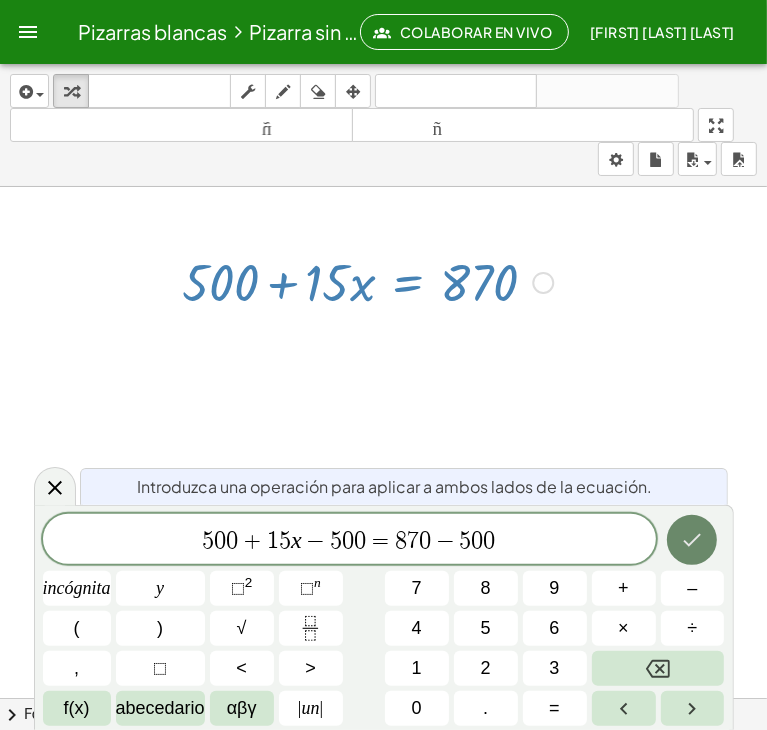 click 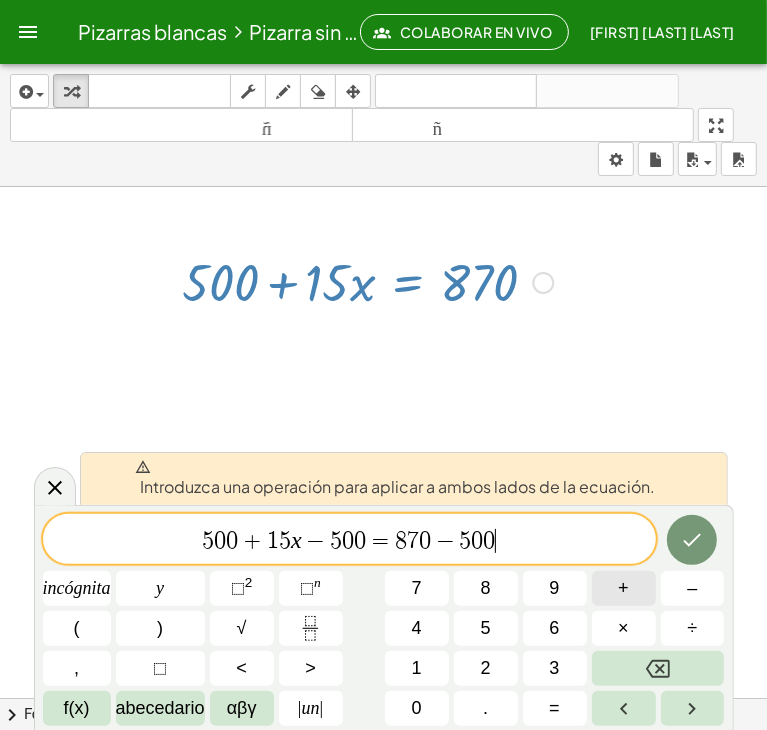 click on "+" at bounding box center (624, 588) 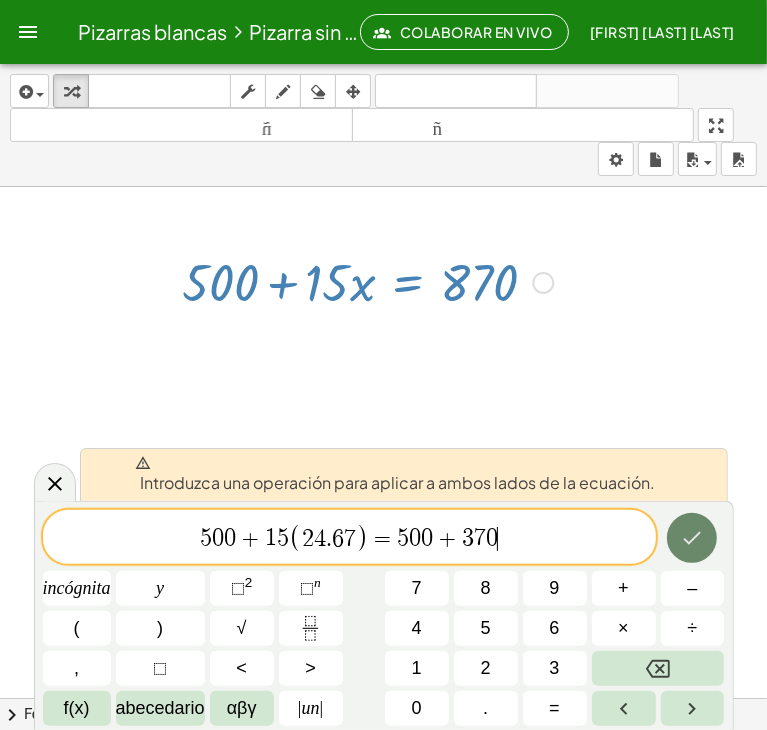 click 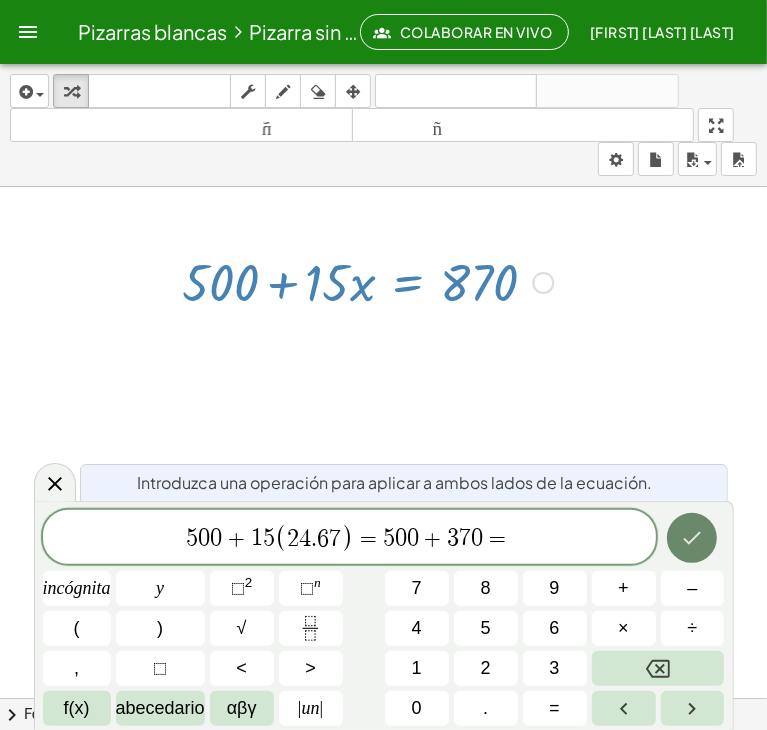 click 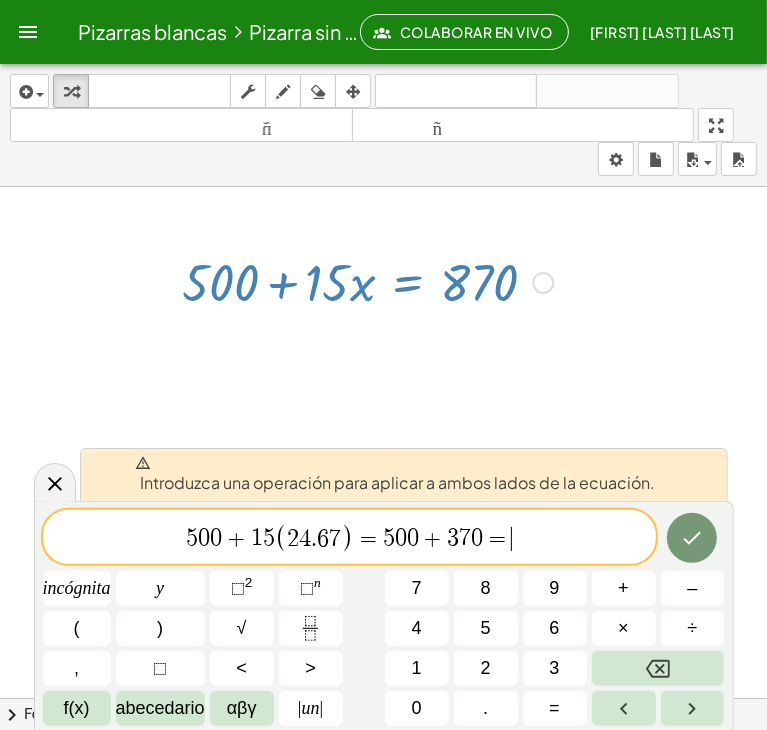click on "5 0 0 + 1 5 ( 2 4 . 6 7 ) = 5 0 0 + 3 7 0 = ​" at bounding box center [349, 538] 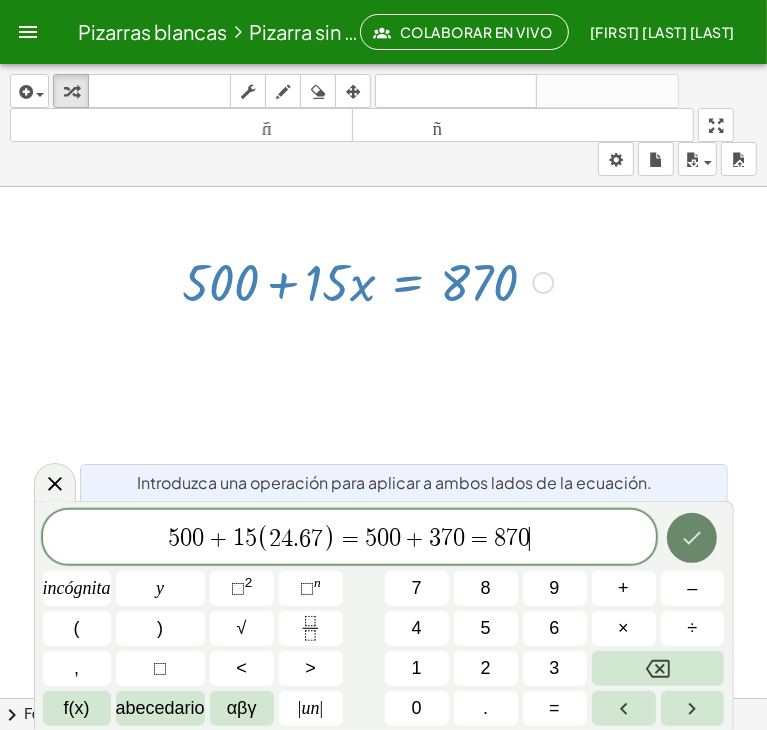 click 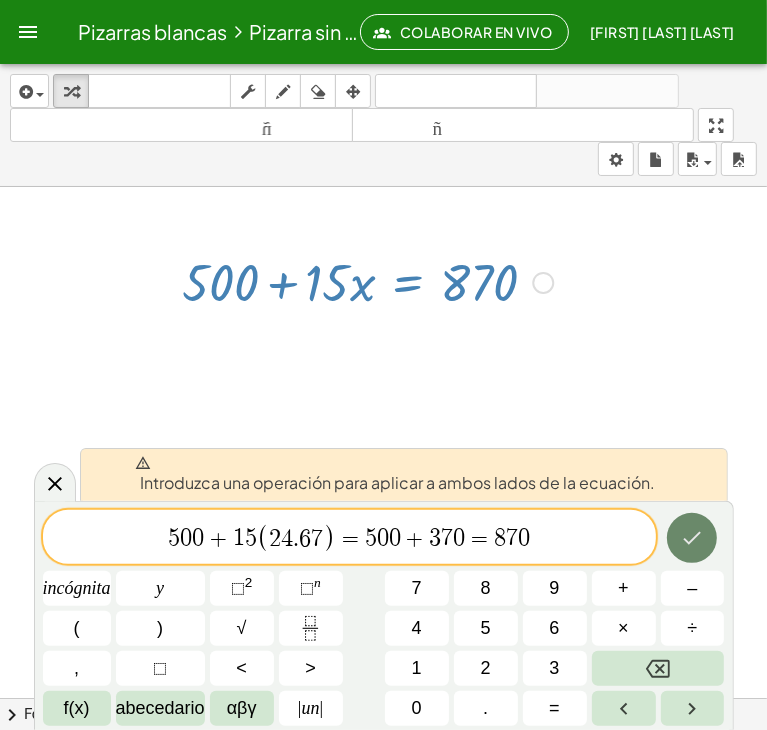 click 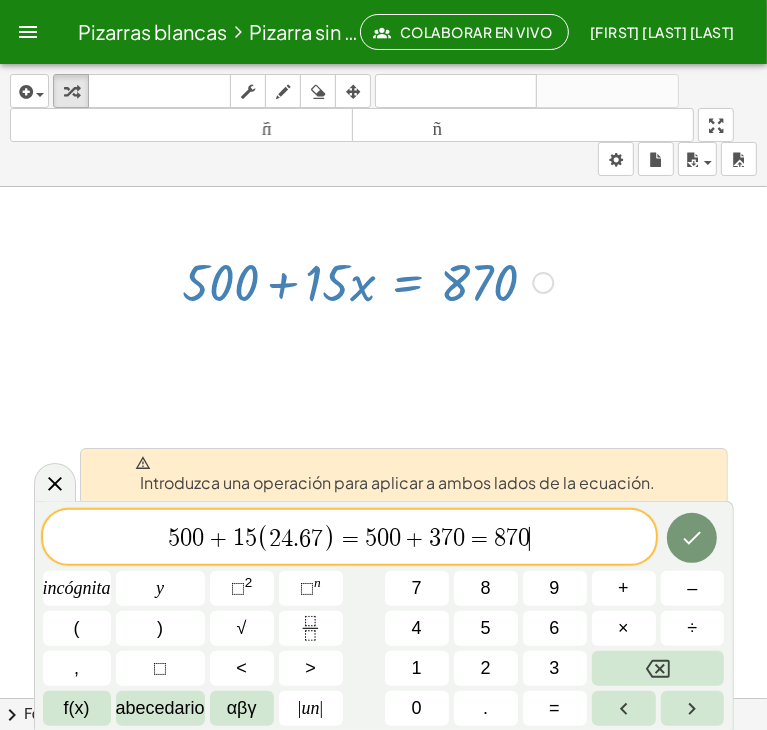 click on "5 0 0 + 1 5 ( 2 4 . 6 7 ) = 5 0 0 + 3 7 0 = 8 7 0 ​" at bounding box center [349, 538] 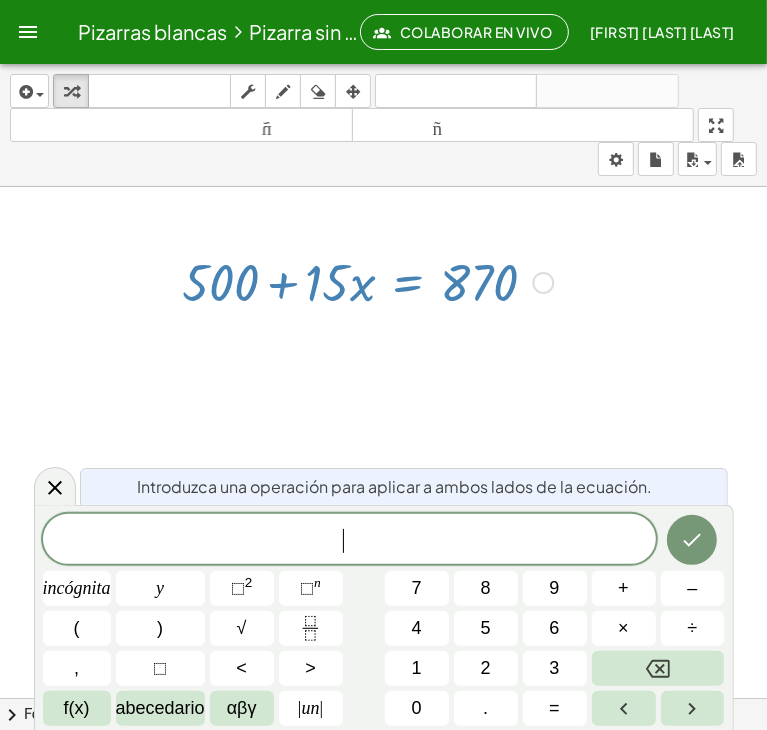 click on "Arreglar un error Línea de transformación Copiar línea como LaTeX Derivación de copia como LaTeX Ampliar nuevas líneas: Activado" at bounding box center (543, 283) 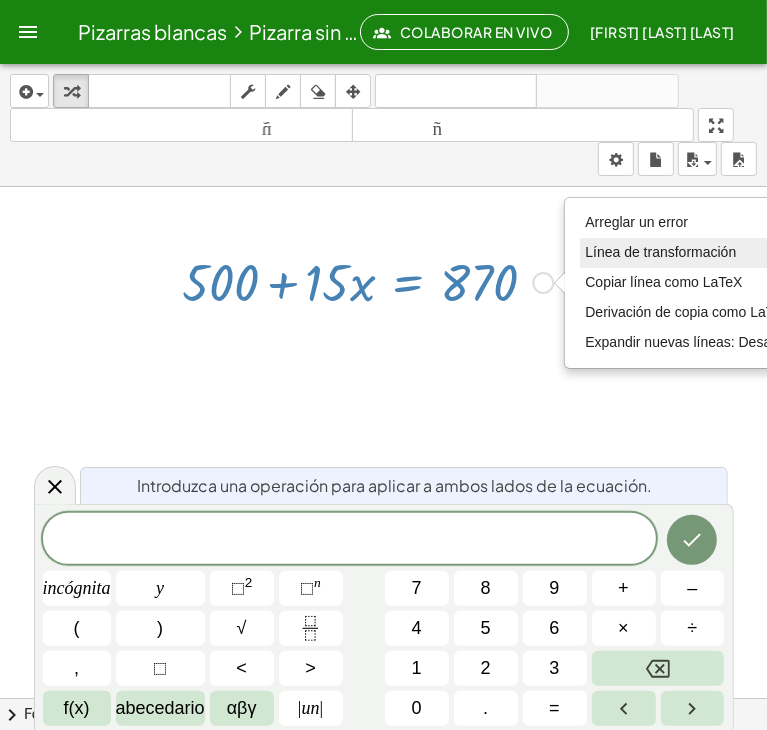 click on "Línea de transformación" at bounding box center (660, 252) 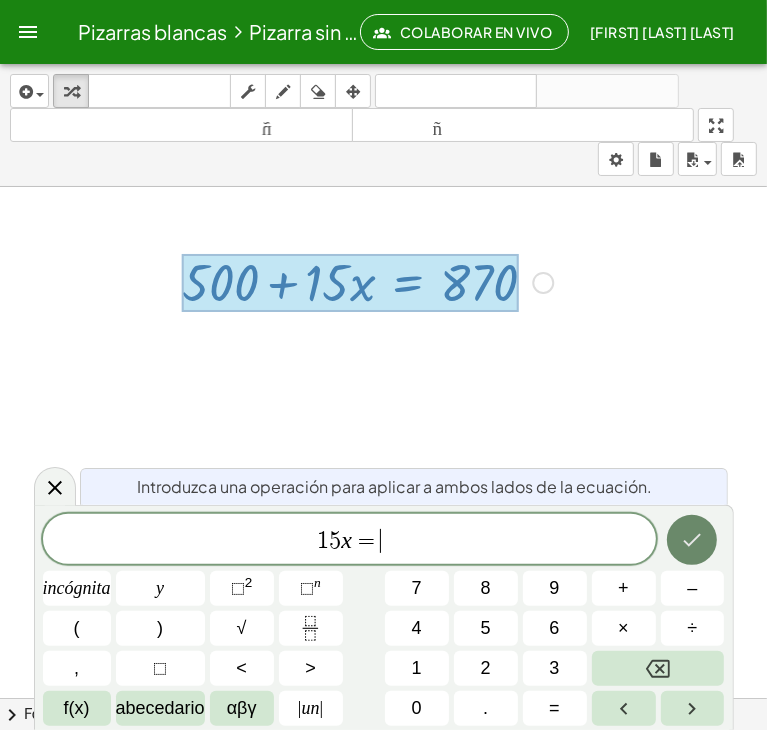 click 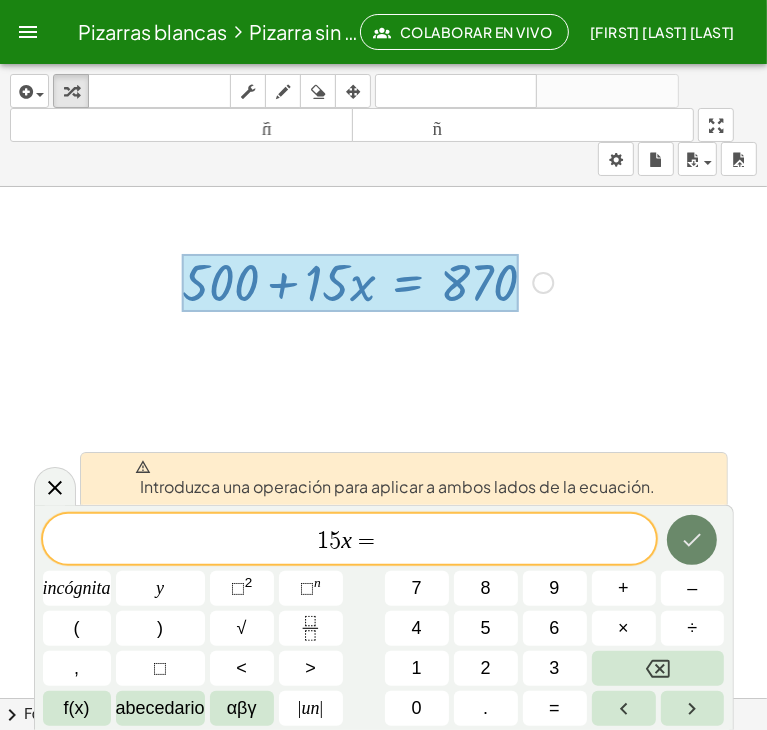 click 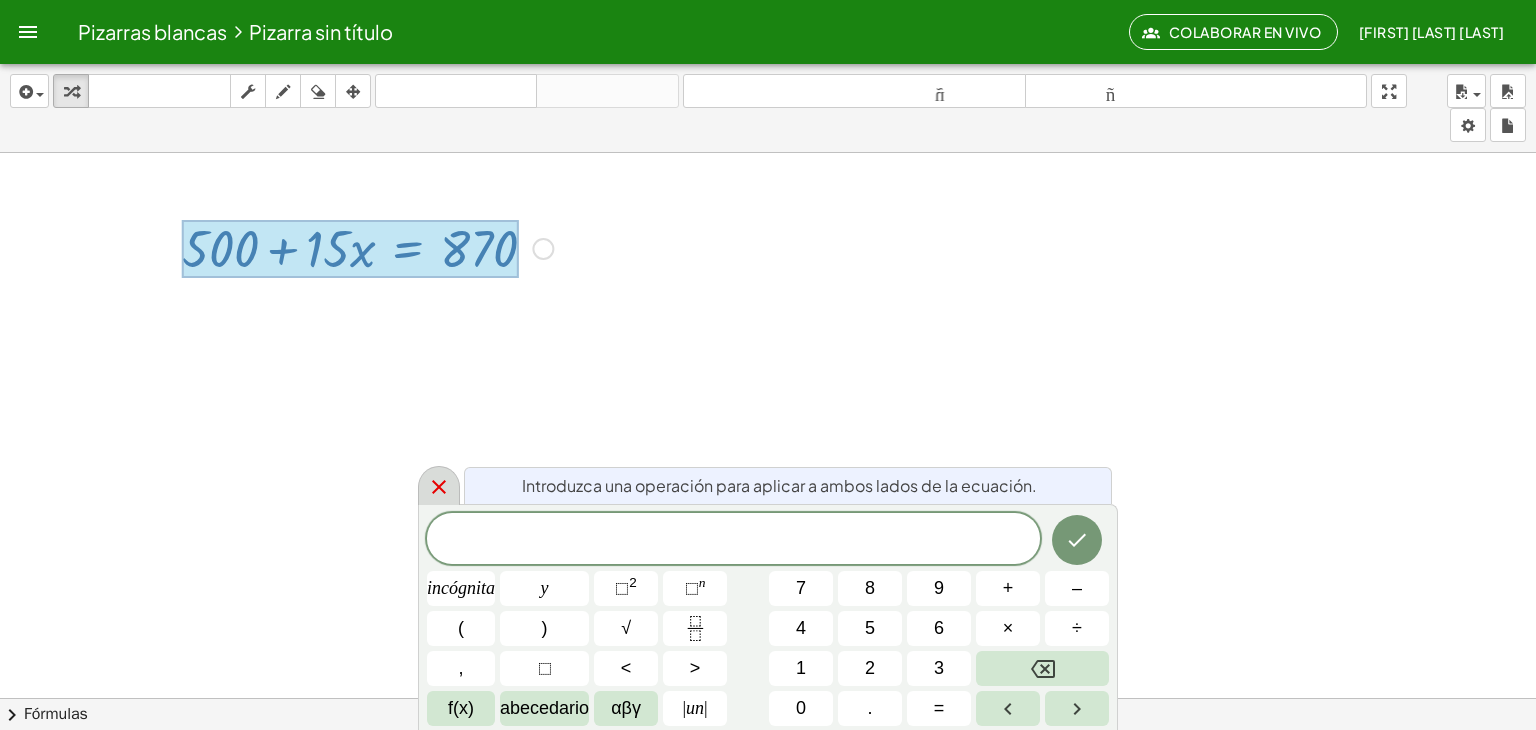 click 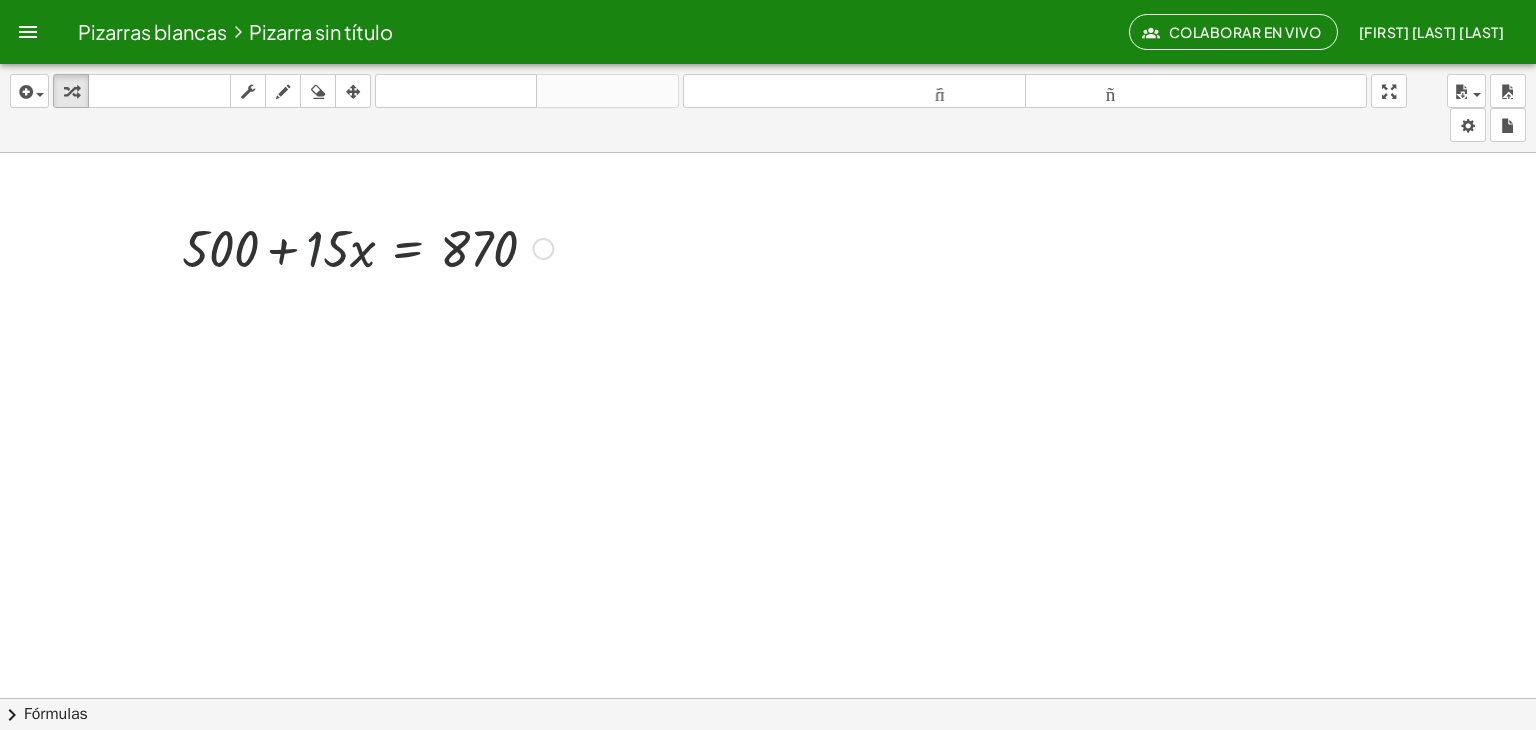 click at bounding box center [367, 247] 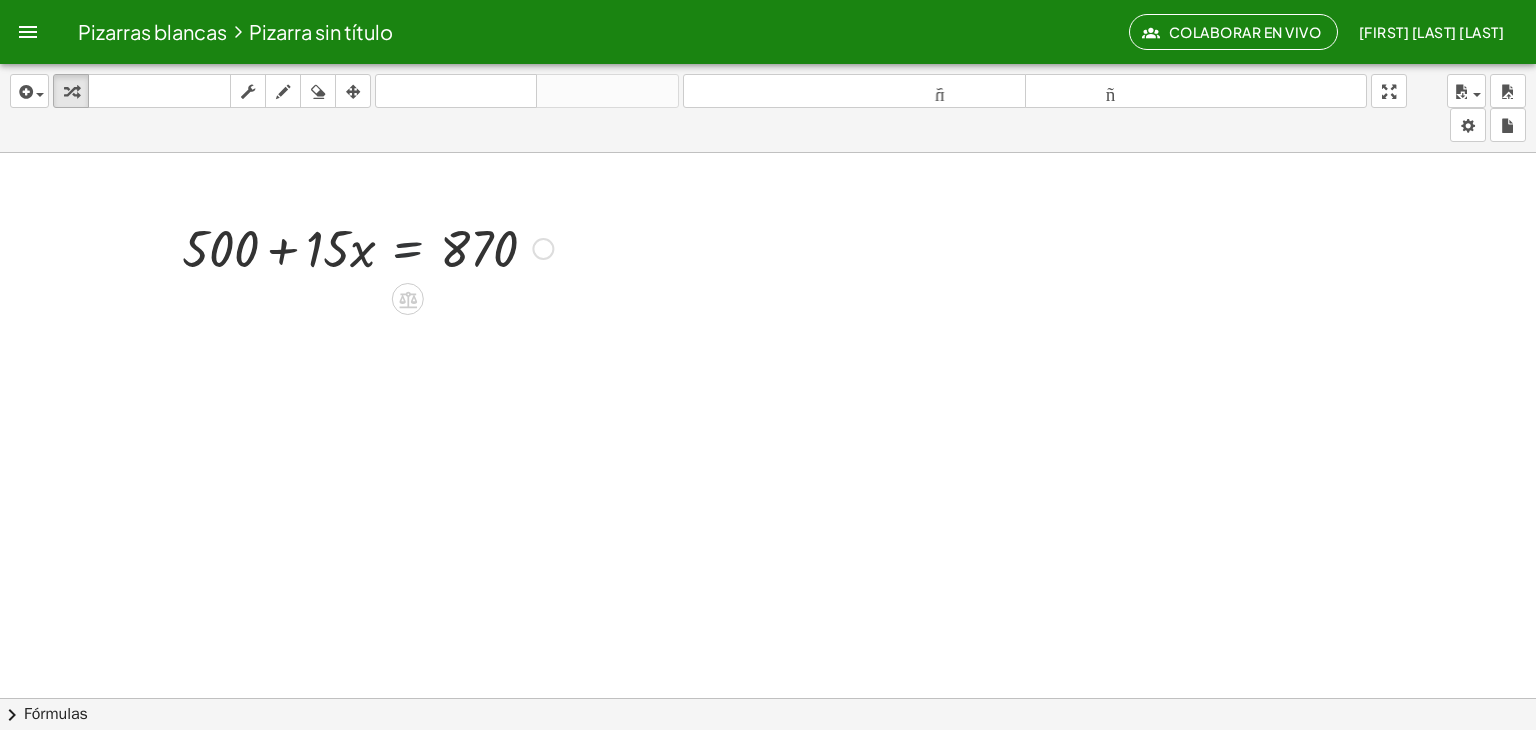 click at bounding box center (367, 247) 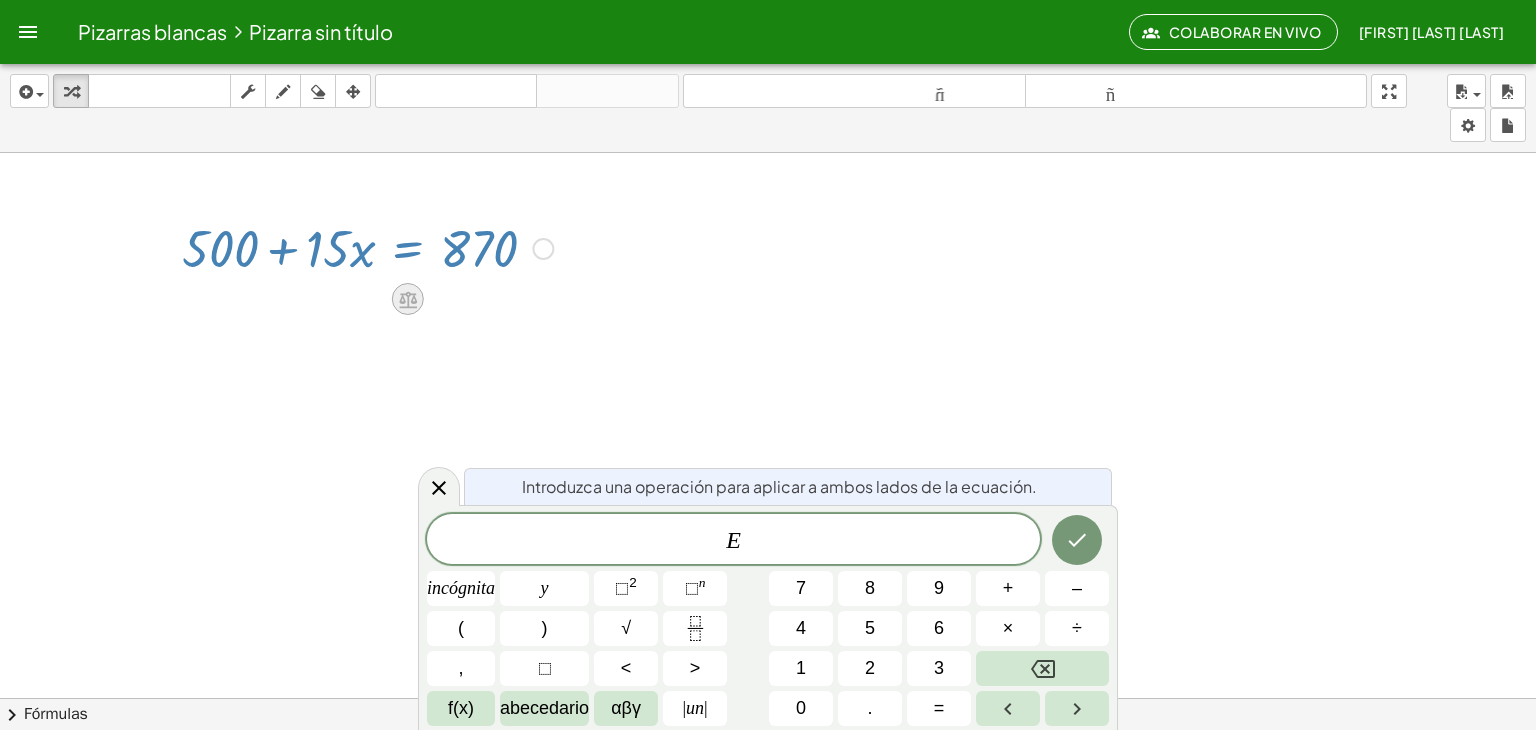 click 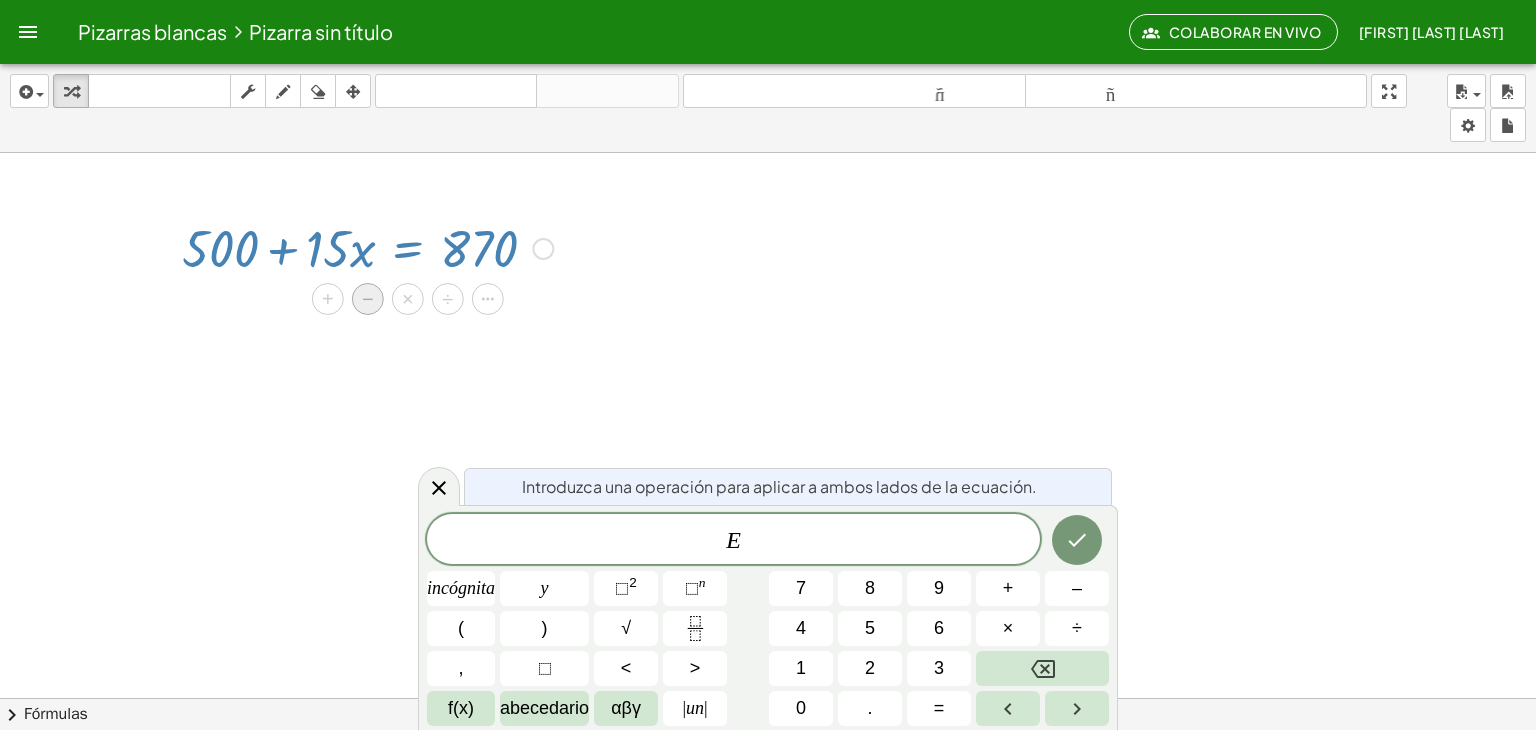 click on "−" at bounding box center [368, 299] 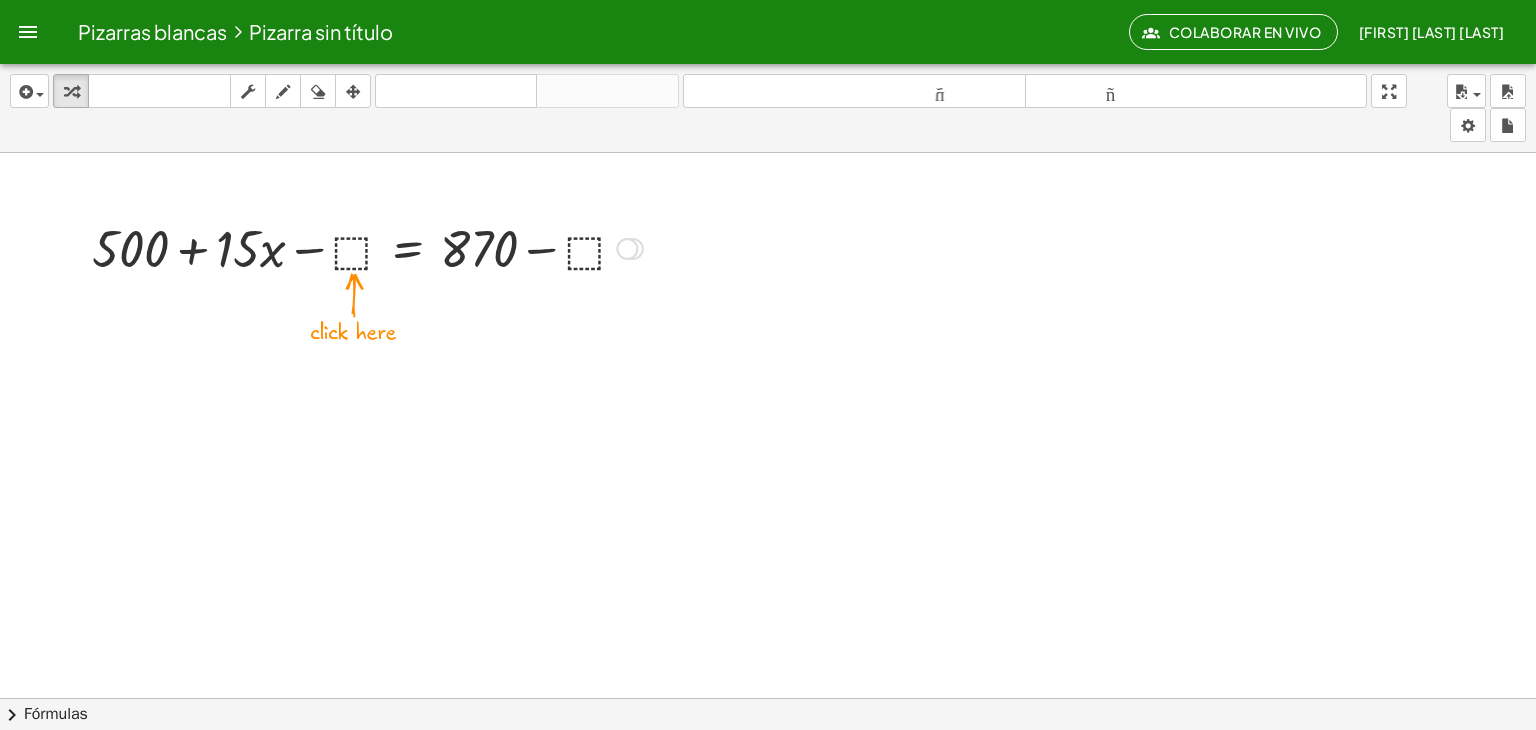 click at bounding box center [367, 247] 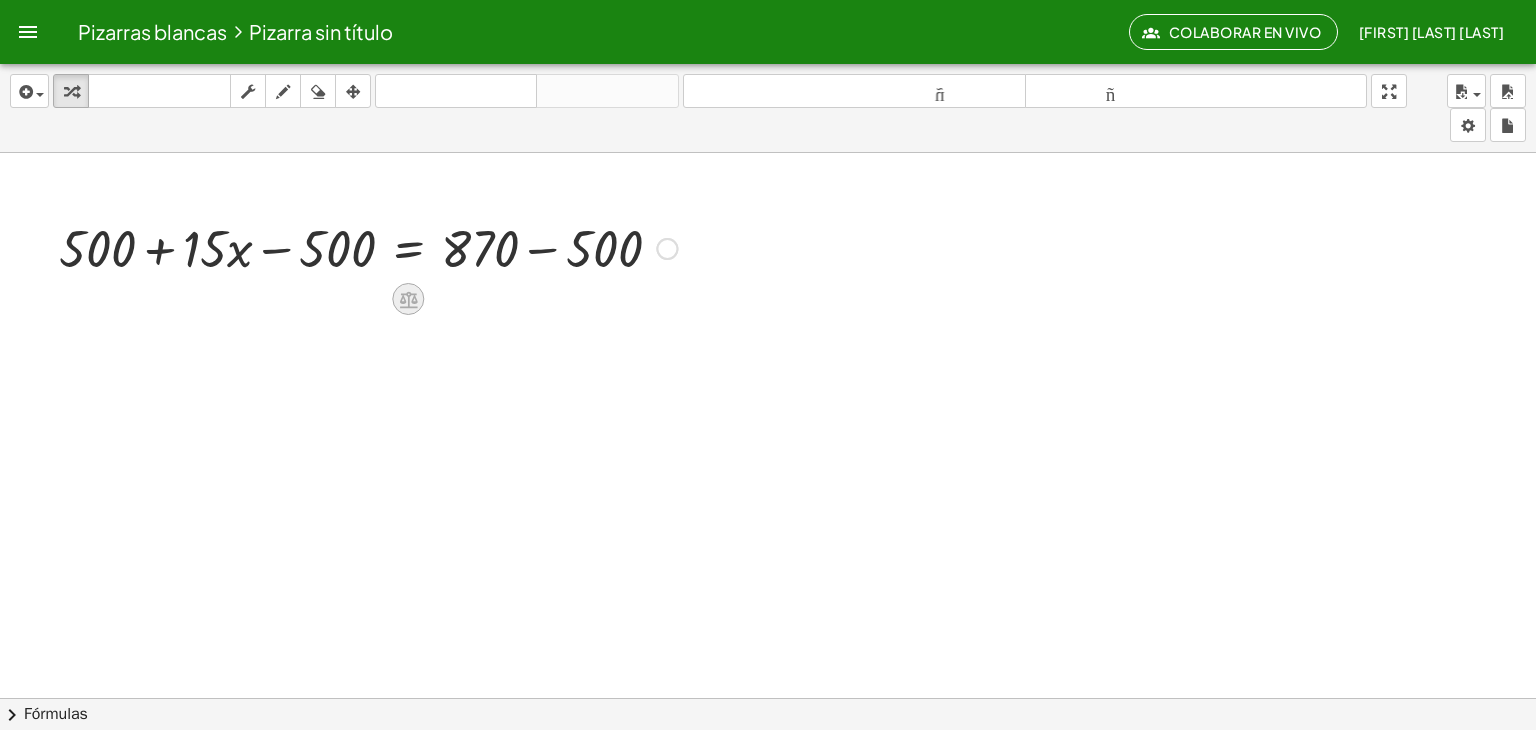 click 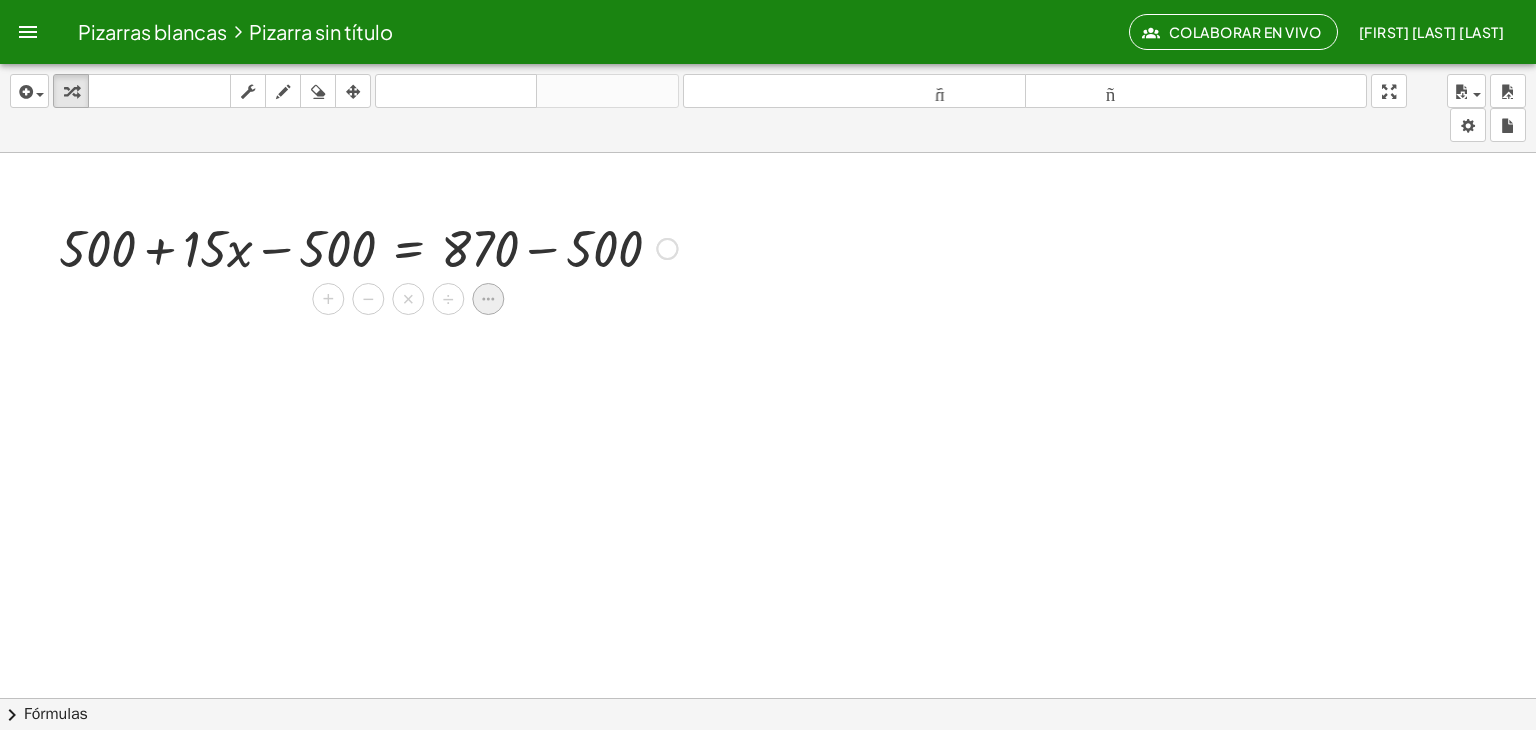 click 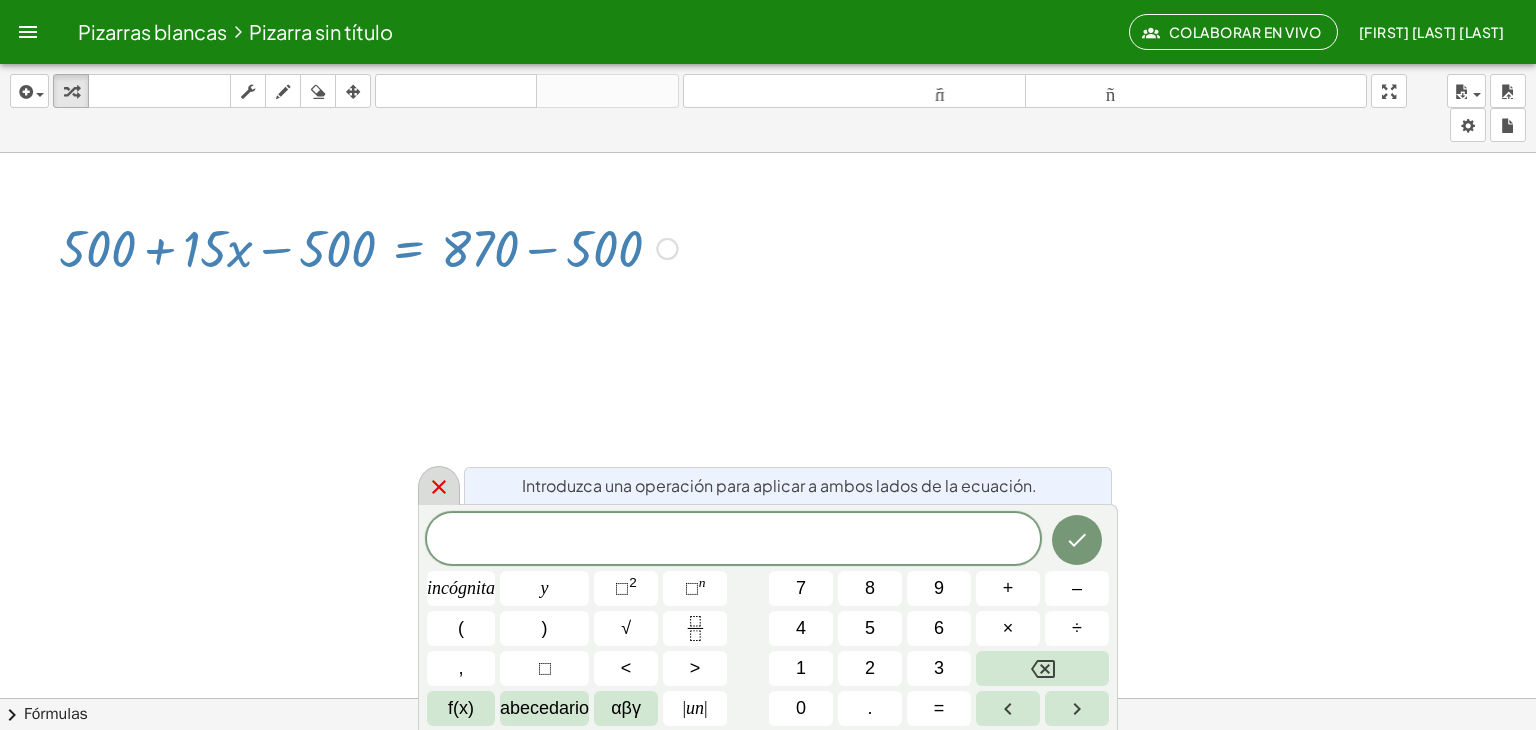 click 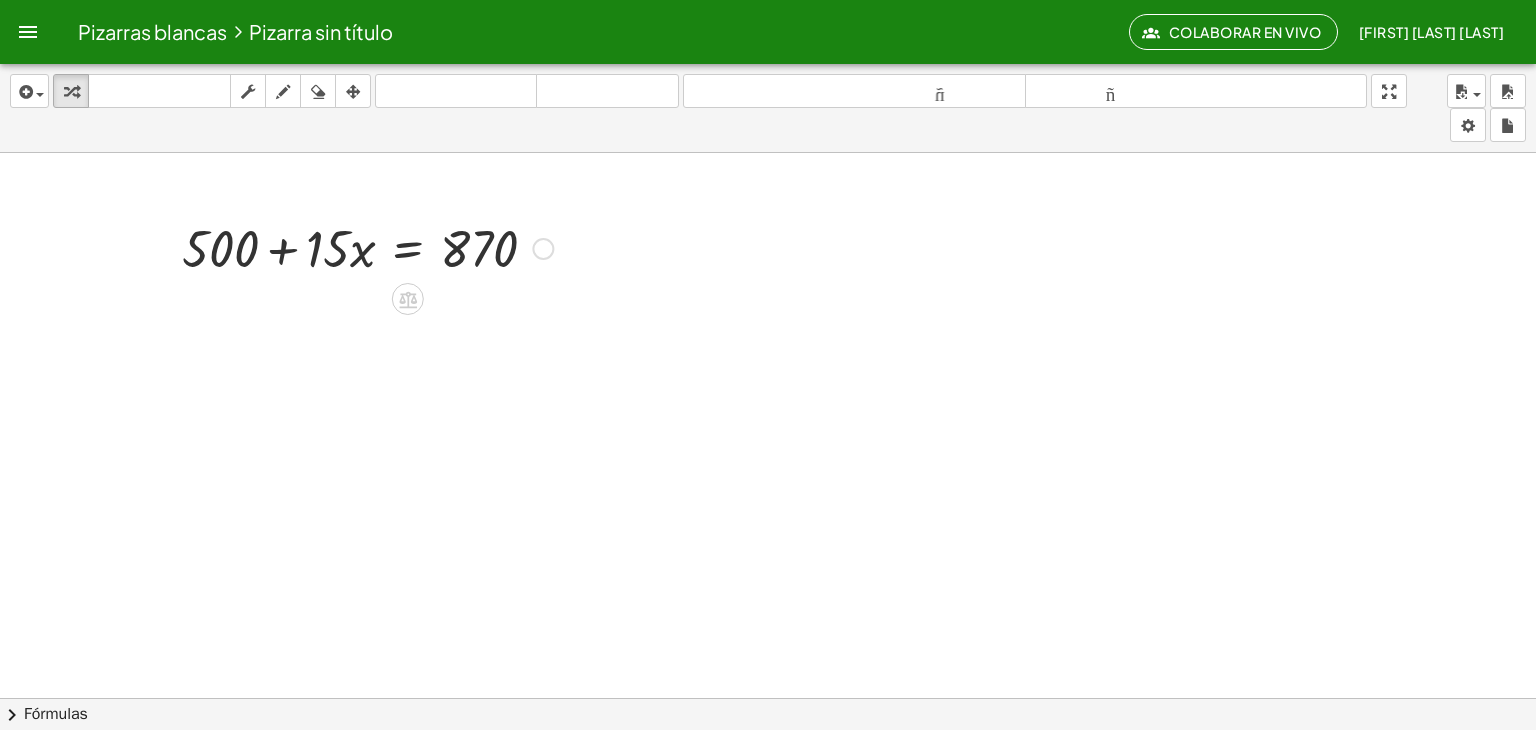 click at bounding box center [543, 249] 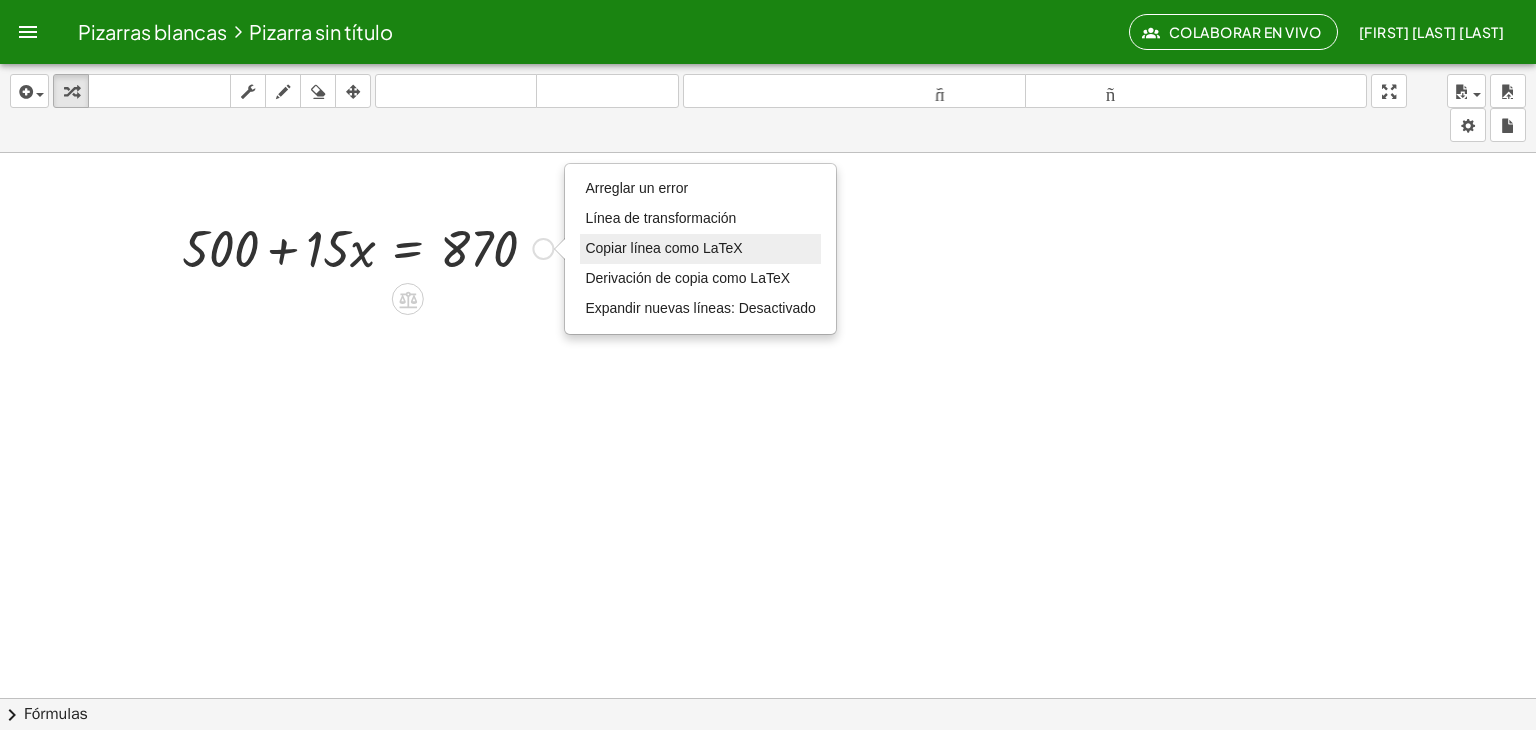 click on "Copiar línea como LaTeX" at bounding box center (663, 248) 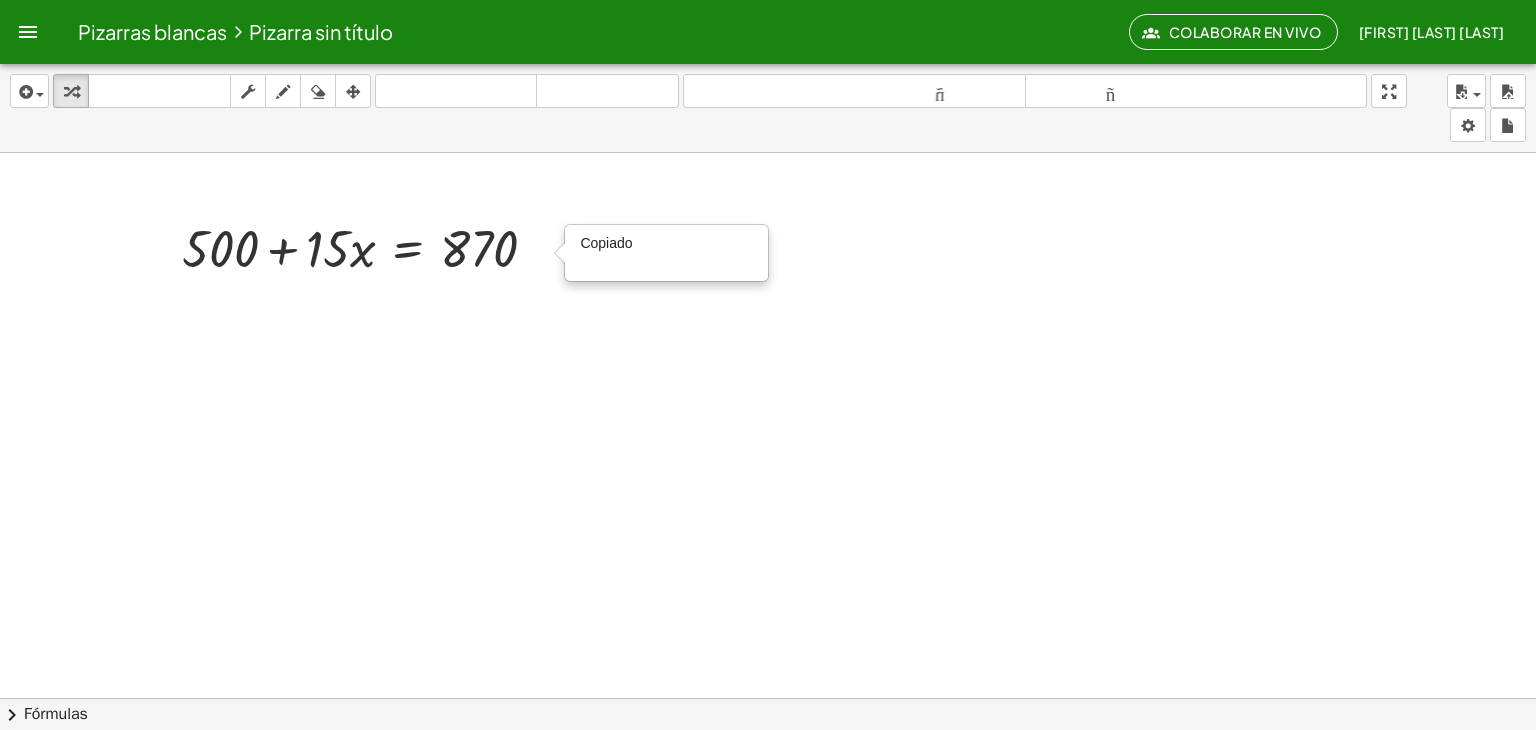 click at bounding box center [768, 776] 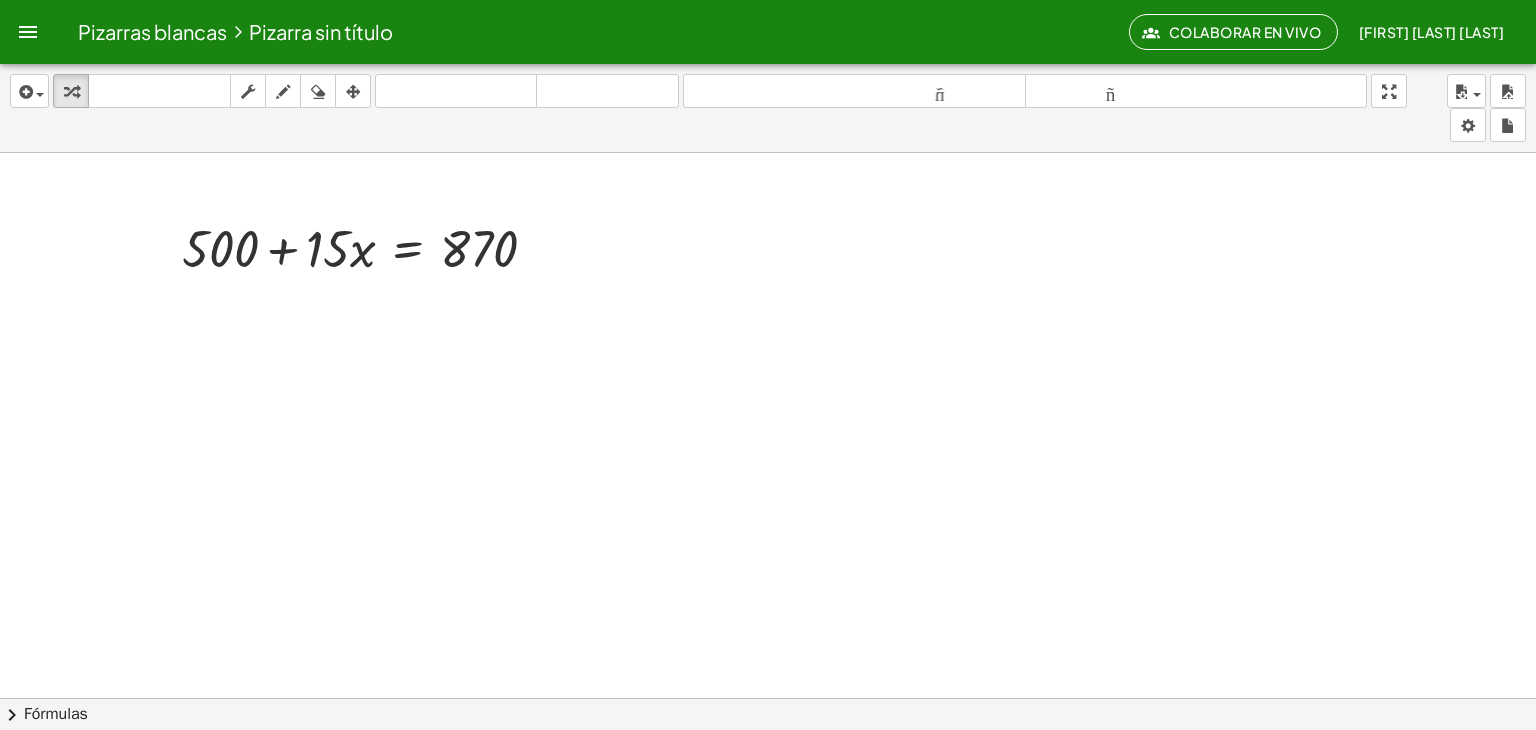 click at bounding box center [768, 776] 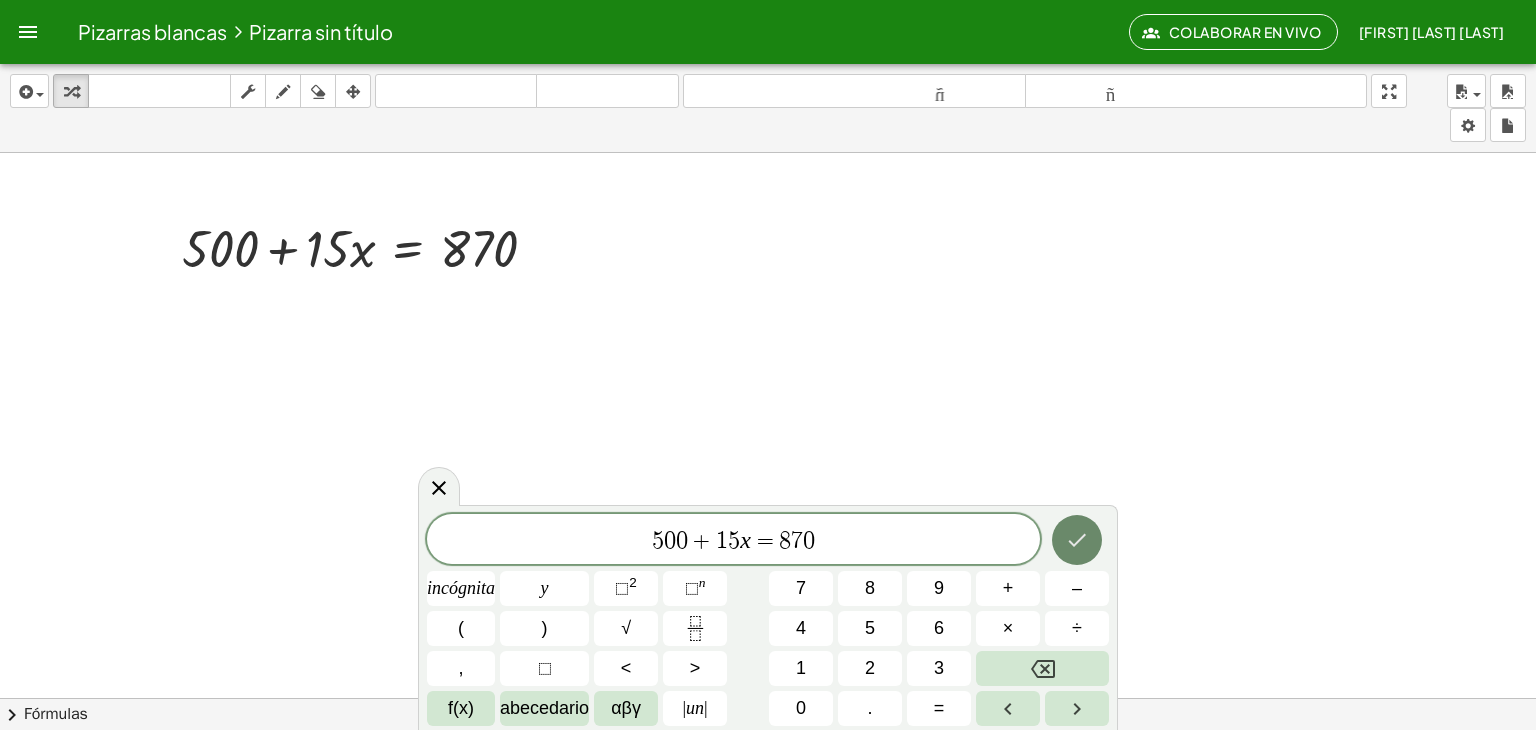 click 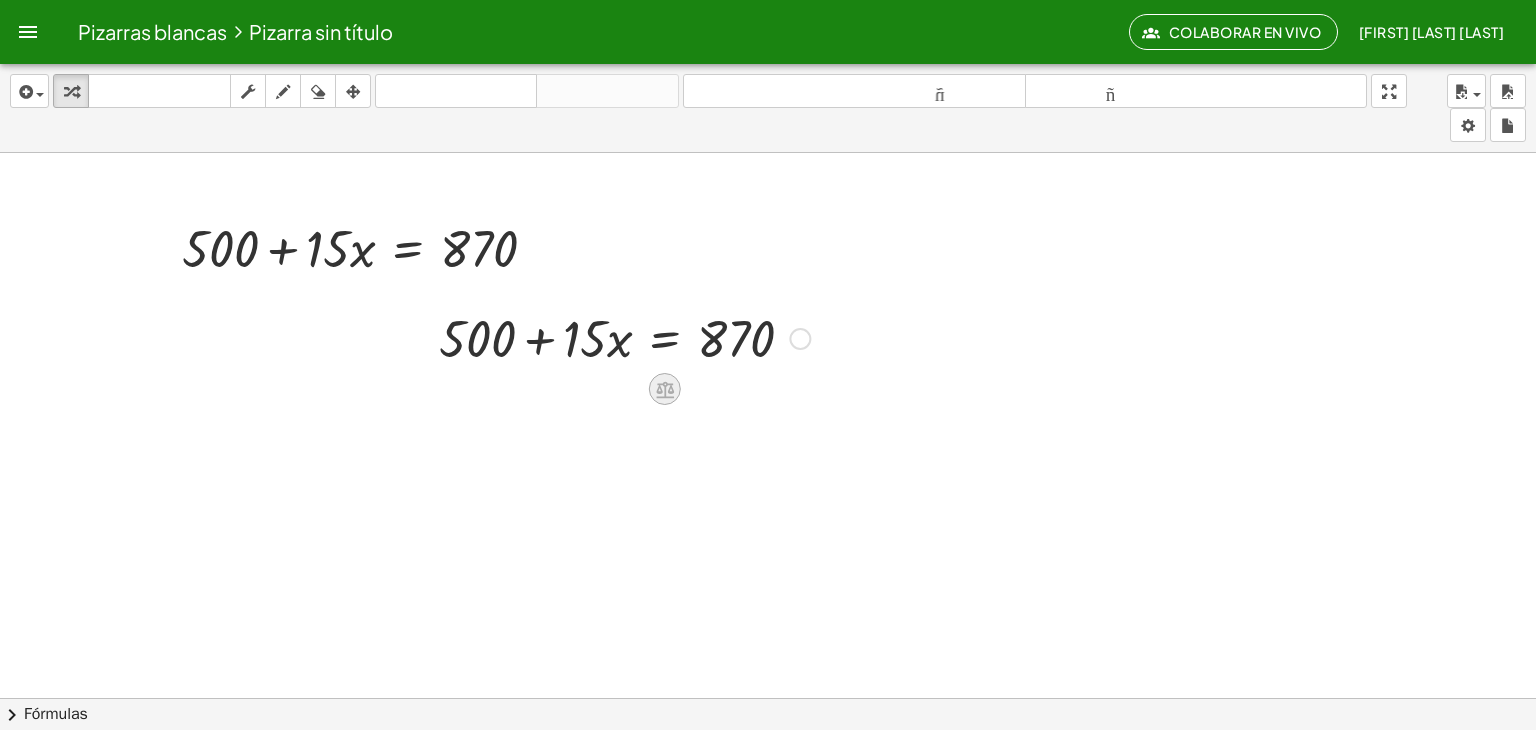 click 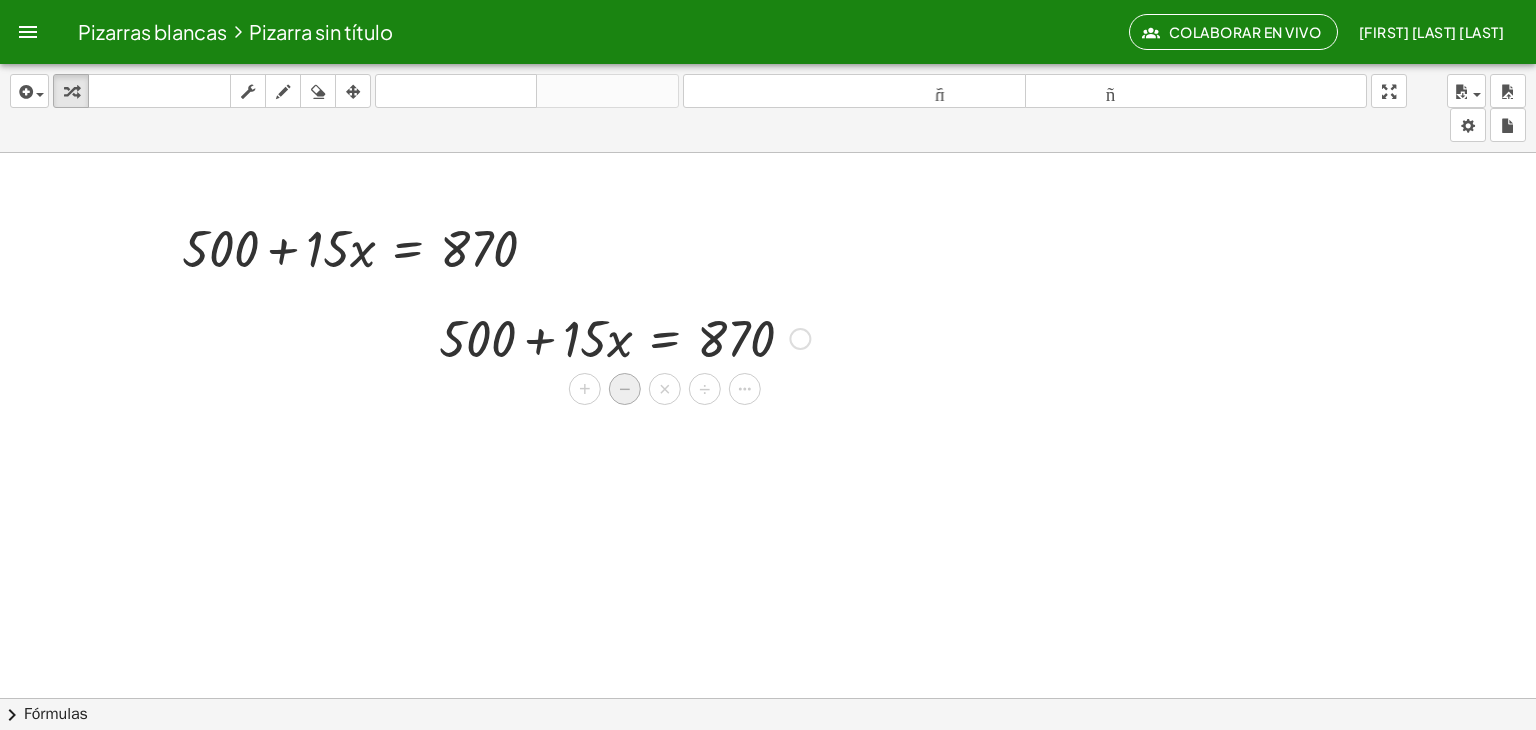 click on "−" at bounding box center (625, 389) 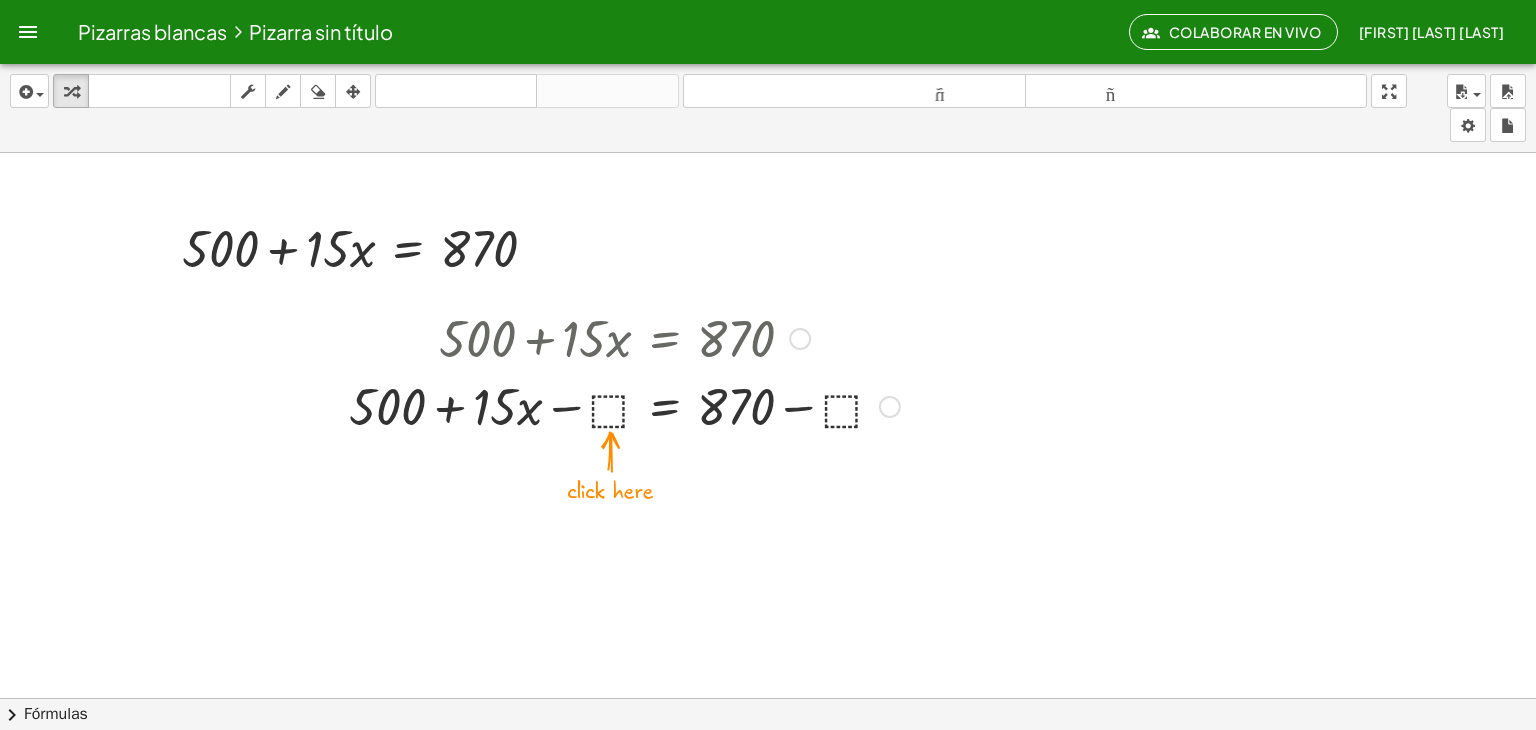 click at bounding box center [624, 405] 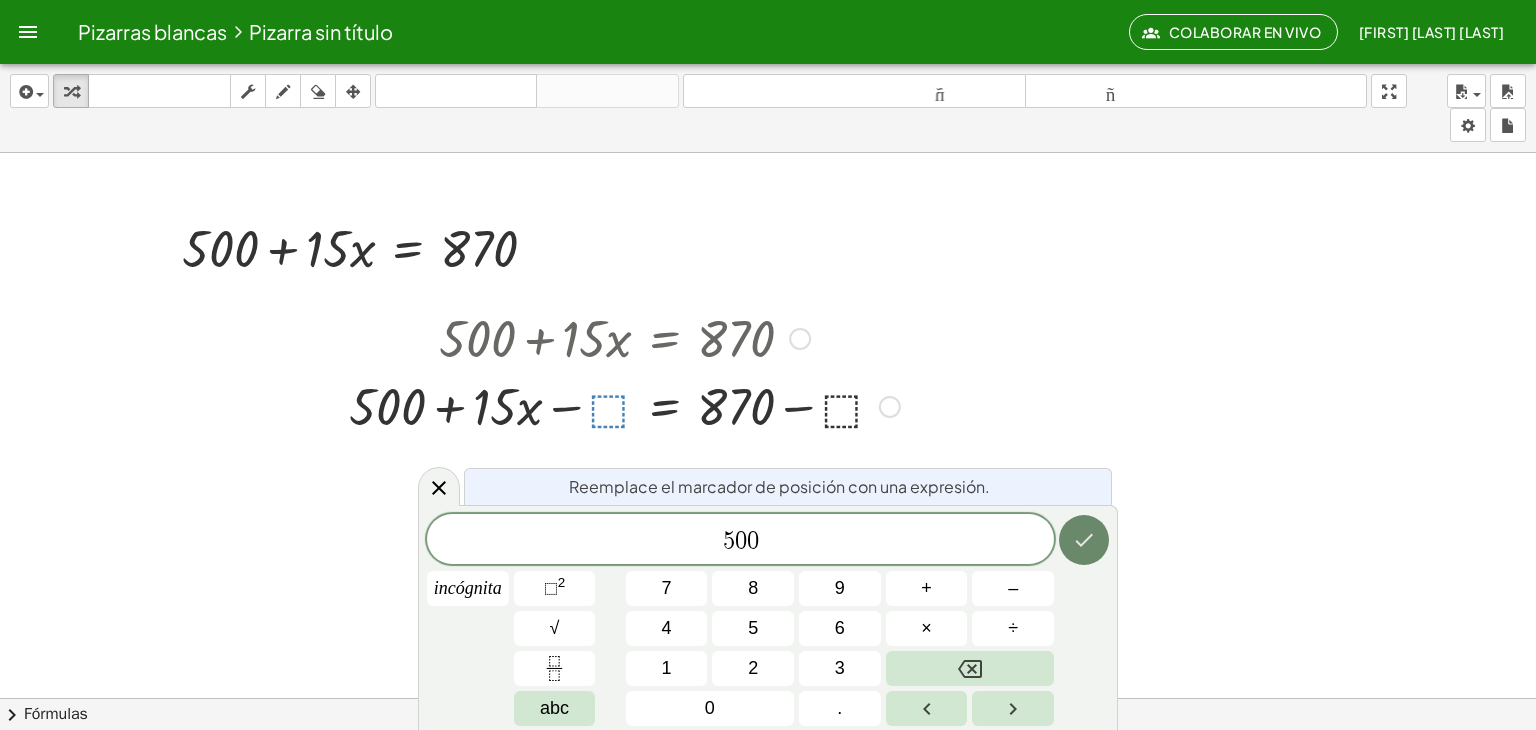 click 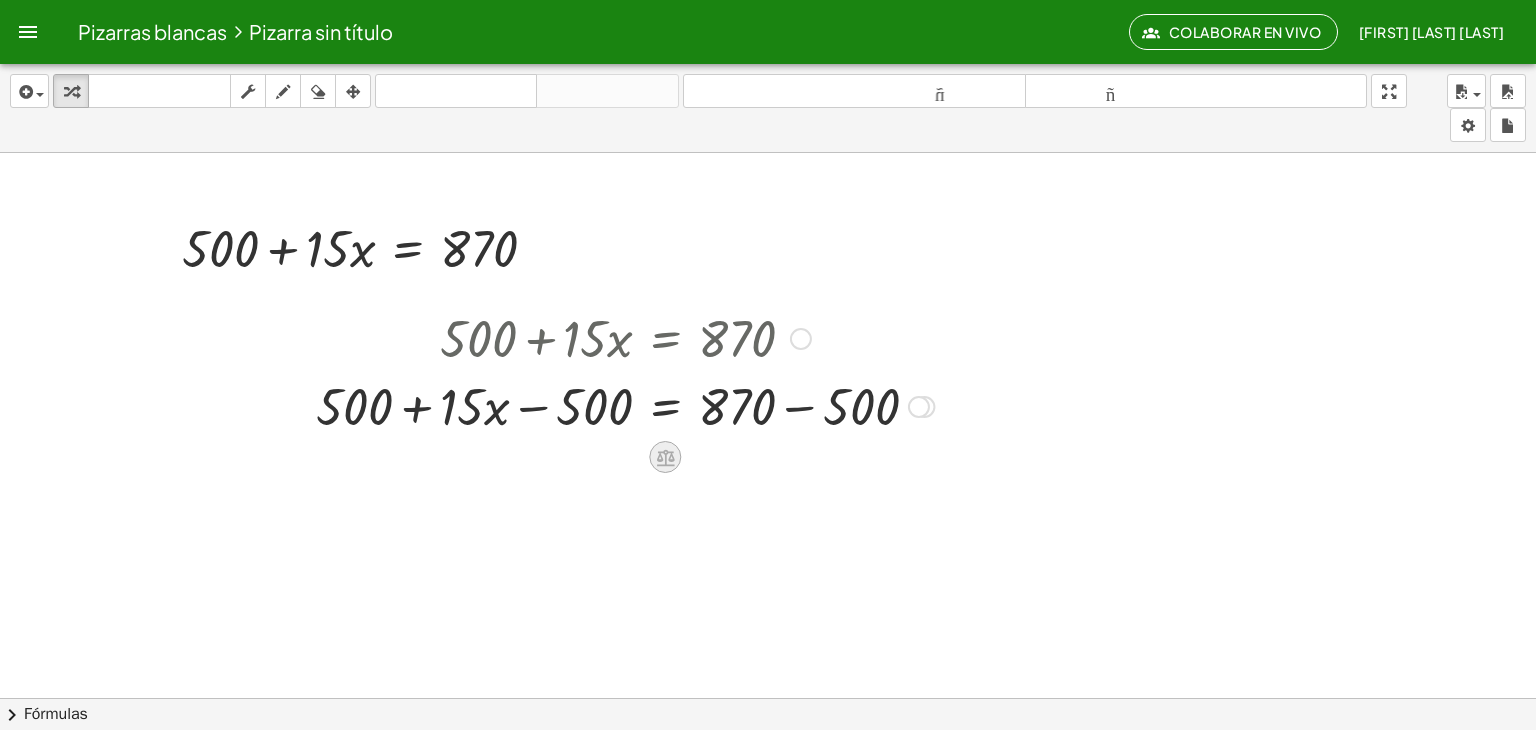 click 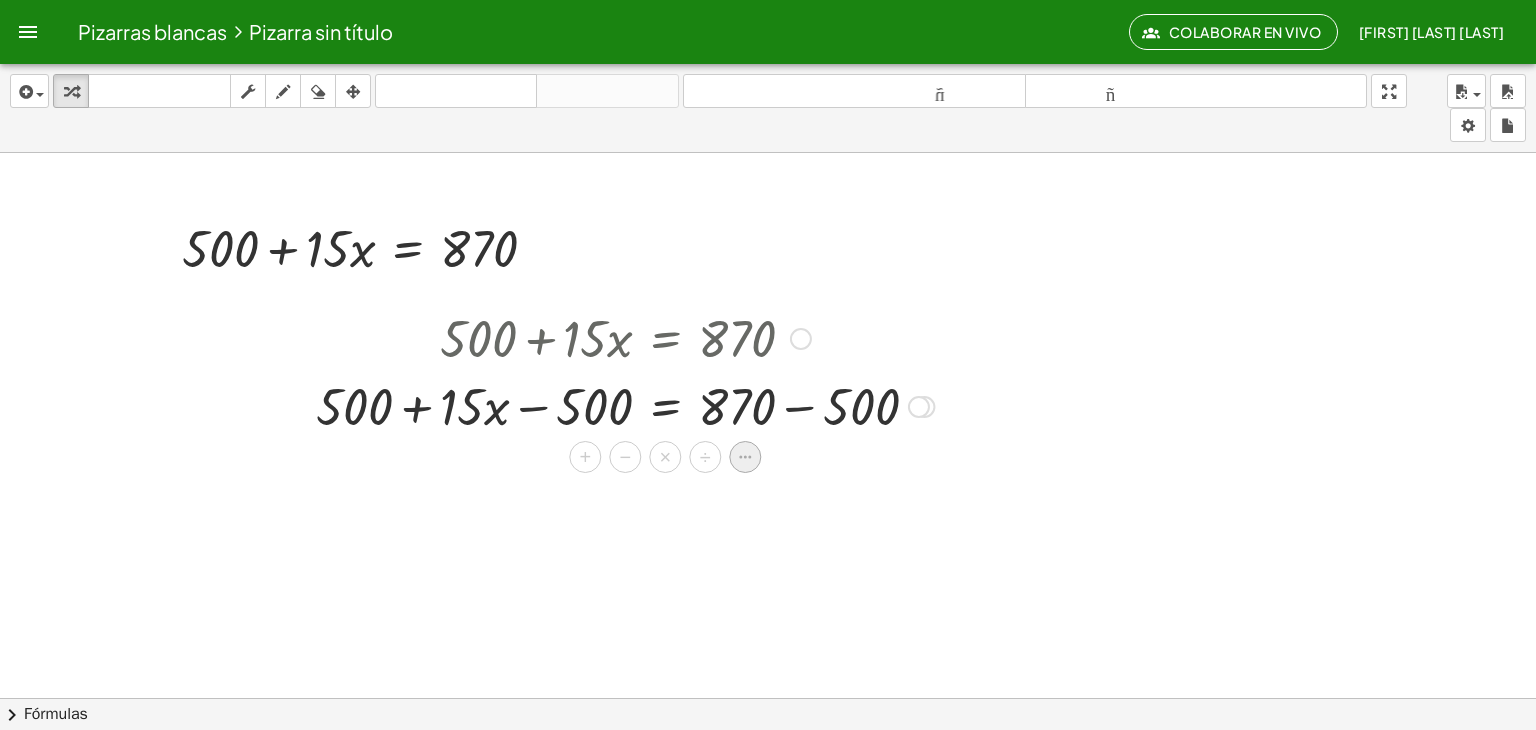 click 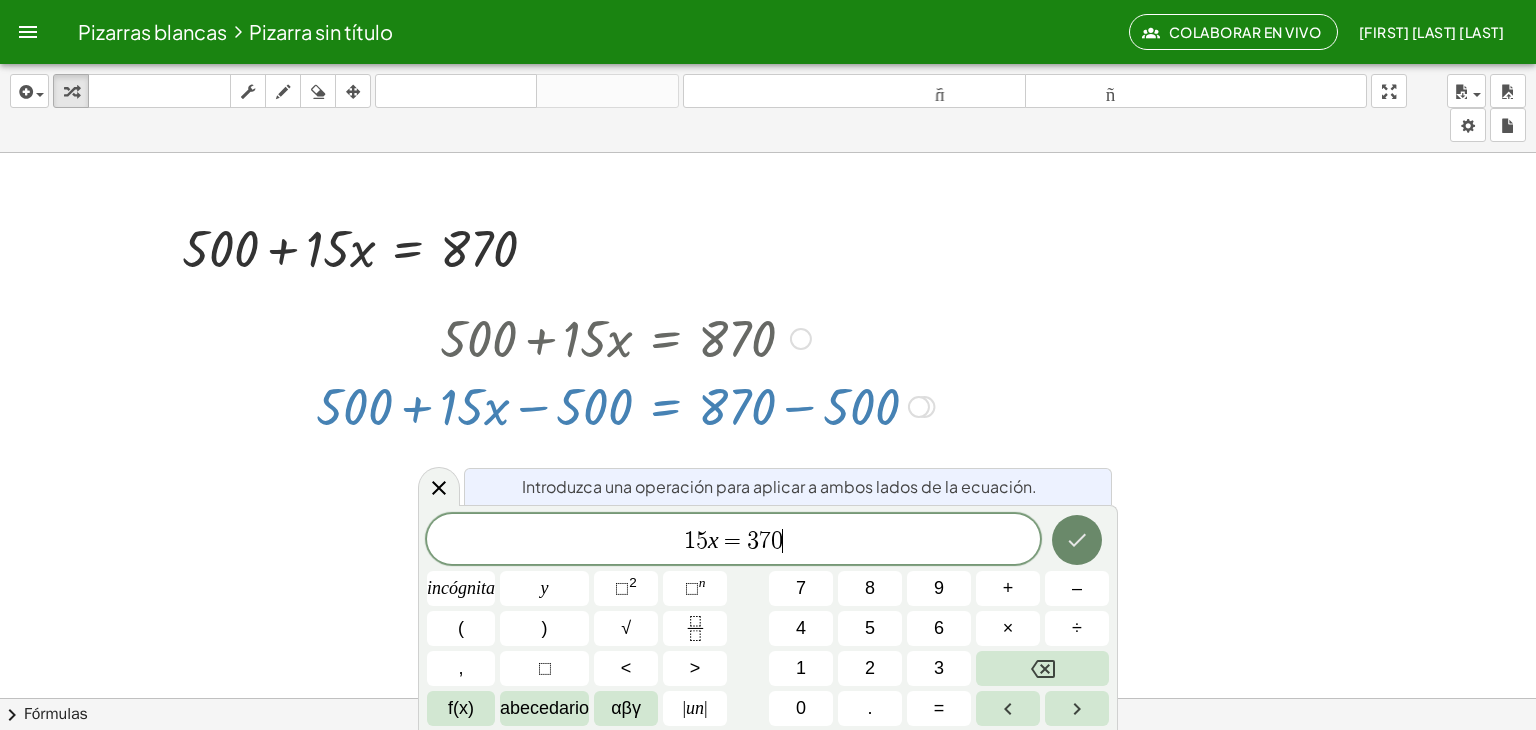 click 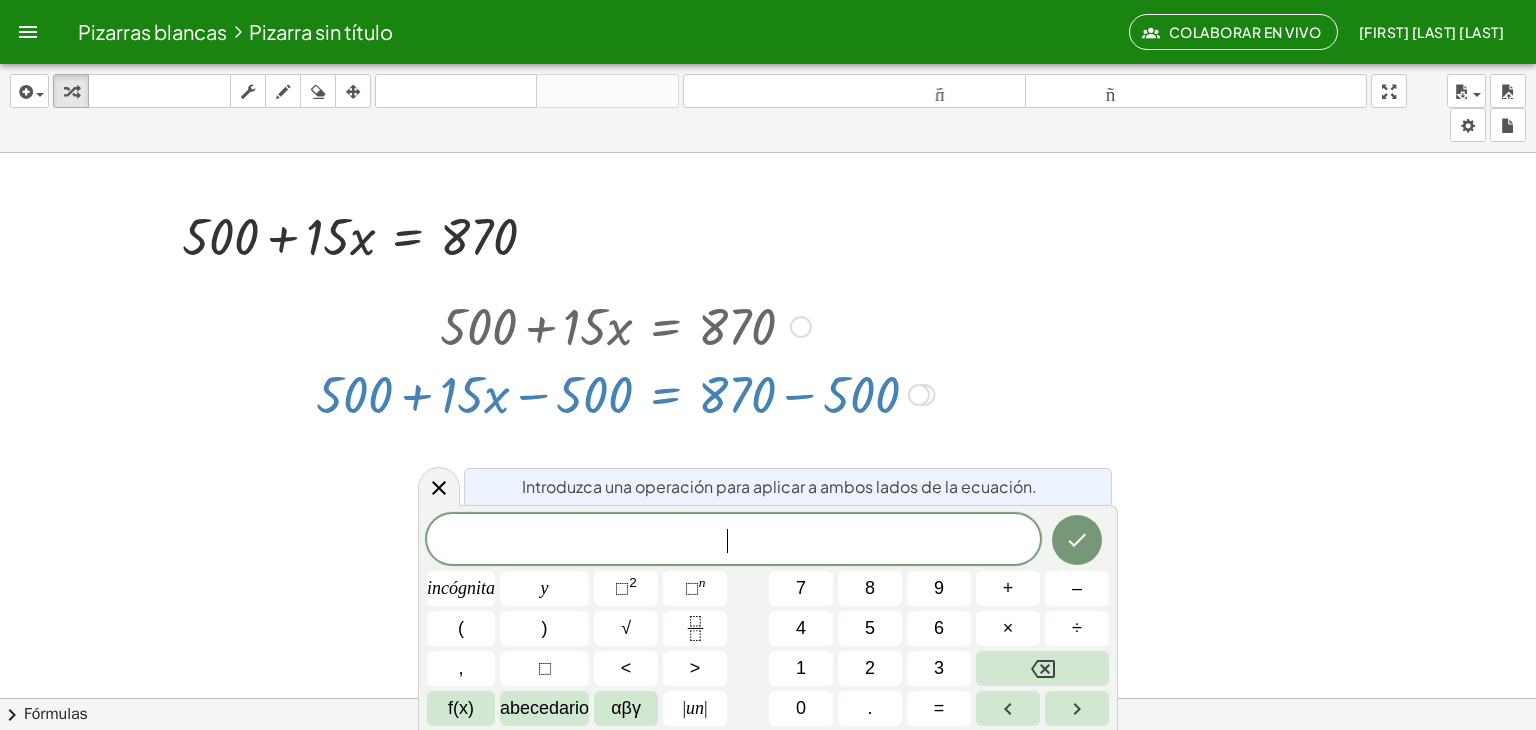 scroll, scrollTop: 0, scrollLeft: 0, axis: both 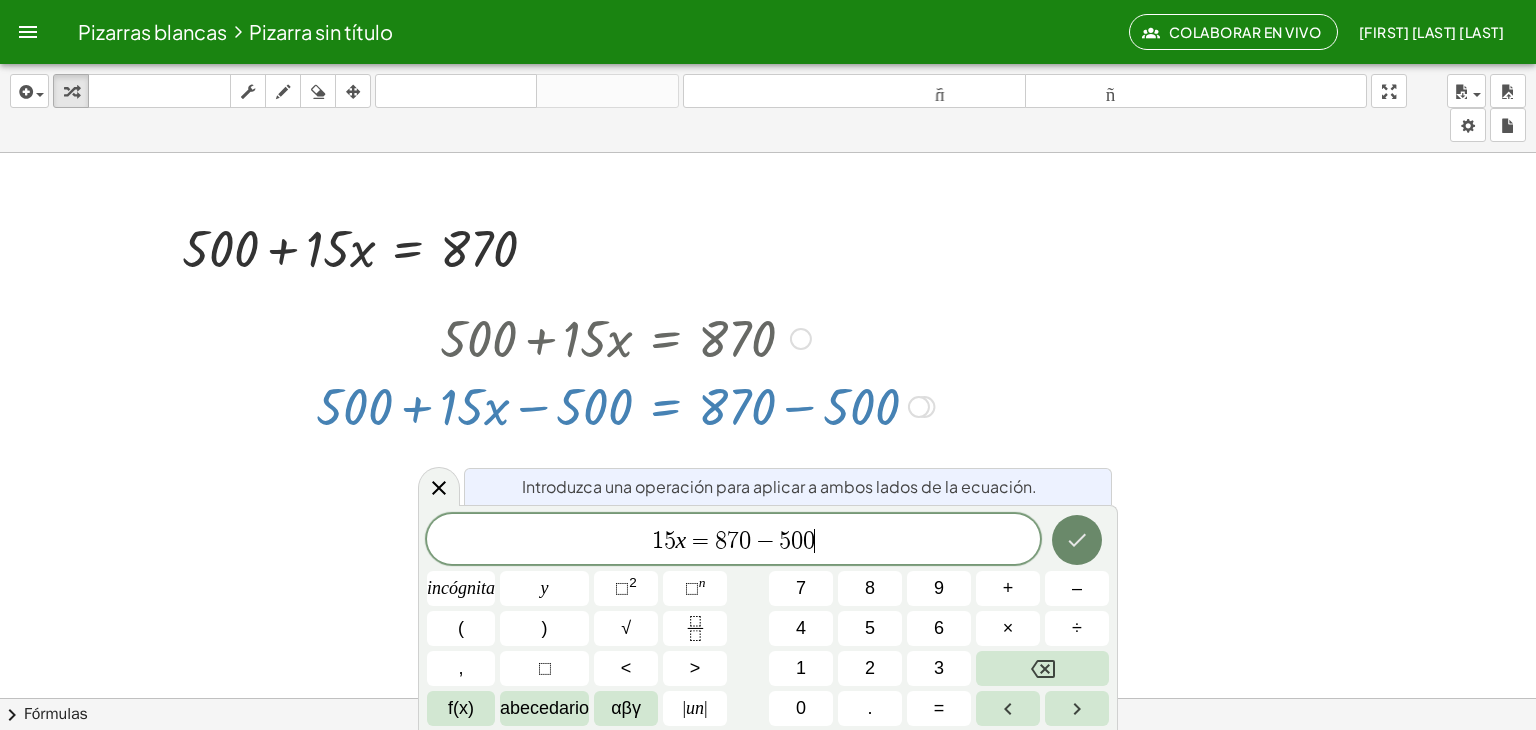 click 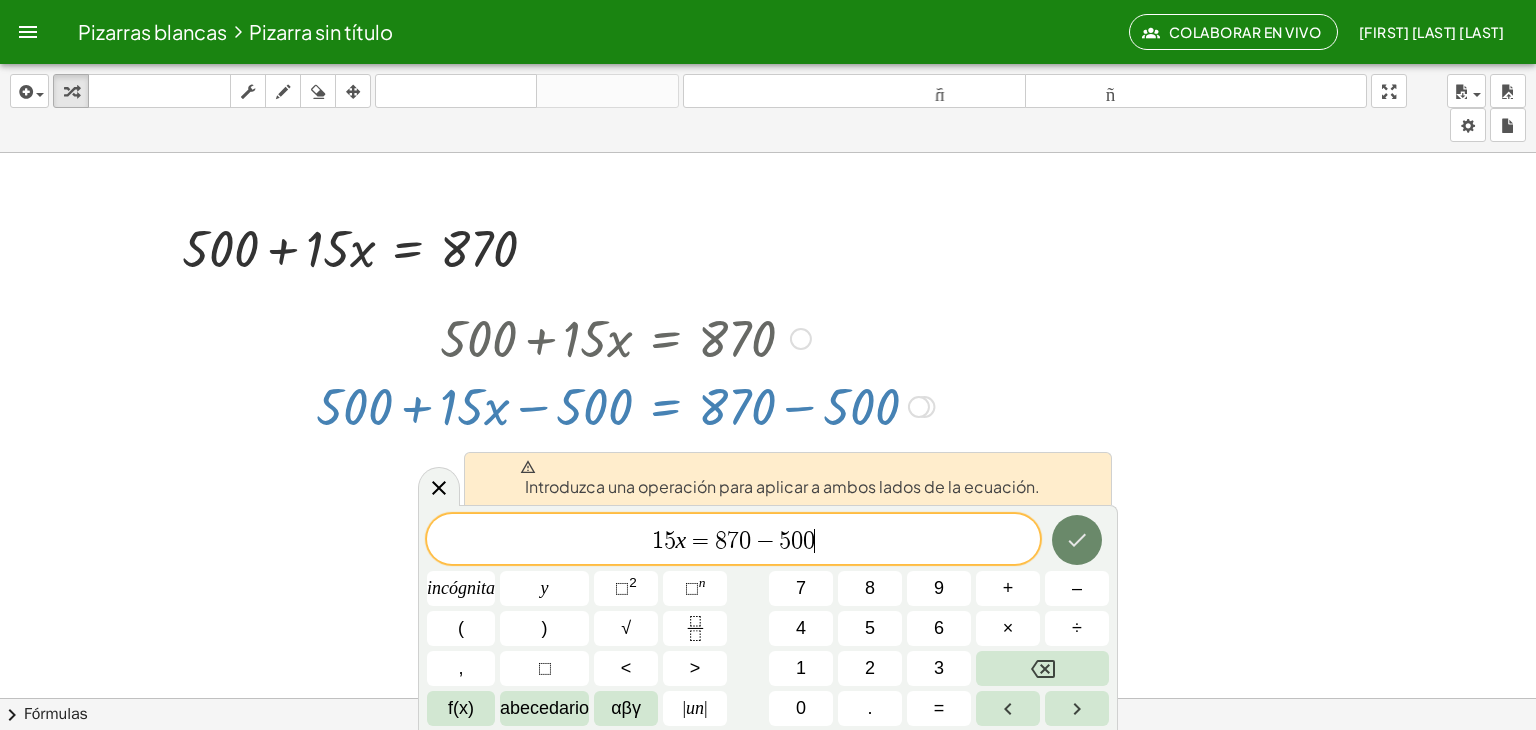 click 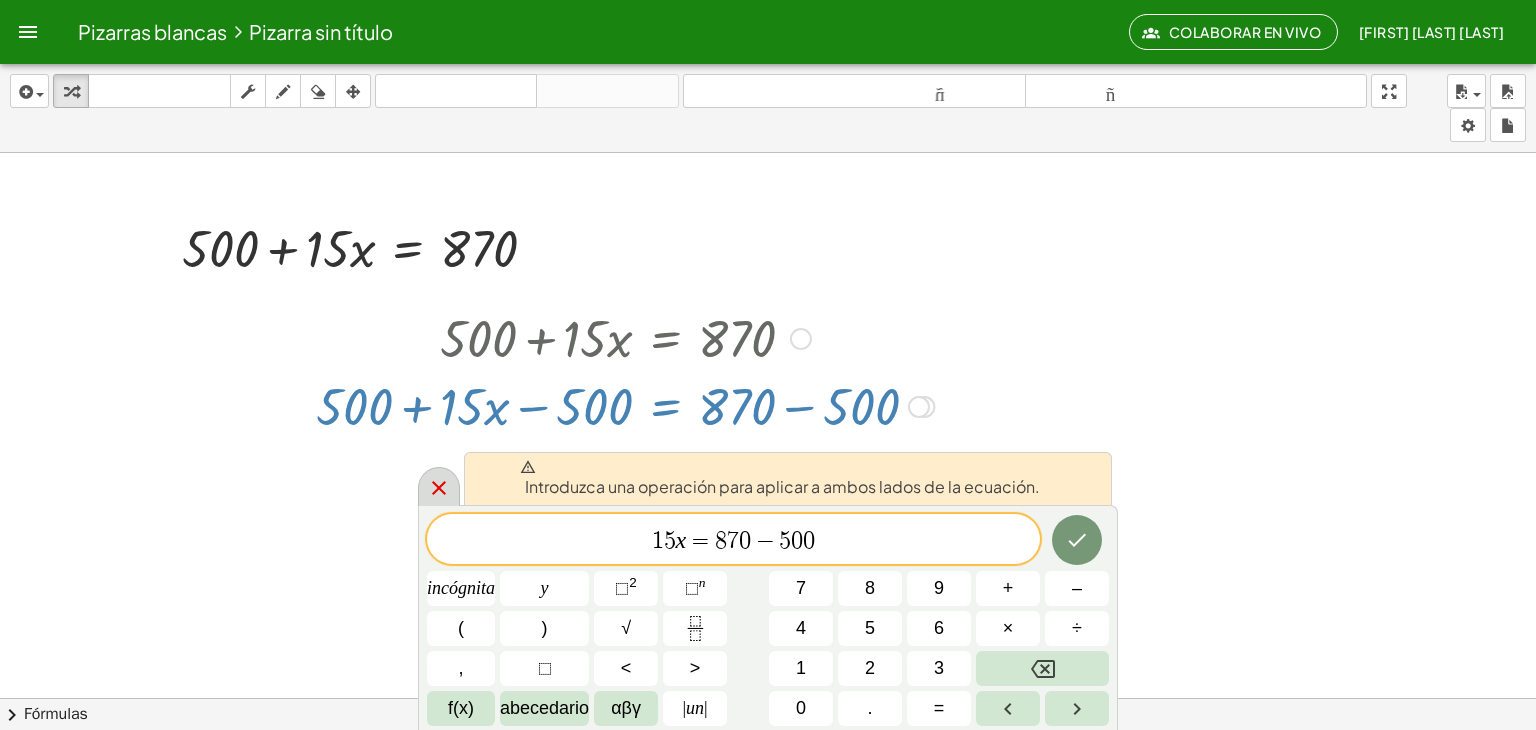 click 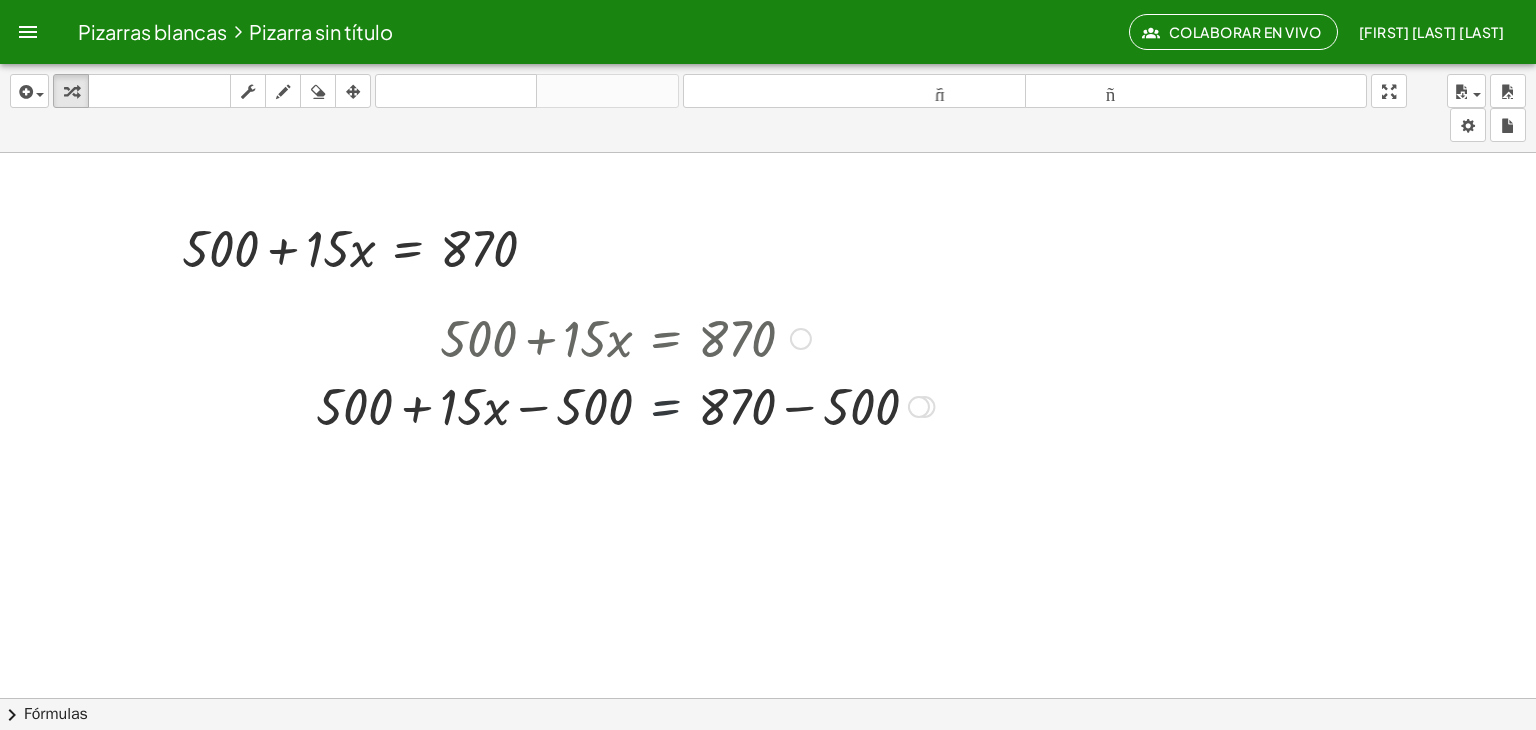 click at bounding box center [625, 405] 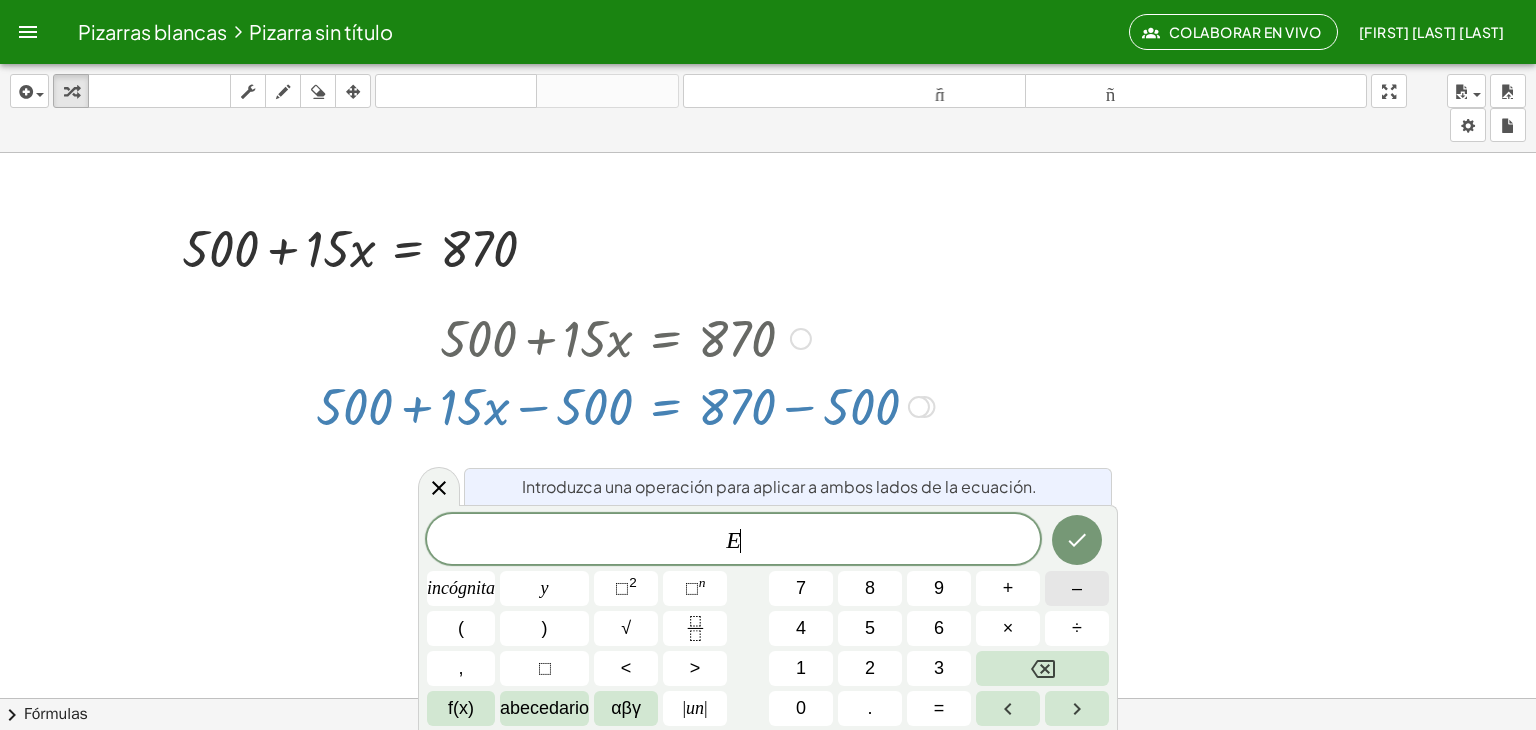 click on "–" at bounding box center [1077, 588] 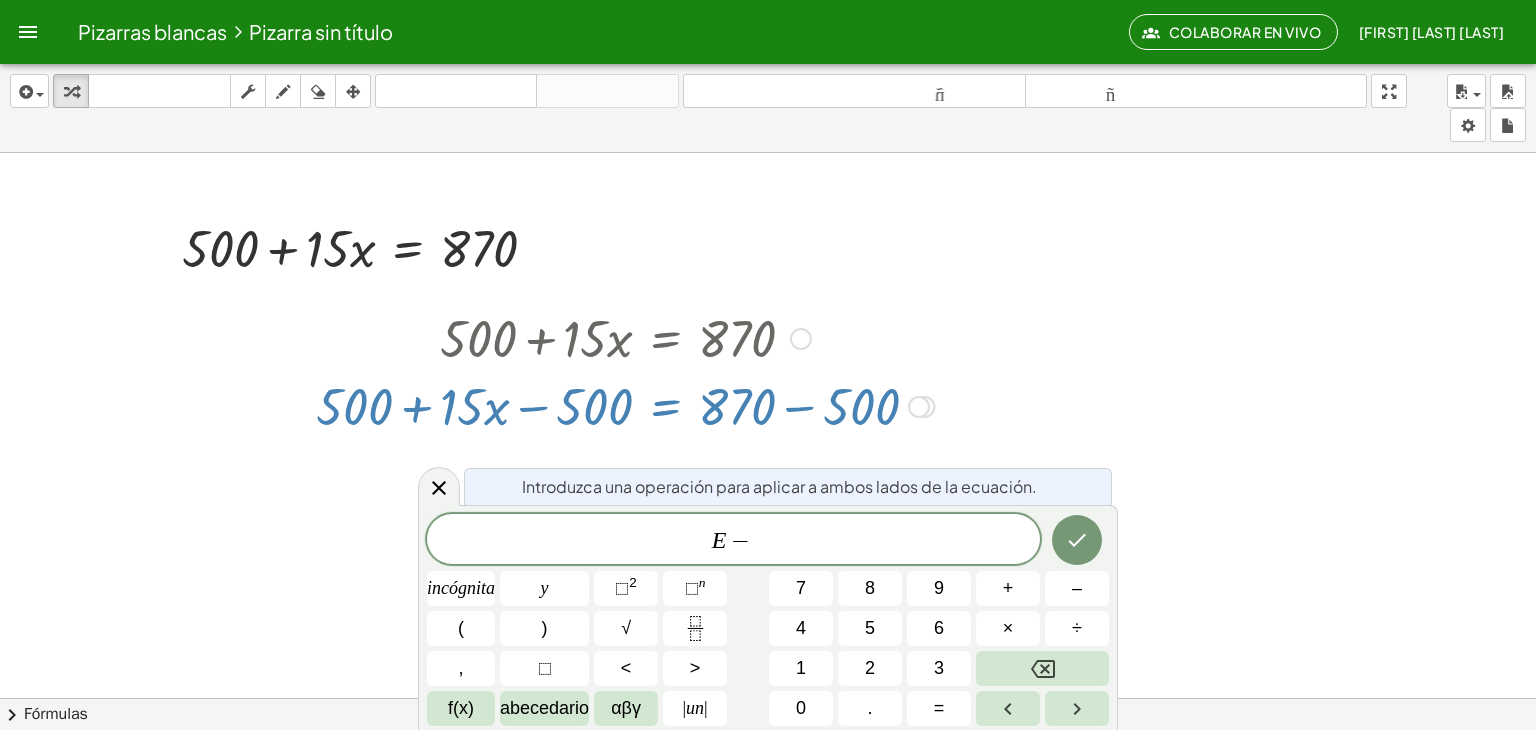 click on "−" at bounding box center [741, 541] 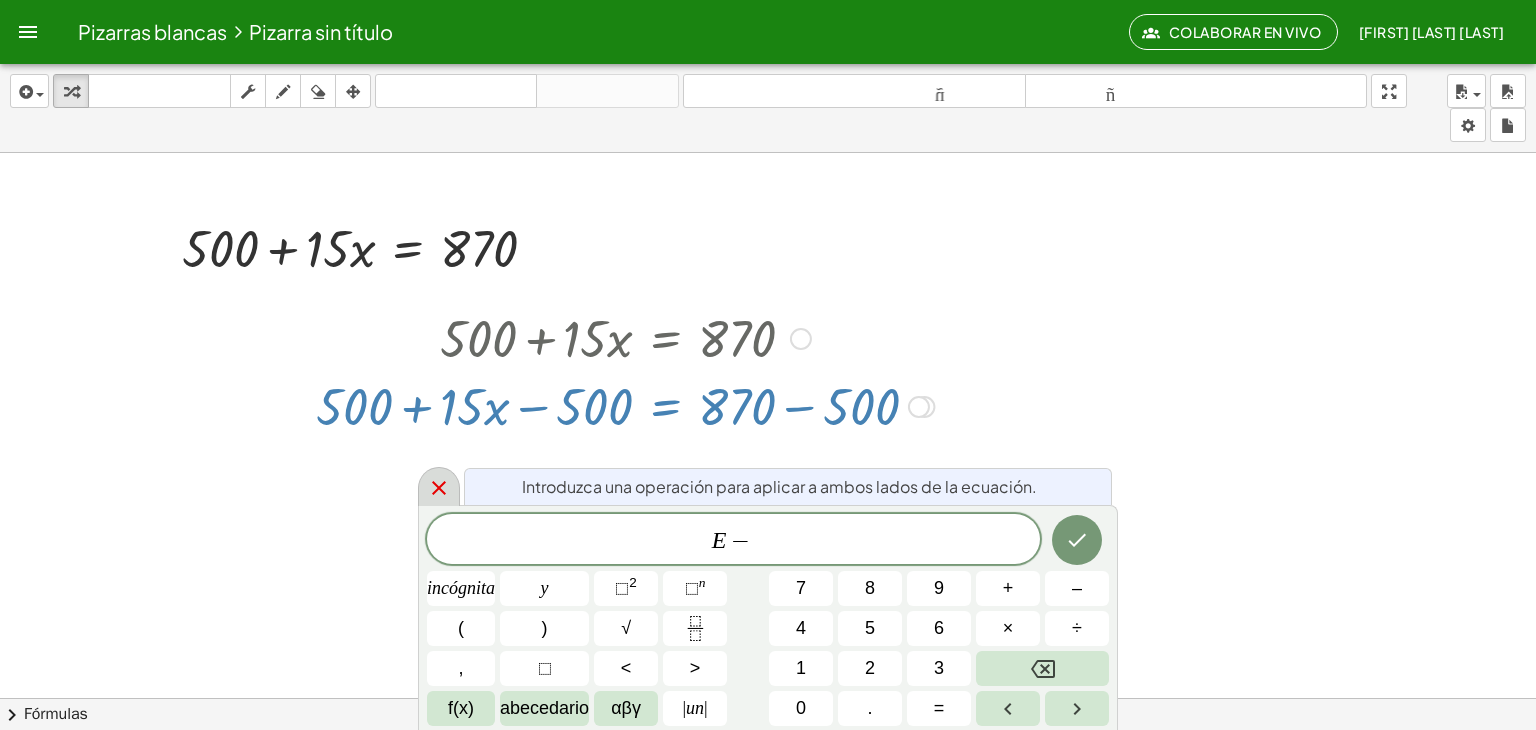 click 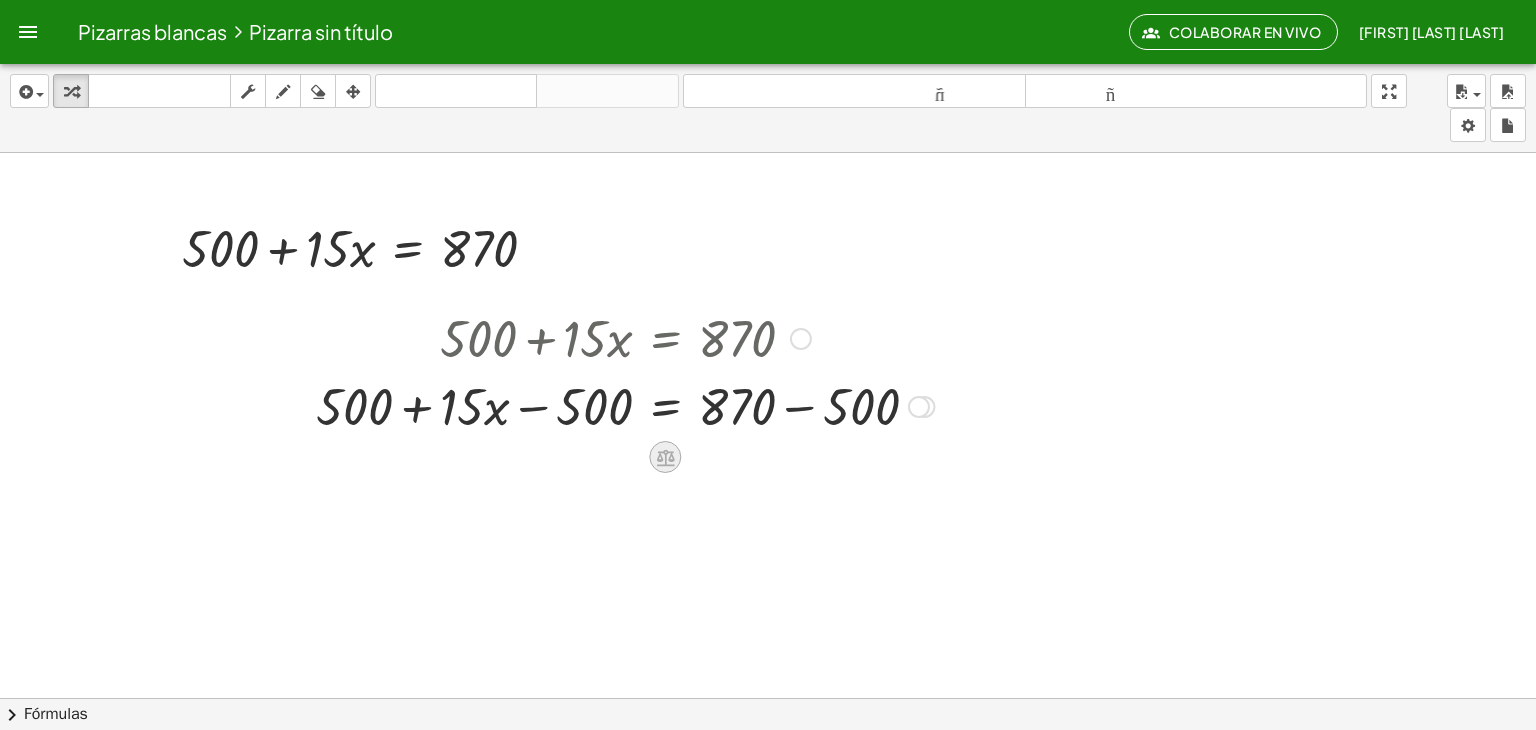 click 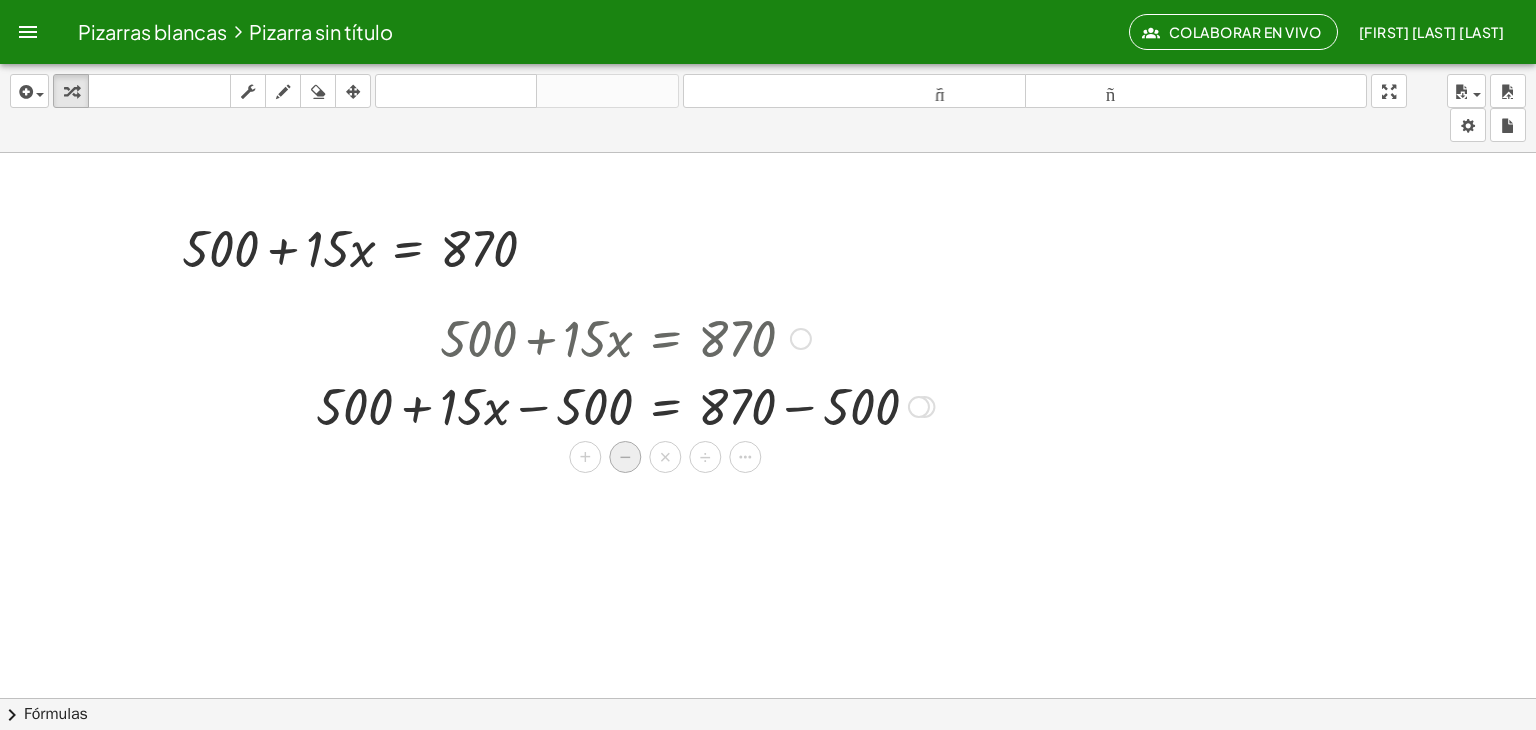 click on "−" at bounding box center [625, 457] 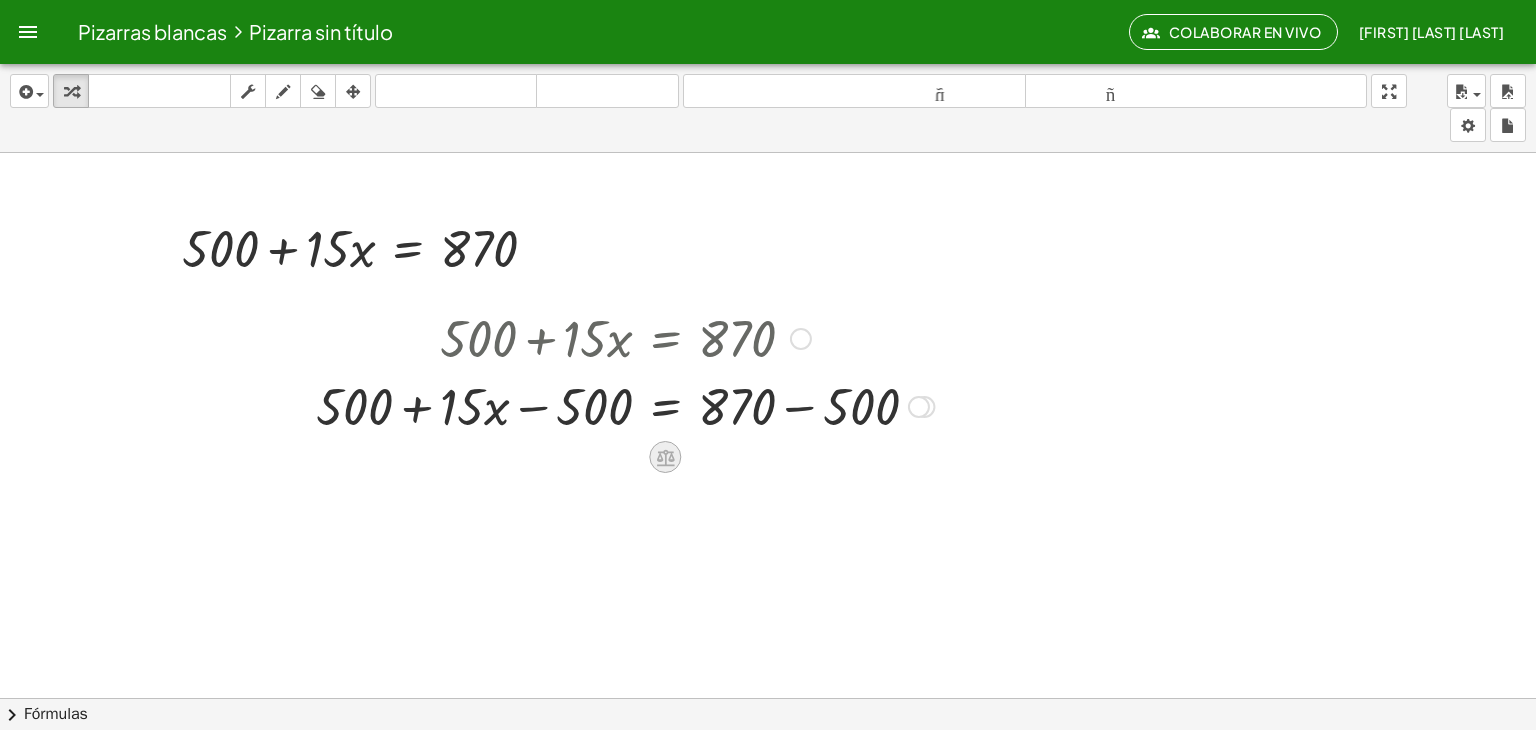 click 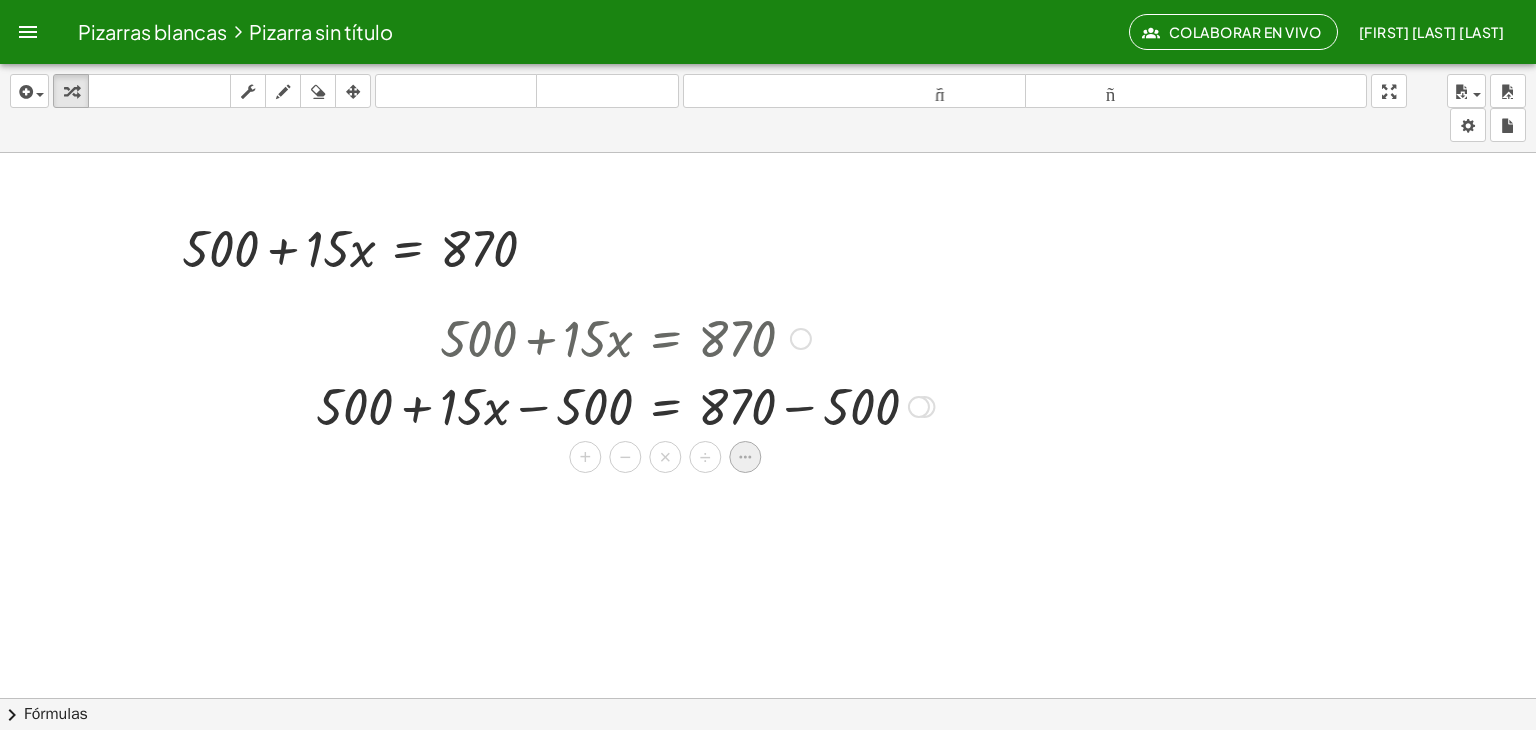 click 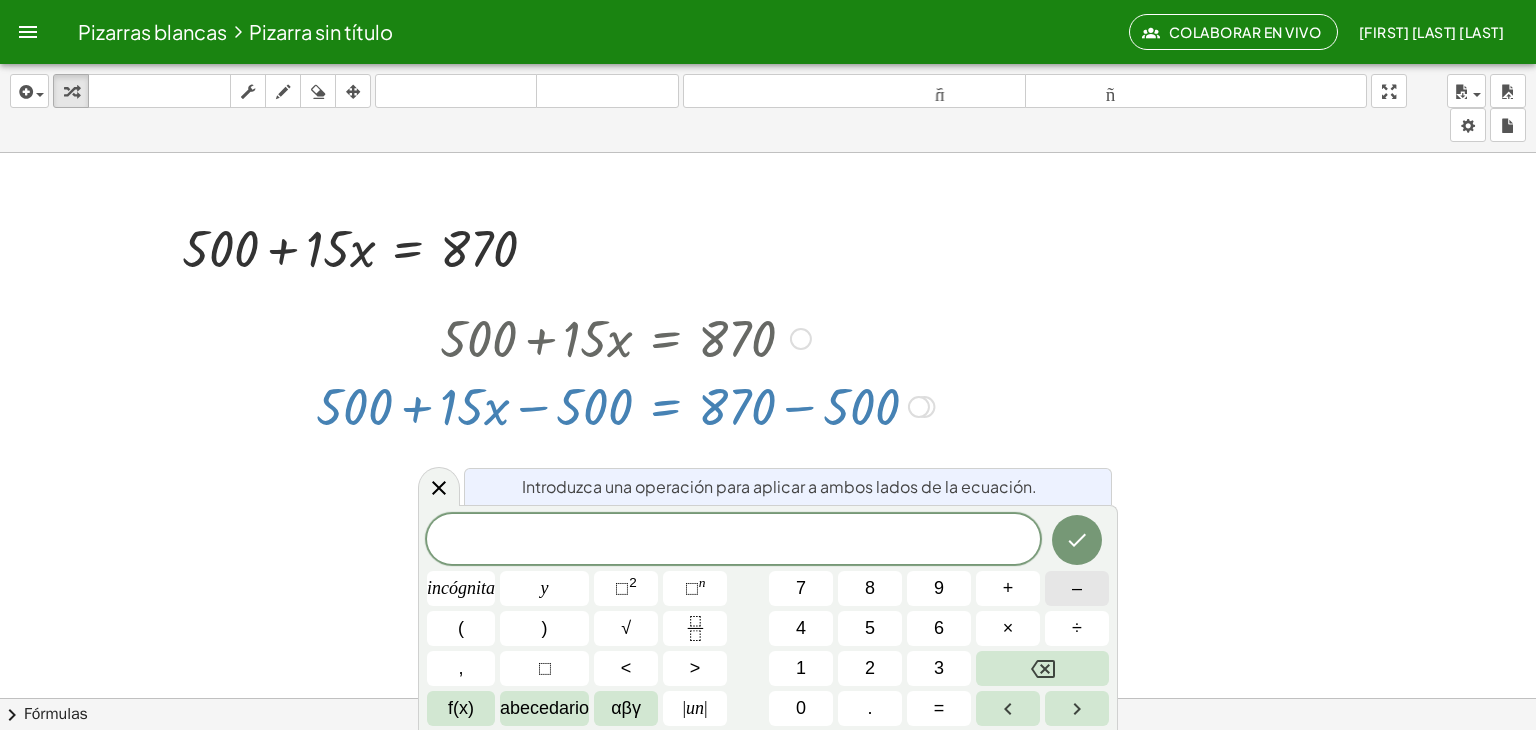 click on "–" at bounding box center [1077, 588] 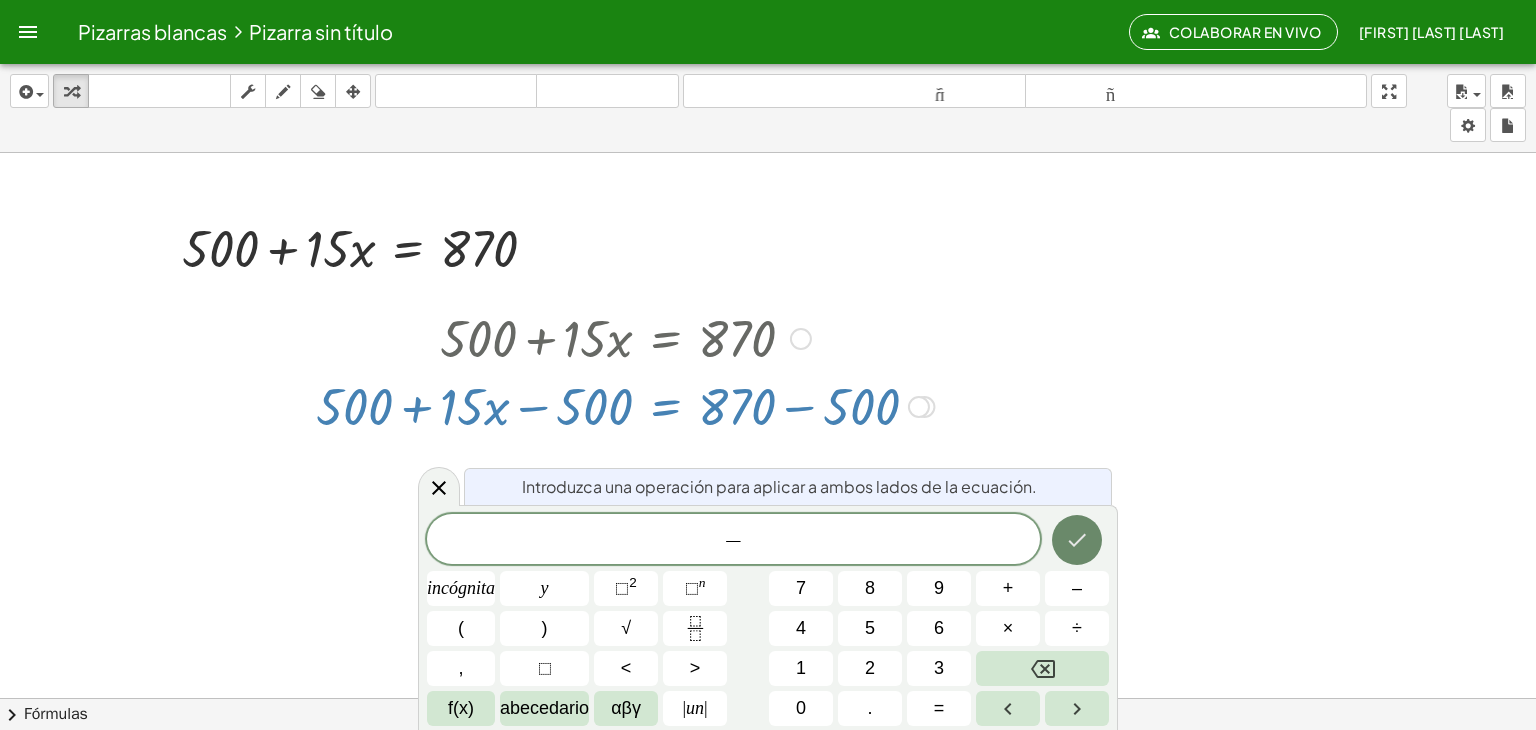 click 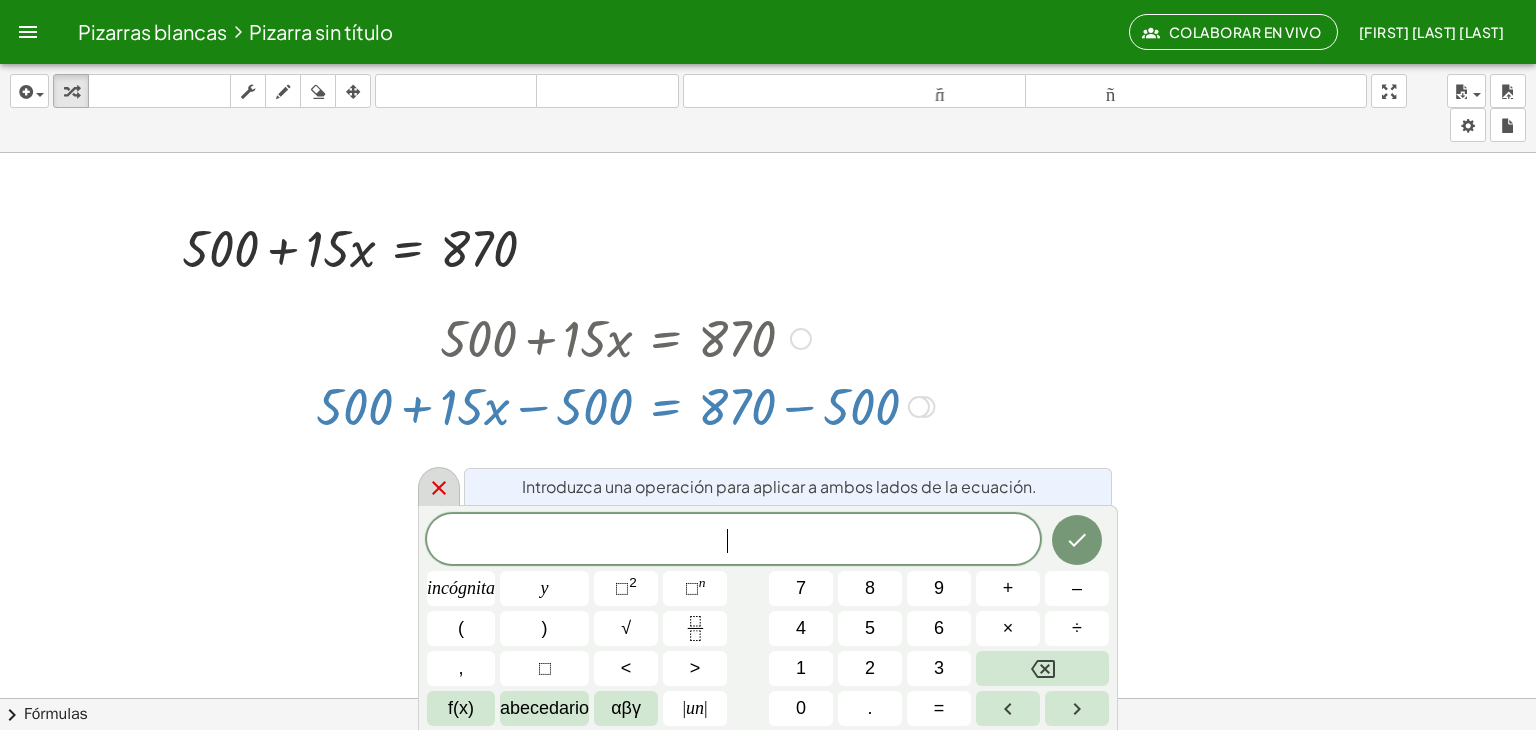 click 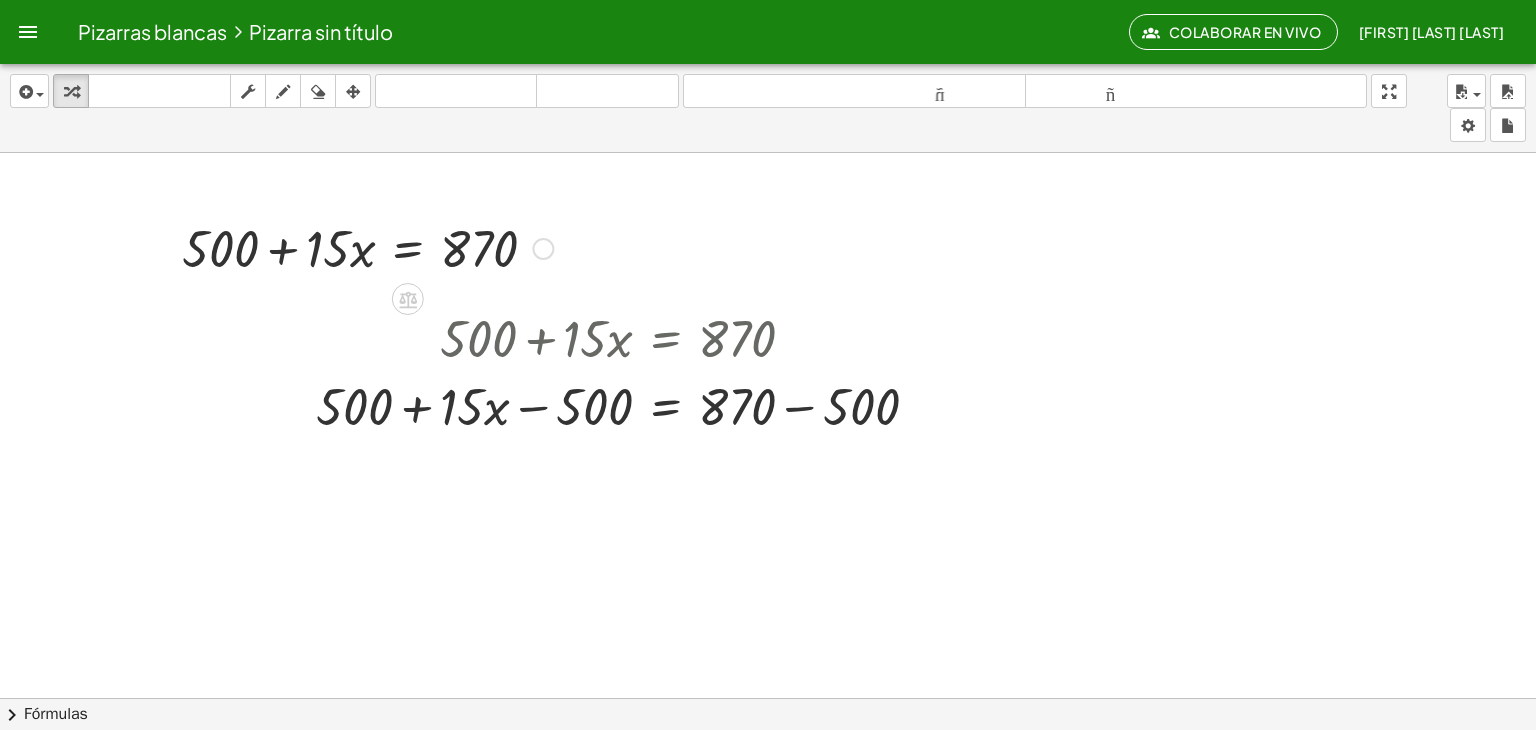 click at bounding box center (367, 247) 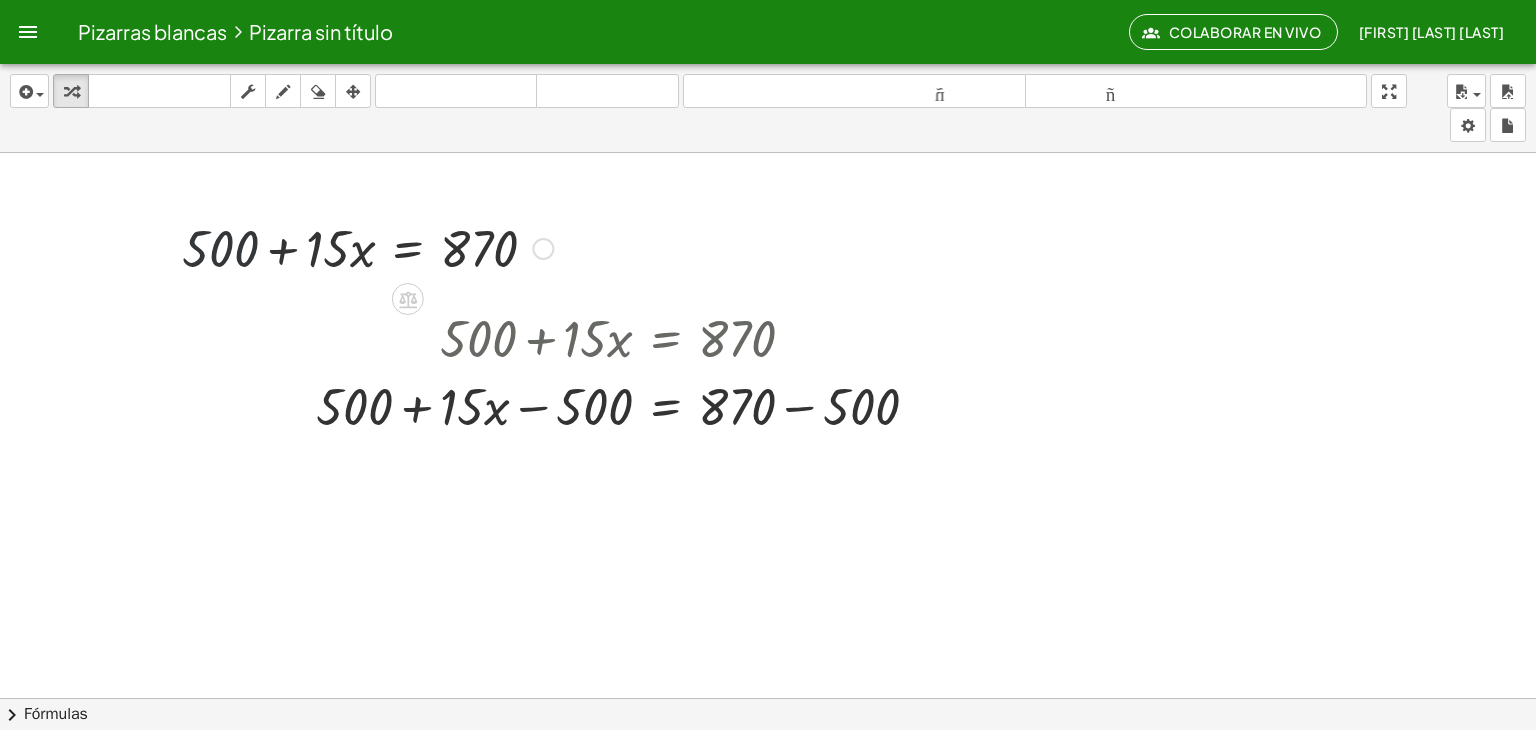 click at bounding box center [367, 247] 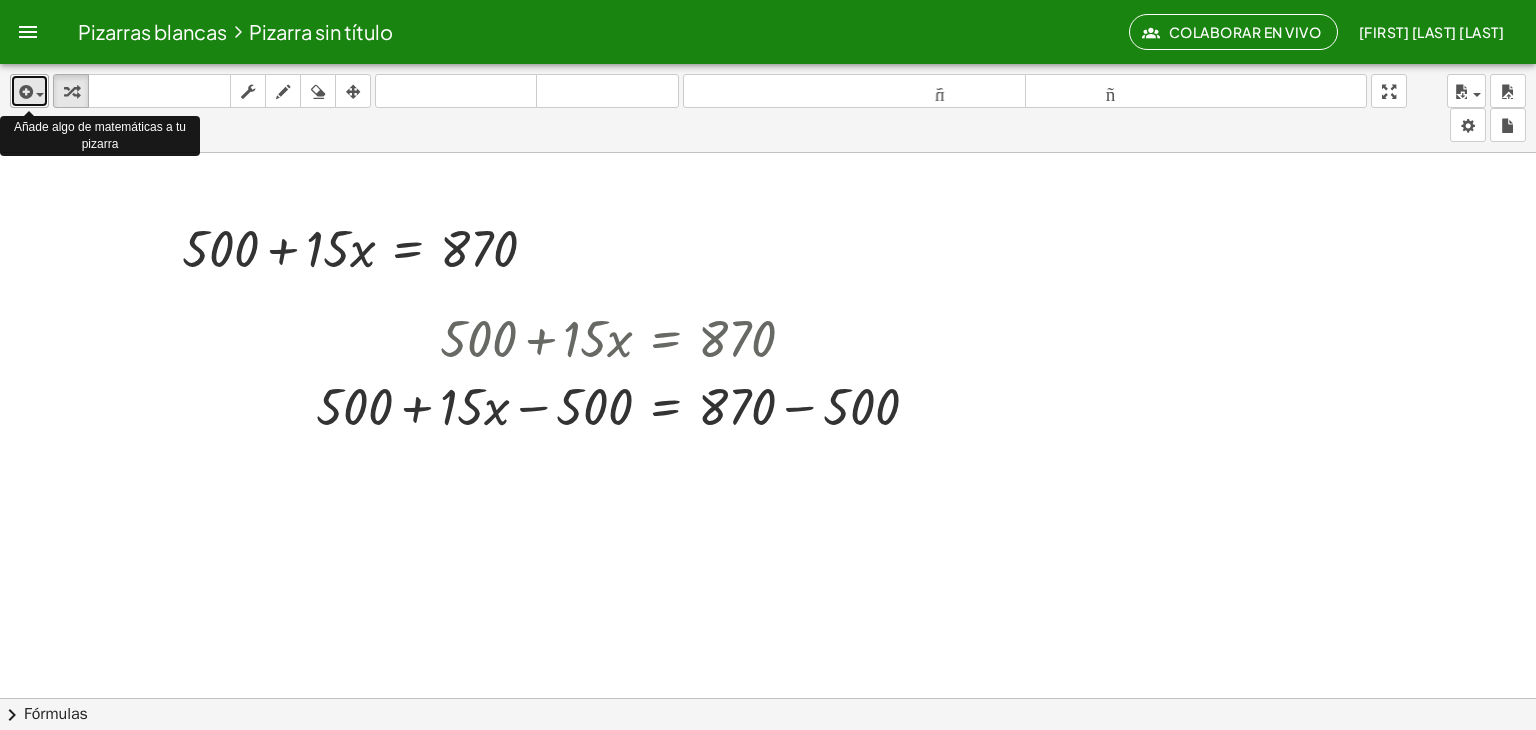 click at bounding box center (29, 91) 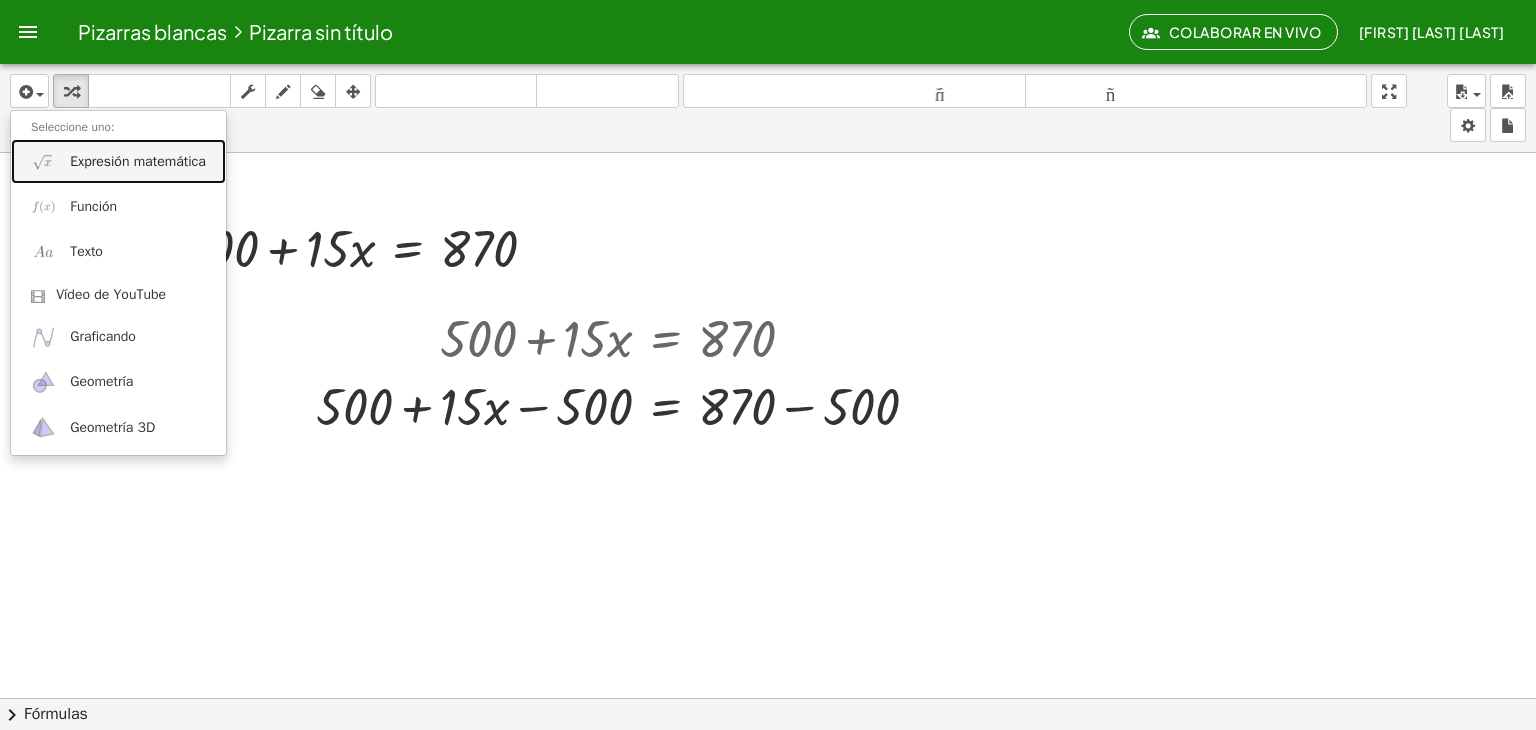 click on "Expresión matemática" at bounding box center (138, 161) 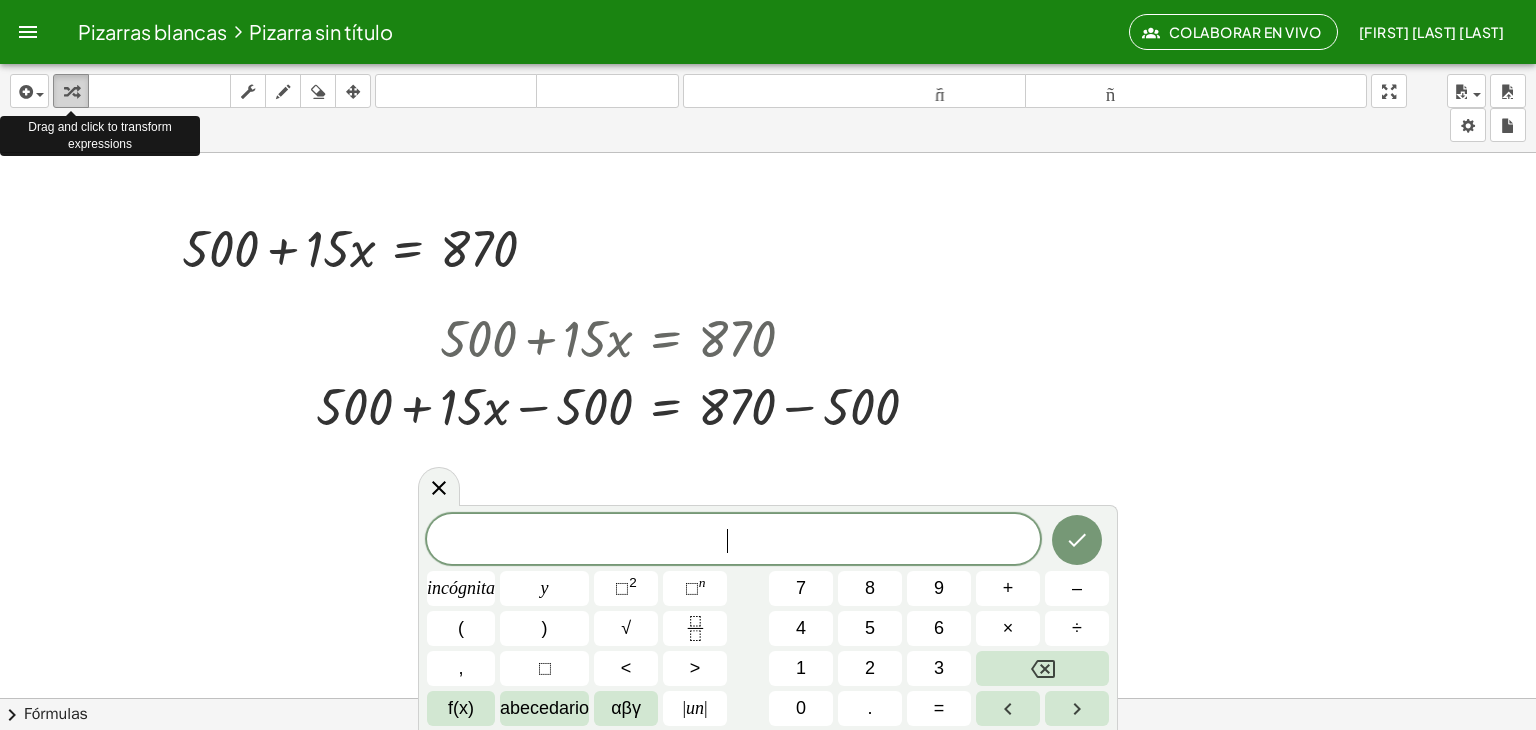 click at bounding box center (71, 92) 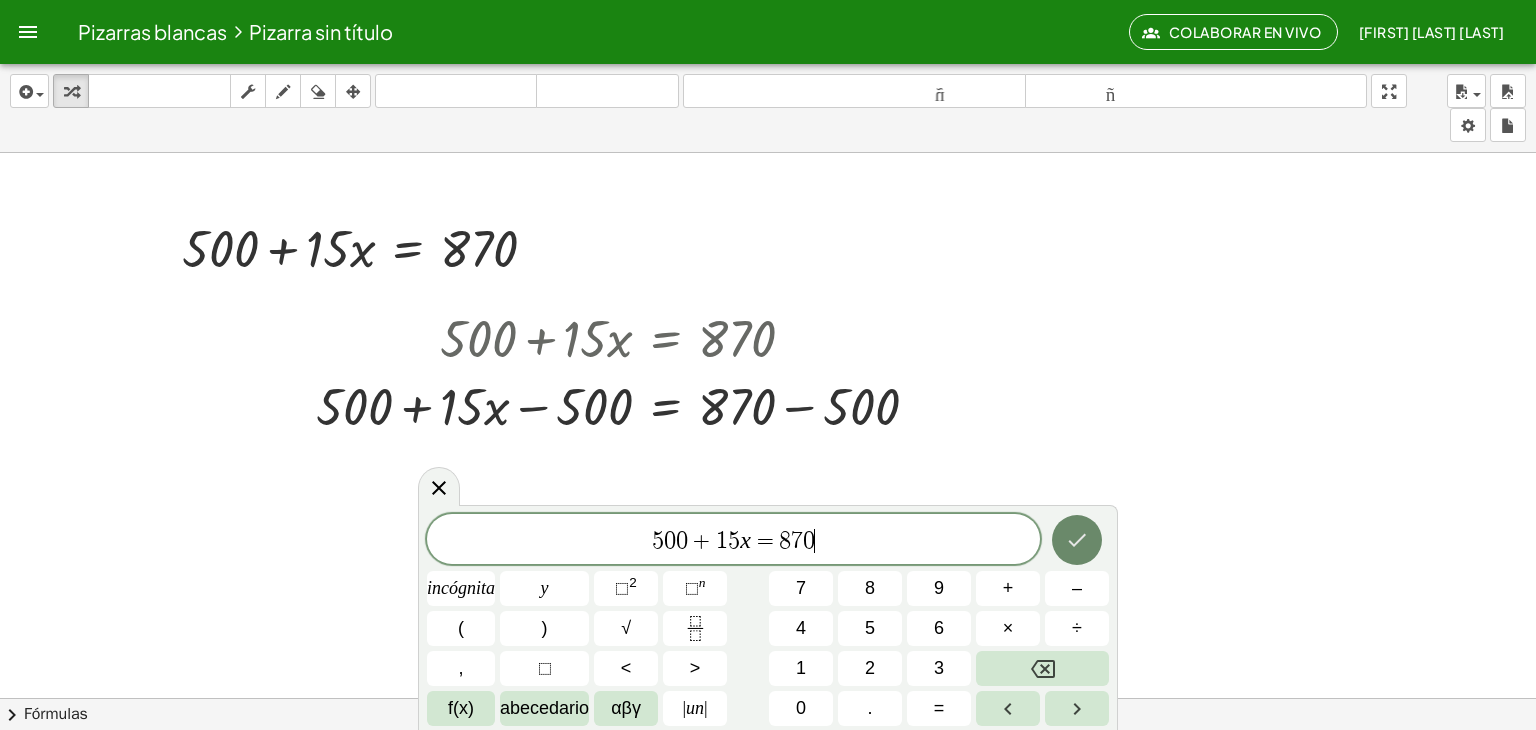 click 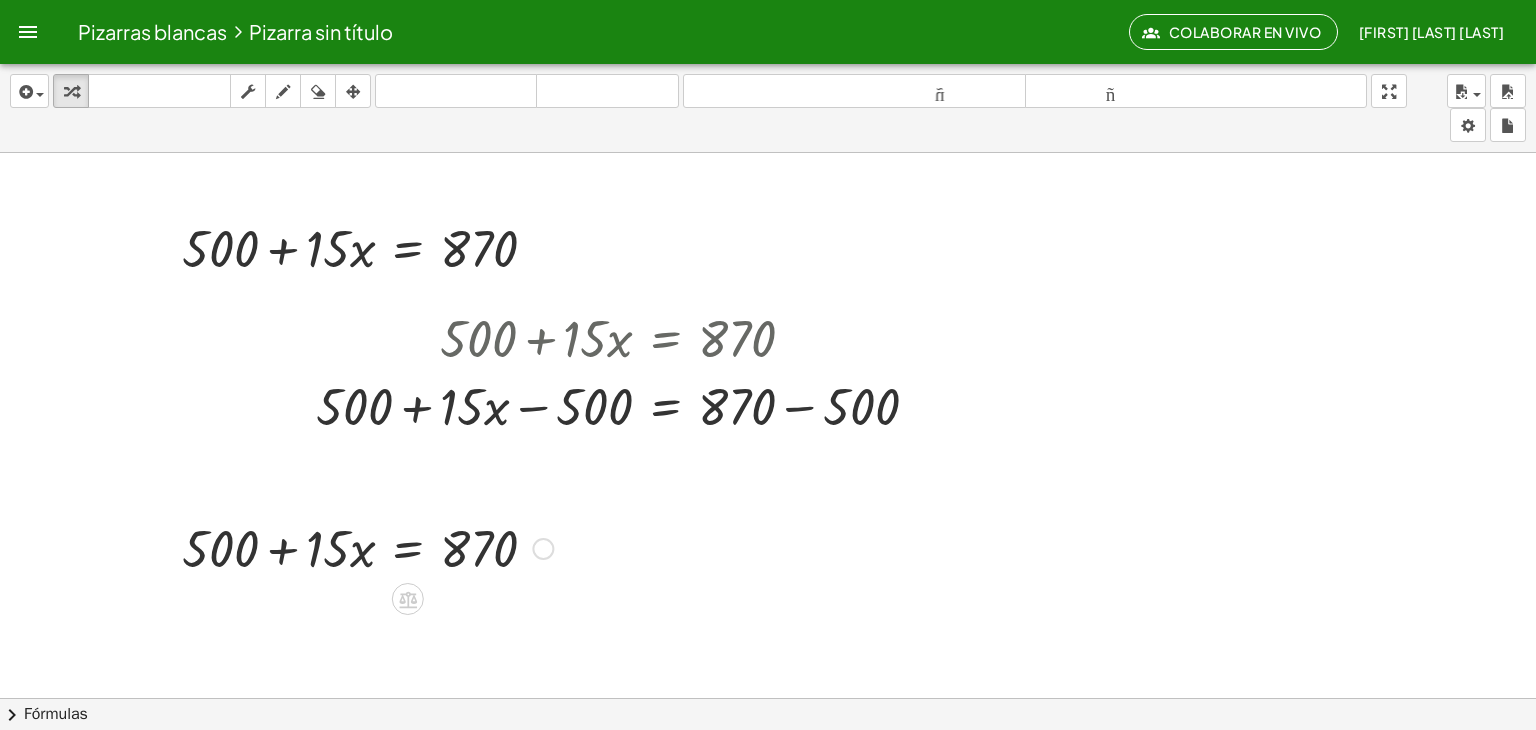 click at bounding box center [367, 547] 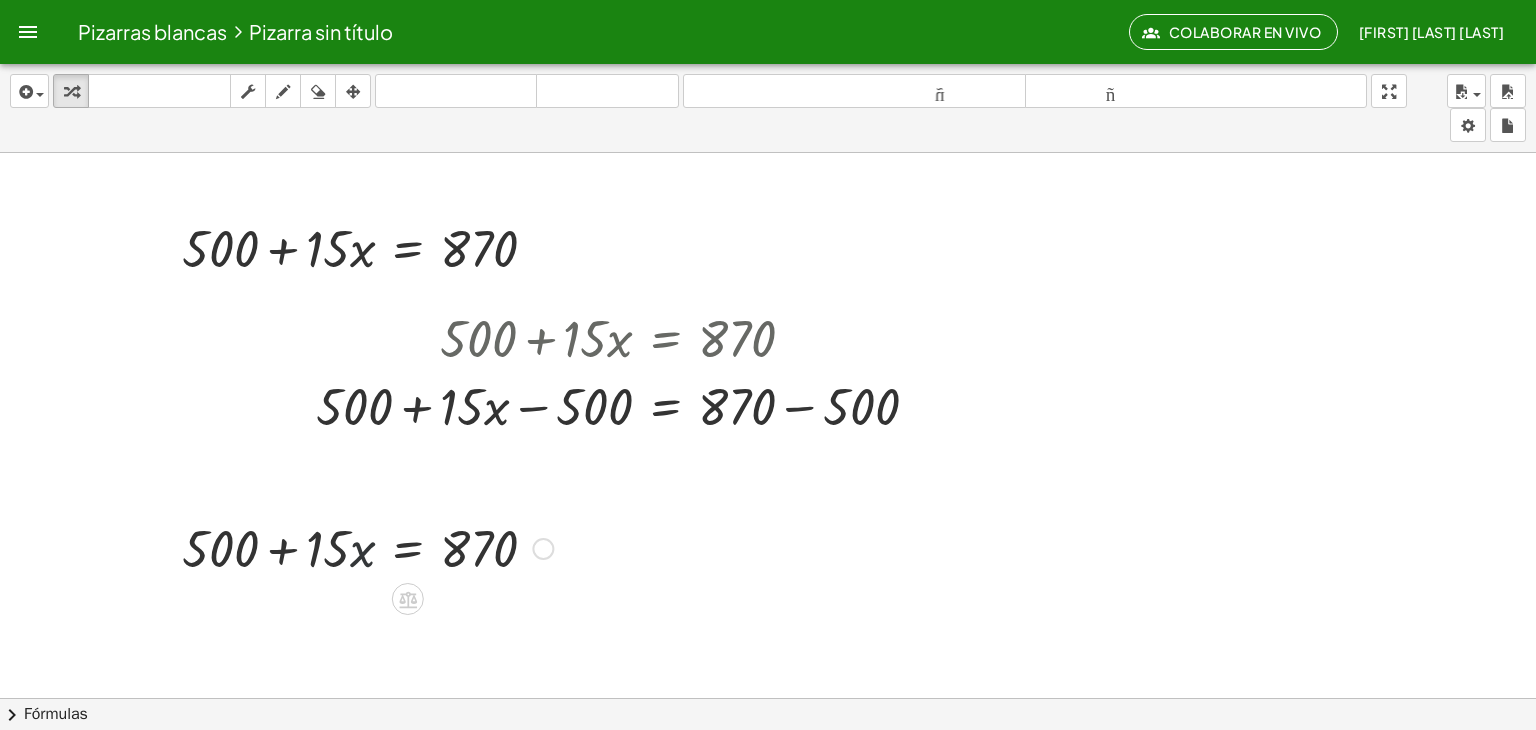 click at bounding box center (367, 547) 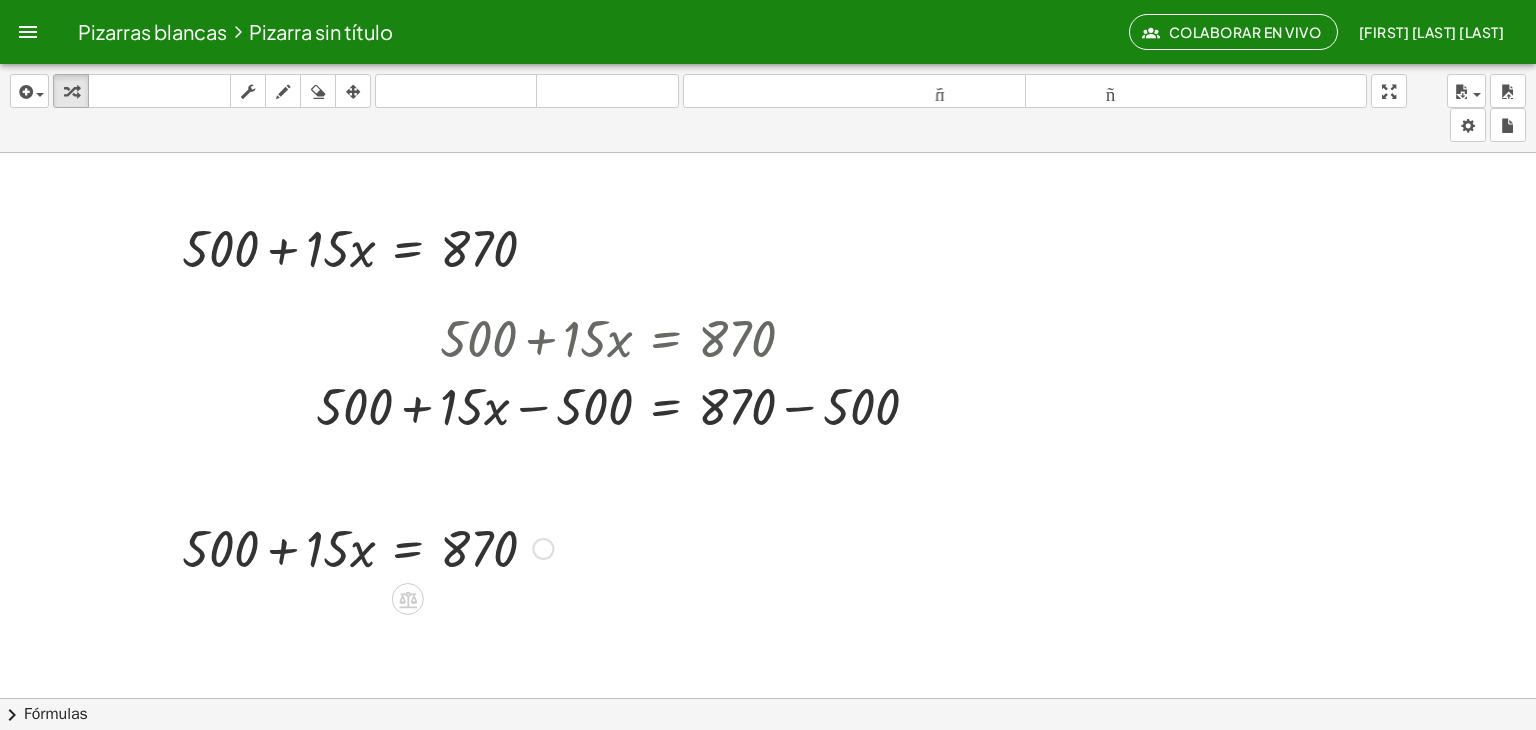 click at bounding box center [367, 547] 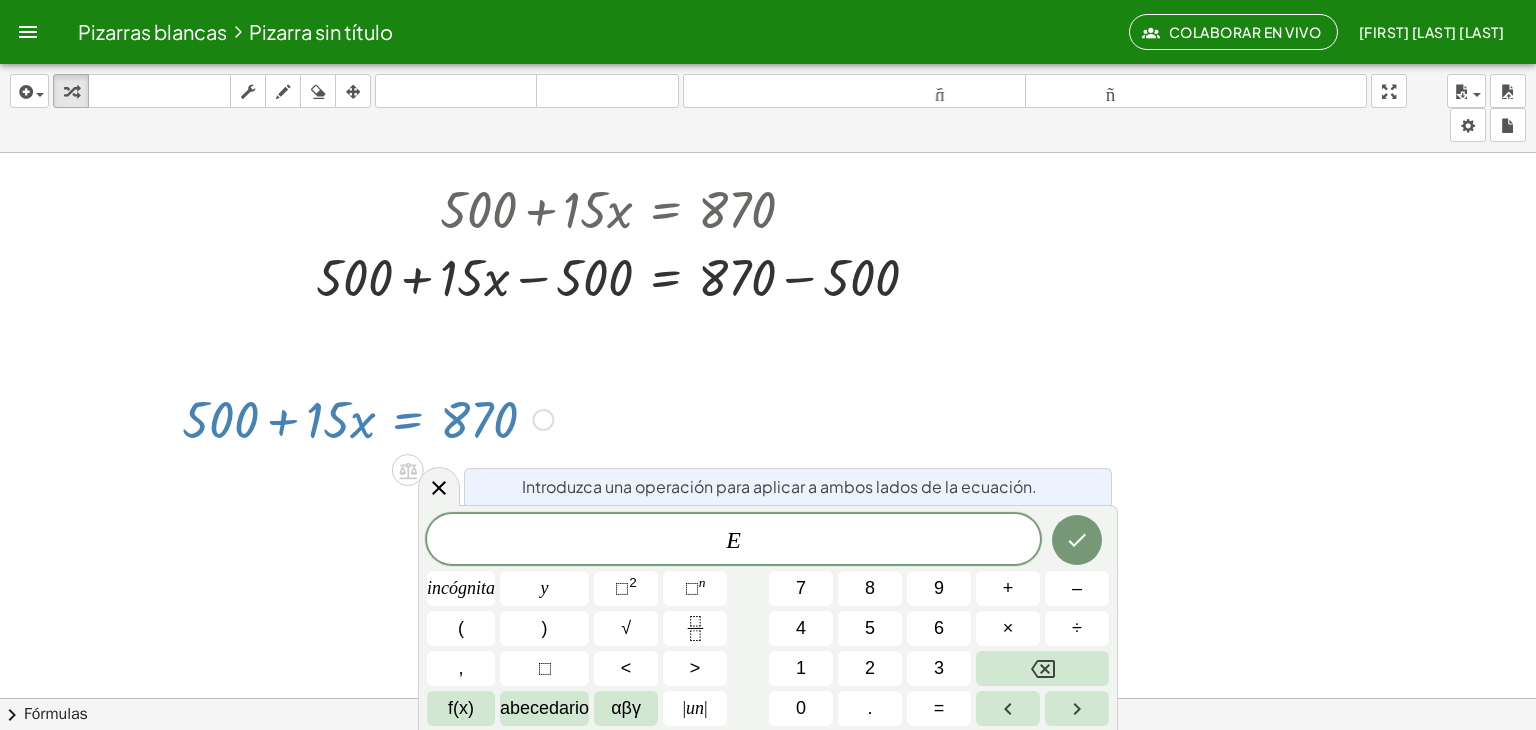 scroll, scrollTop: 130, scrollLeft: 0, axis: vertical 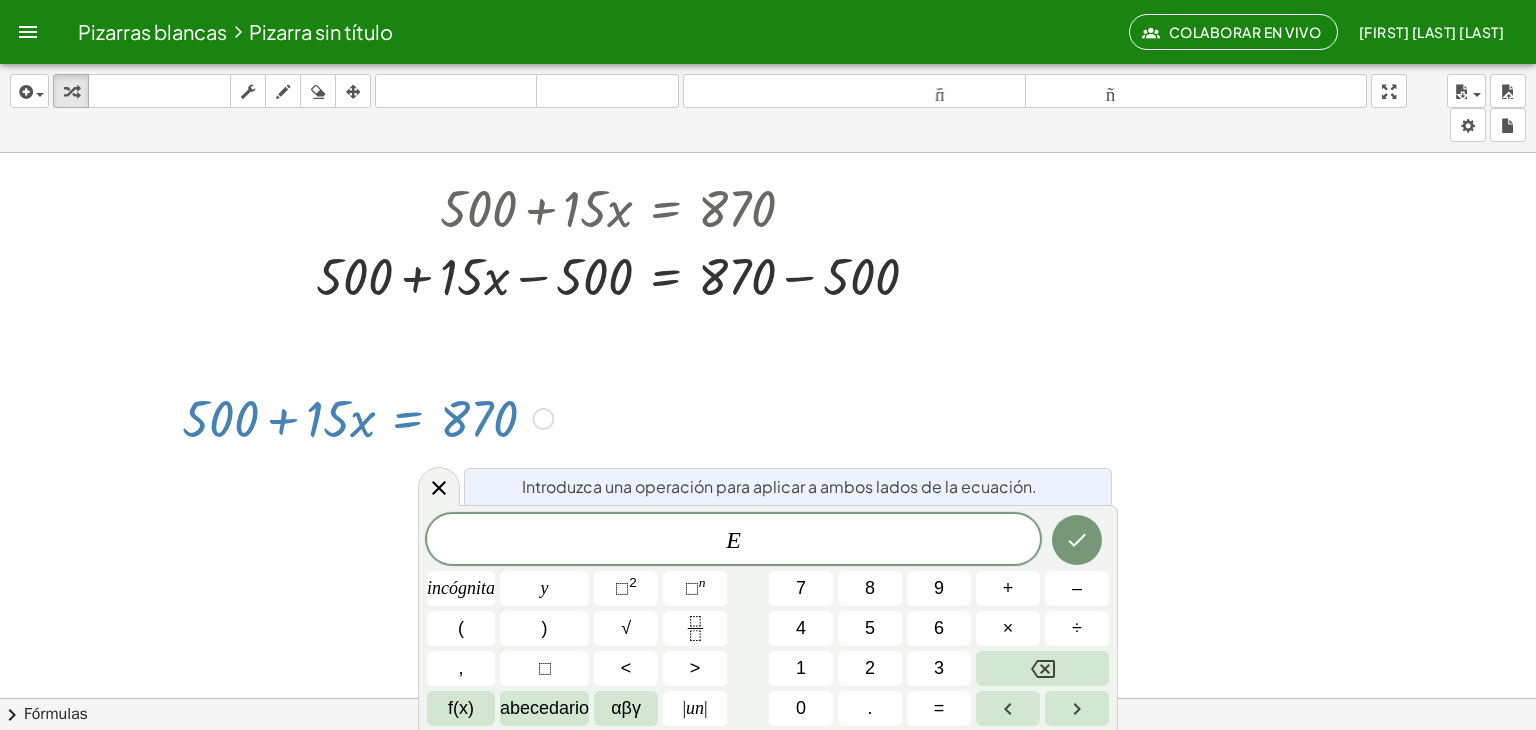 click at bounding box center [543, 419] 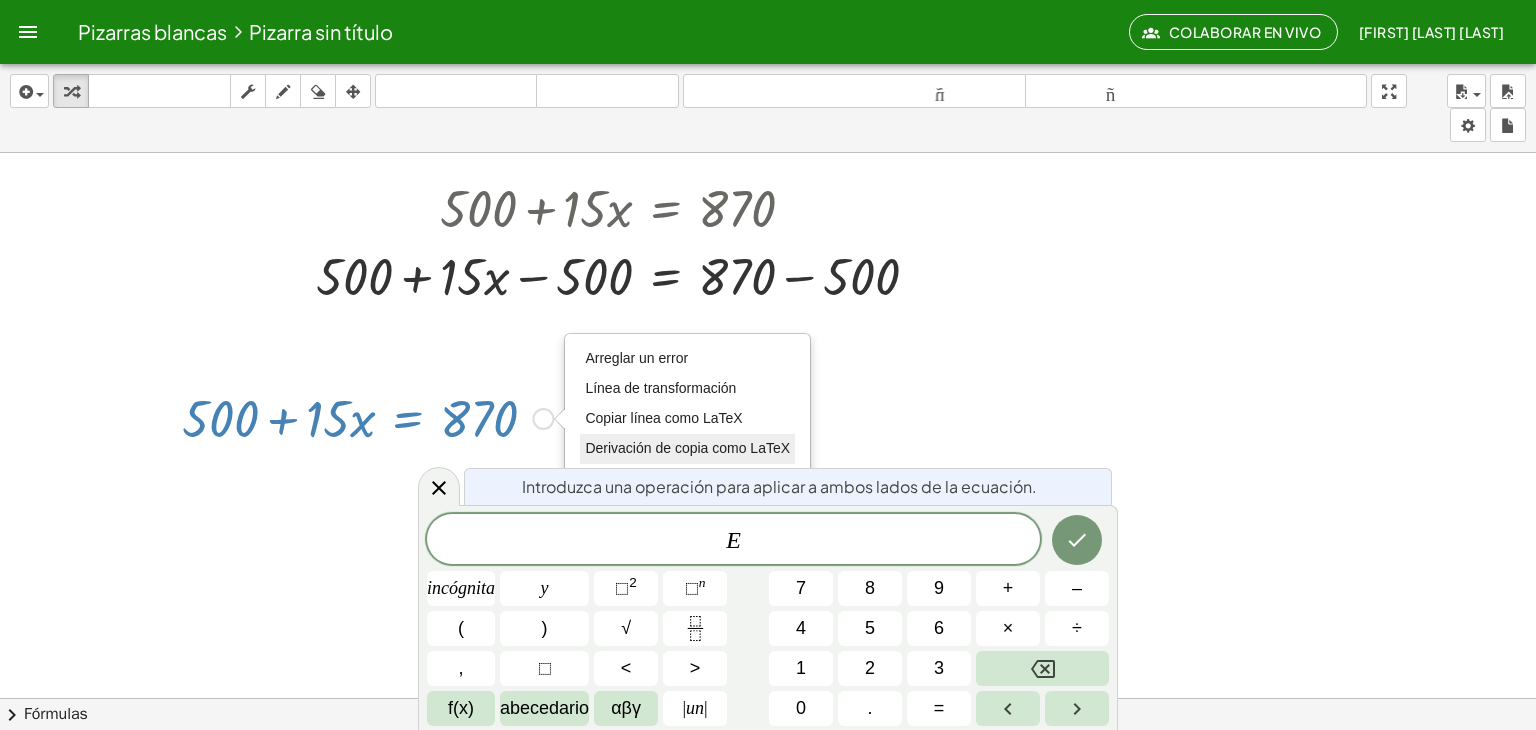 click on "Derivación de copia como LaTeX" at bounding box center [687, 448] 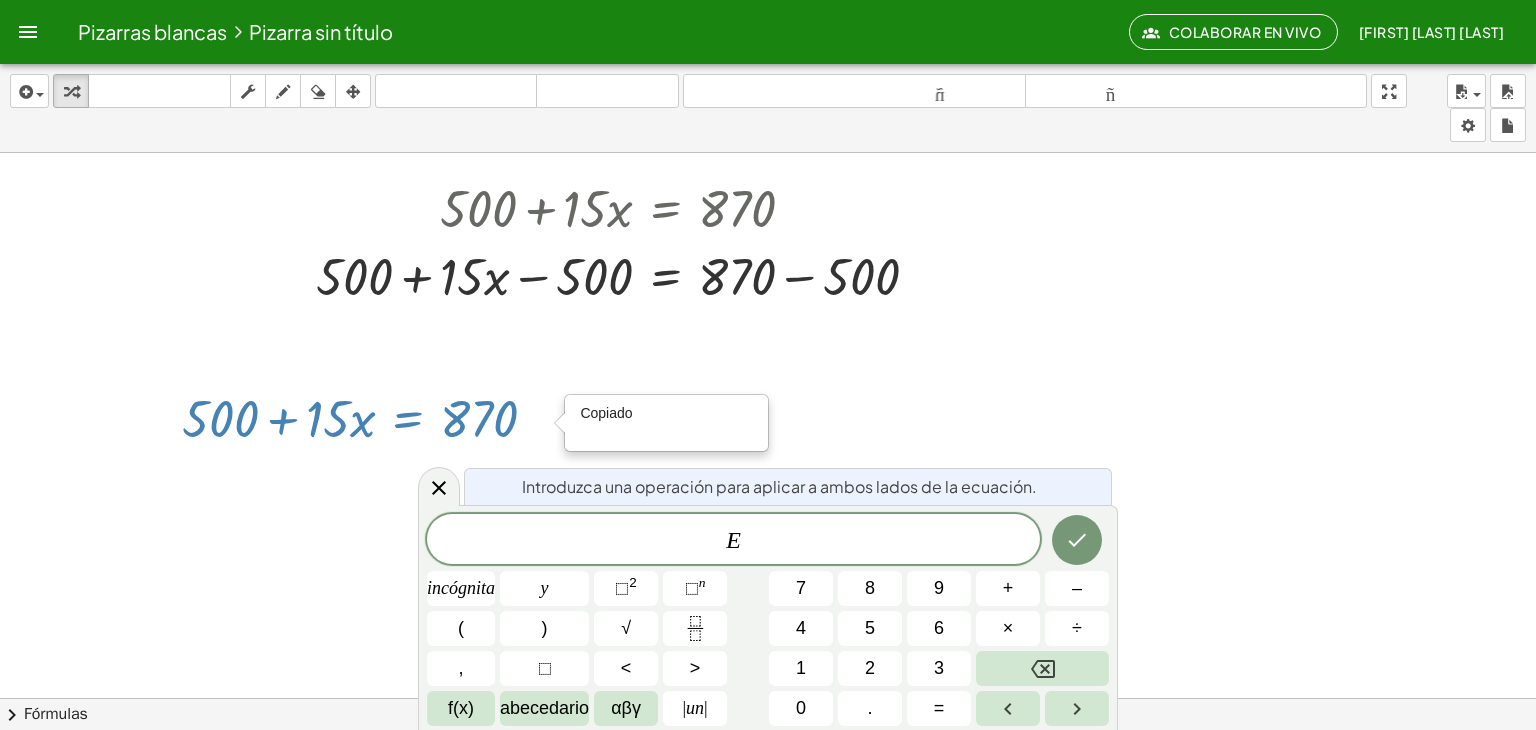 click at bounding box center (768, 568) 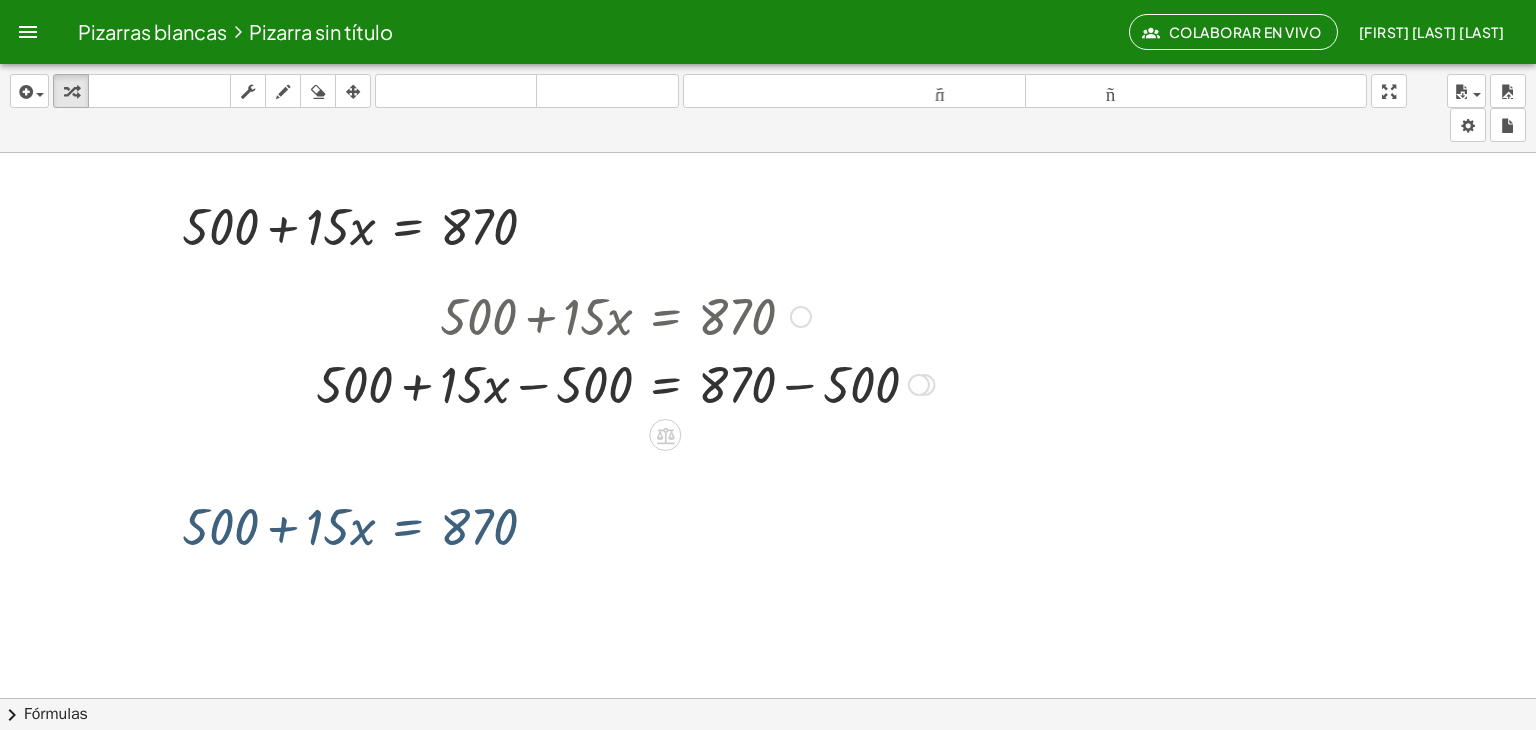 scroll, scrollTop: 0, scrollLeft: 0, axis: both 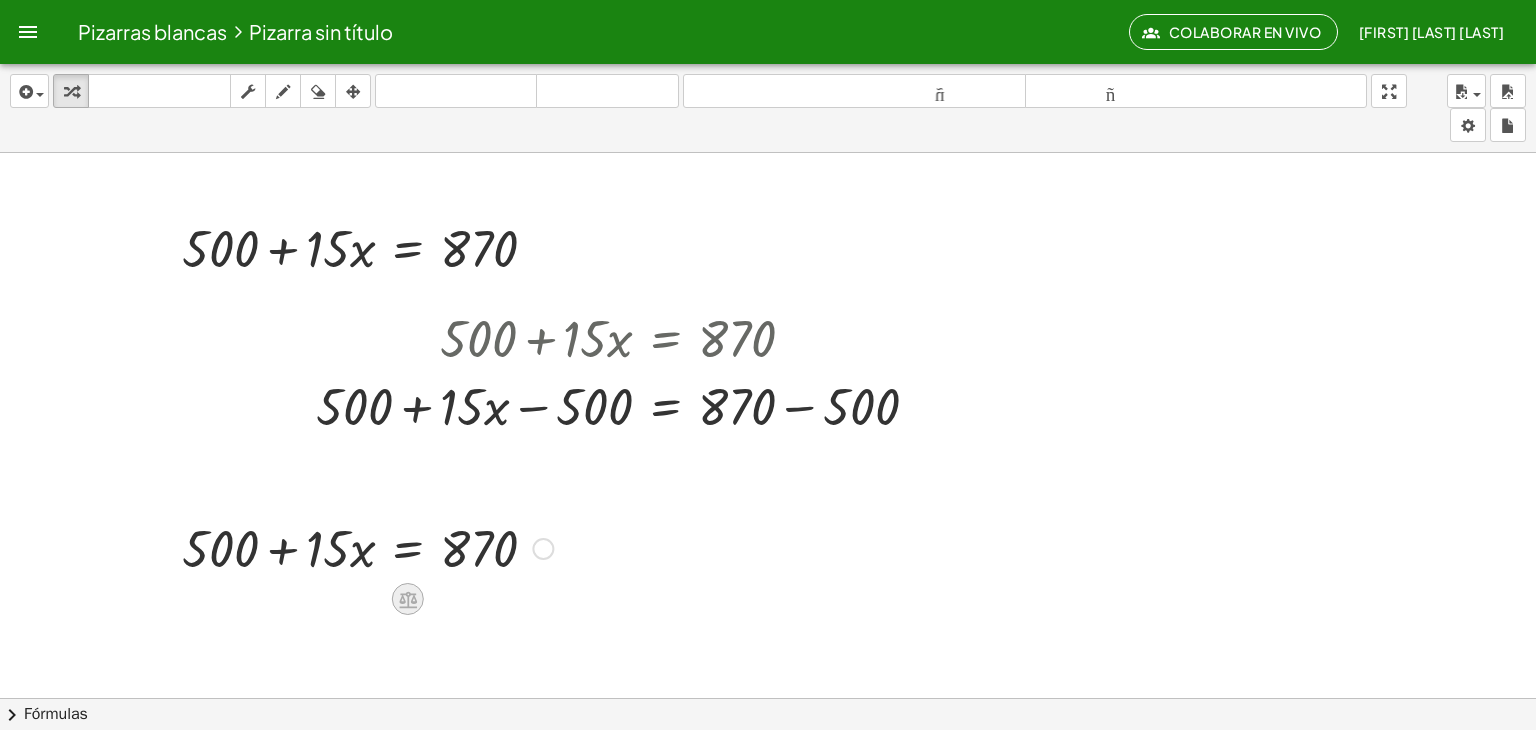 click 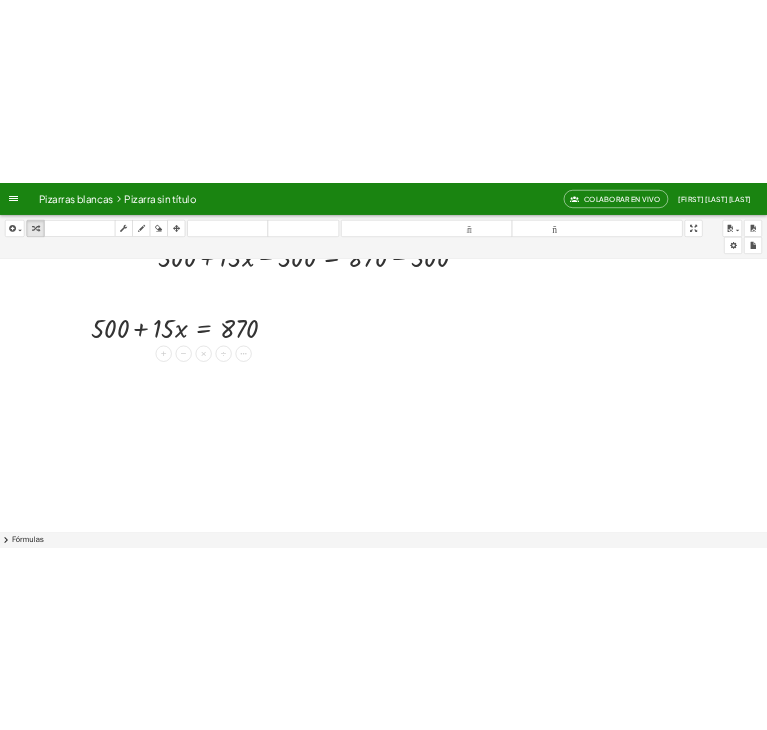scroll, scrollTop: 255, scrollLeft: 0, axis: vertical 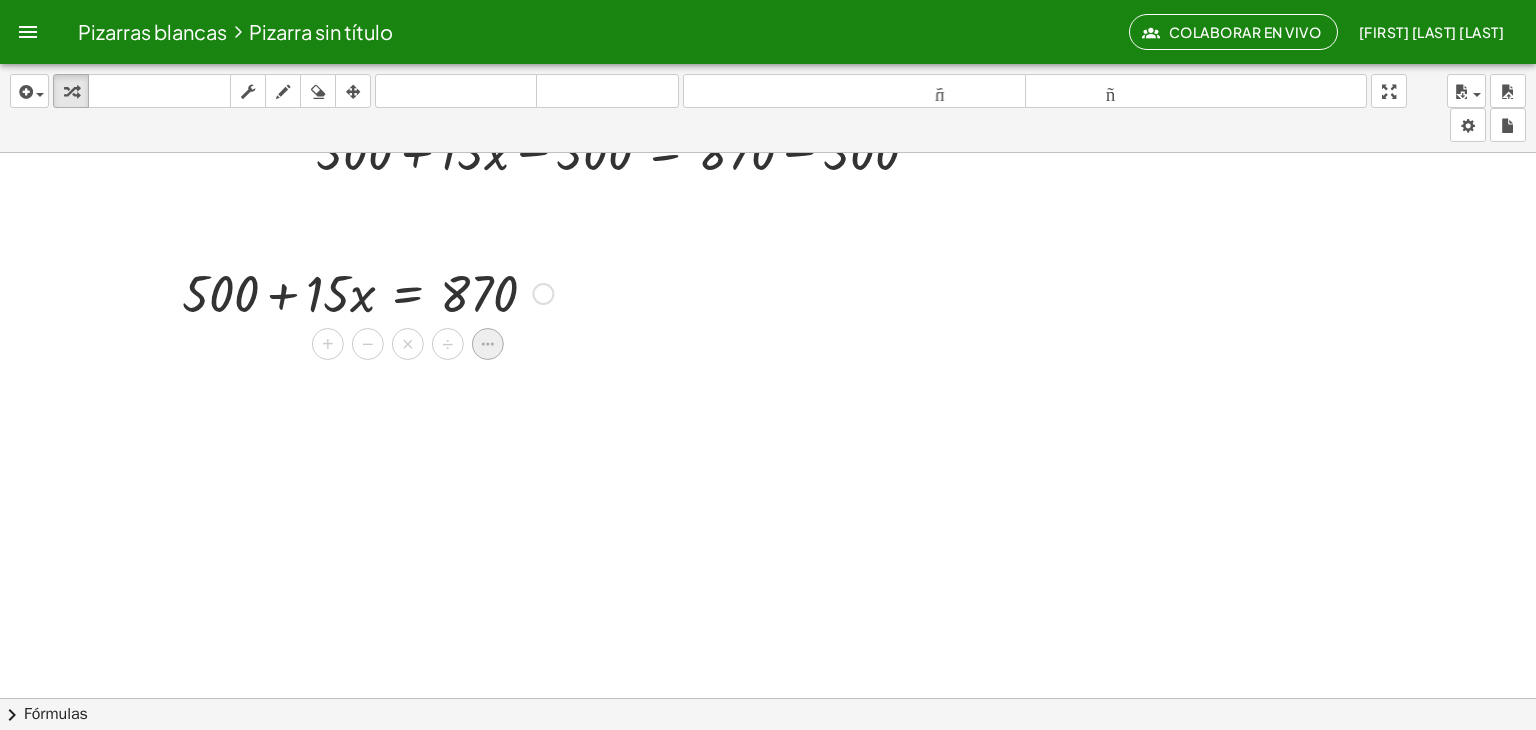 click 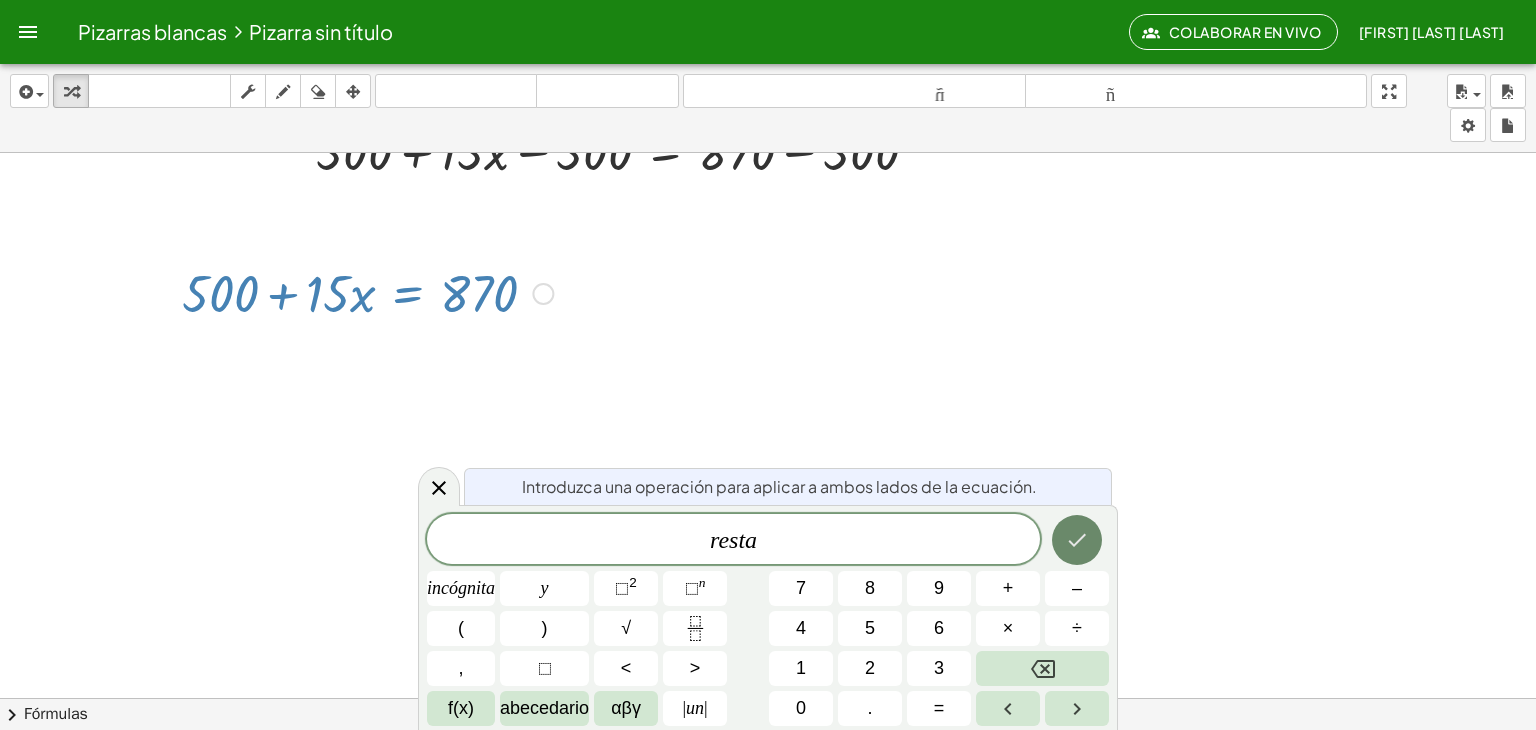 drag, startPoint x: 1102, startPoint y: 543, endPoint x: 1074, endPoint y: 543, distance: 28 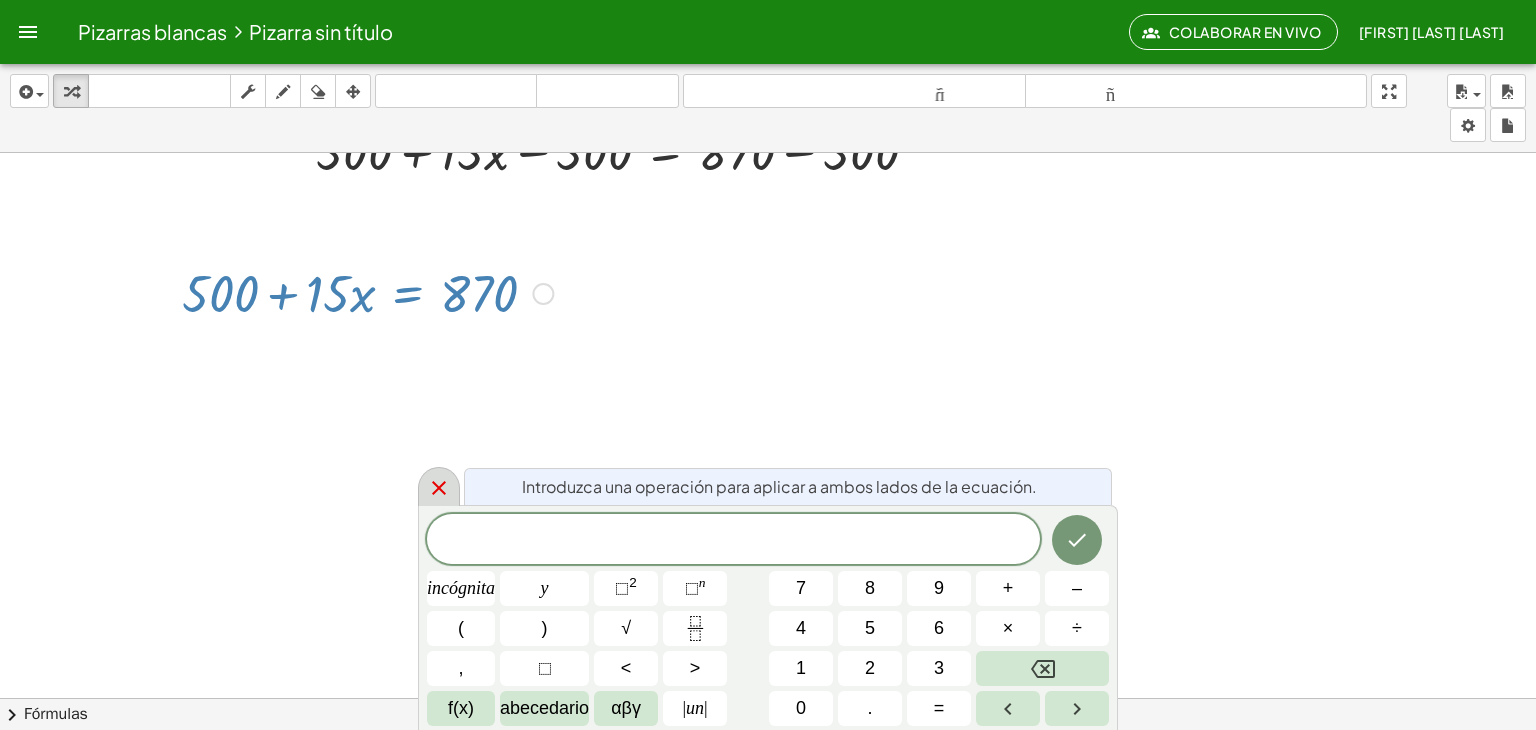 click 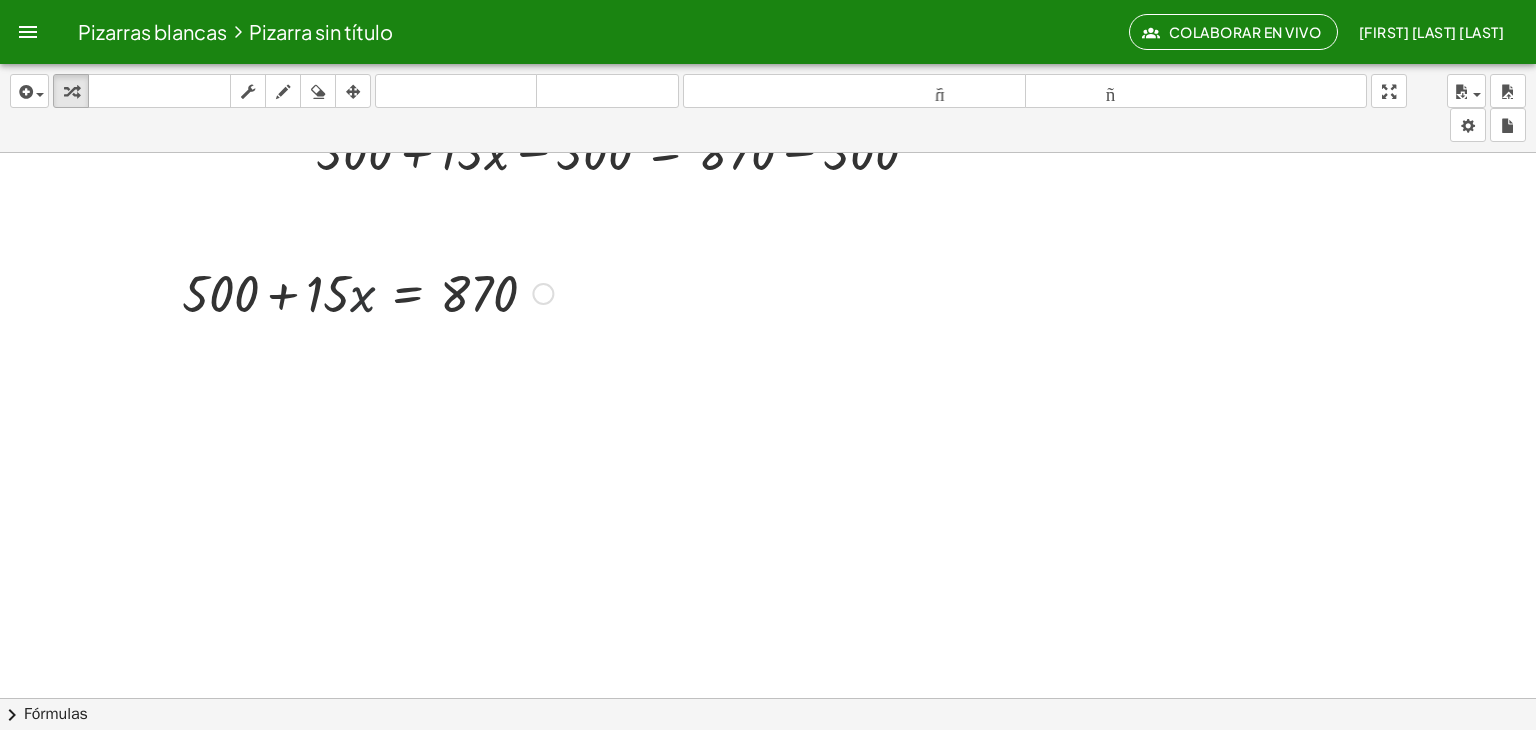 click at bounding box center [367, 292] 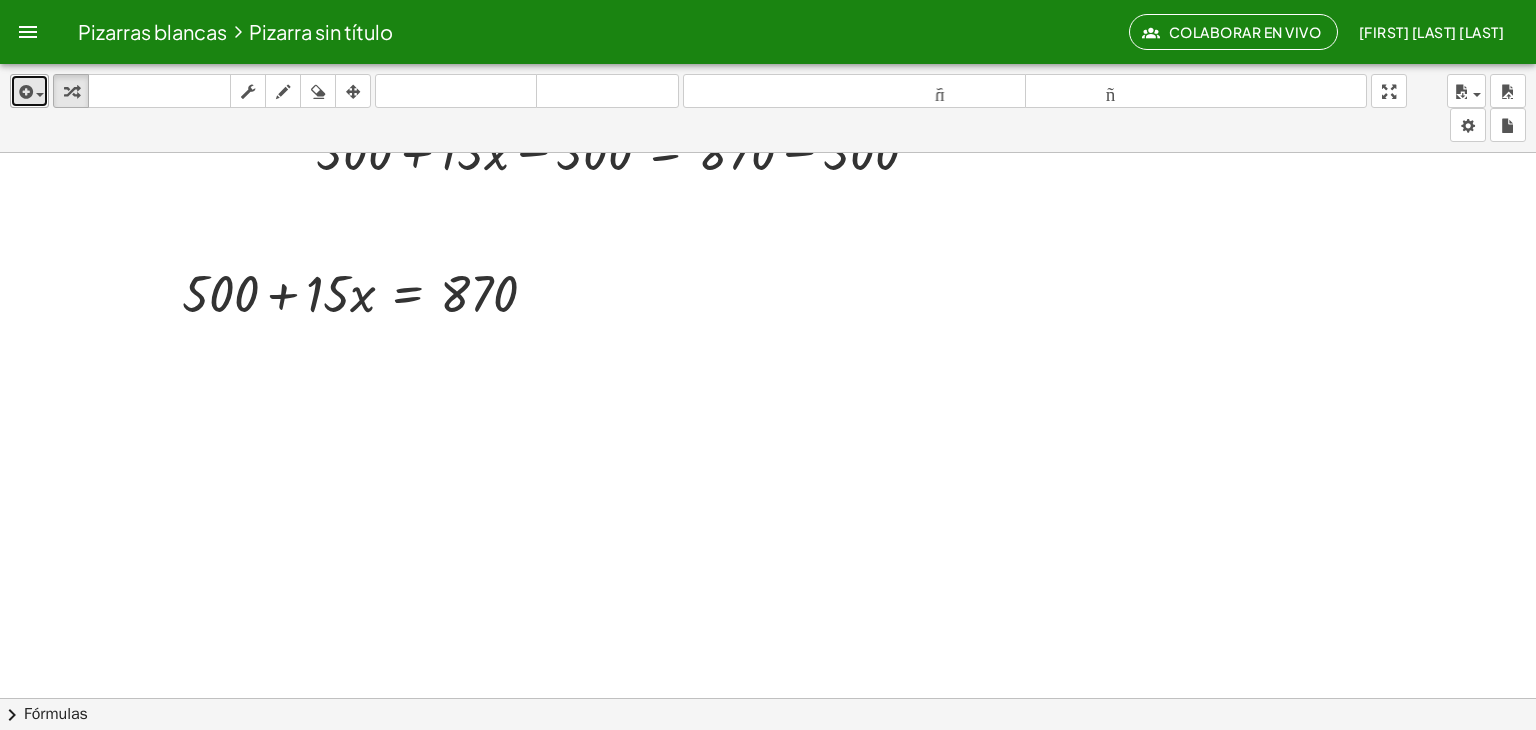 click at bounding box center (29, 91) 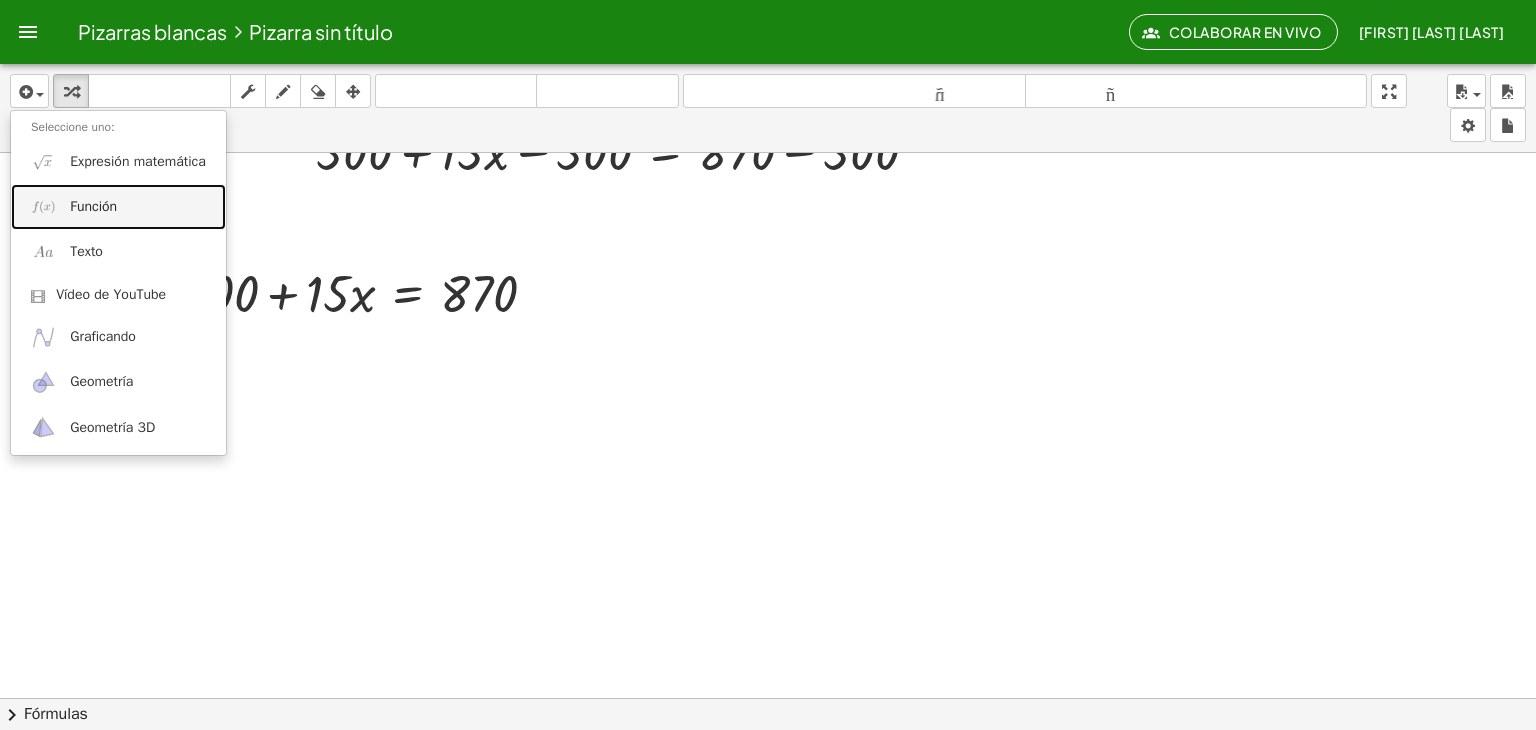 click on "Función" at bounding box center (118, 206) 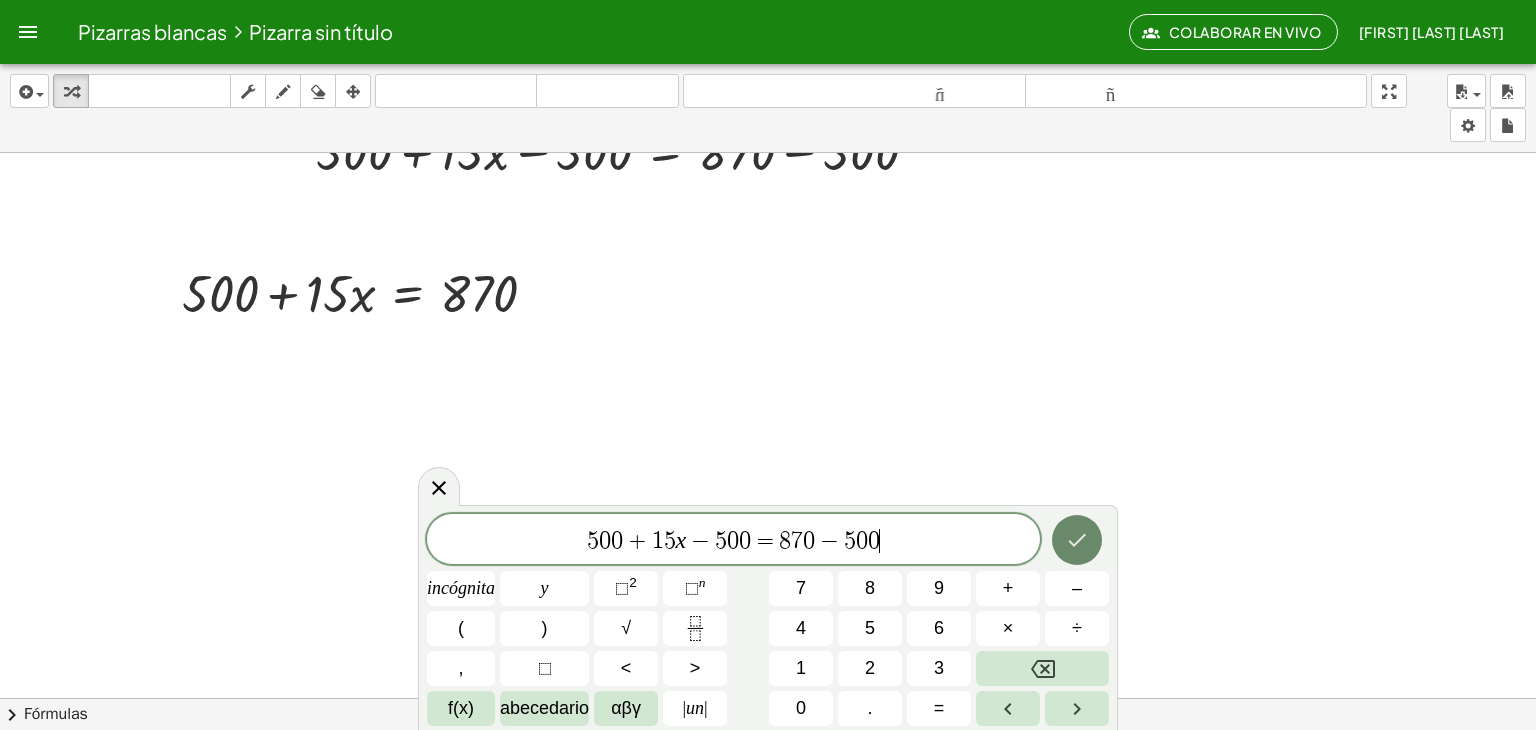 click 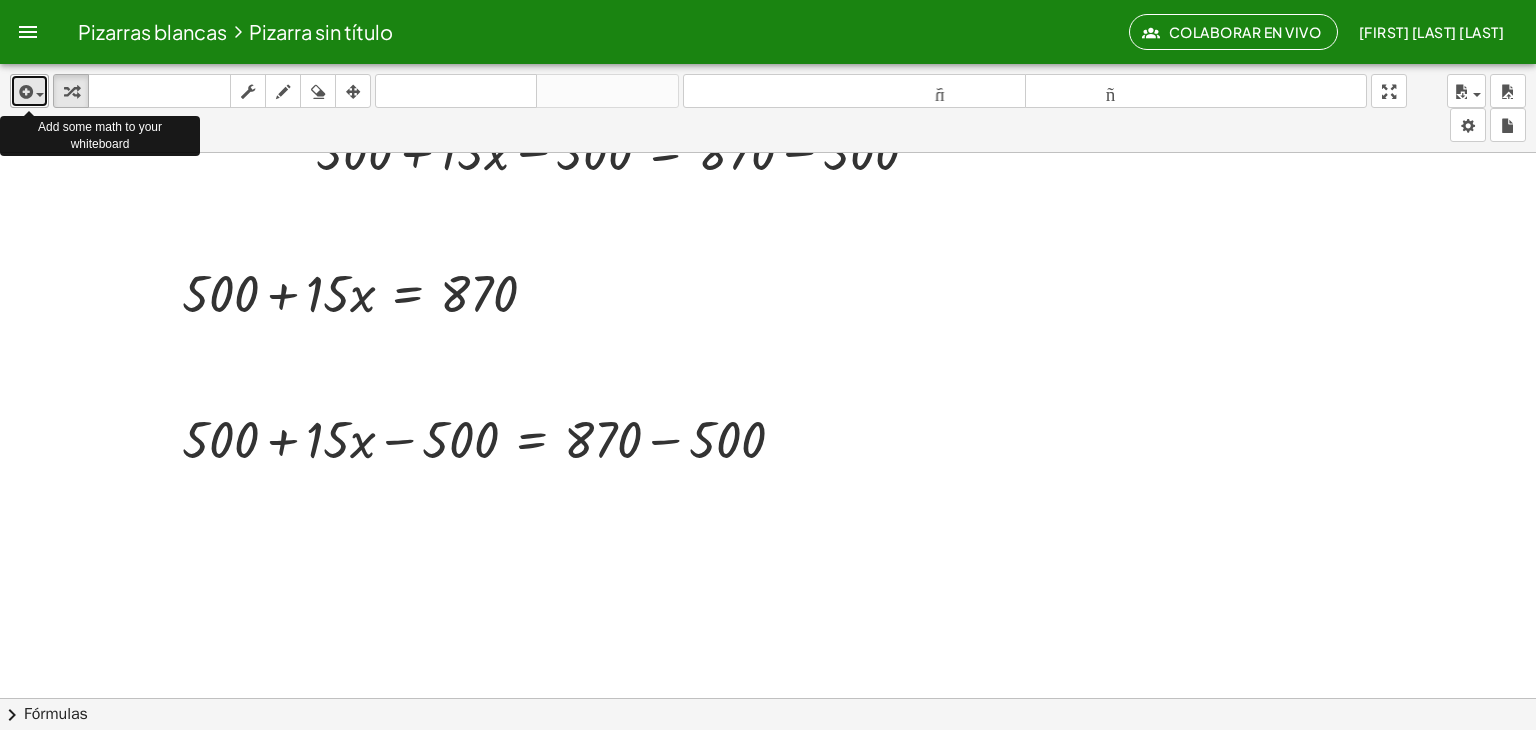 click at bounding box center (29, 91) 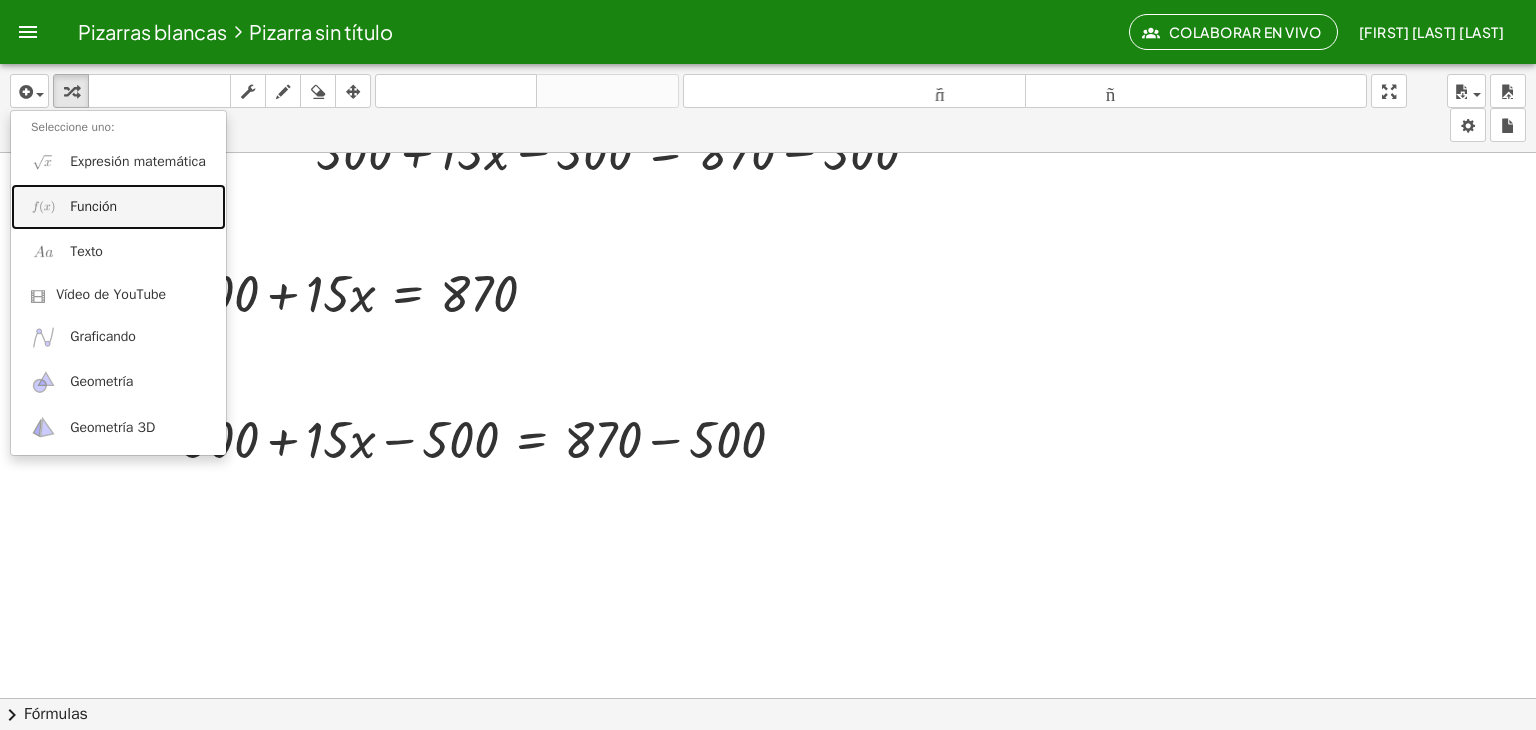 click on "Función" at bounding box center [93, 206] 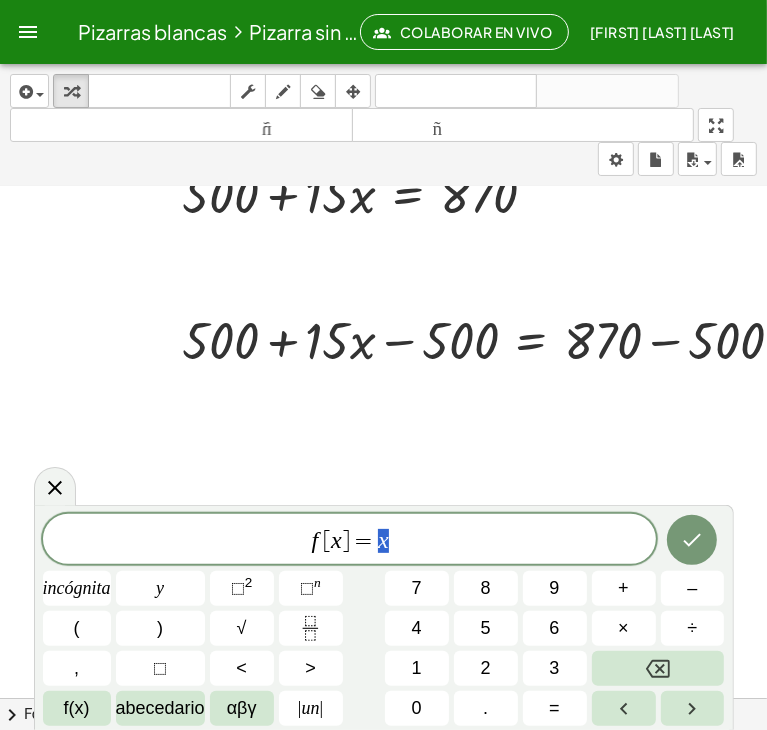 scroll, scrollTop: 401, scrollLeft: 0, axis: vertical 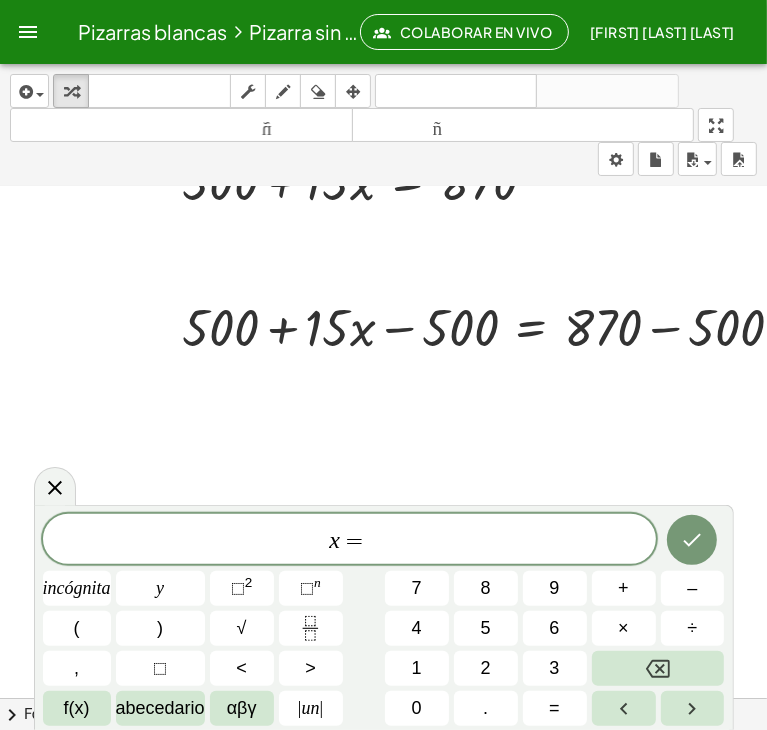 click on "x =" at bounding box center (349, 541) 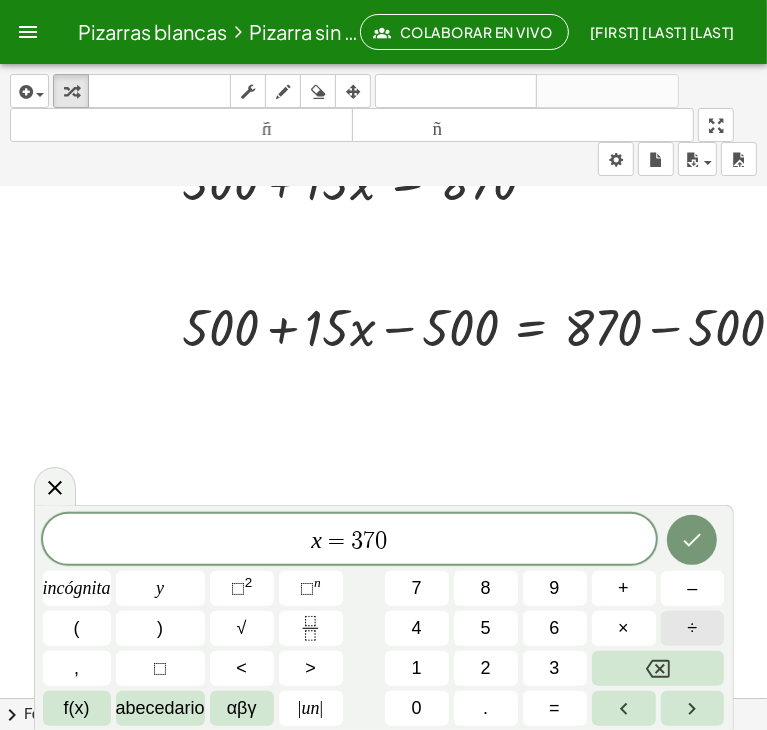 click on "÷" at bounding box center [693, 628] 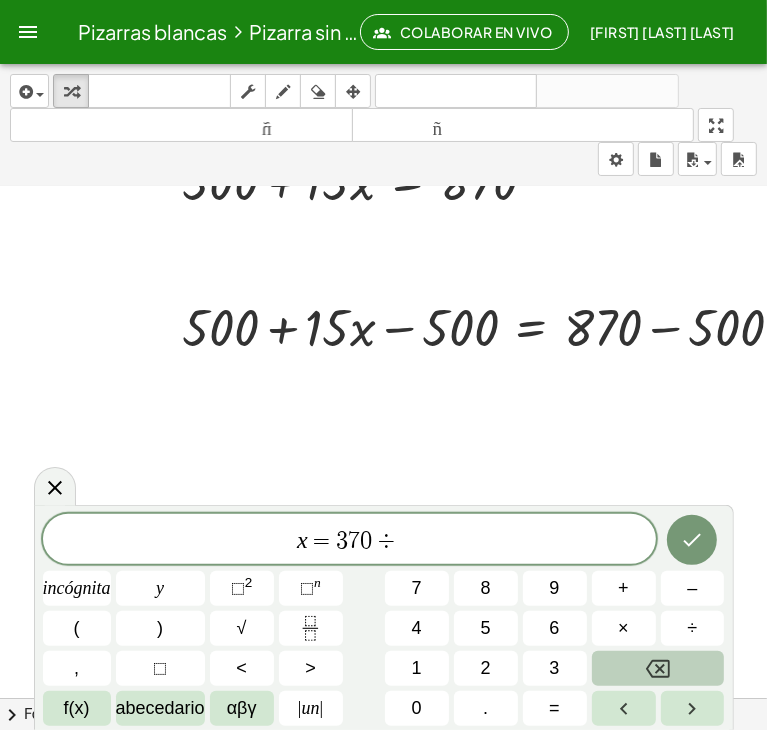click 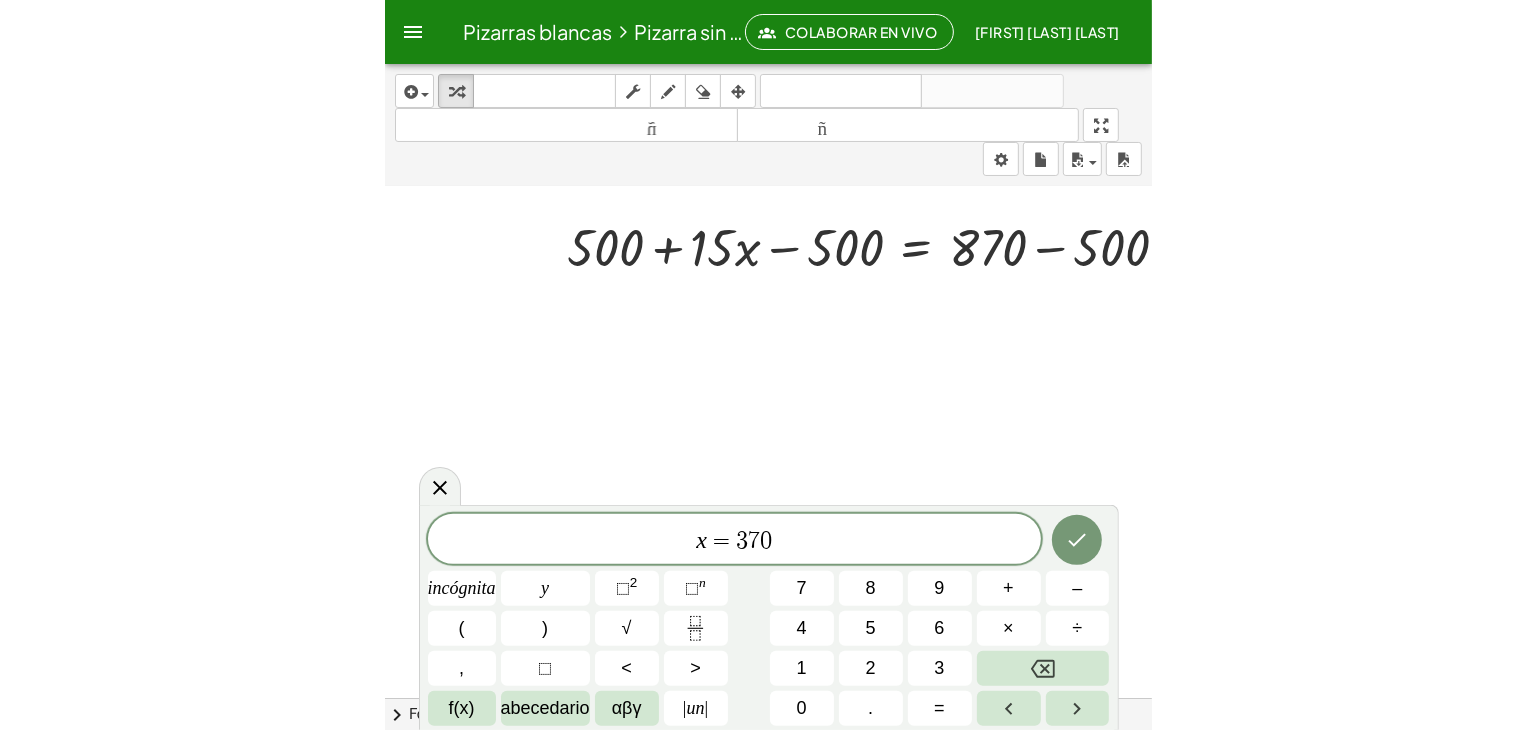scroll, scrollTop: 521, scrollLeft: 0, axis: vertical 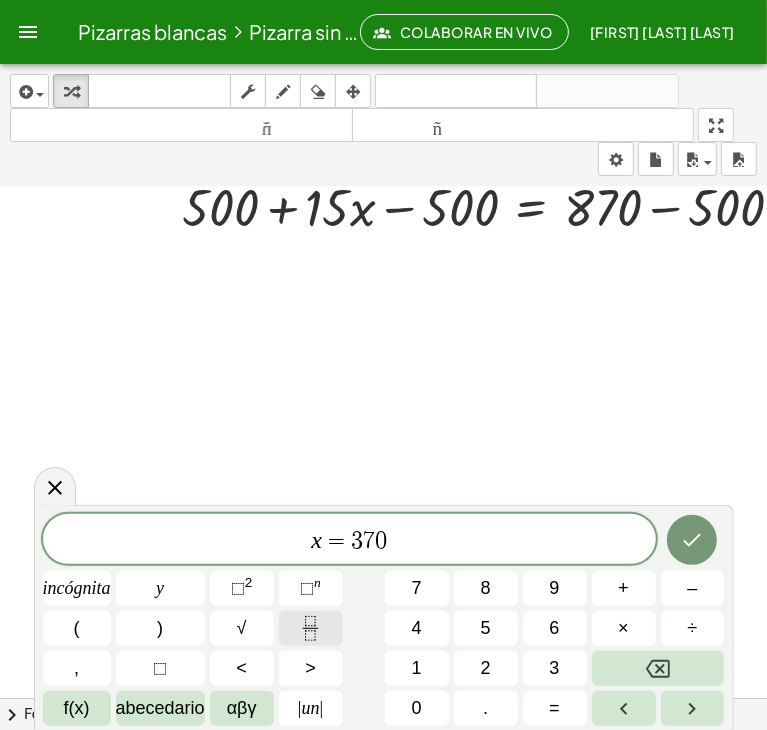 click 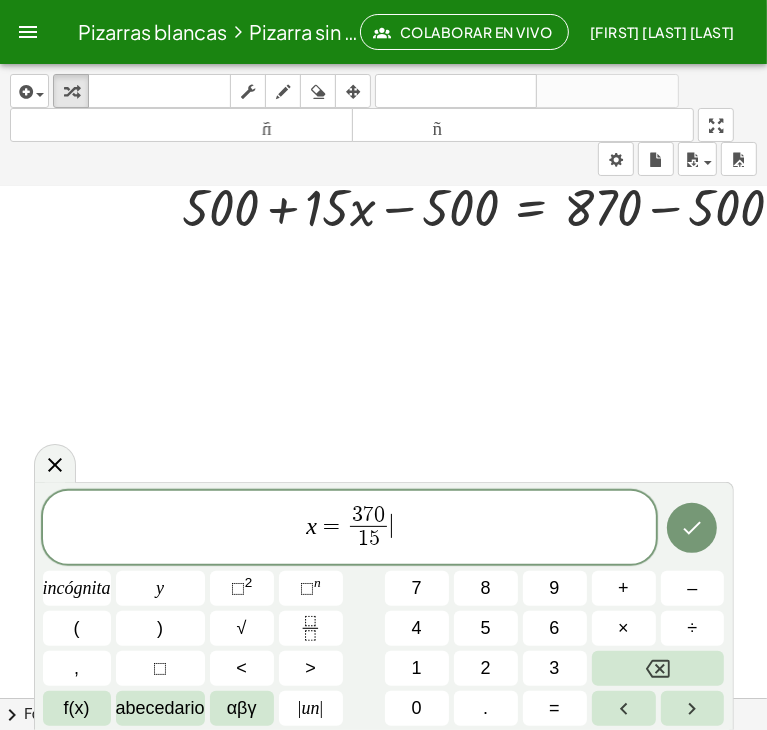 click on "x = 3 7 0 1 5 ​ ​" at bounding box center [349, 529] 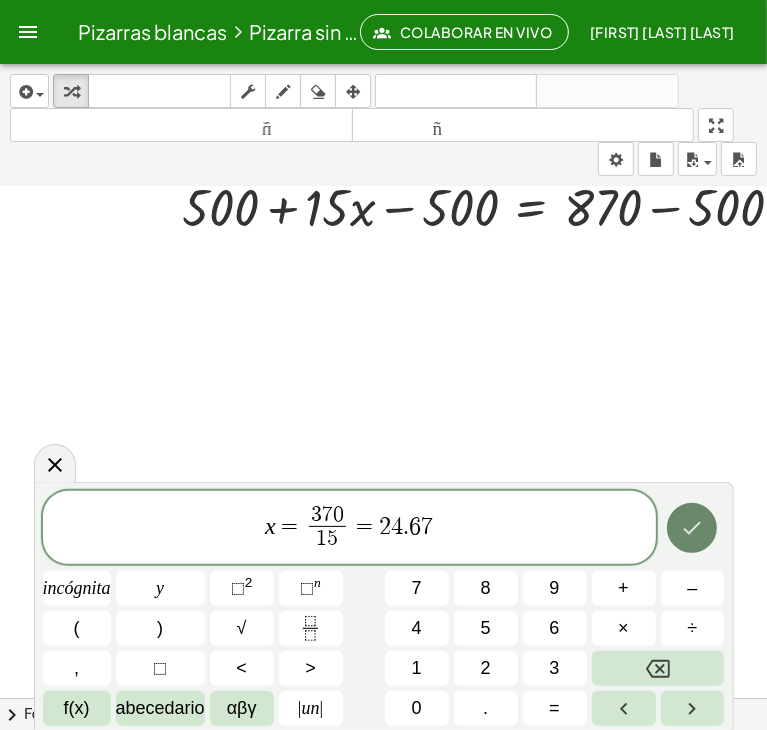 click at bounding box center [692, 528] 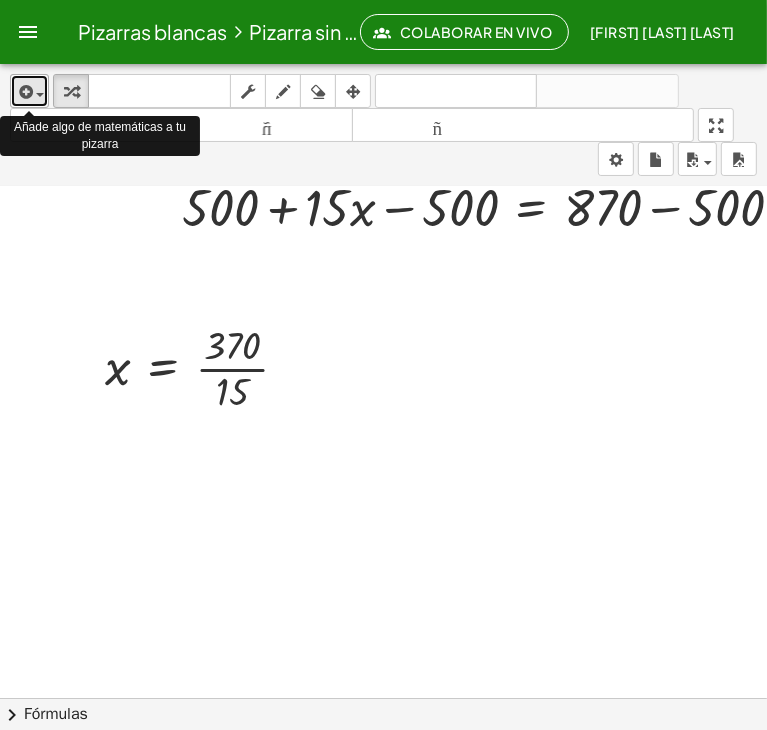 click at bounding box center [40, 95] 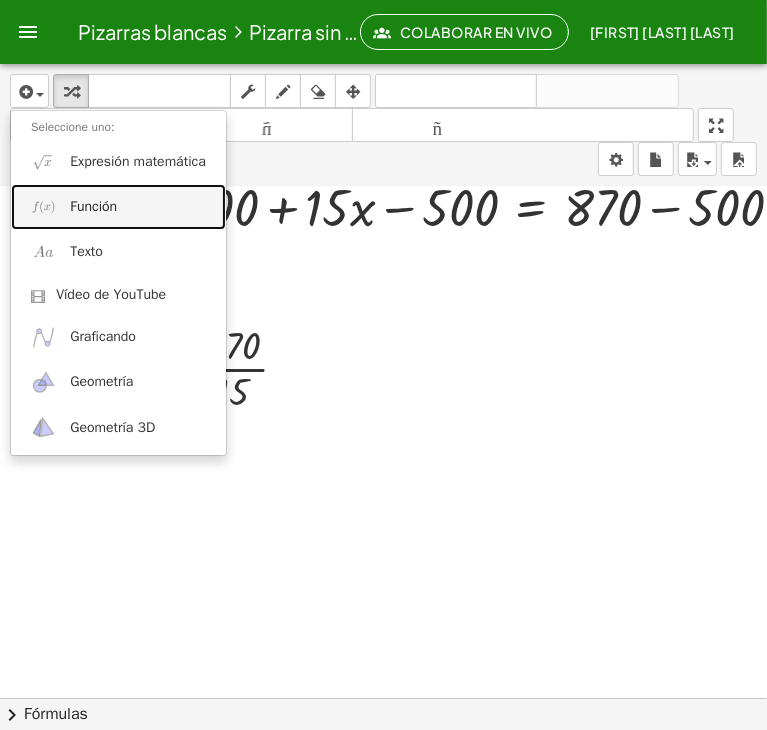 click on "Función" at bounding box center (93, 206) 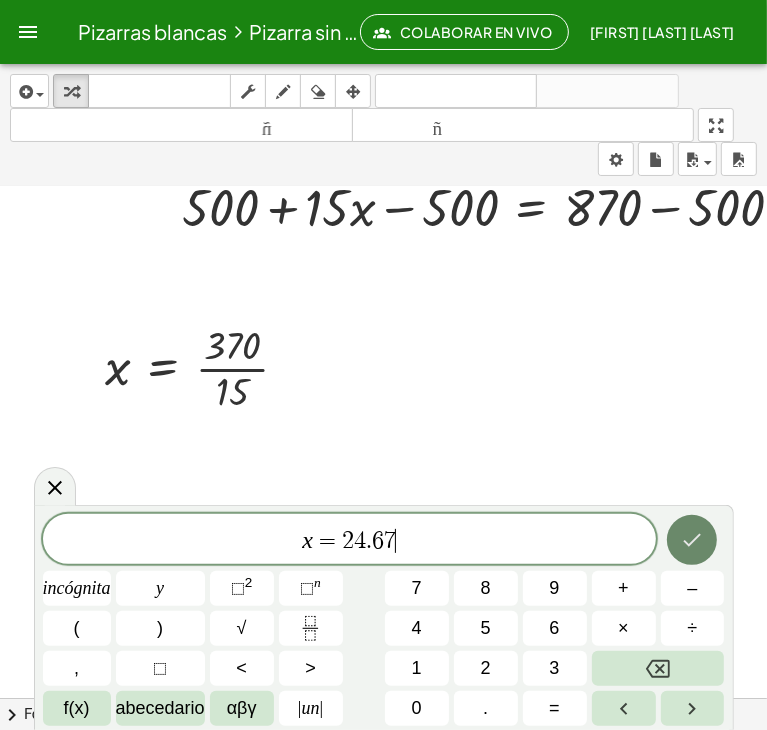 click 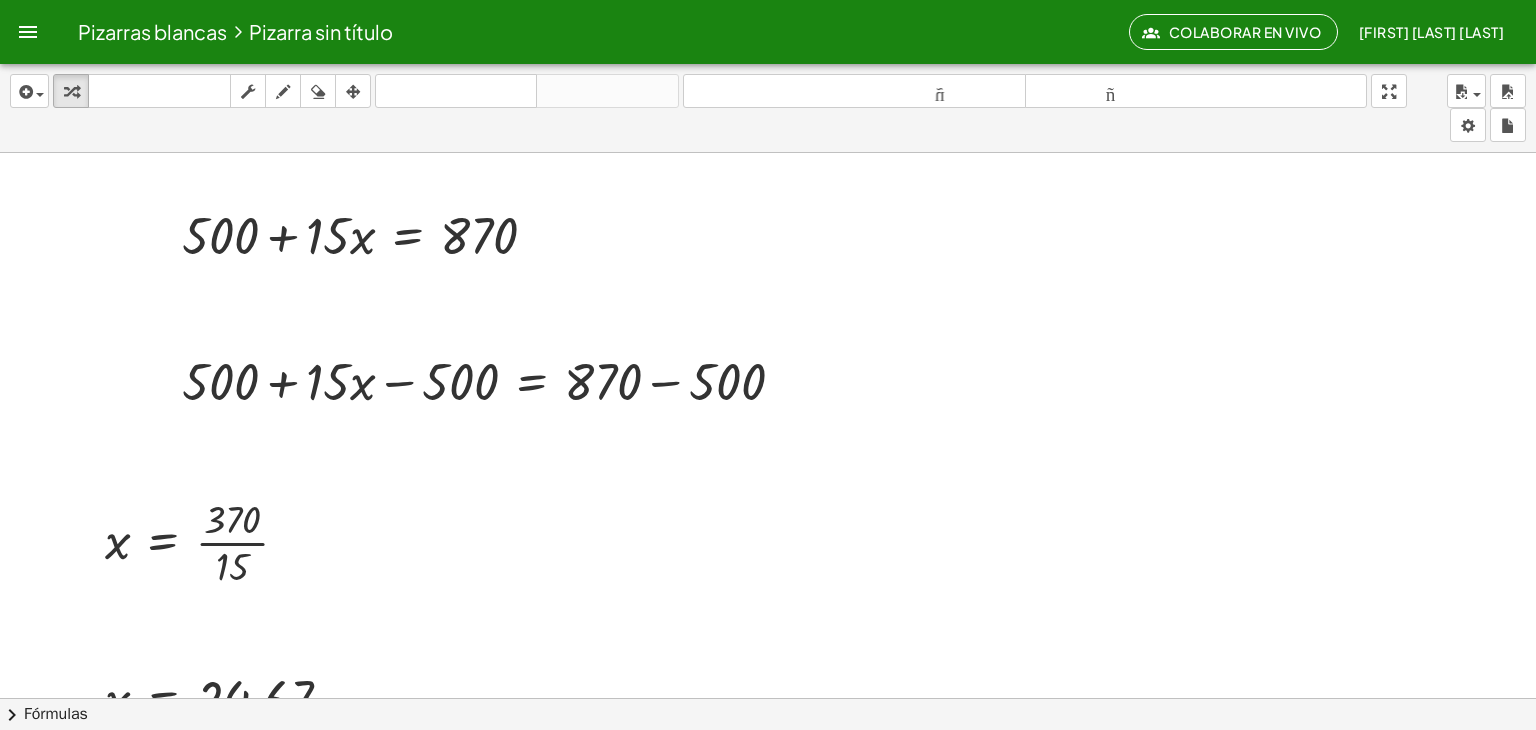scroll, scrollTop: 311, scrollLeft: 0, axis: vertical 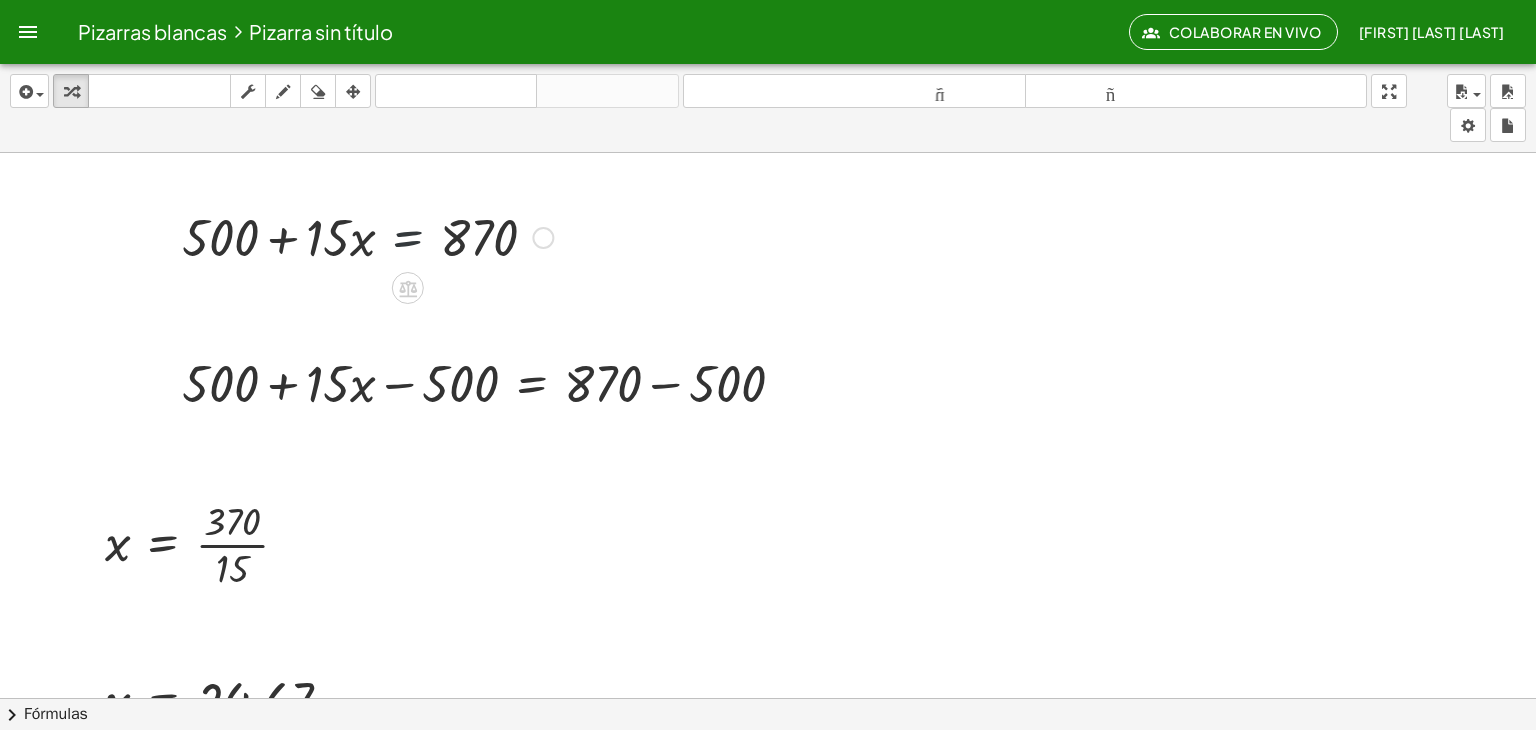 click at bounding box center [367, 236] 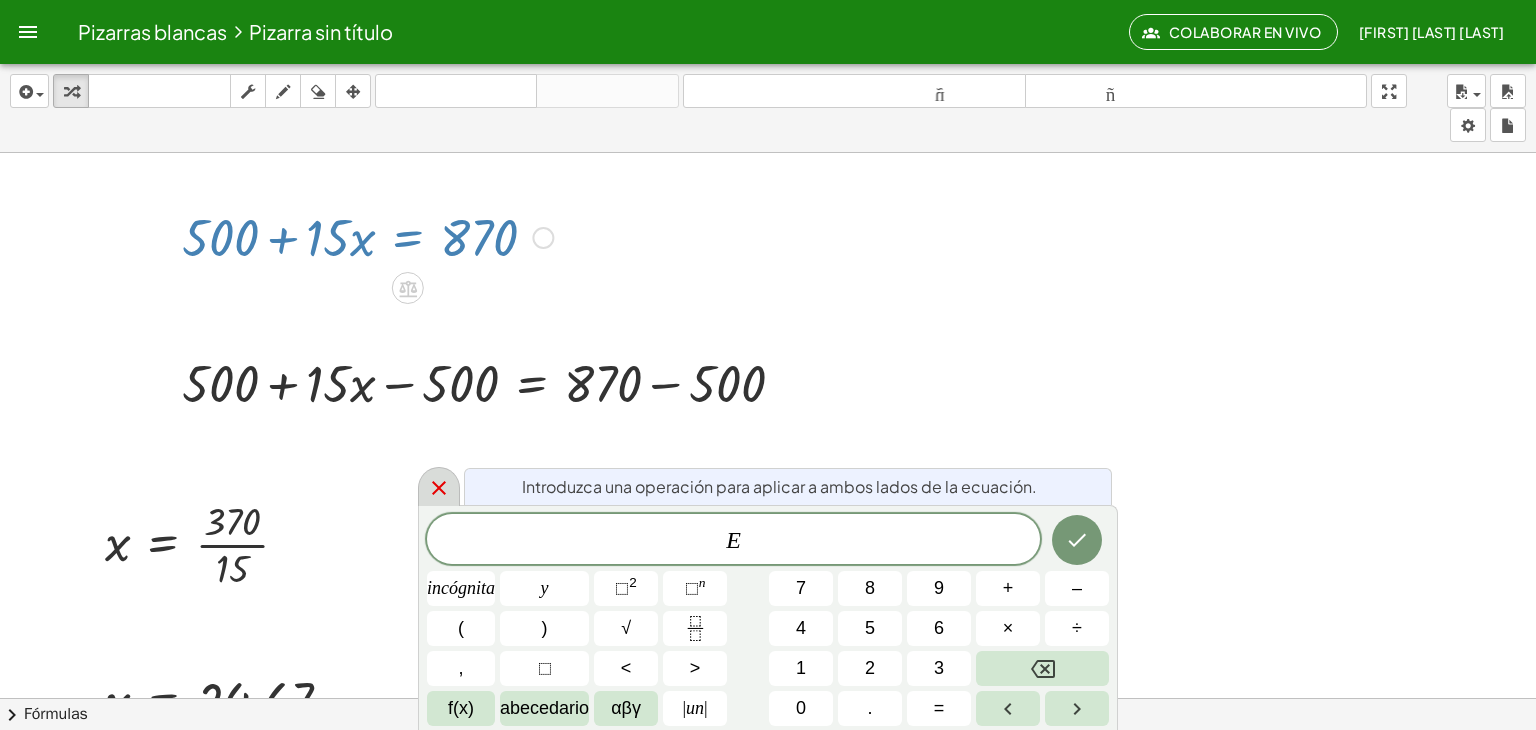 click 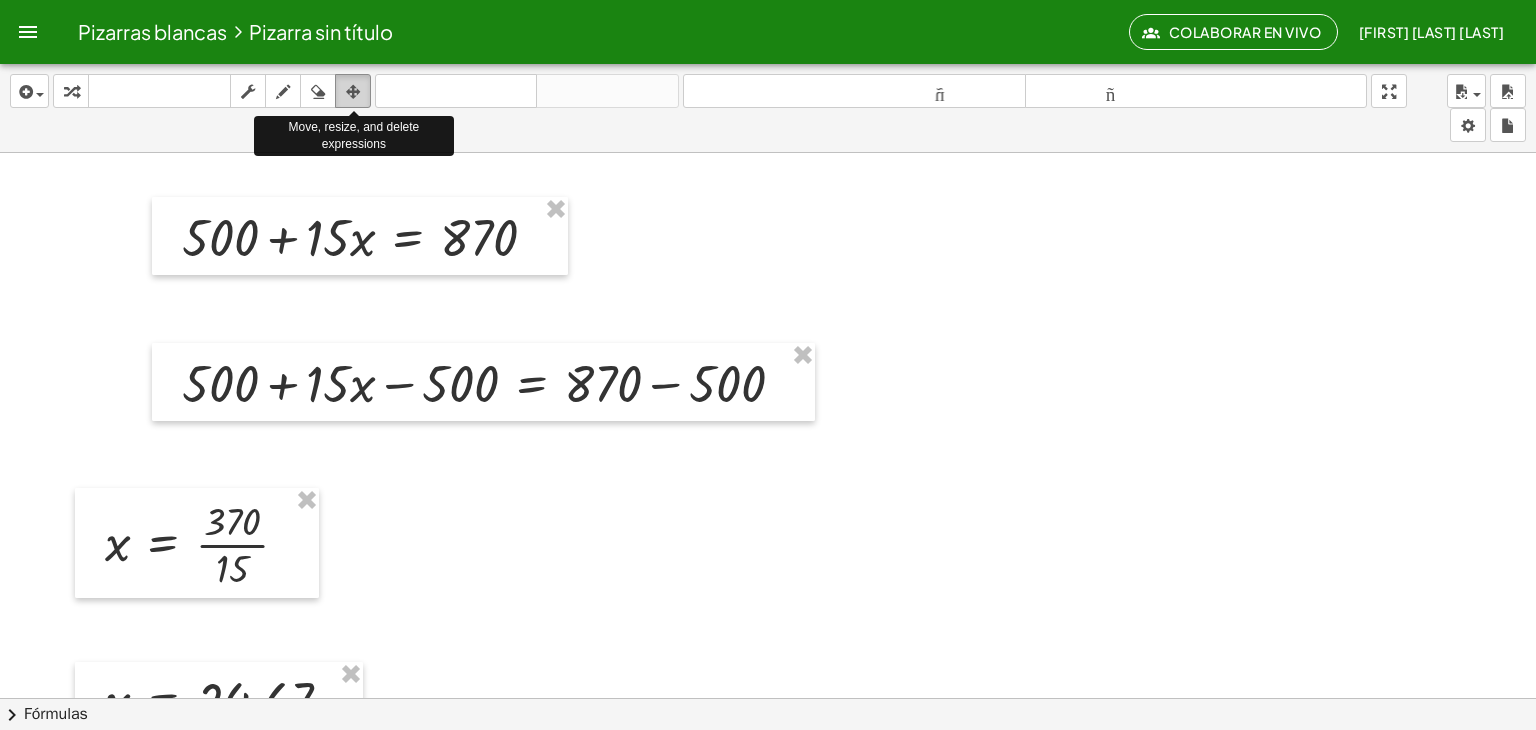 click at bounding box center [353, 92] 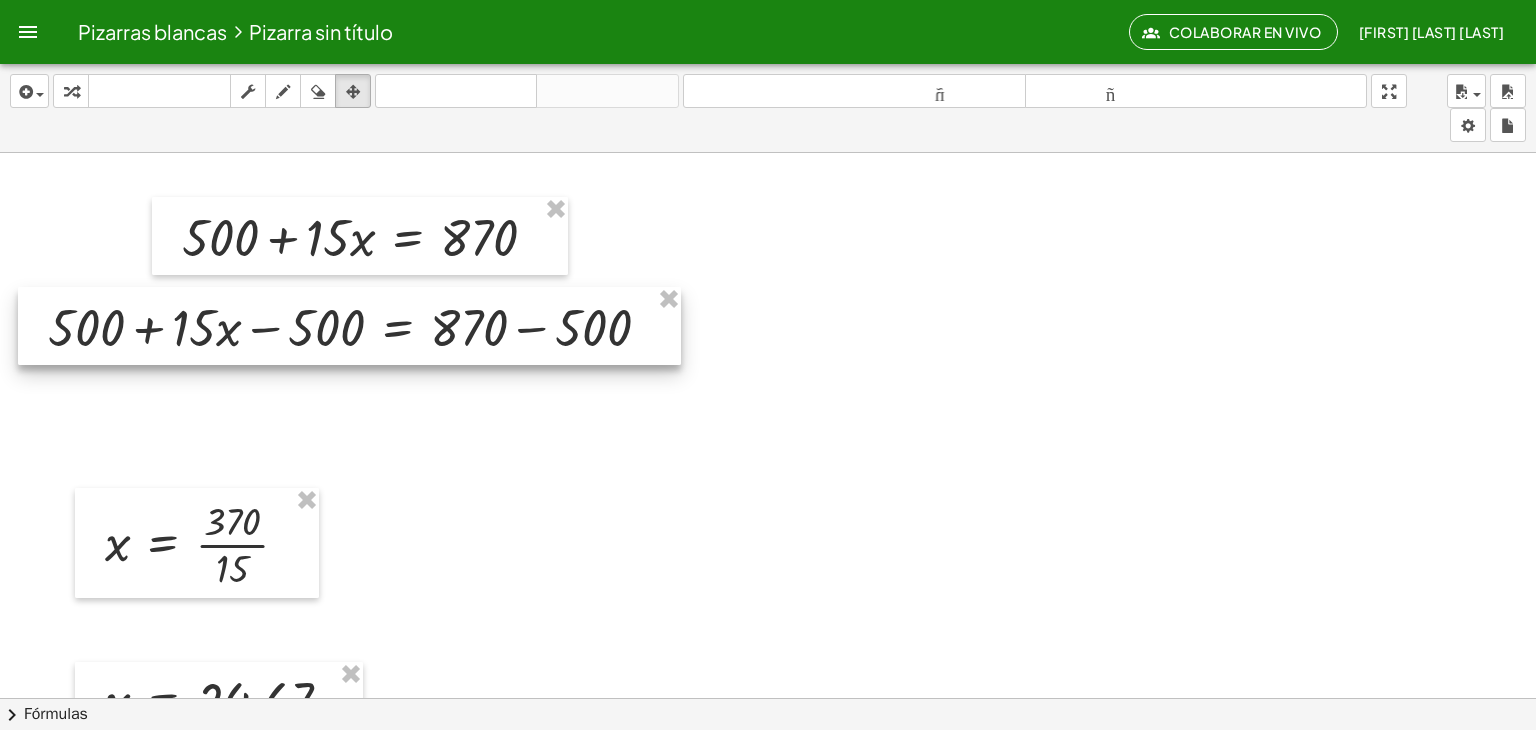 drag, startPoint x: 296, startPoint y: 371, endPoint x: 162, endPoint y: 315, distance: 145.23085 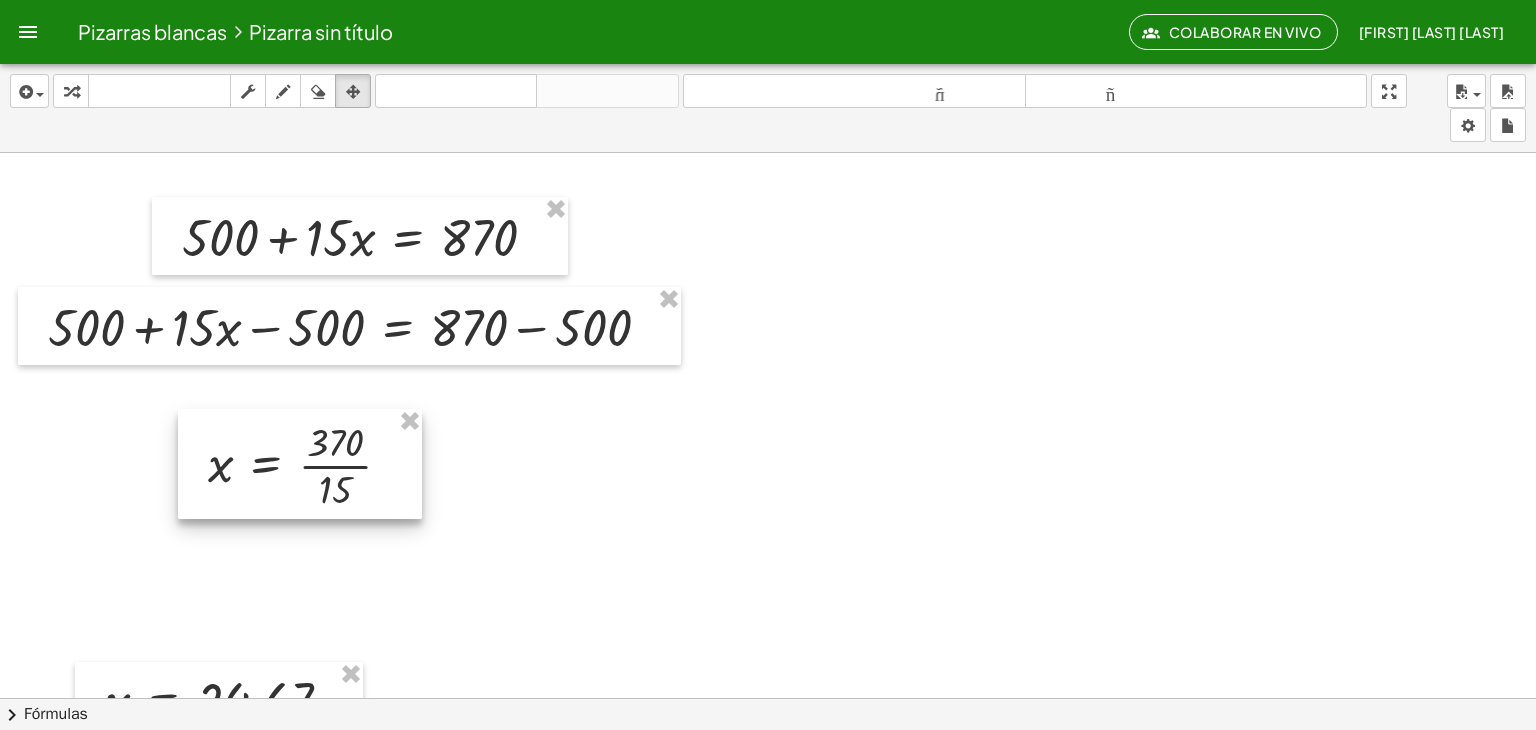 drag, startPoint x: 183, startPoint y: 529, endPoint x: 286, endPoint y: 450, distance: 129.80756 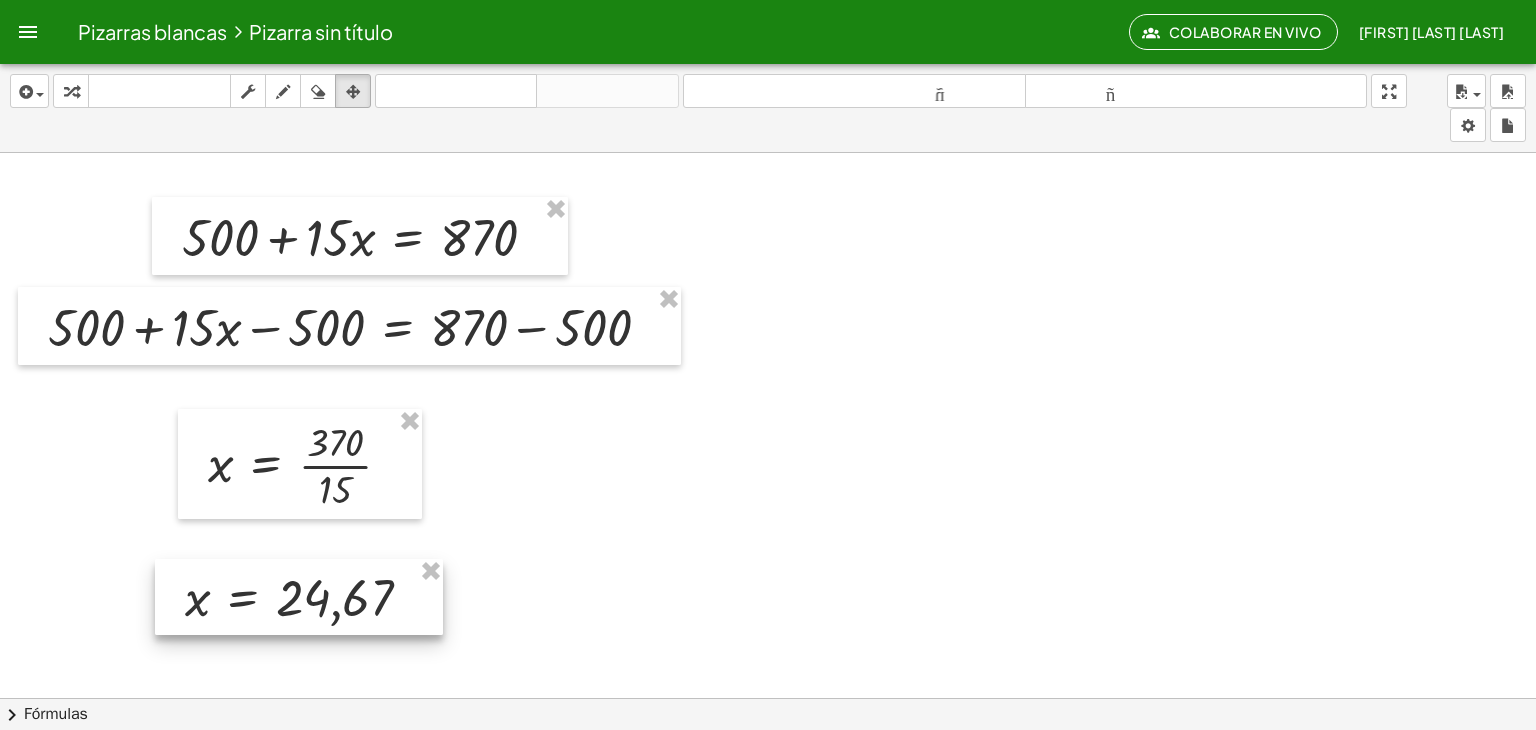 drag, startPoint x: 248, startPoint y: 674, endPoint x: 328, endPoint y: 571, distance: 130.41856 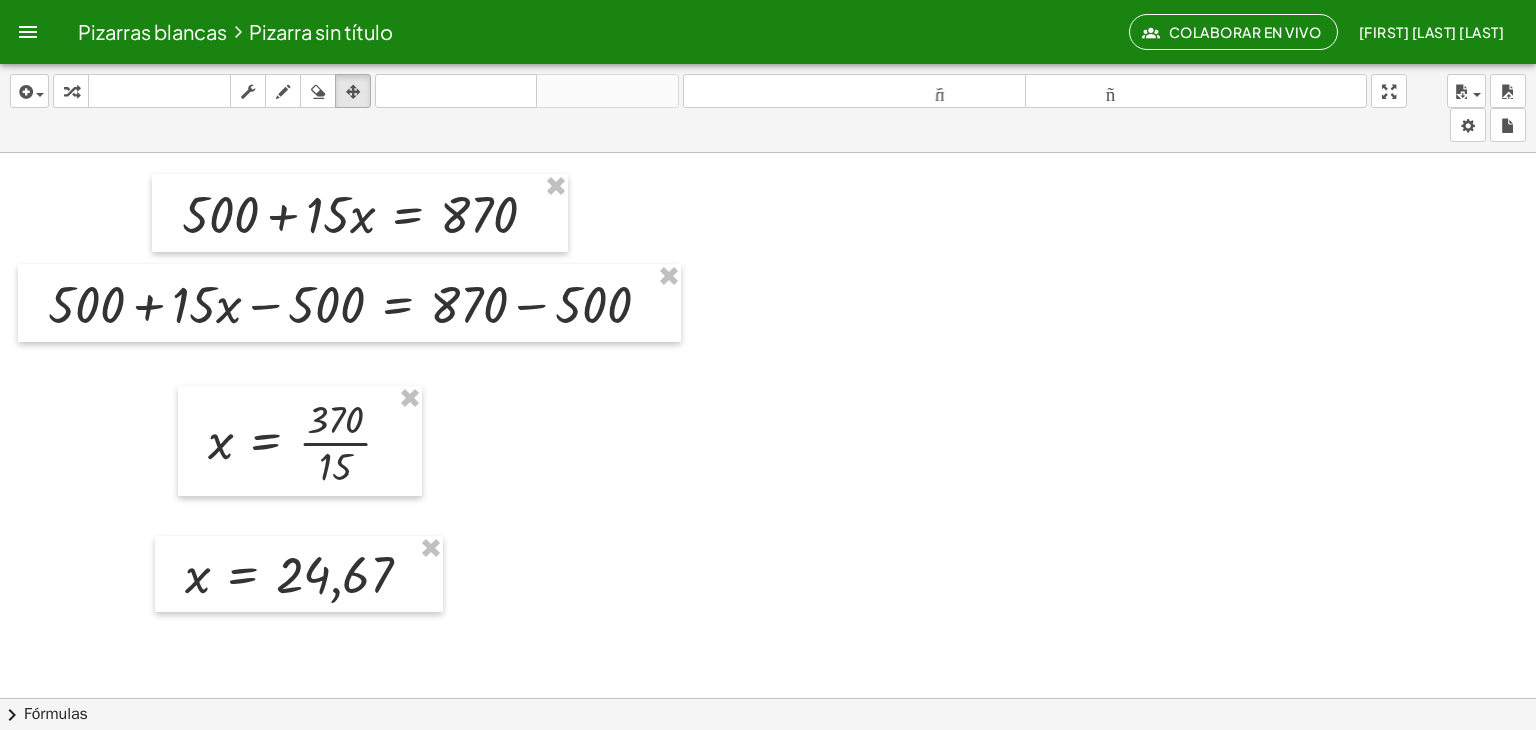 scroll, scrollTop: 336, scrollLeft: 0, axis: vertical 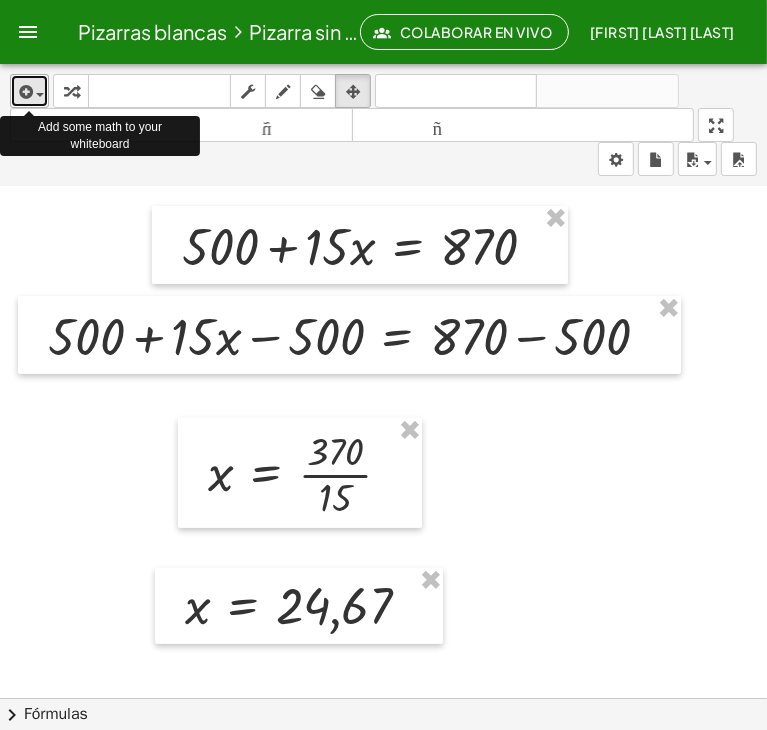 click at bounding box center [40, 95] 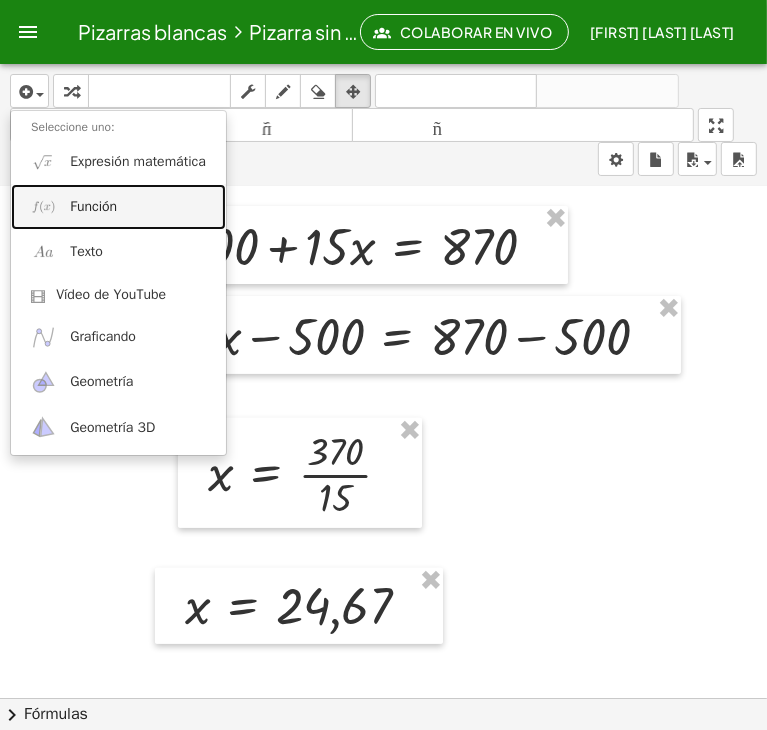 click on "Función" at bounding box center (93, 206) 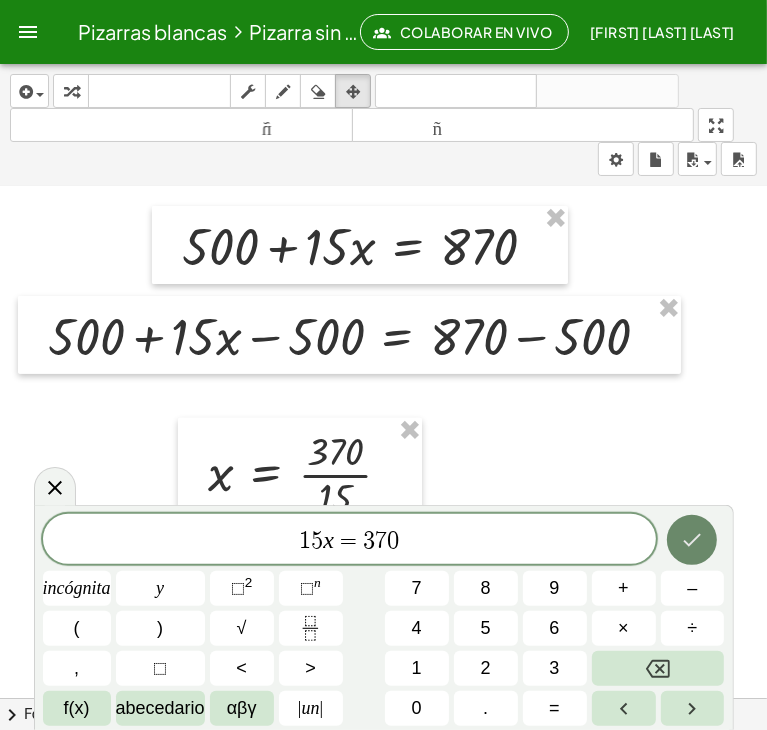 click 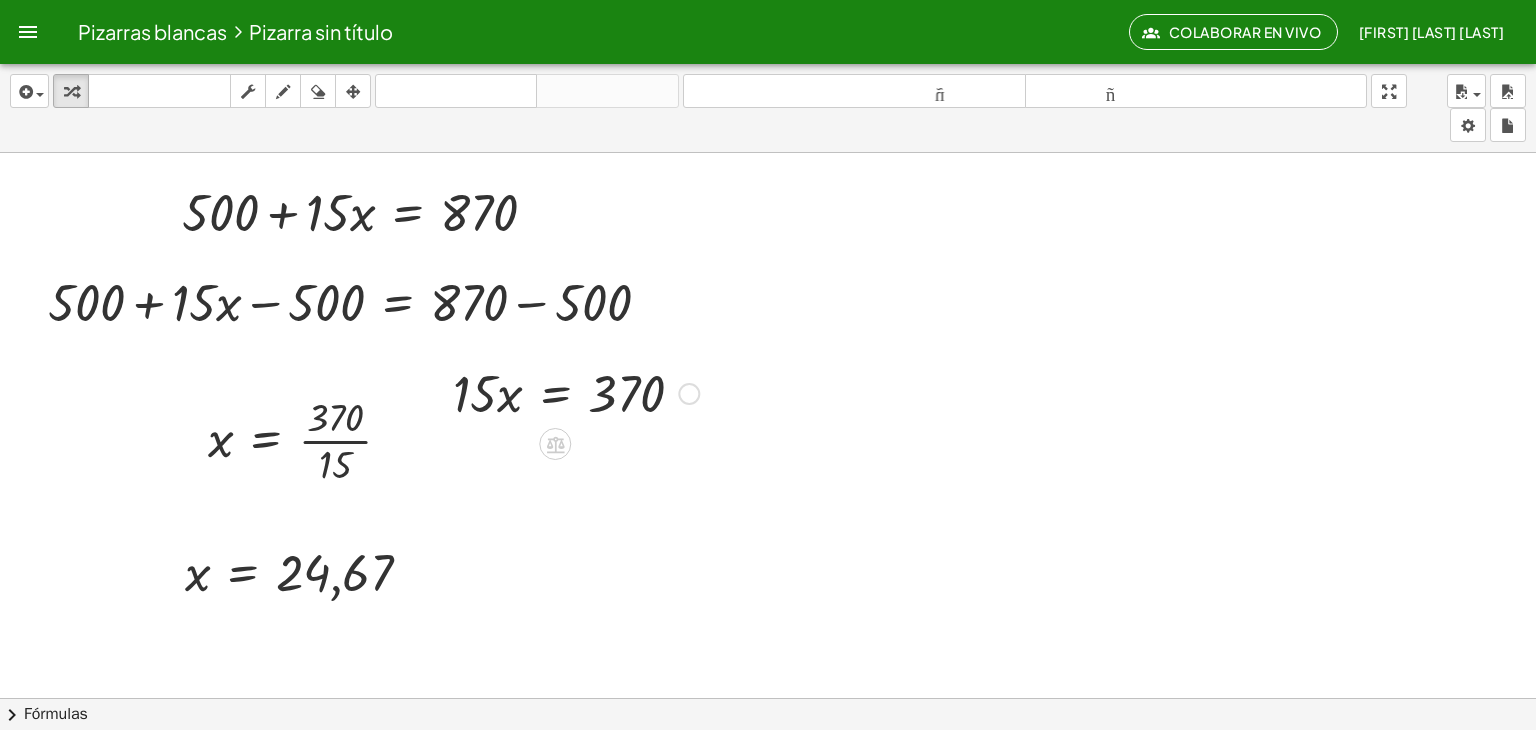 click at bounding box center (576, 392) 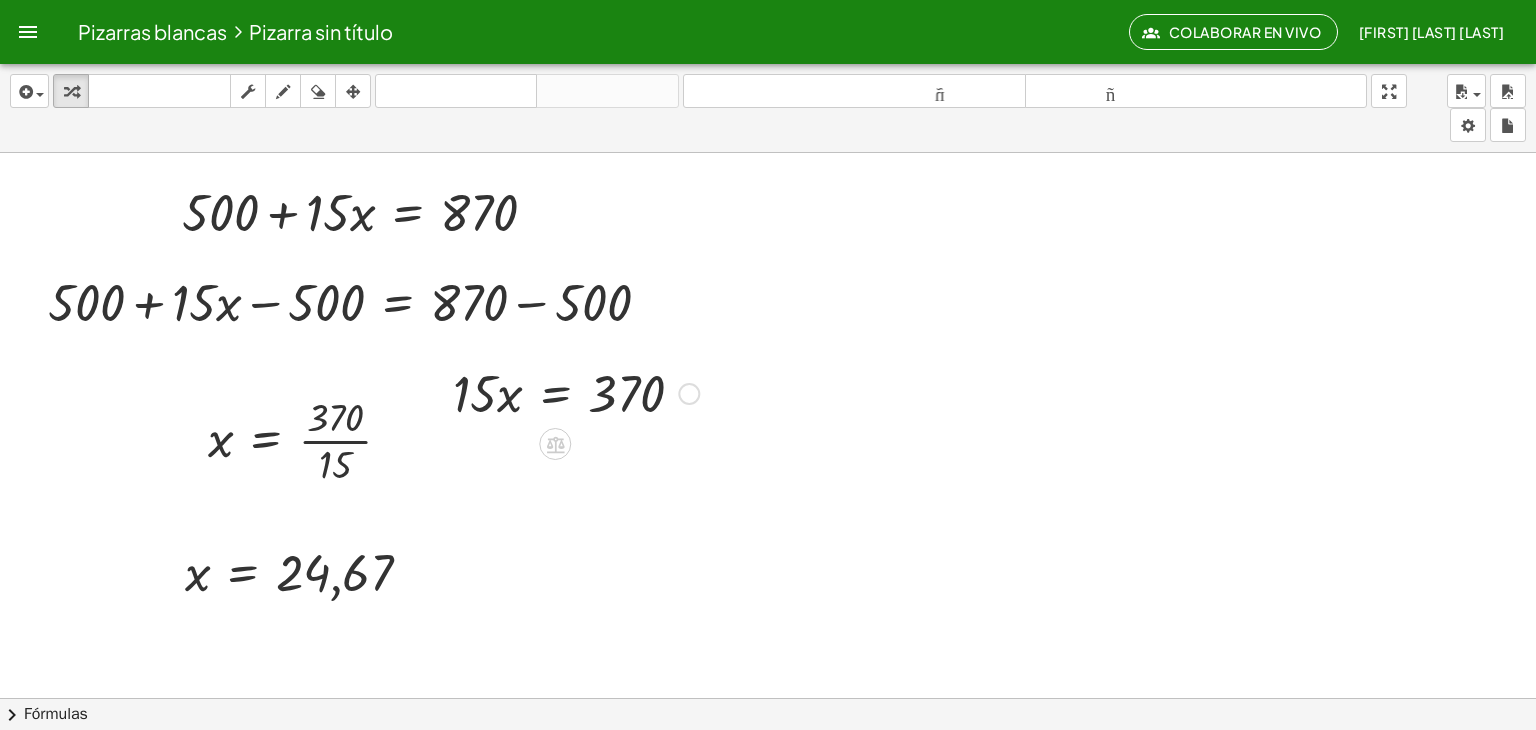 click at bounding box center (576, 392) 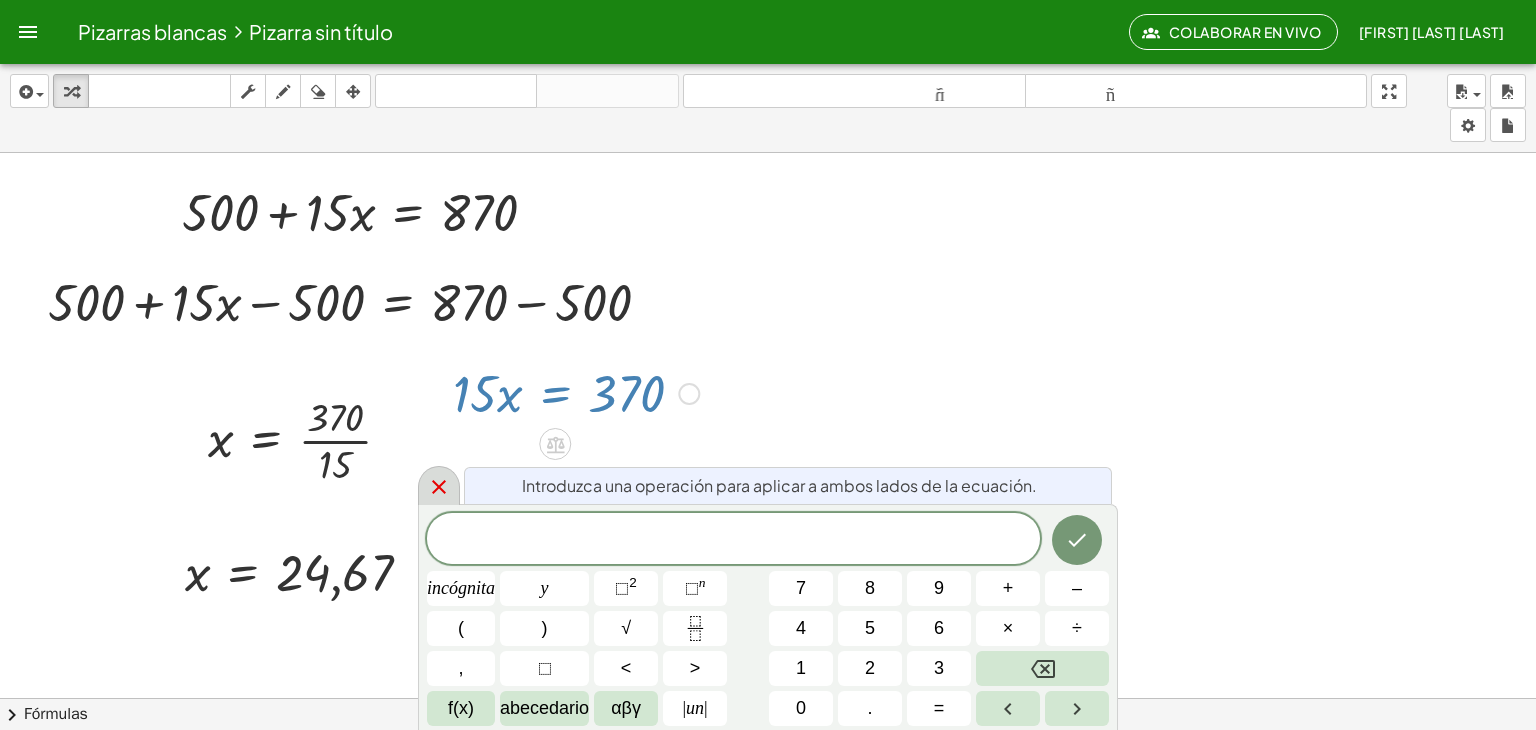 click 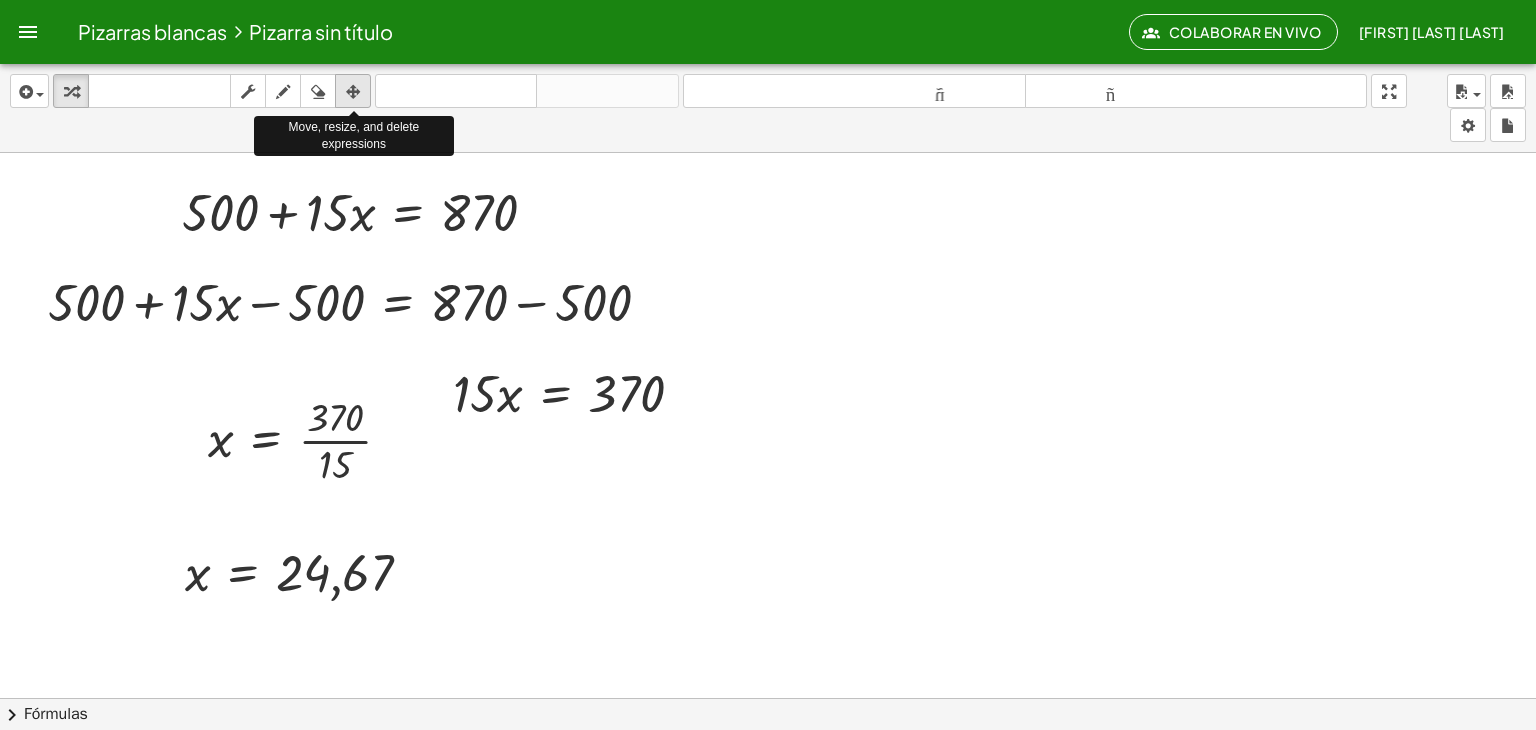 click at bounding box center (353, 92) 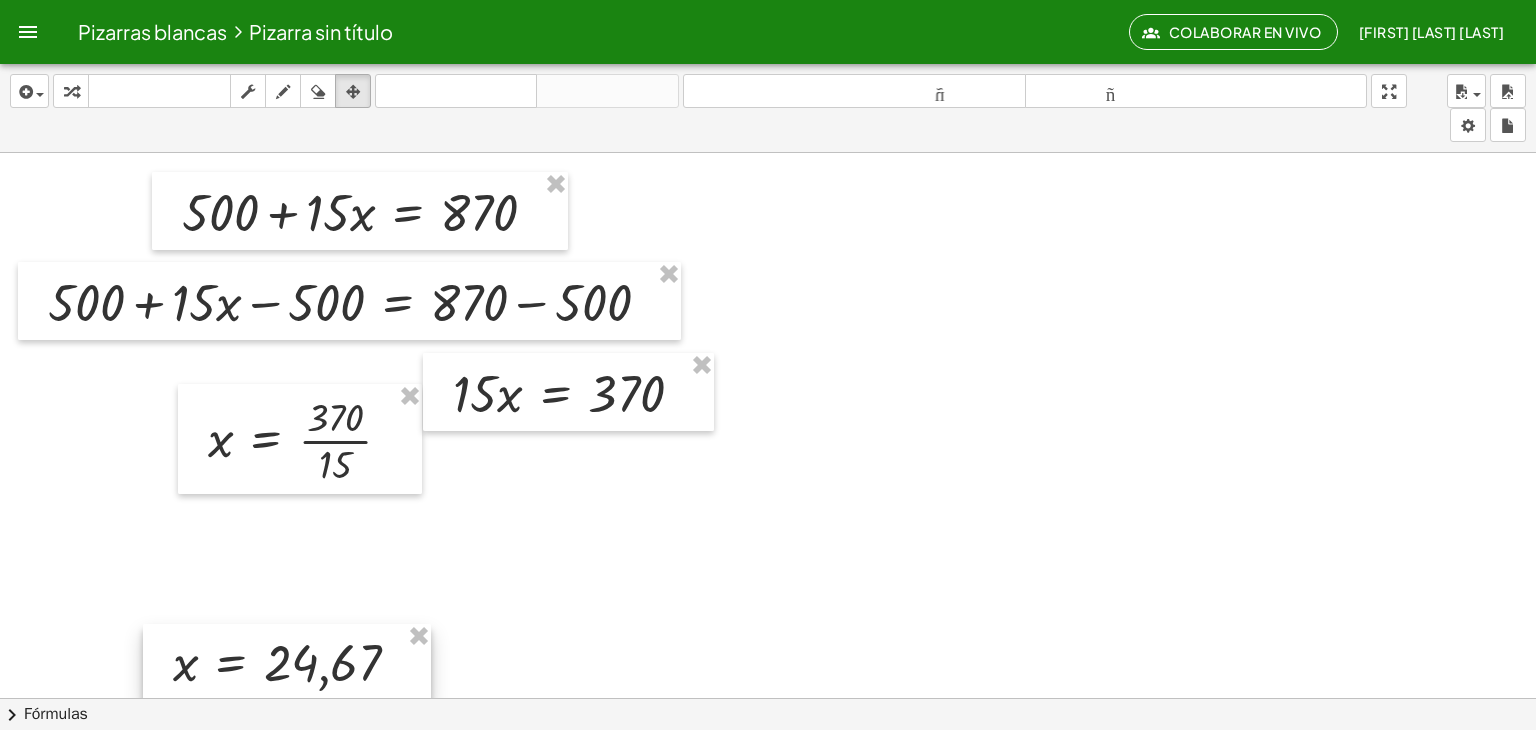 drag, startPoint x: 283, startPoint y: 542, endPoint x: 271, endPoint y: 632, distance: 90.79648 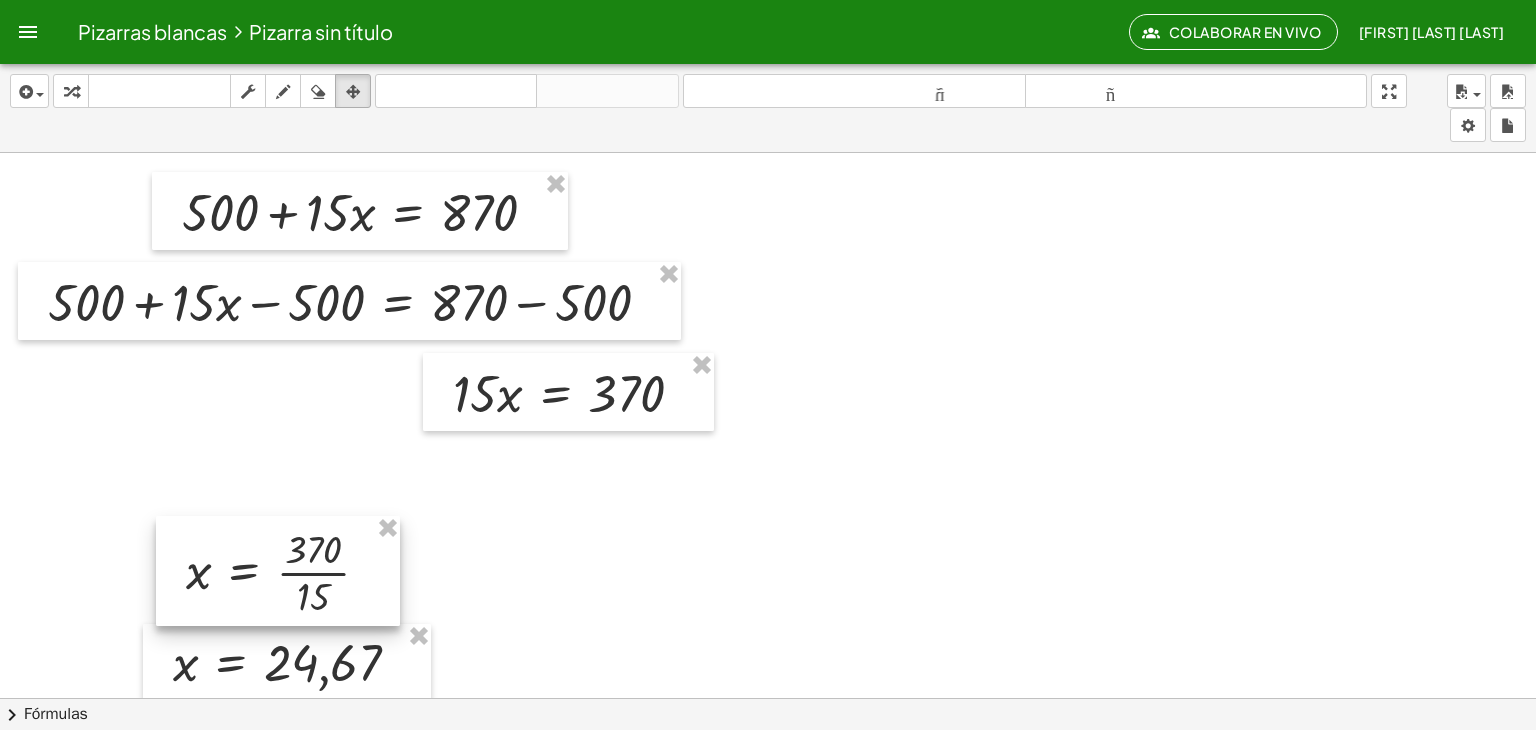 drag, startPoint x: 296, startPoint y: 441, endPoint x: 274, endPoint y: 573, distance: 133.82077 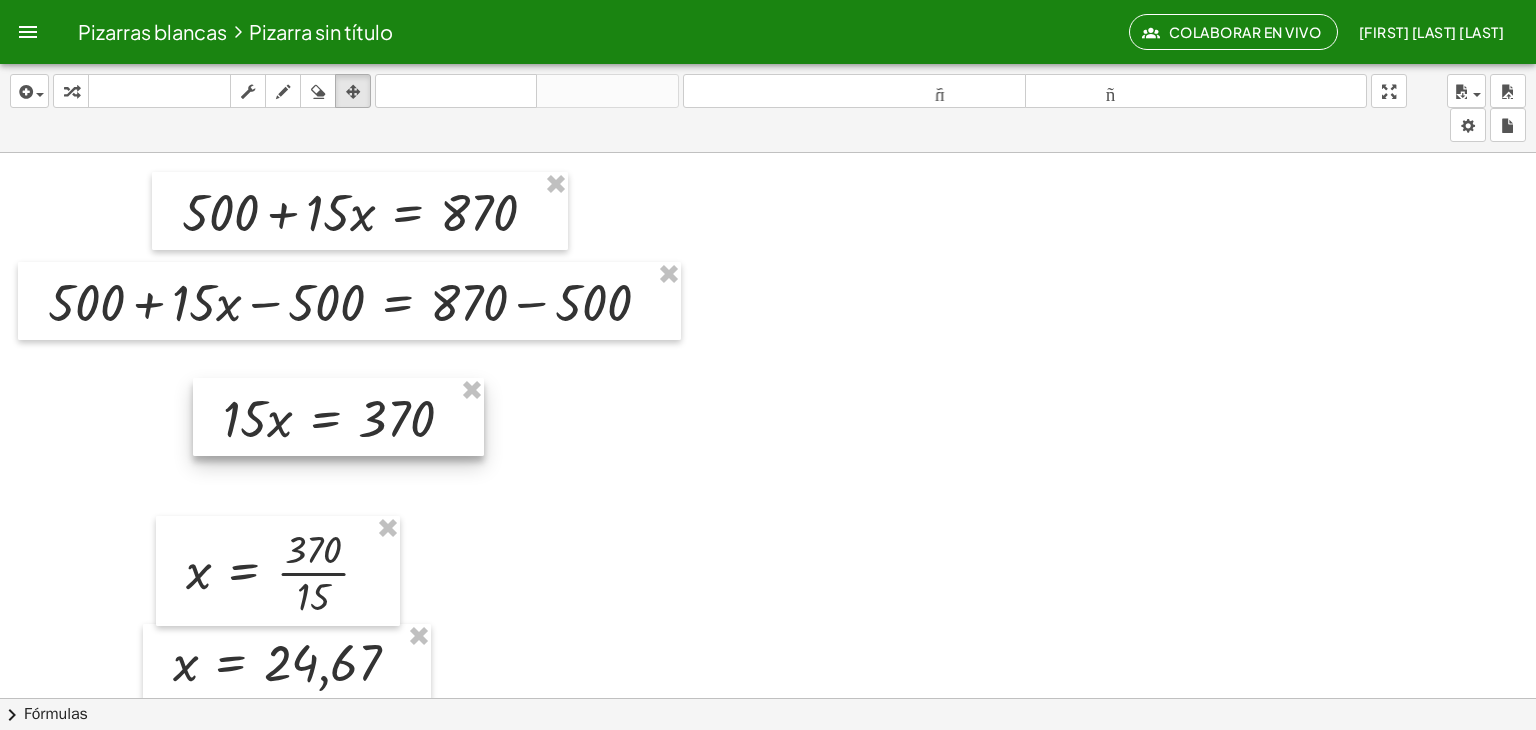 drag, startPoint x: 518, startPoint y: 370, endPoint x: 287, endPoint y: 395, distance: 232.34888 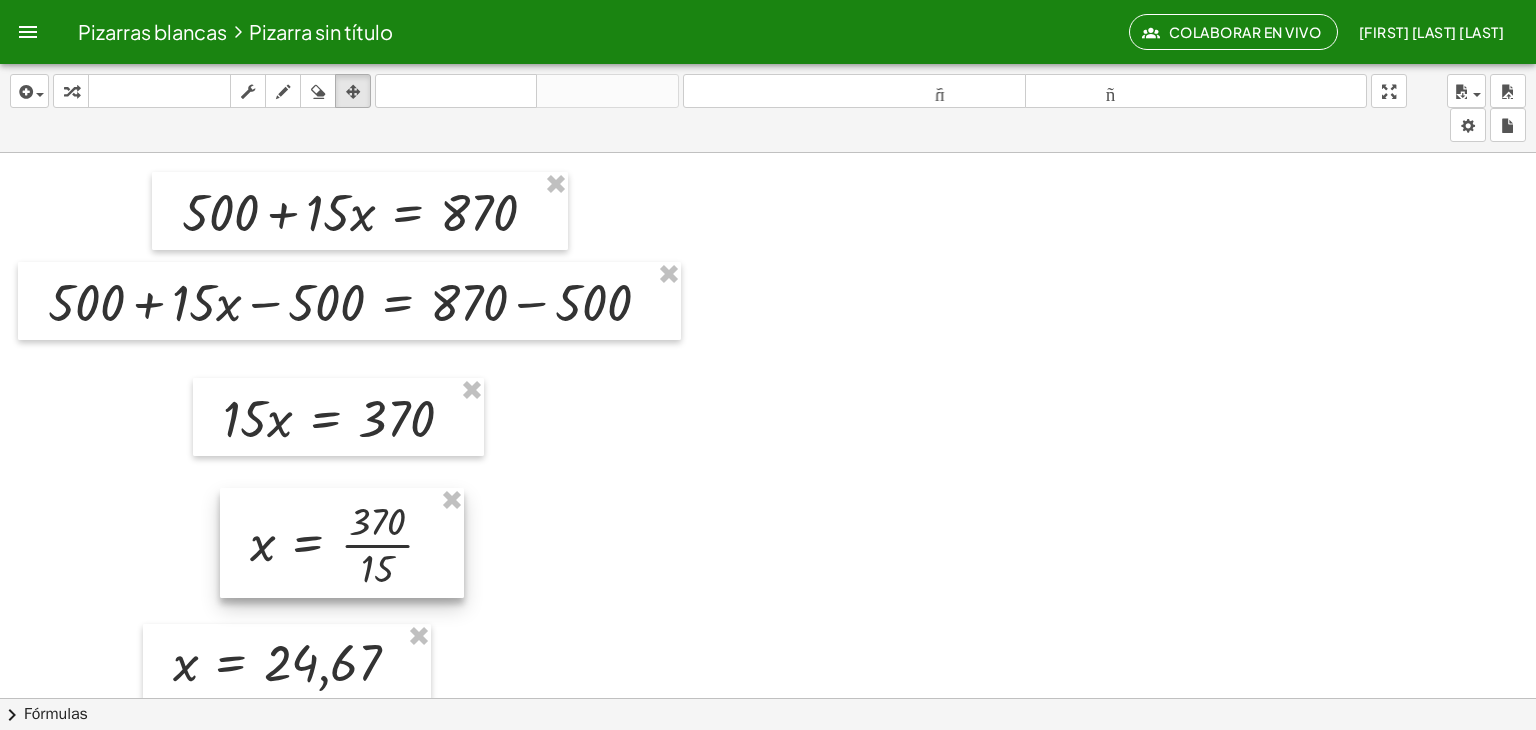 drag, startPoint x: 288, startPoint y: 544, endPoint x: 352, endPoint y: 515, distance: 70.26379 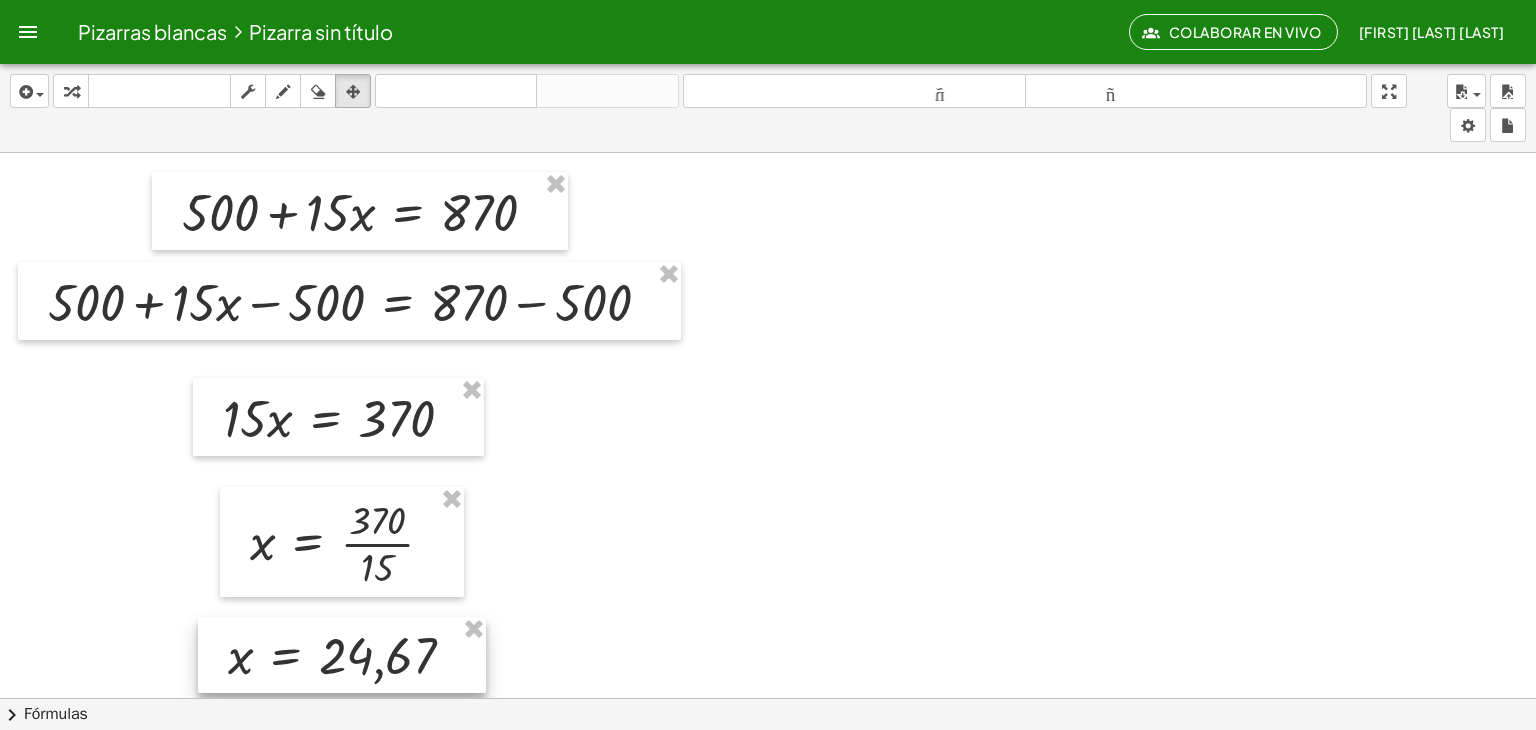 drag, startPoint x: 309, startPoint y: 658, endPoint x: 364, endPoint y: 651, distance: 55.443665 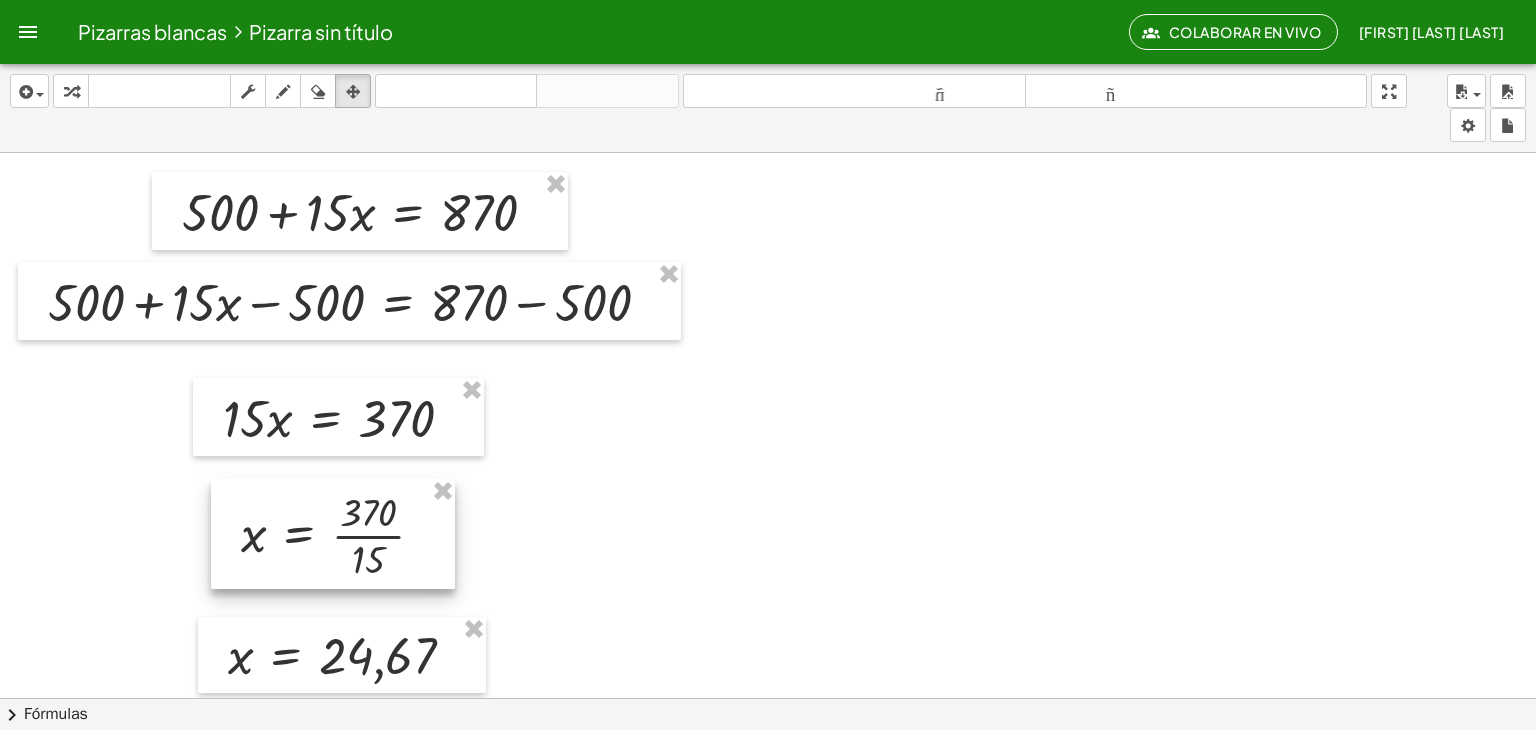 drag, startPoint x: 332, startPoint y: 553, endPoint x: 323, endPoint y: 545, distance: 12.0415945 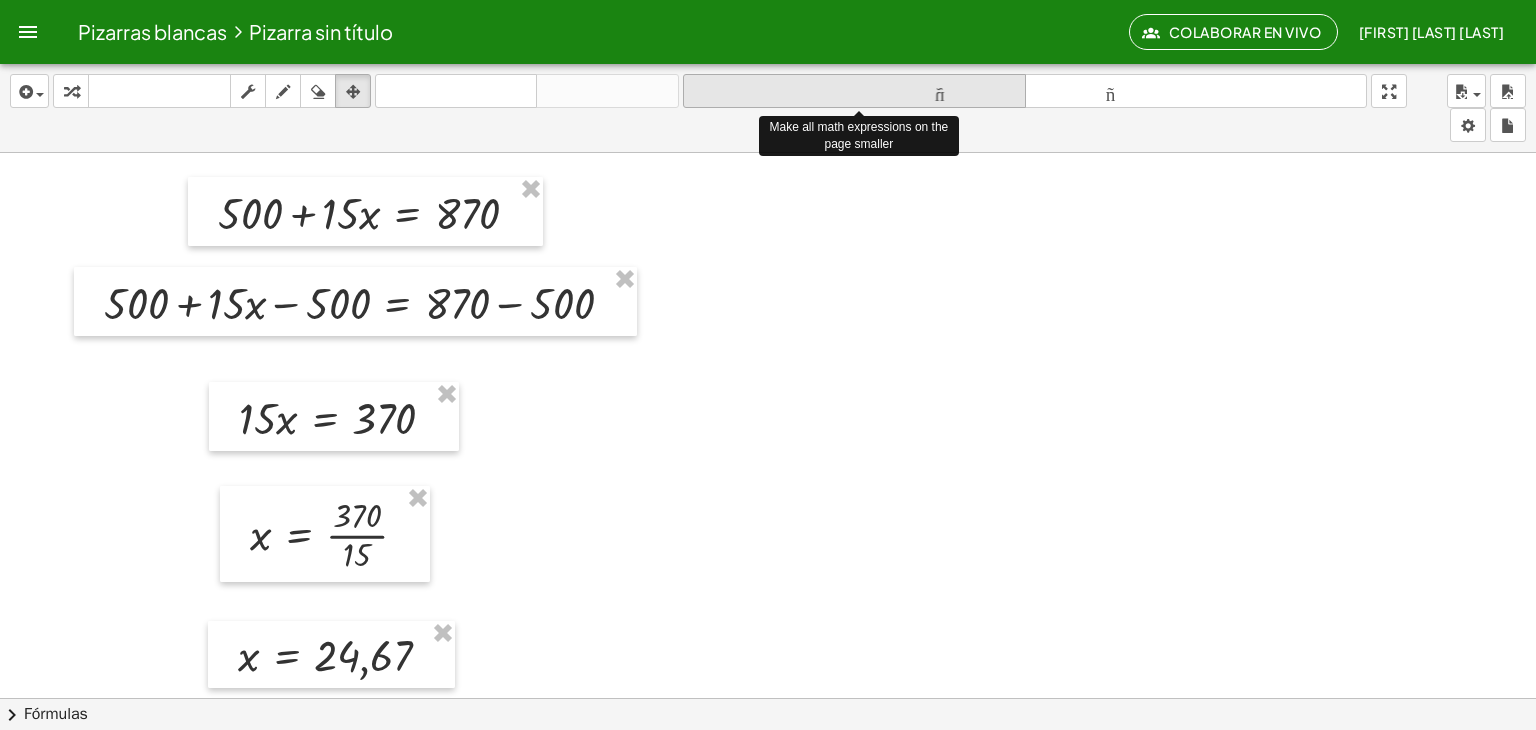 click on "tamaño_del_formato" at bounding box center [854, 91] 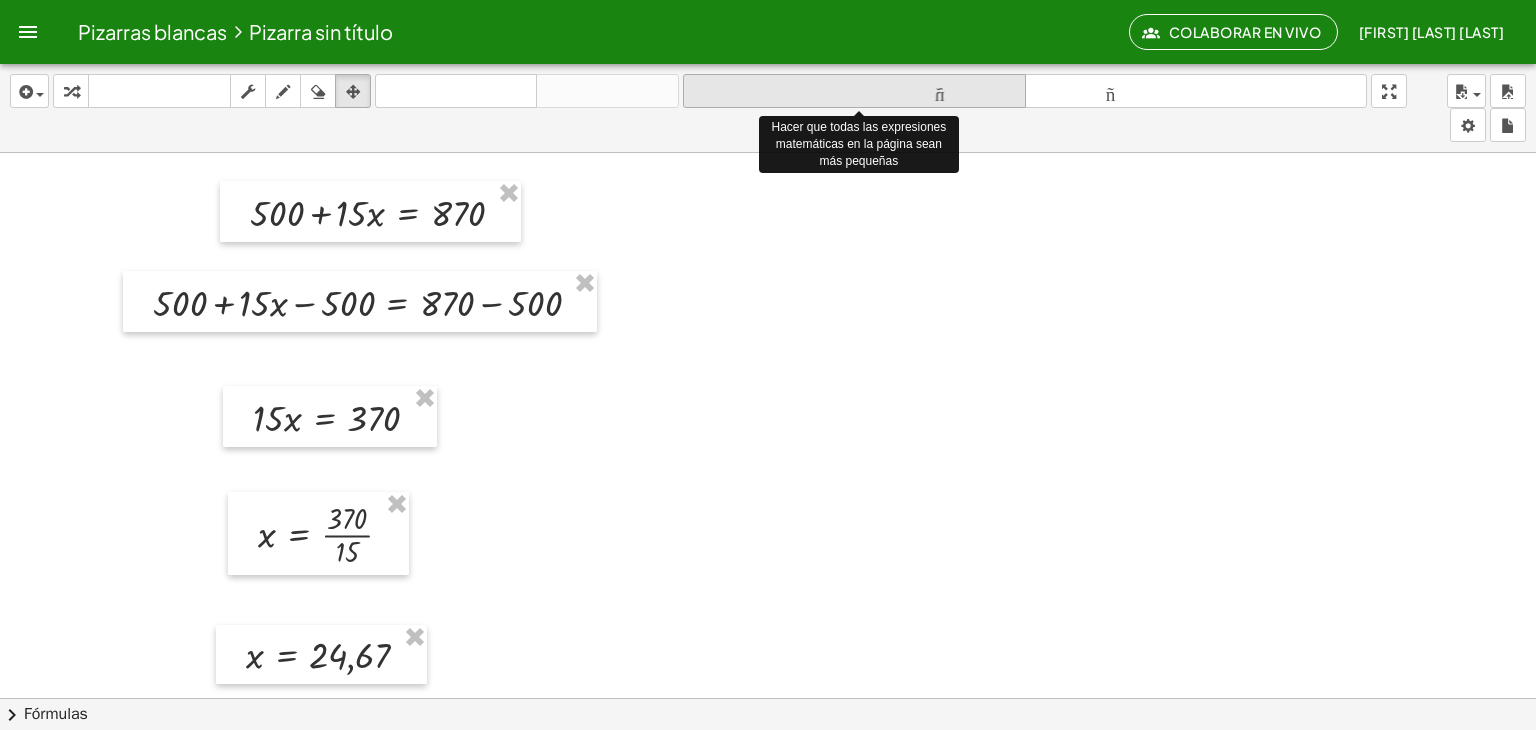 click on "tamaño_del_formato" at bounding box center [854, 91] 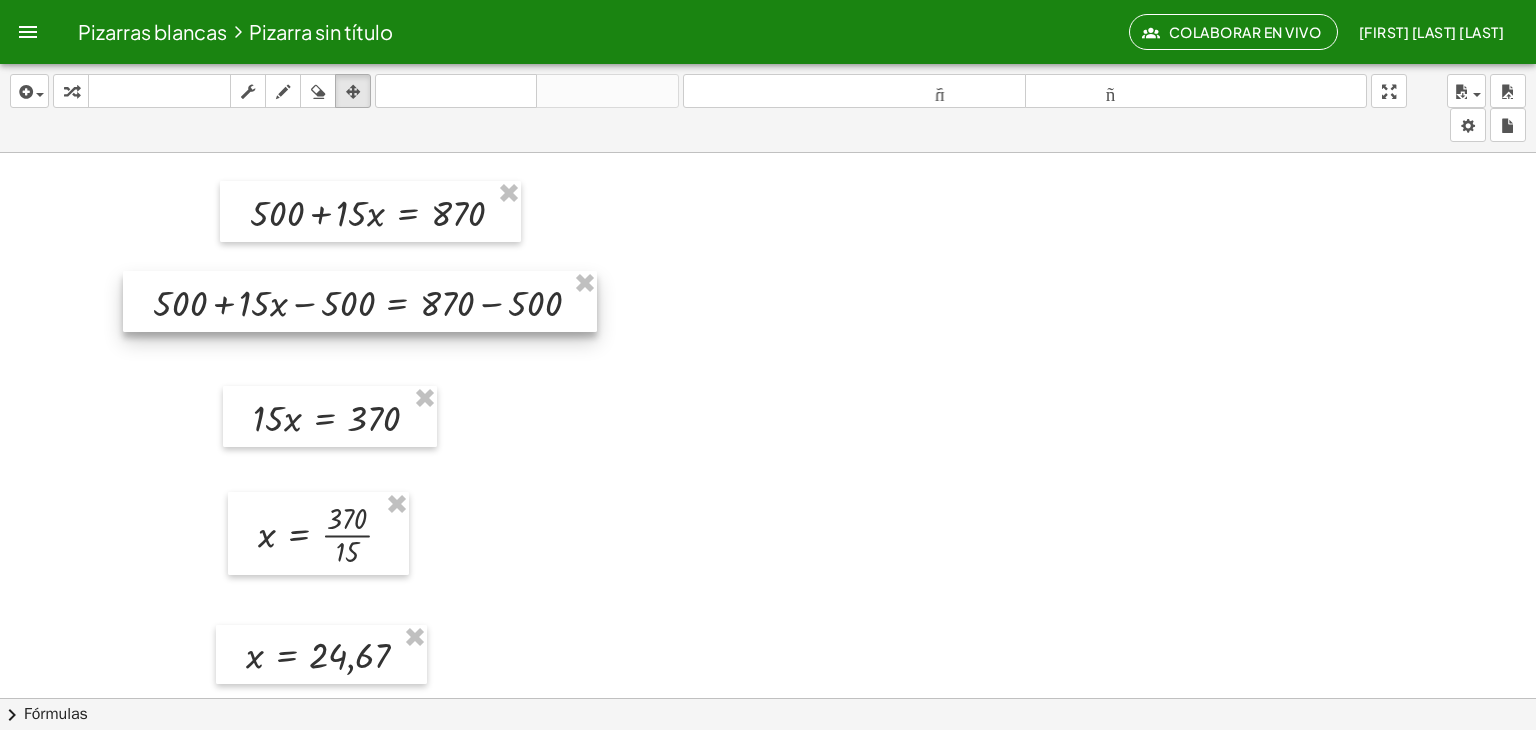 click at bounding box center [360, 301] 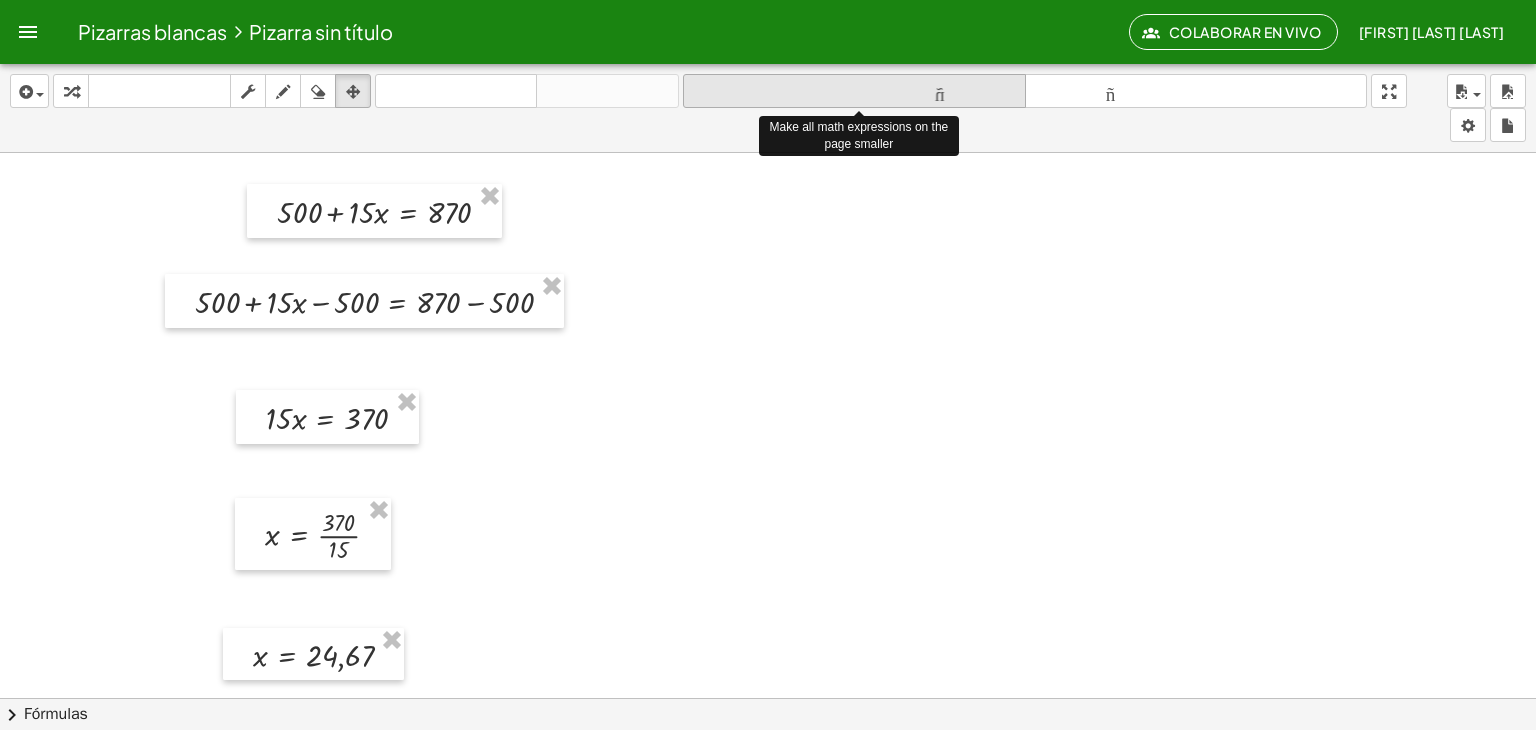 click on "tamaño_del_formato" at bounding box center (854, 92) 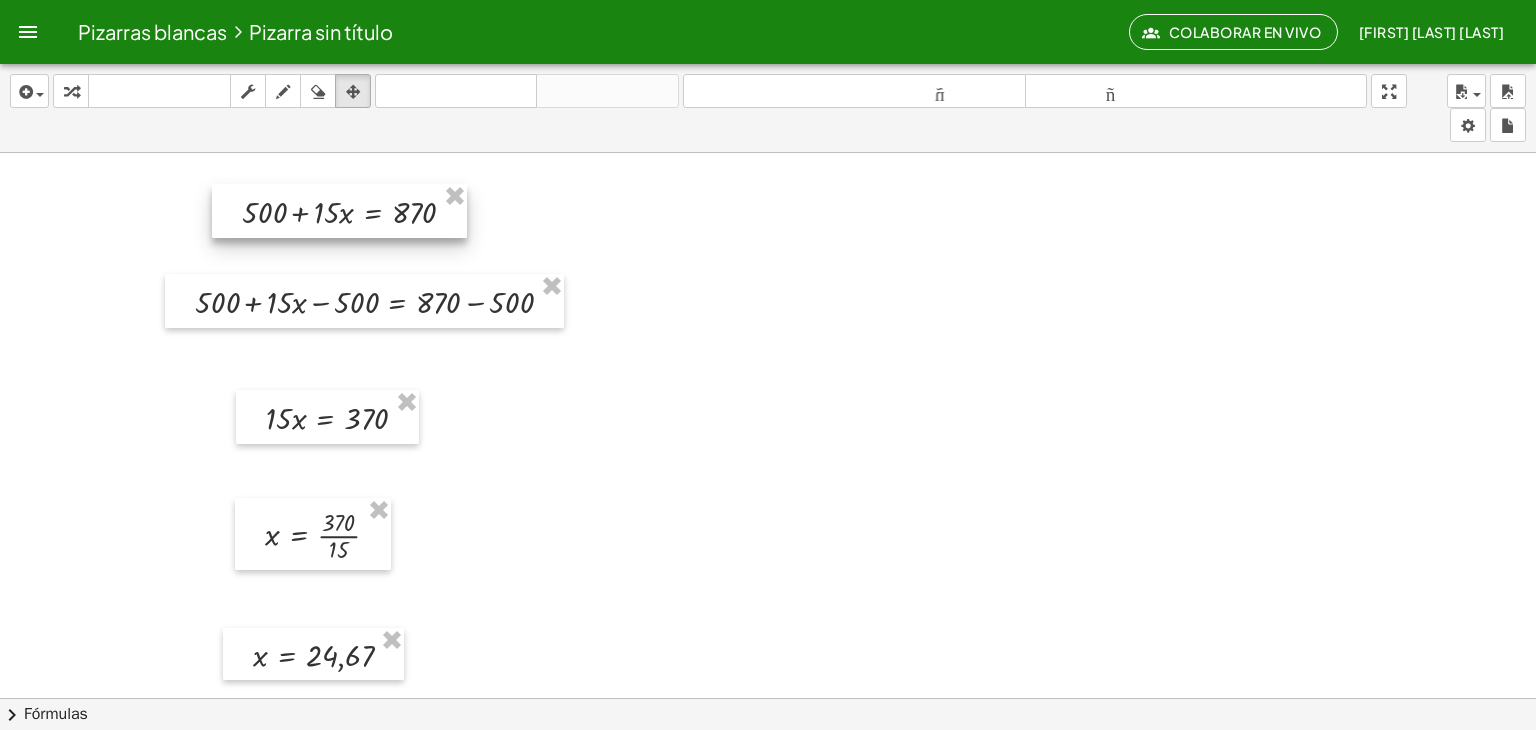 drag, startPoint x: 388, startPoint y: 201, endPoint x: 353, endPoint y: 201, distance: 35 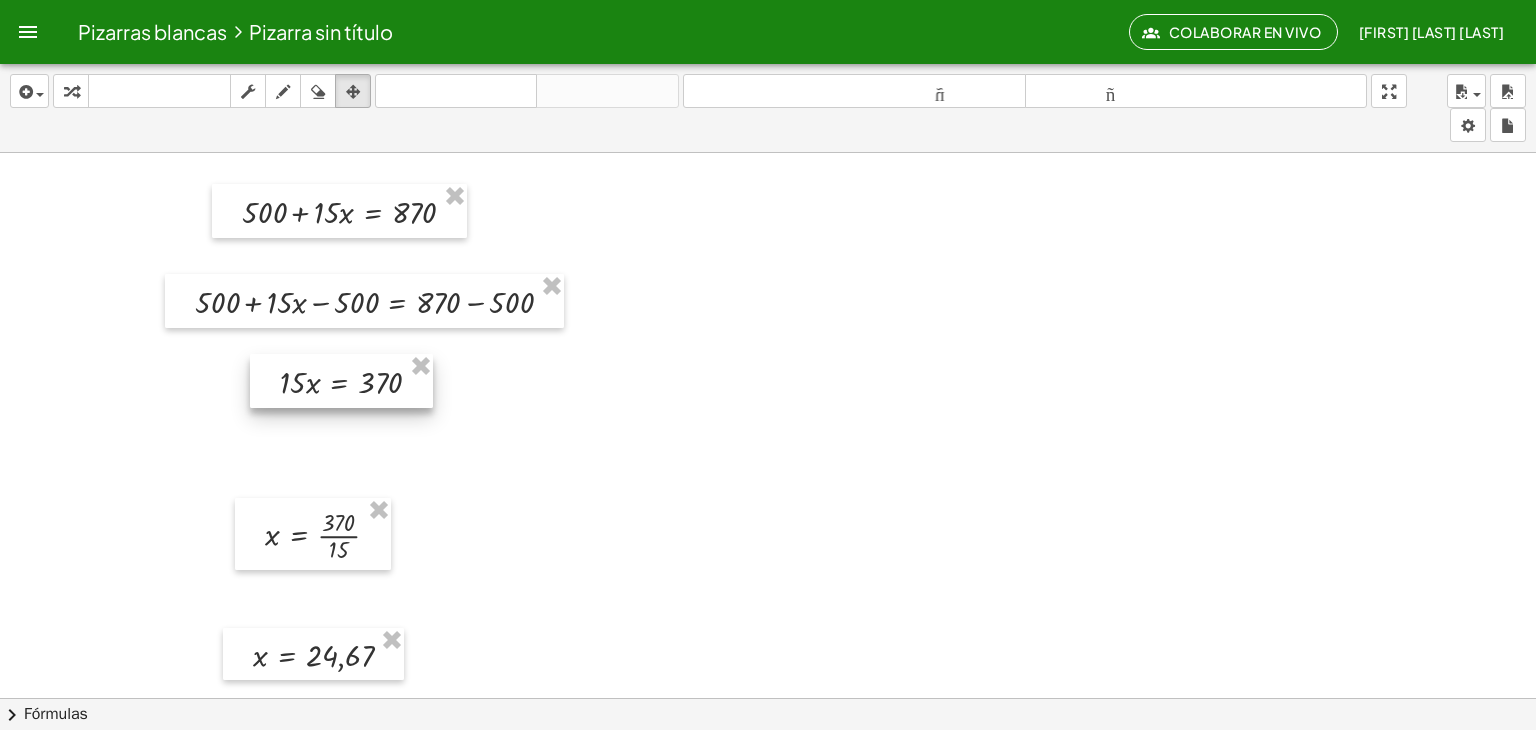drag, startPoint x: 342, startPoint y: 404, endPoint x: 356, endPoint y: 368, distance: 38.626415 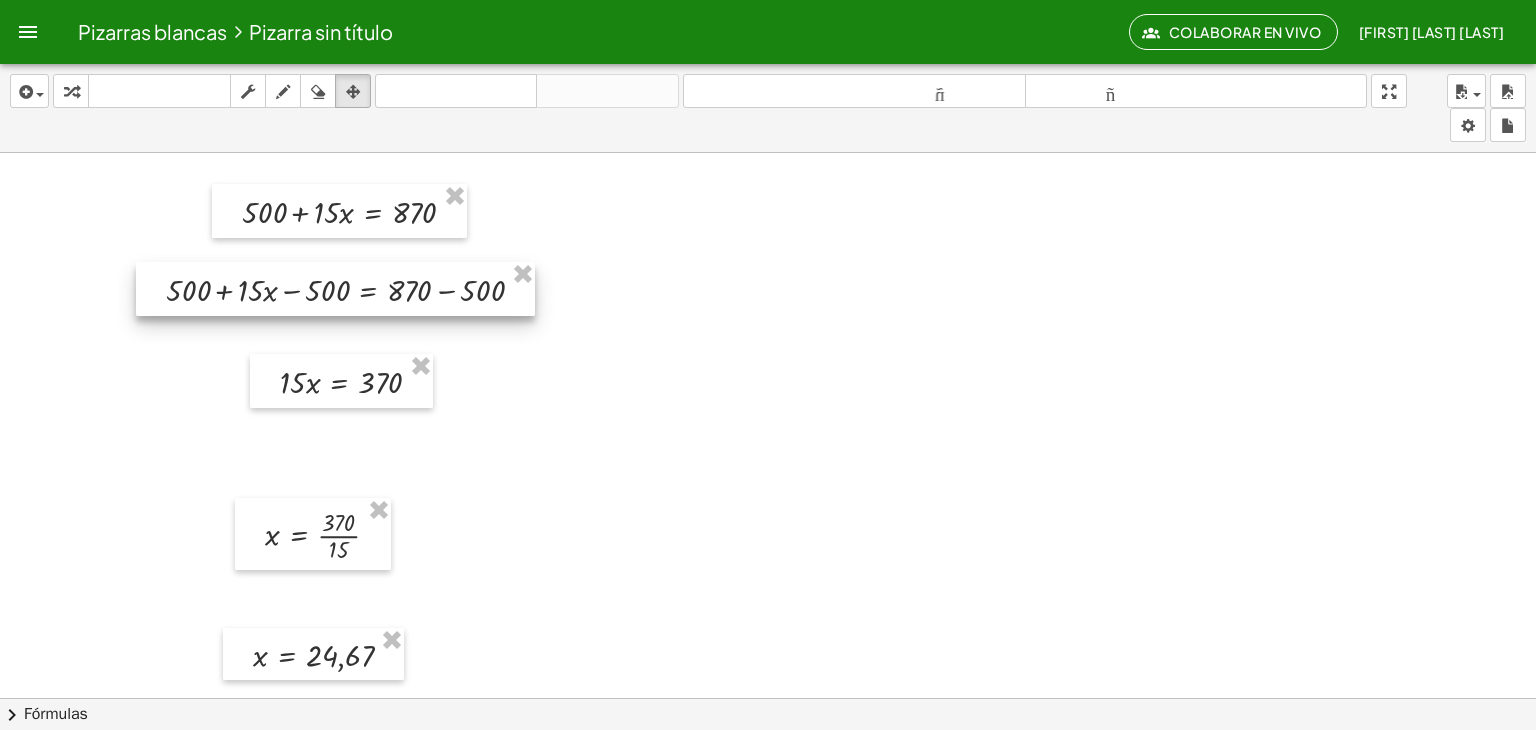 drag, startPoint x: 368, startPoint y: 301, endPoint x: 339, endPoint y: 289, distance: 31.38471 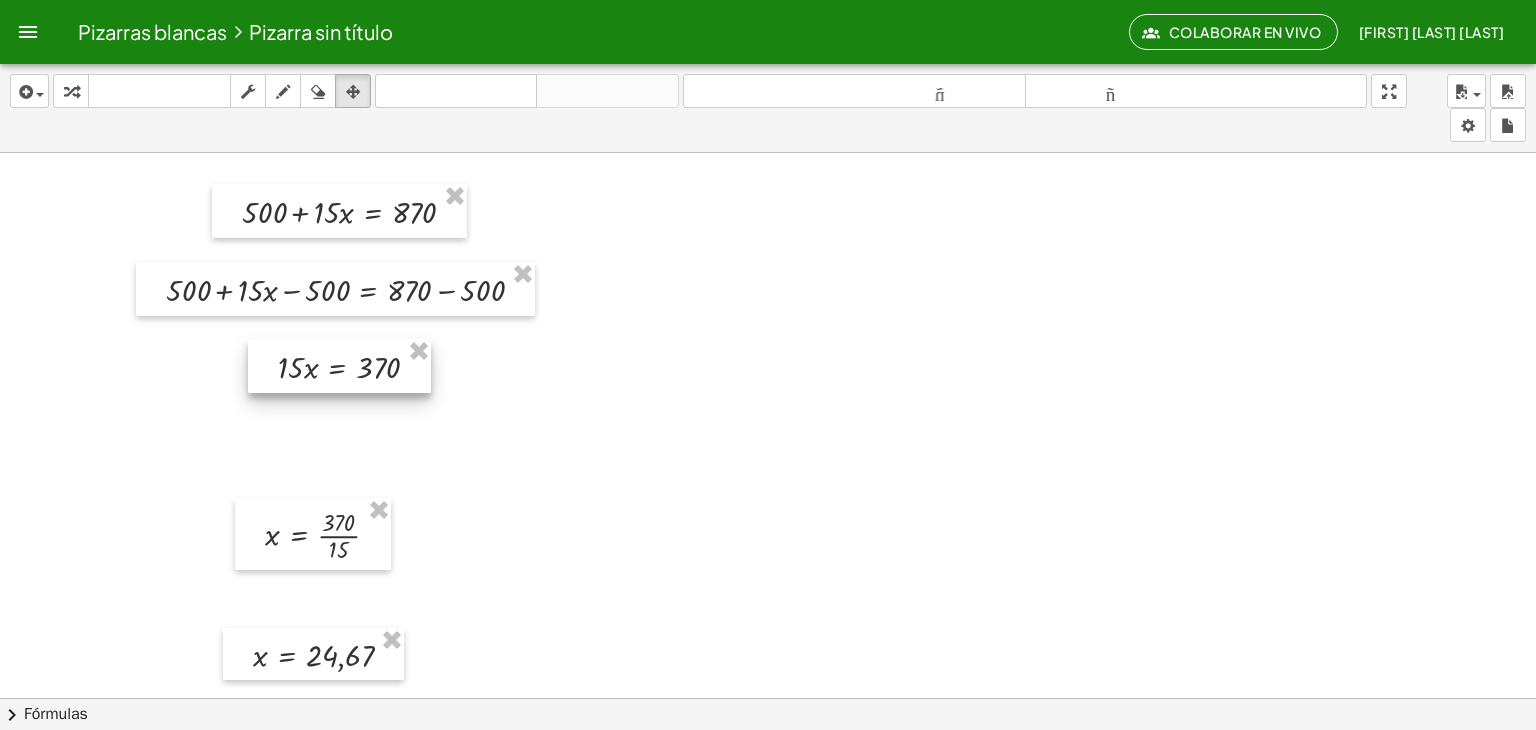 drag, startPoint x: 343, startPoint y: 381, endPoint x: 338, endPoint y: 365, distance: 16.763054 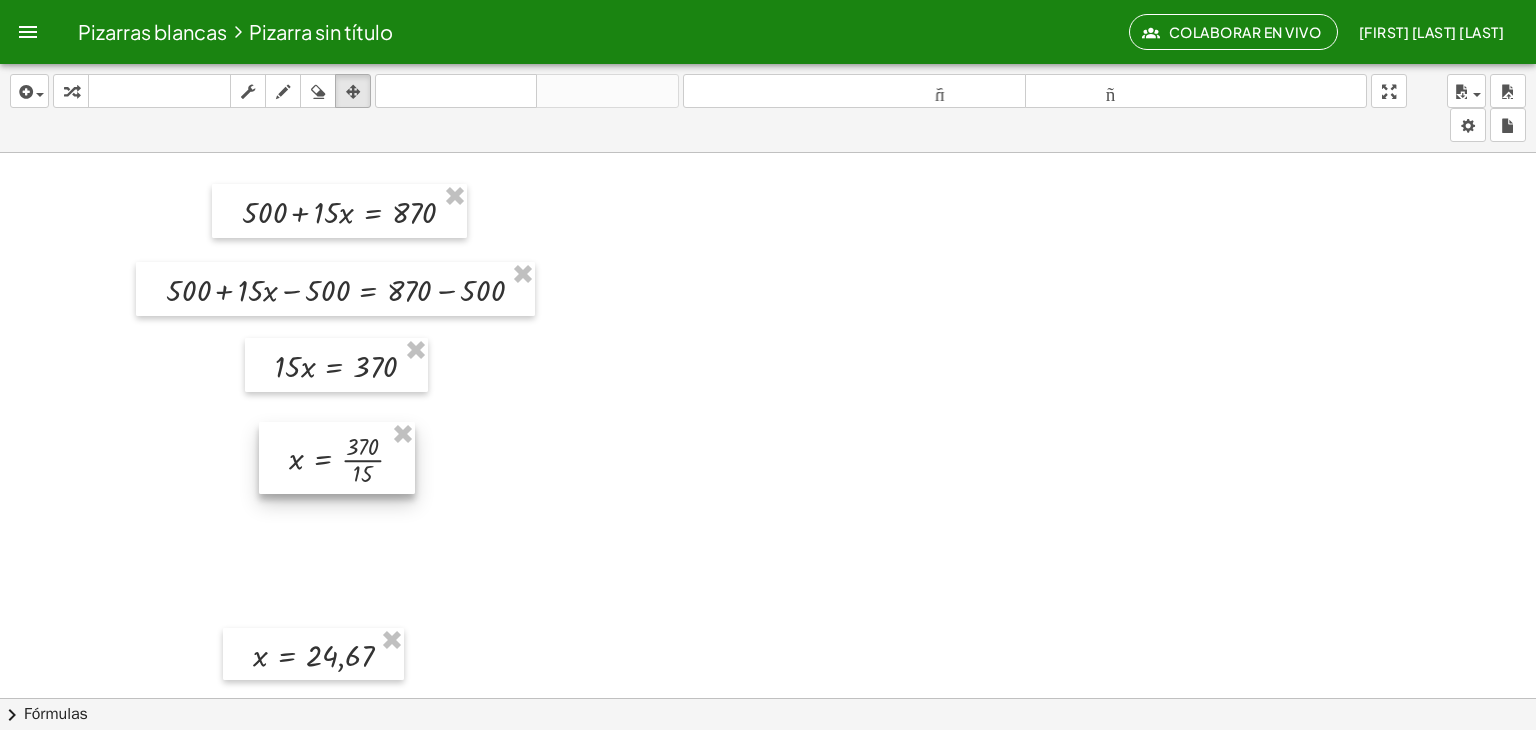 drag, startPoint x: 313, startPoint y: 533, endPoint x: 337, endPoint y: 457, distance: 79.69943 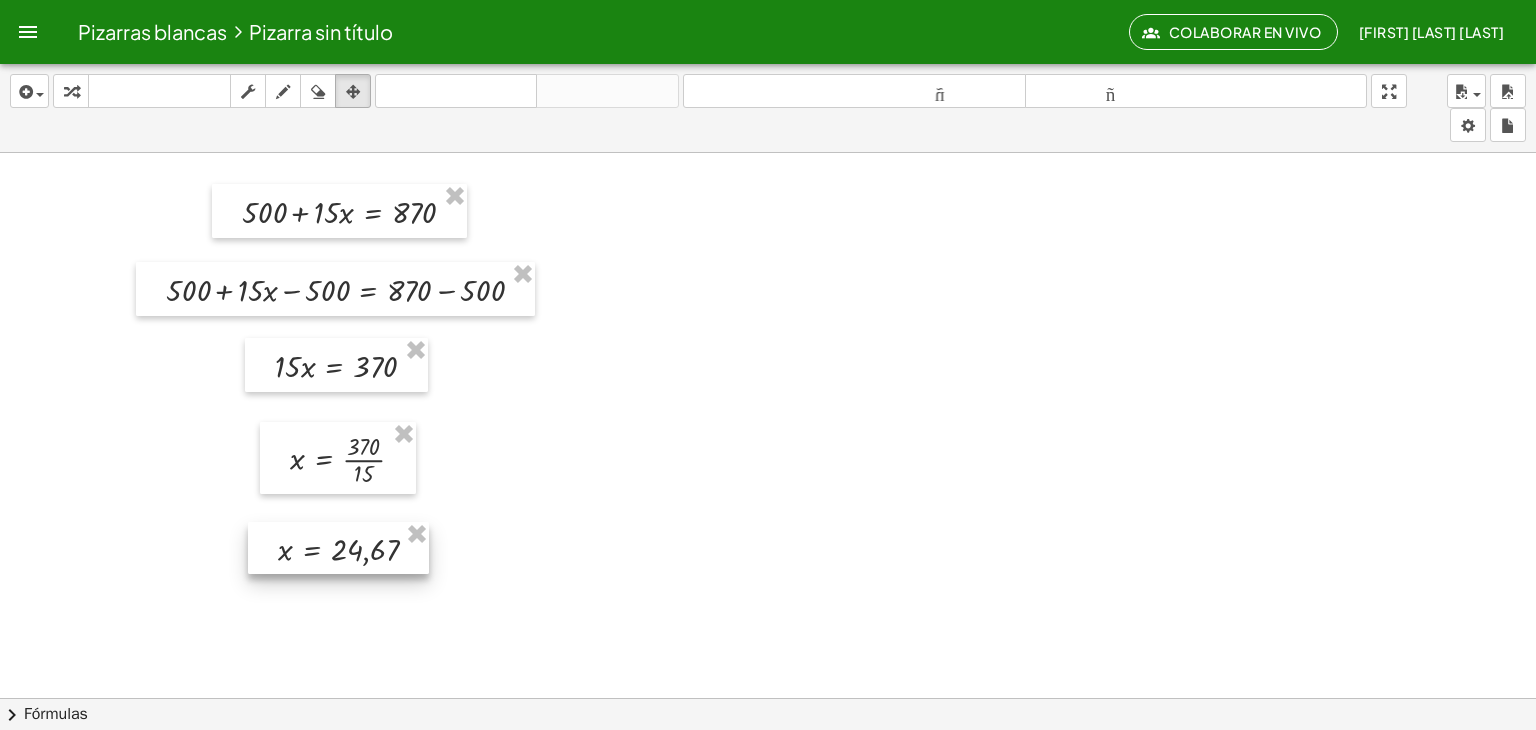 drag, startPoint x: 304, startPoint y: 655, endPoint x: 329, endPoint y: 549, distance: 108.90822 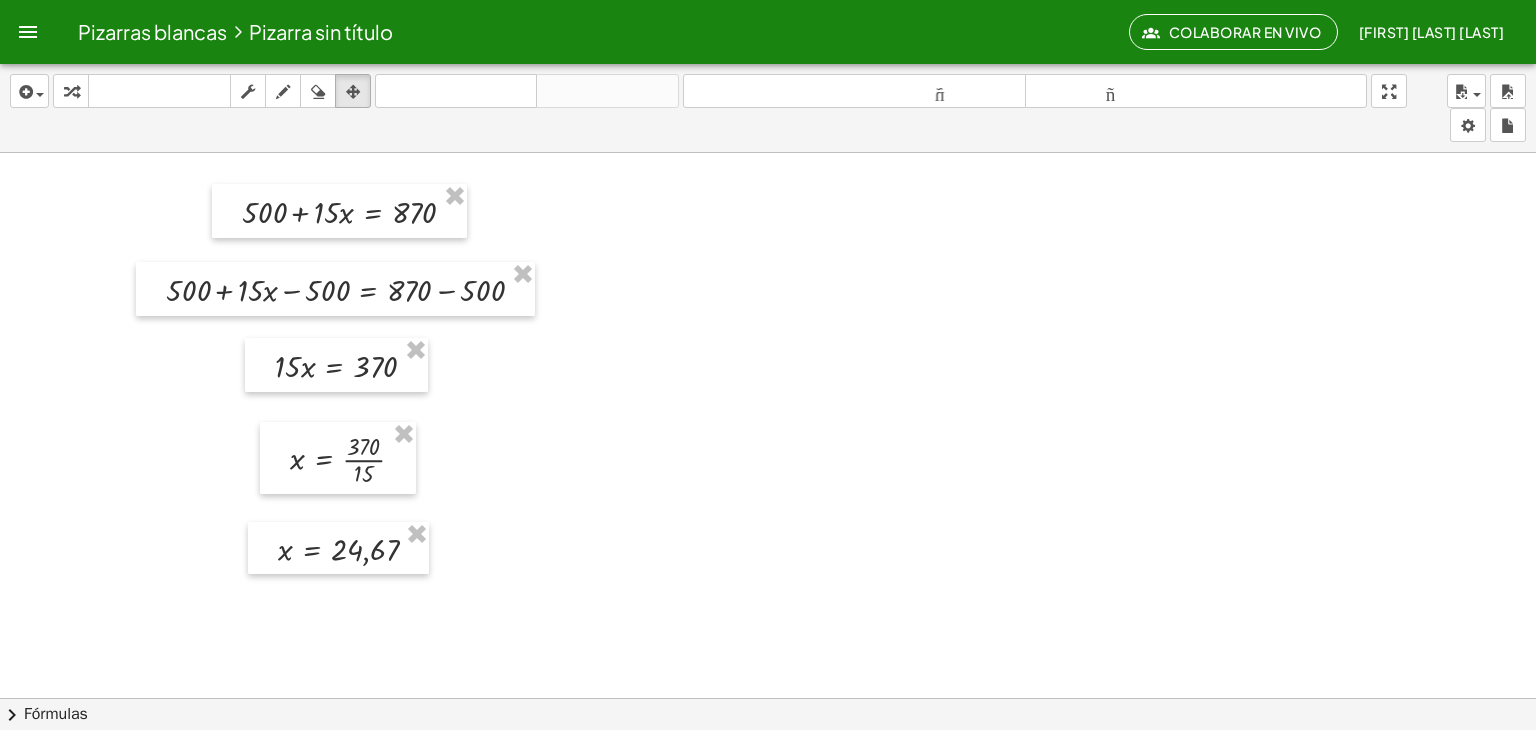 click at bounding box center [768, 585] 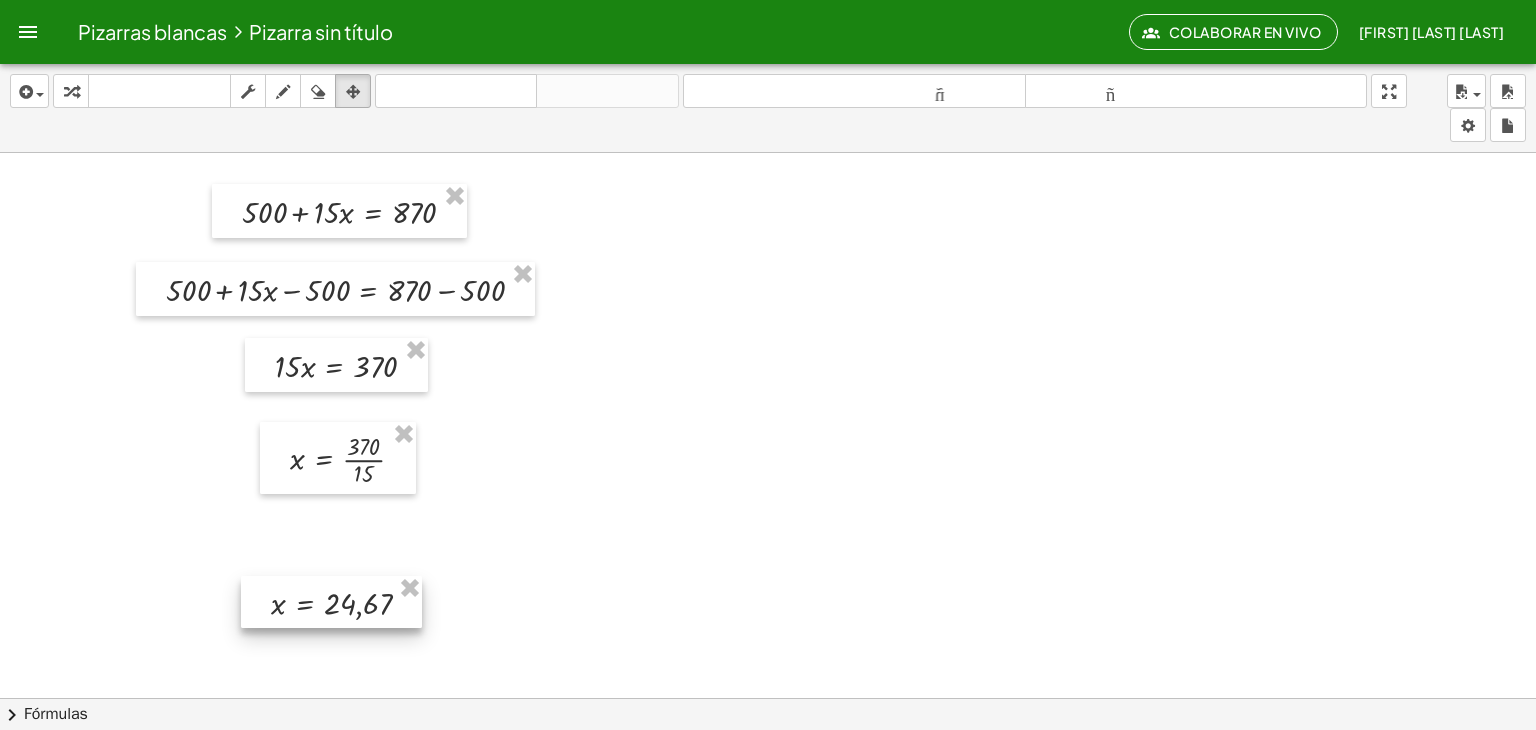drag, startPoint x: 297, startPoint y: 551, endPoint x: 290, endPoint y: 607, distance: 56.435802 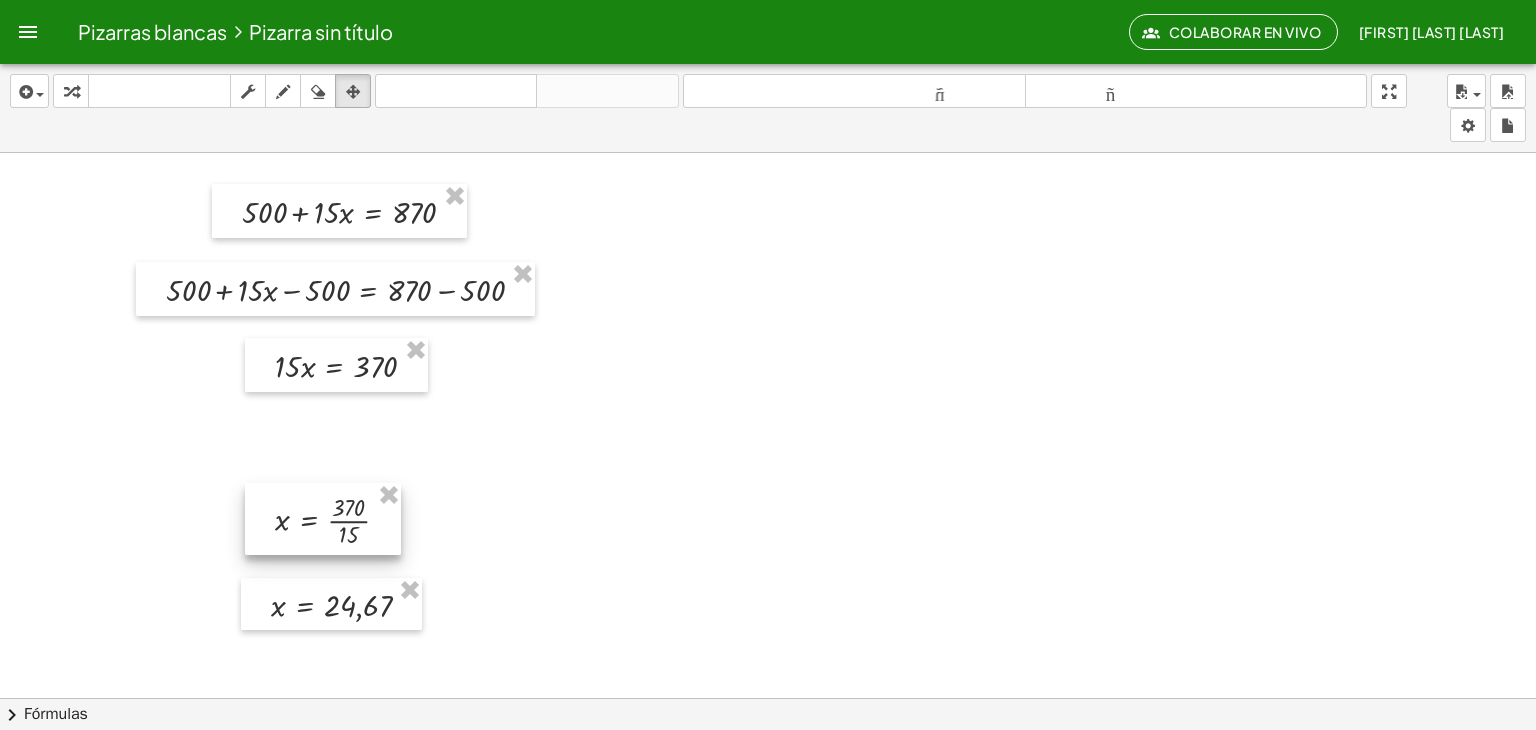 drag, startPoint x: 308, startPoint y: 441, endPoint x: 294, endPoint y: 502, distance: 62.58594 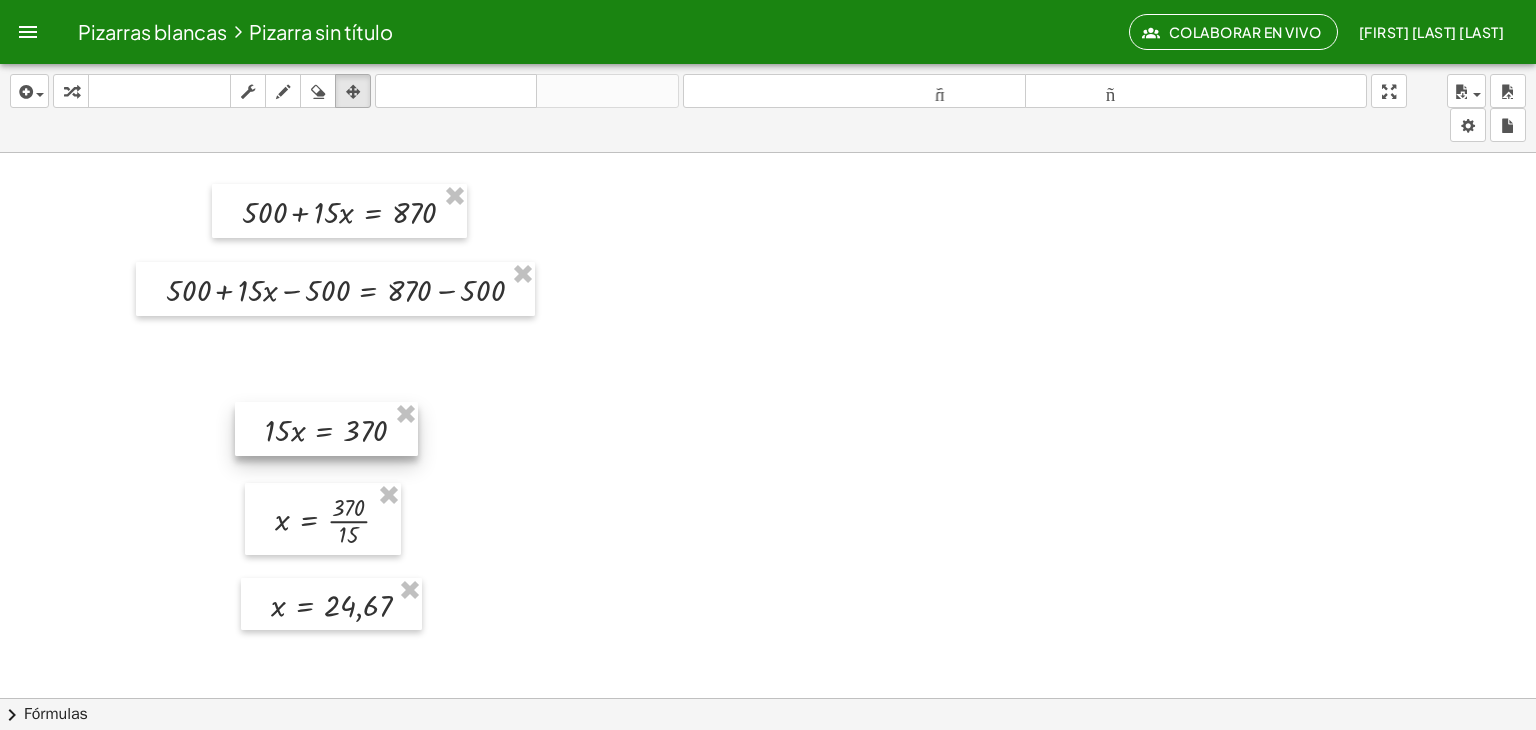 drag, startPoint x: 316, startPoint y: 373, endPoint x: 305, endPoint y: 438, distance: 65.9242 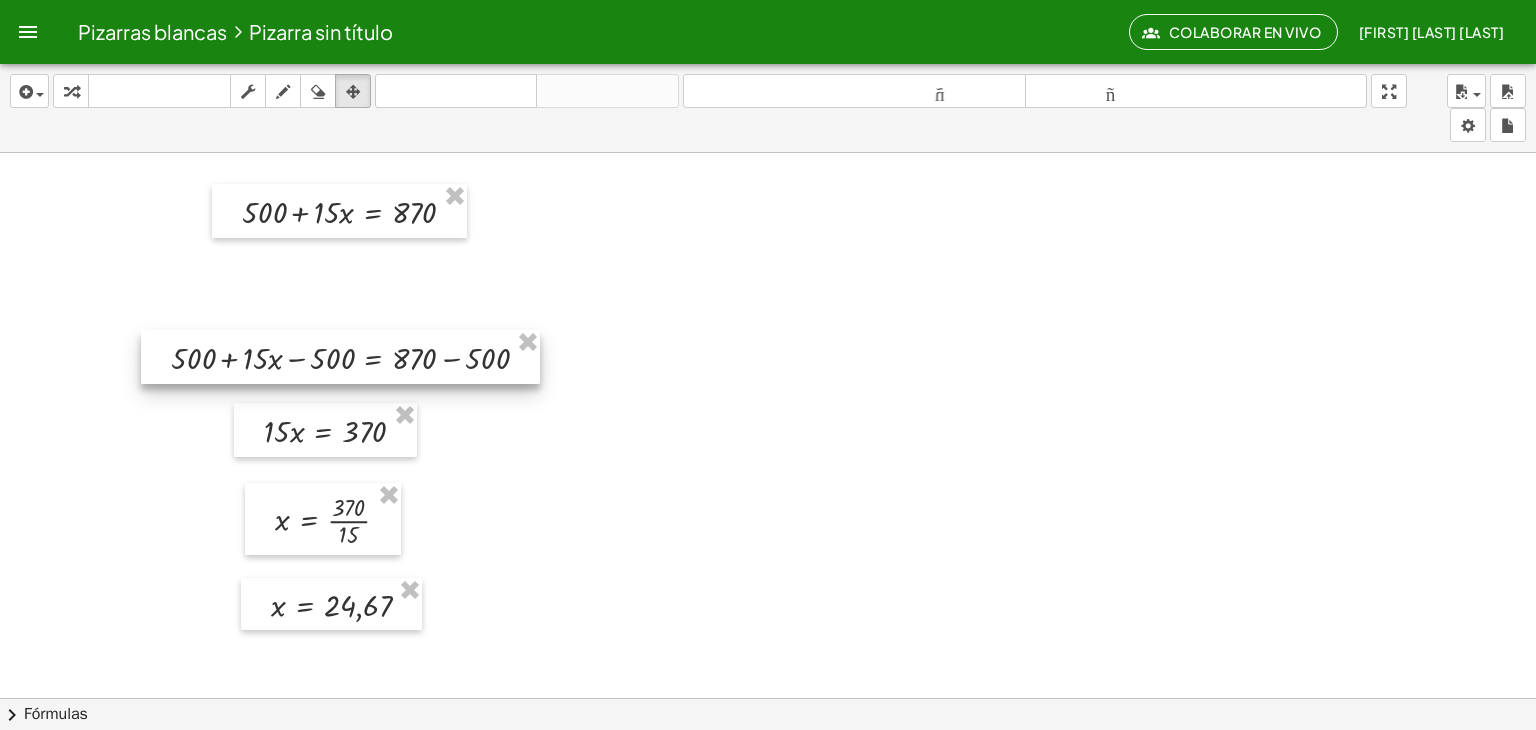 drag, startPoint x: 325, startPoint y: 288, endPoint x: 330, endPoint y: 356, distance: 68.18358 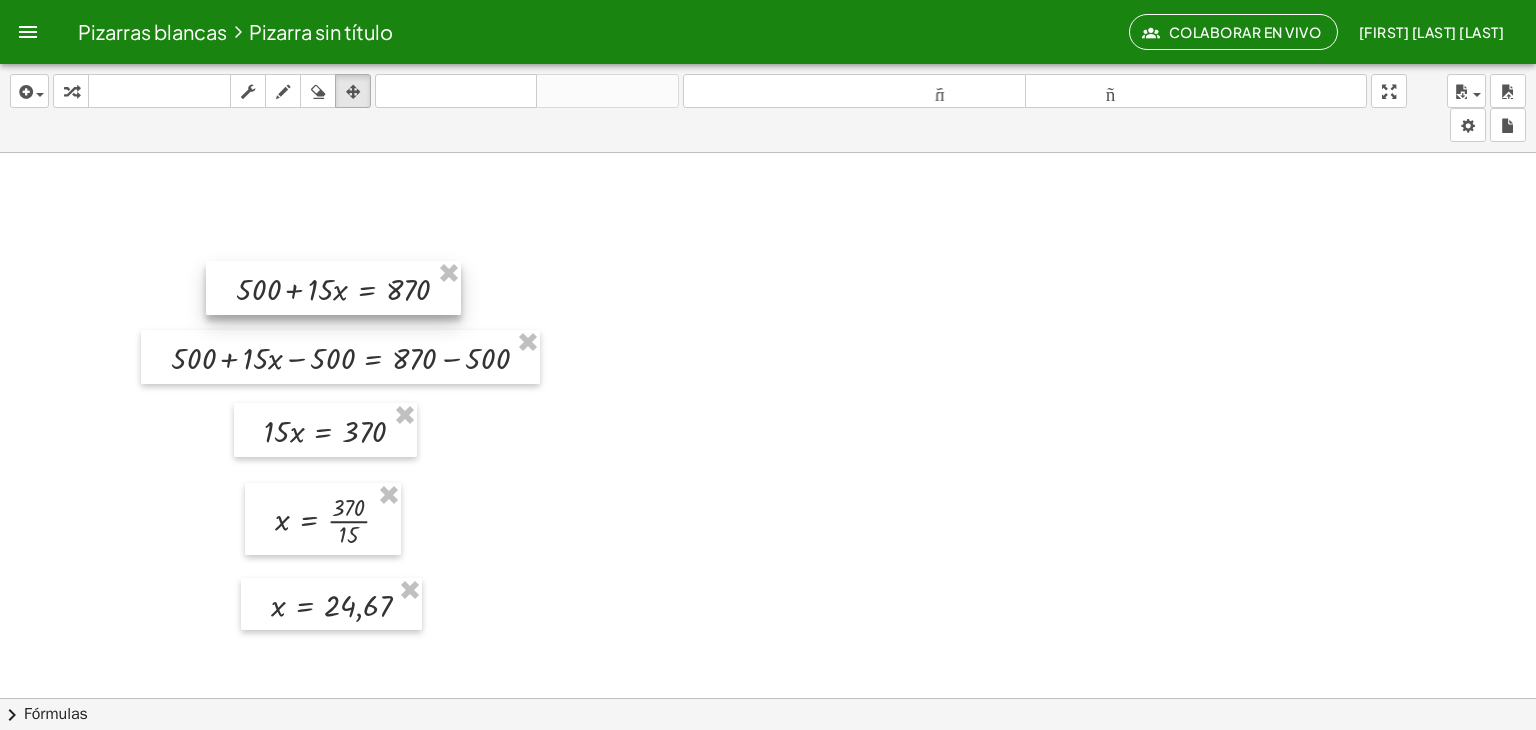 drag, startPoint x: 350, startPoint y: 209, endPoint x: 344, endPoint y: 286, distance: 77.23341 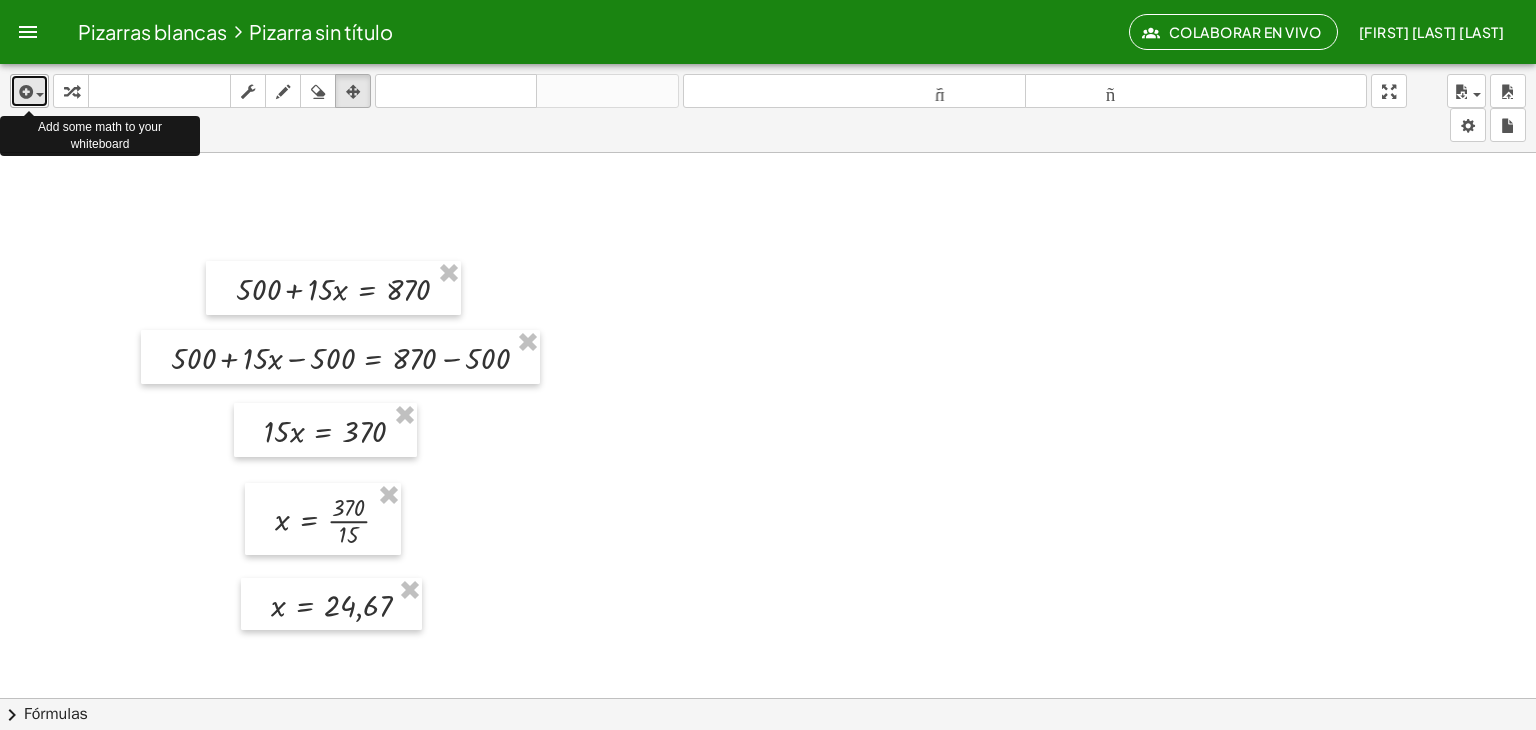 click at bounding box center [35, 94] 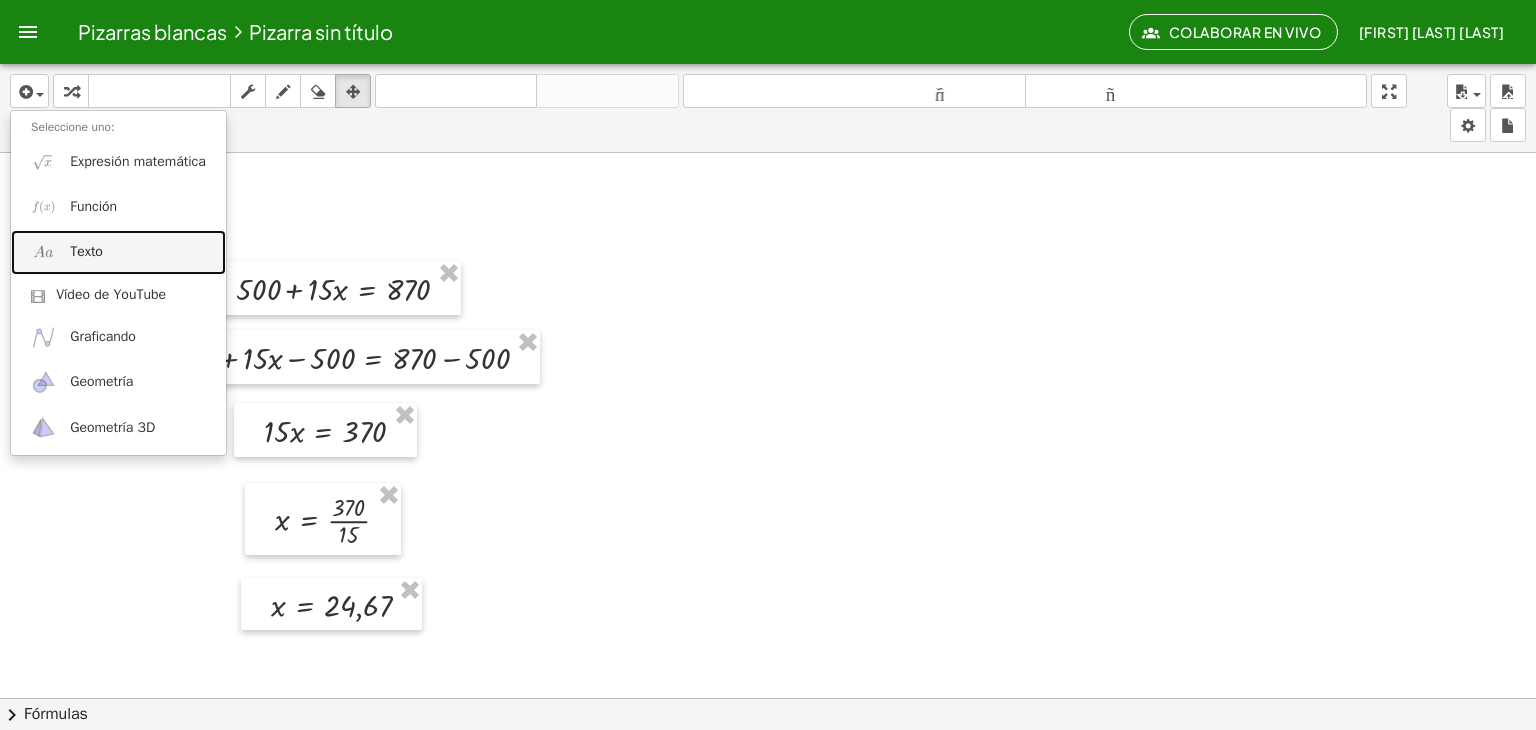 click on "Texto" at bounding box center (118, 252) 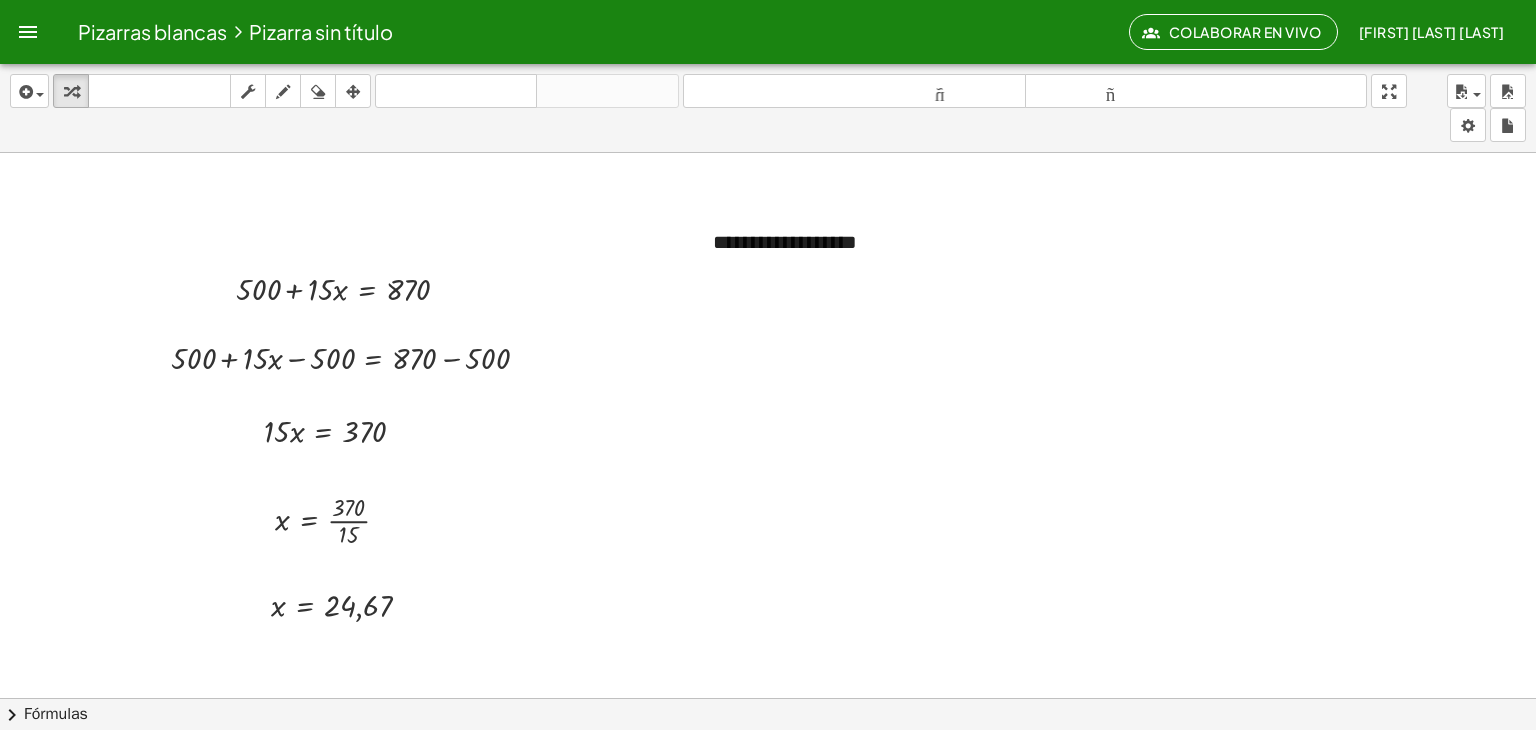 type 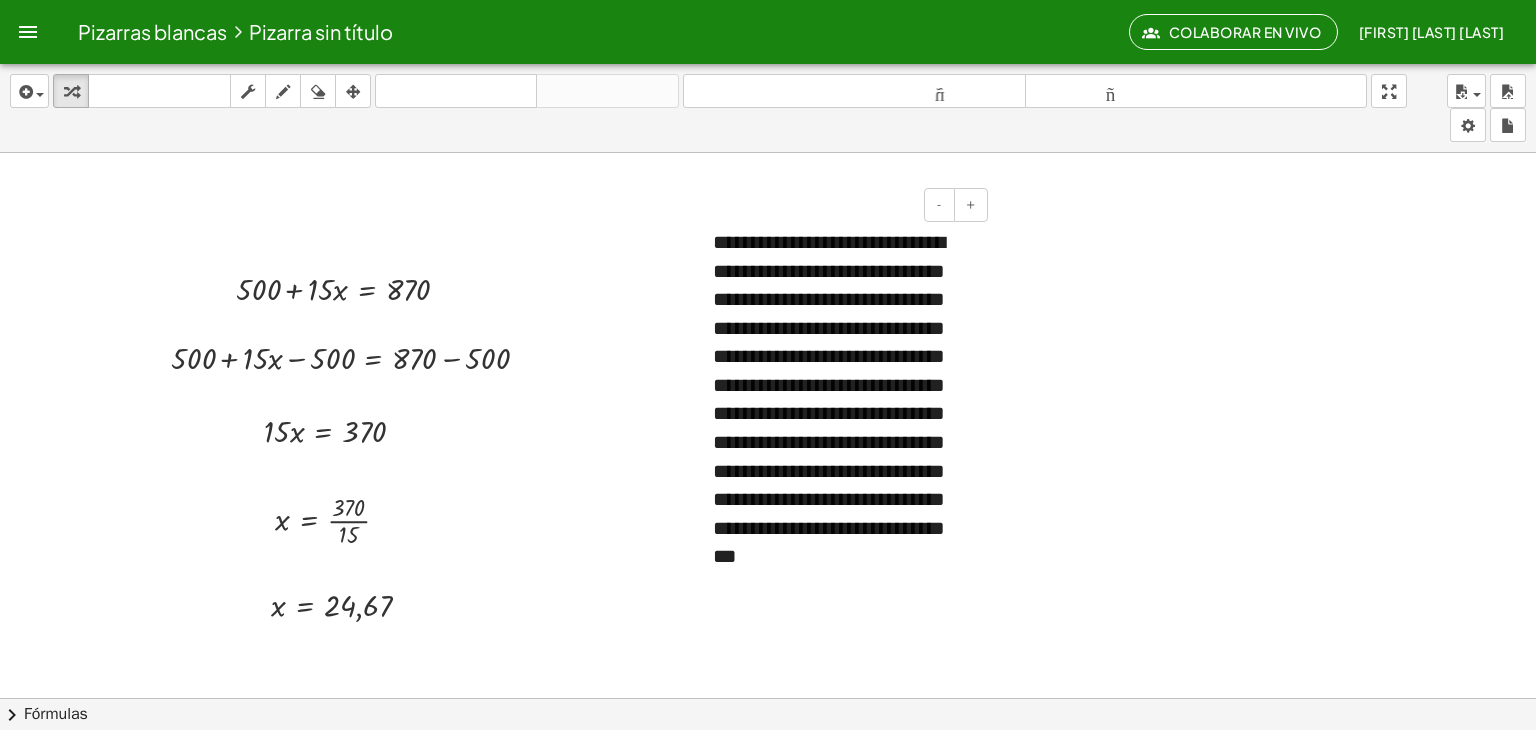 click on "**********" at bounding box center (829, 399) 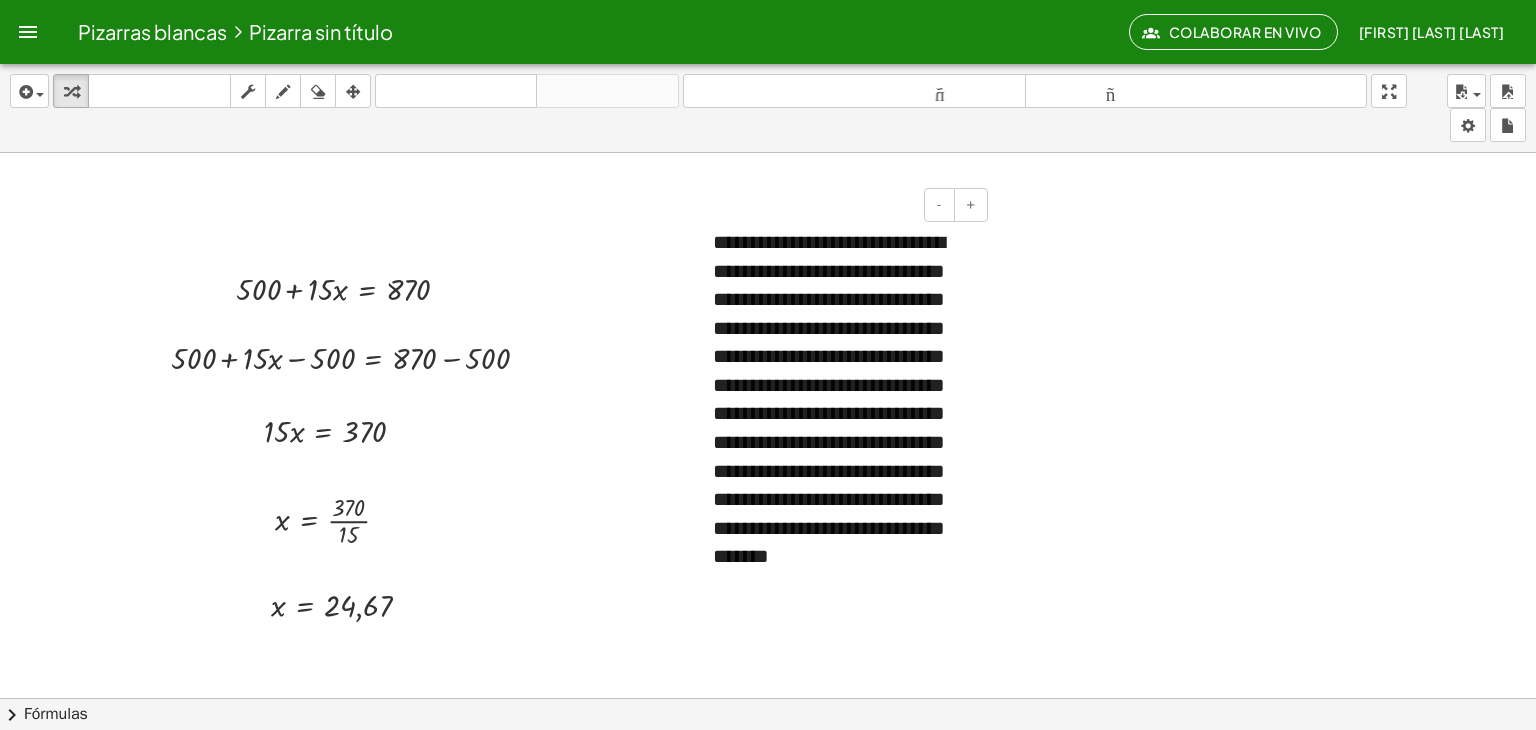 click on "**********" at bounding box center (829, 399) 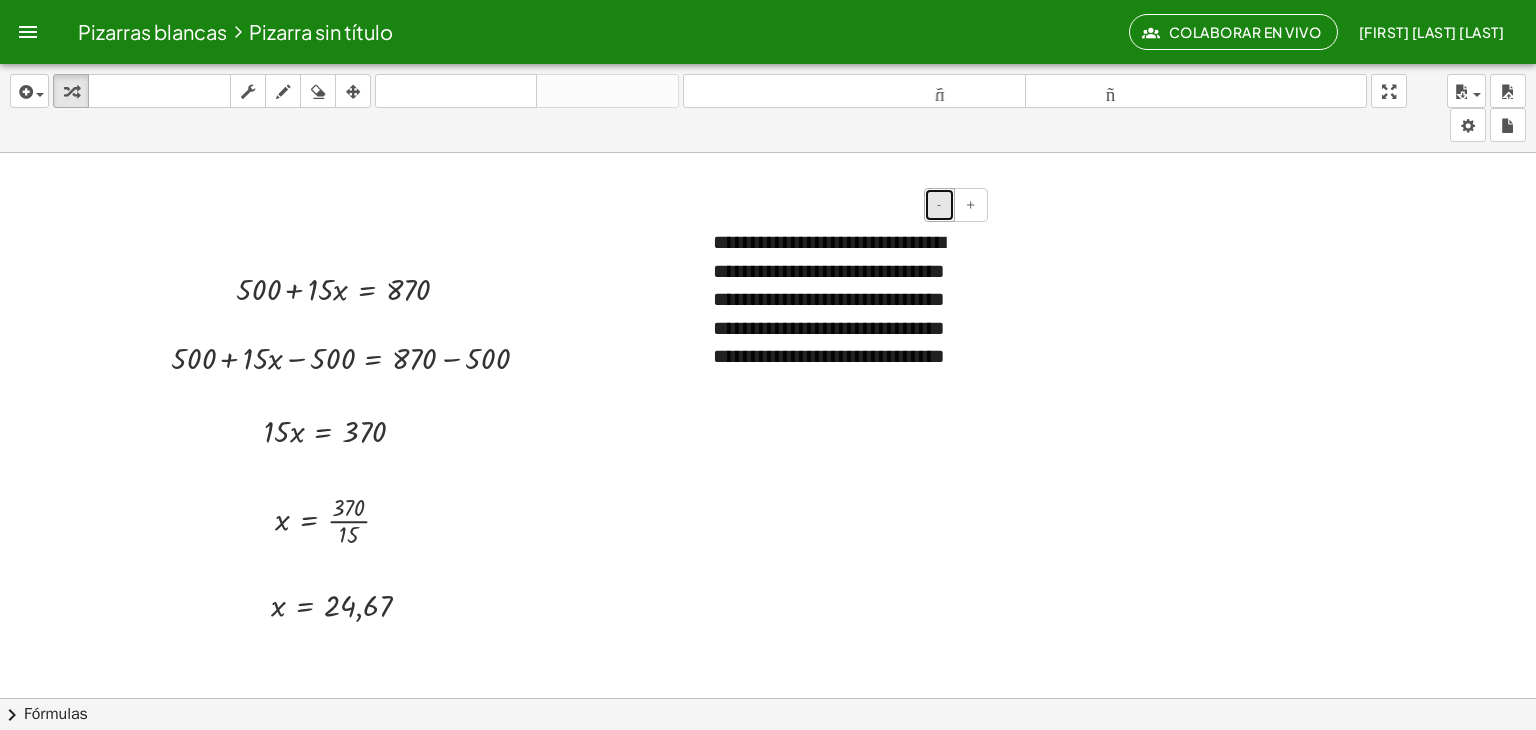 click on "-" at bounding box center [939, 205] 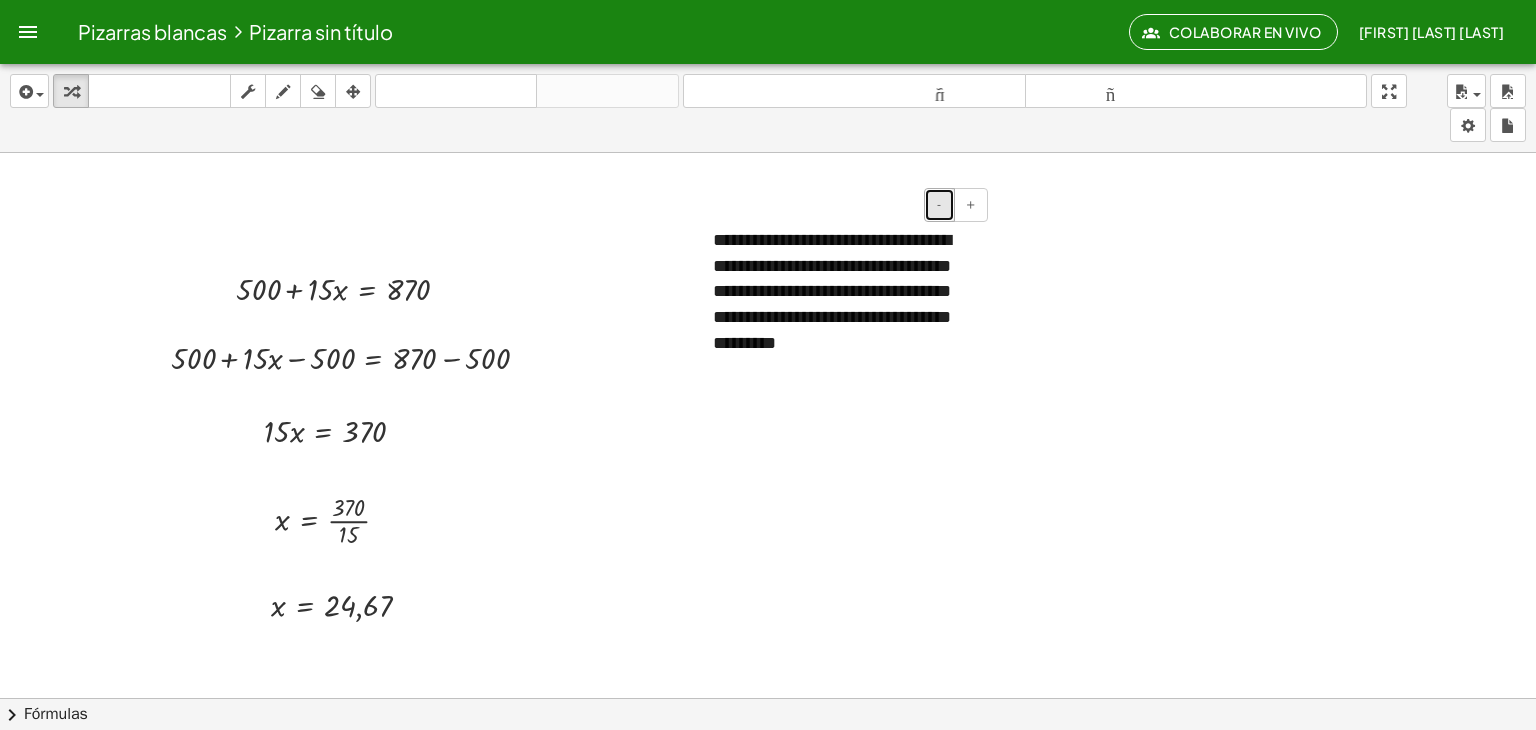 click on "-" at bounding box center [939, 205] 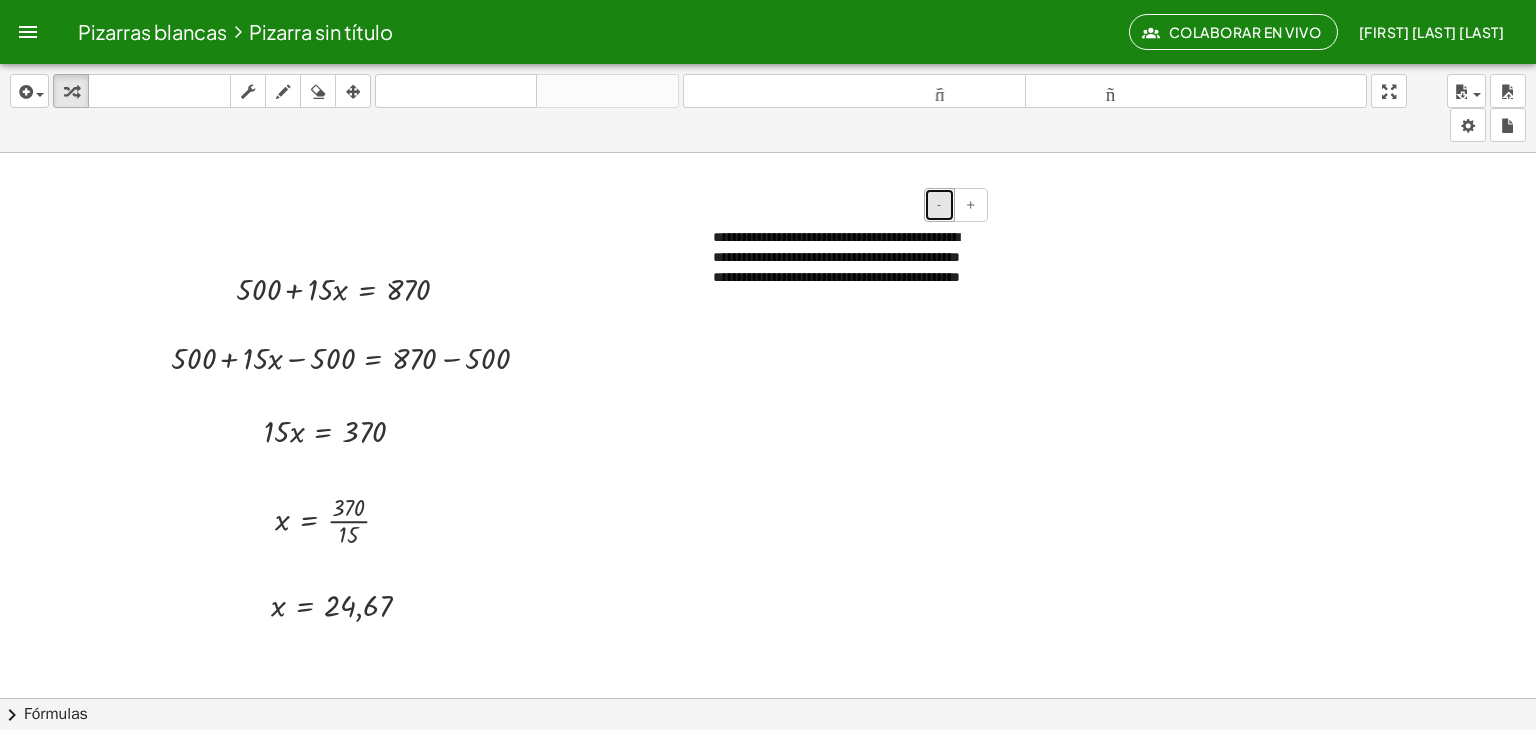 click on "-" at bounding box center (939, 205) 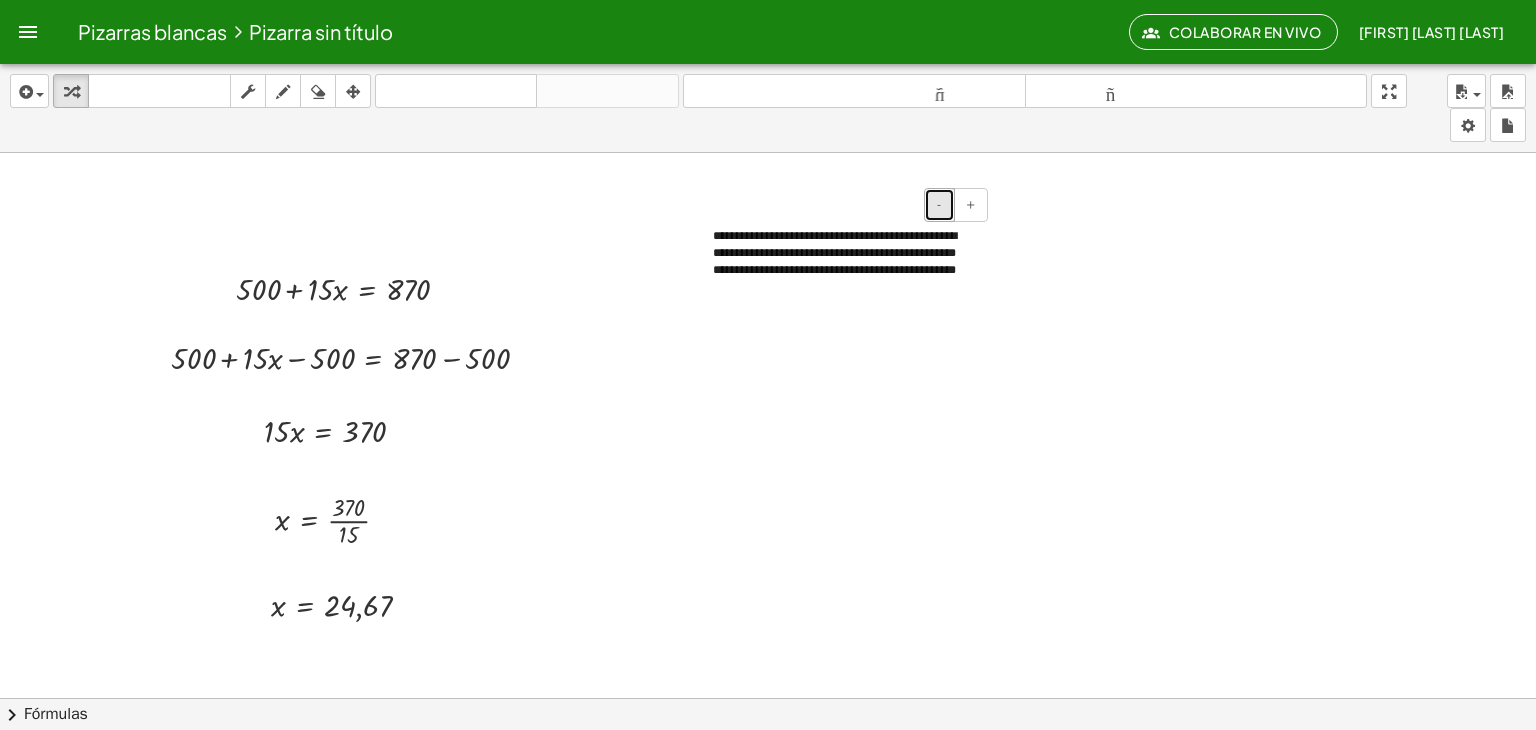 click on "-" at bounding box center (939, 205) 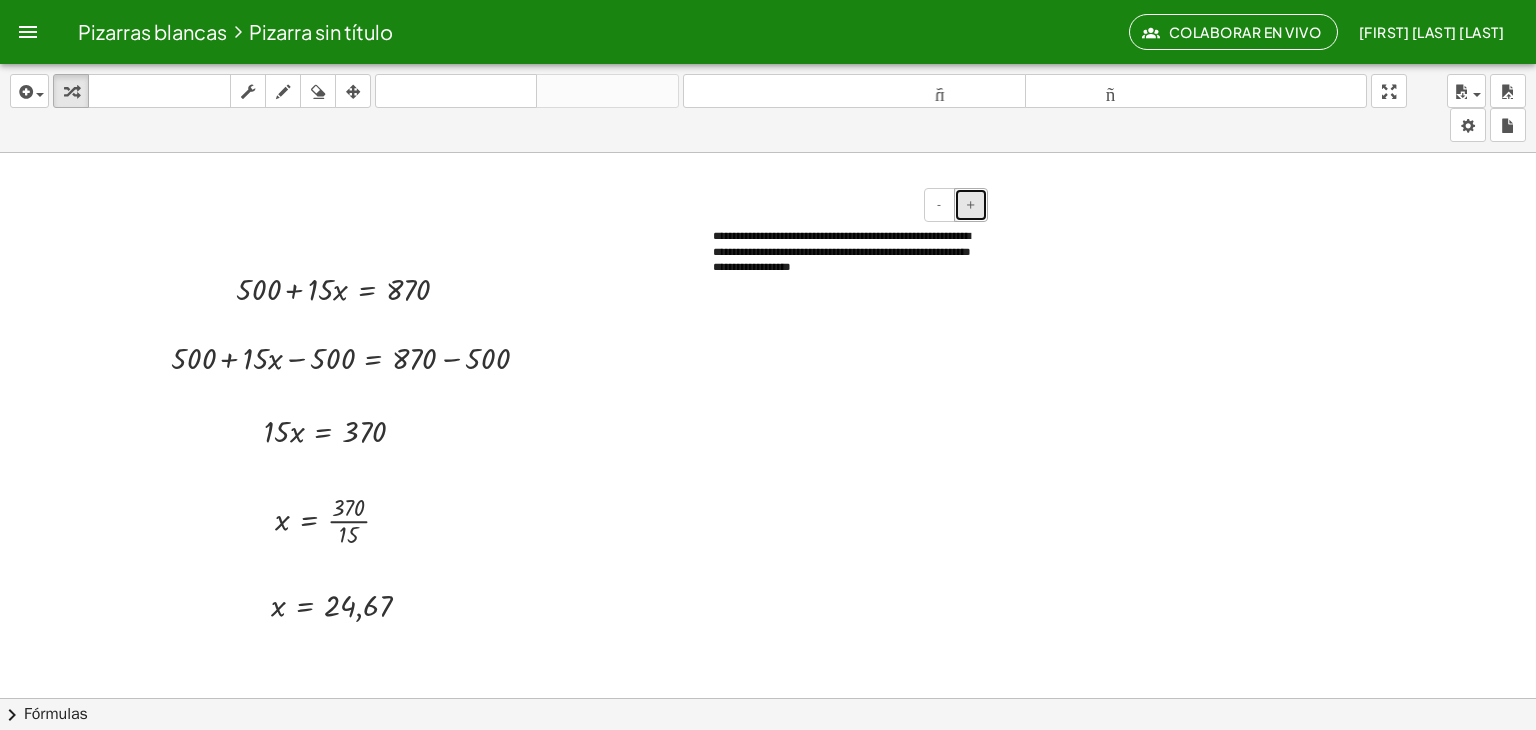 click on "+" at bounding box center [971, 205] 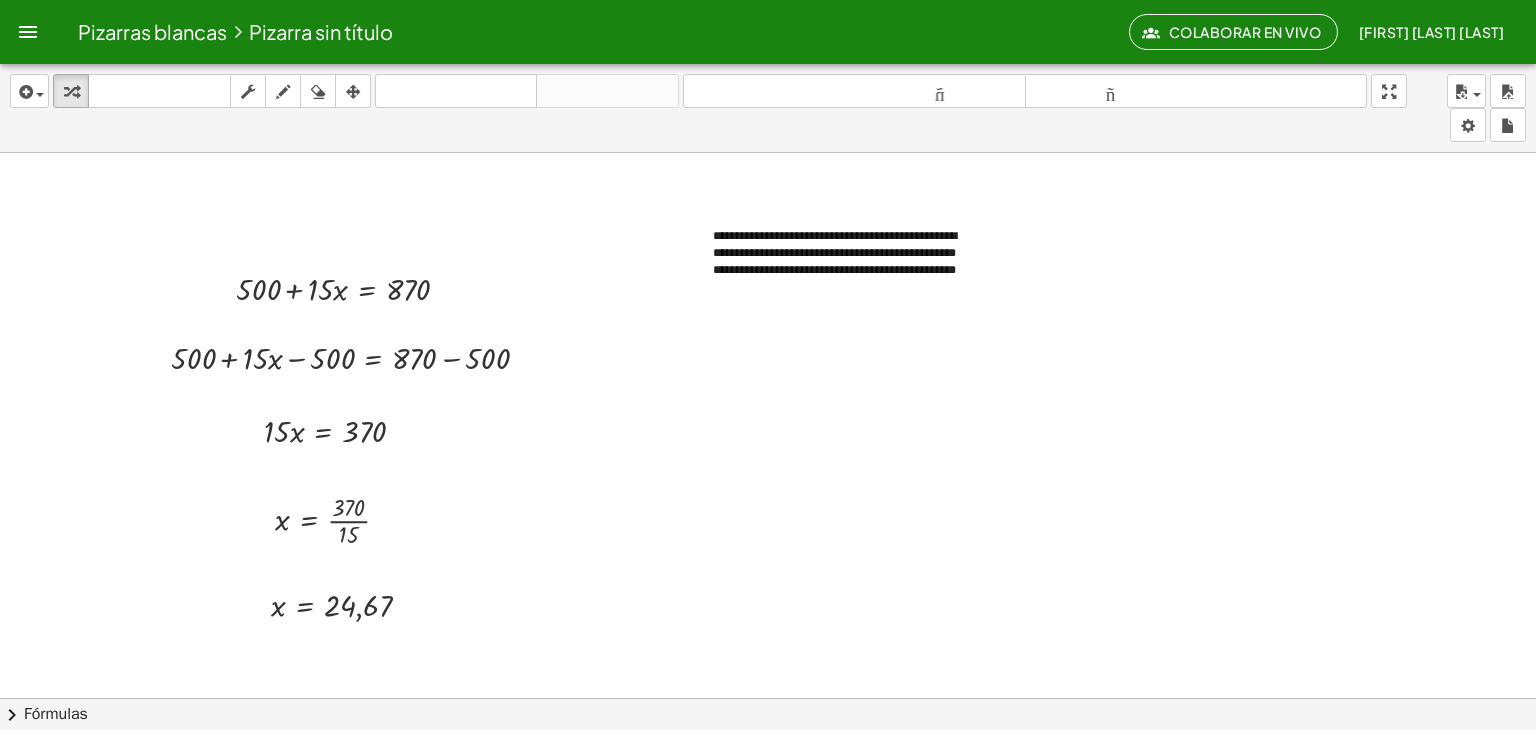 click at bounding box center (768, 585) 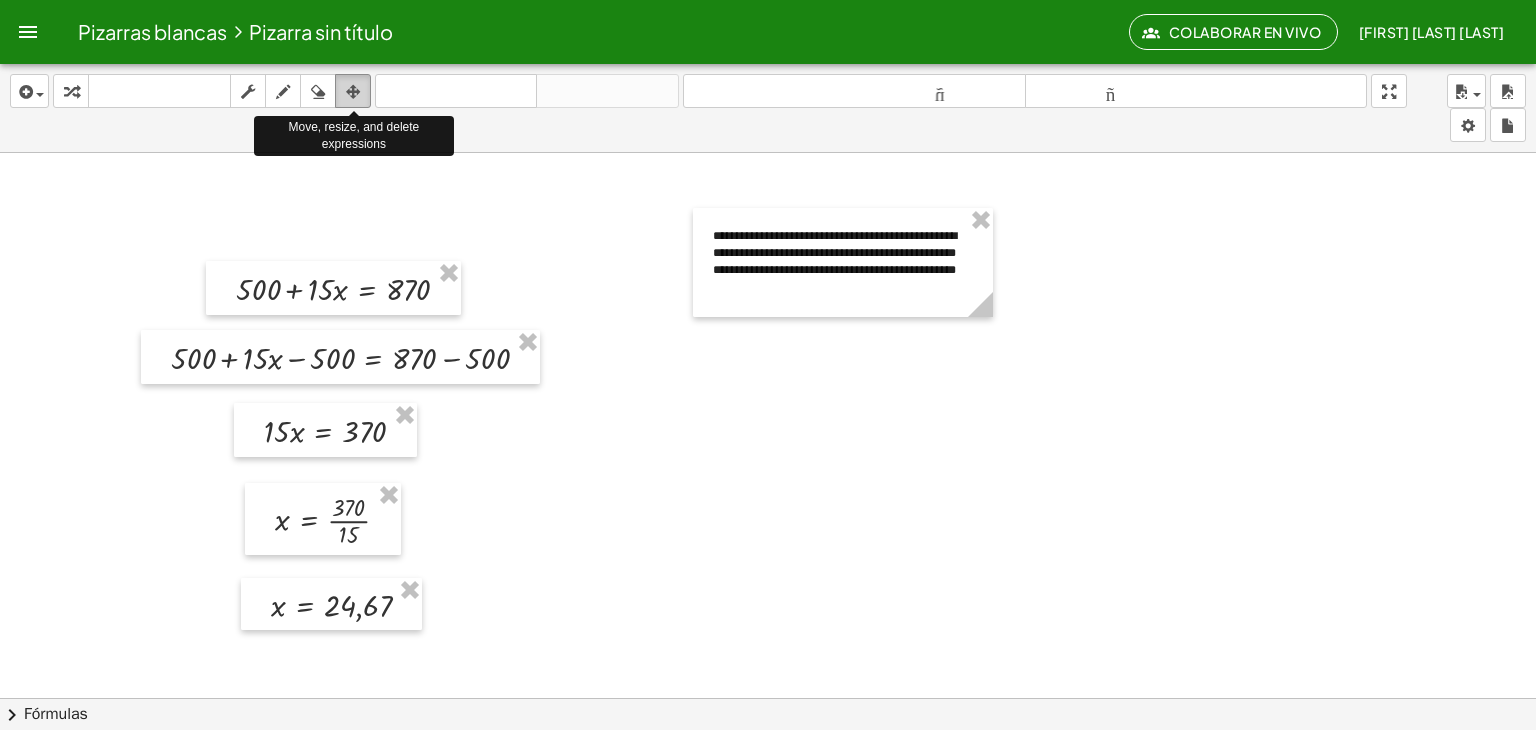 click at bounding box center [353, 92] 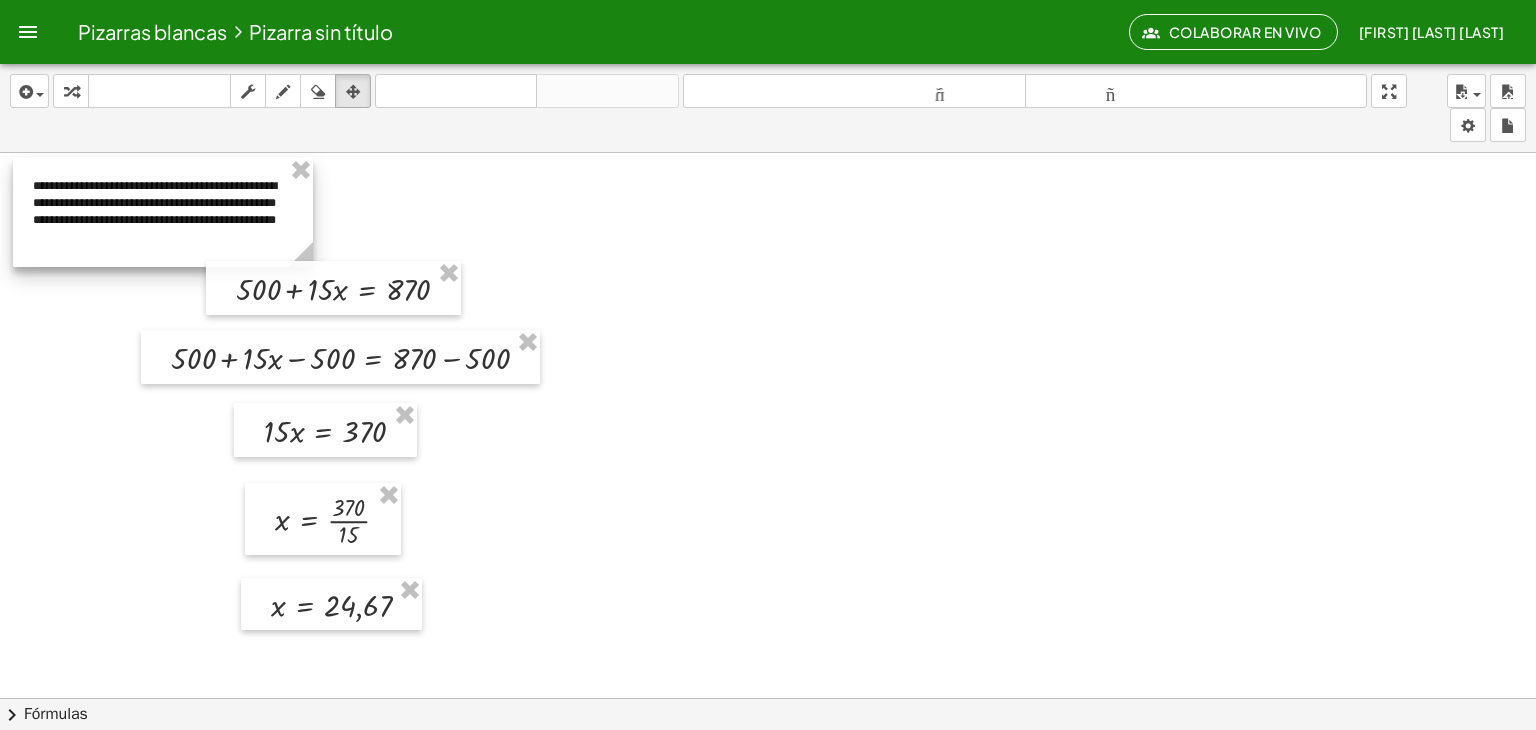 drag, startPoint x: 734, startPoint y: 245, endPoint x: 54, endPoint y: 195, distance: 681.83575 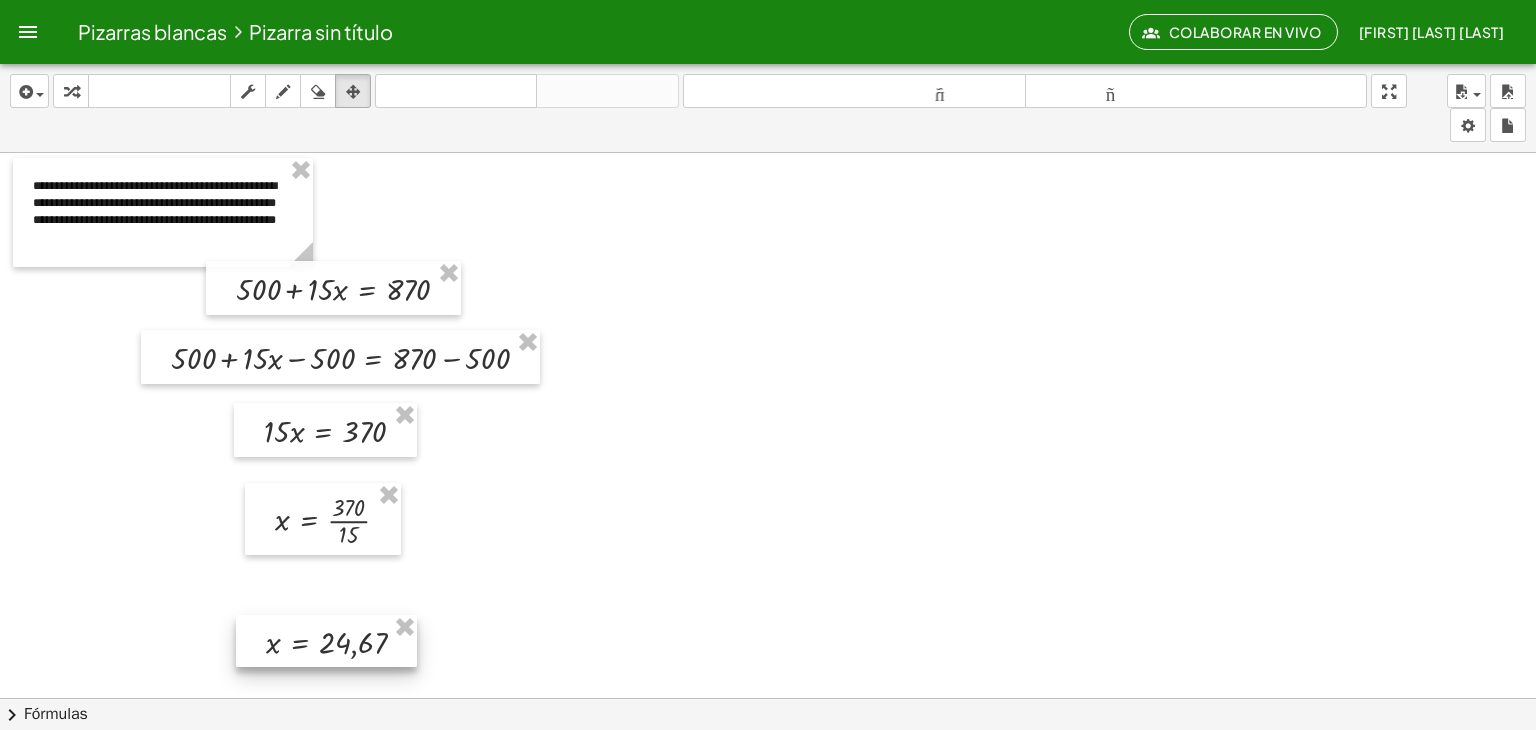 drag, startPoint x: 365, startPoint y: 599, endPoint x: 358, endPoint y: 644, distance: 45.54119 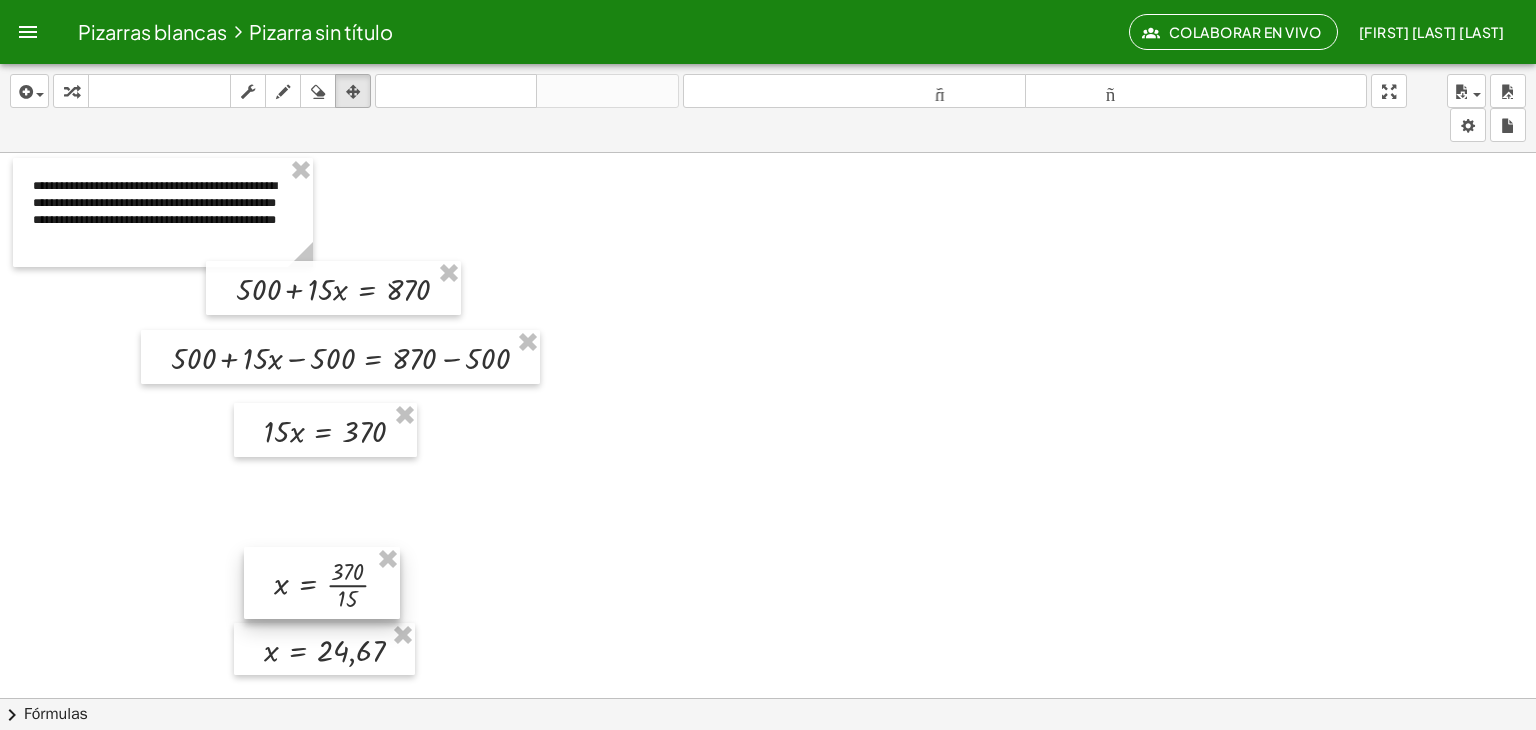 drag, startPoint x: 328, startPoint y: 512, endPoint x: 327, endPoint y: 576, distance: 64.00781 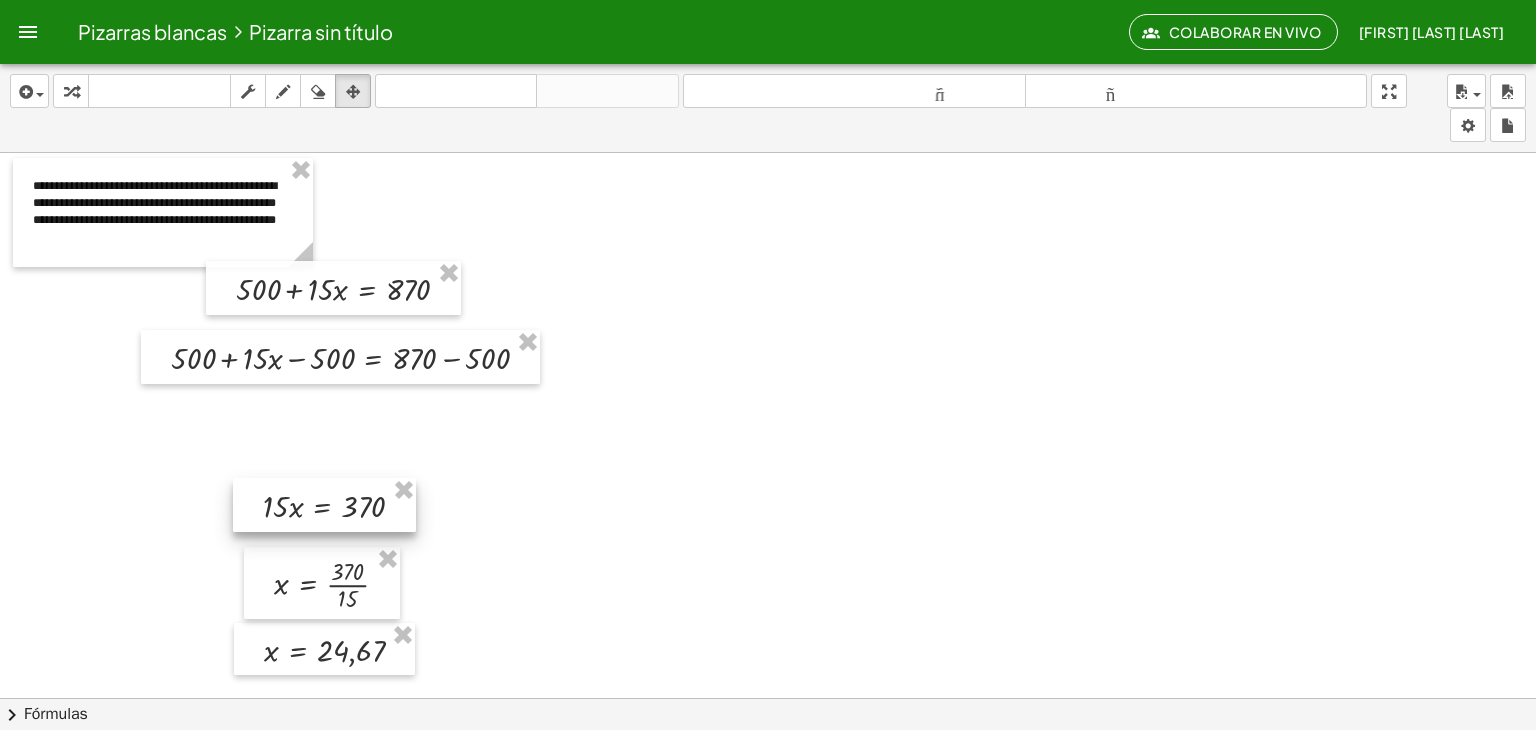 drag, startPoint x: 313, startPoint y: 430, endPoint x: 312, endPoint y: 505, distance: 75.00667 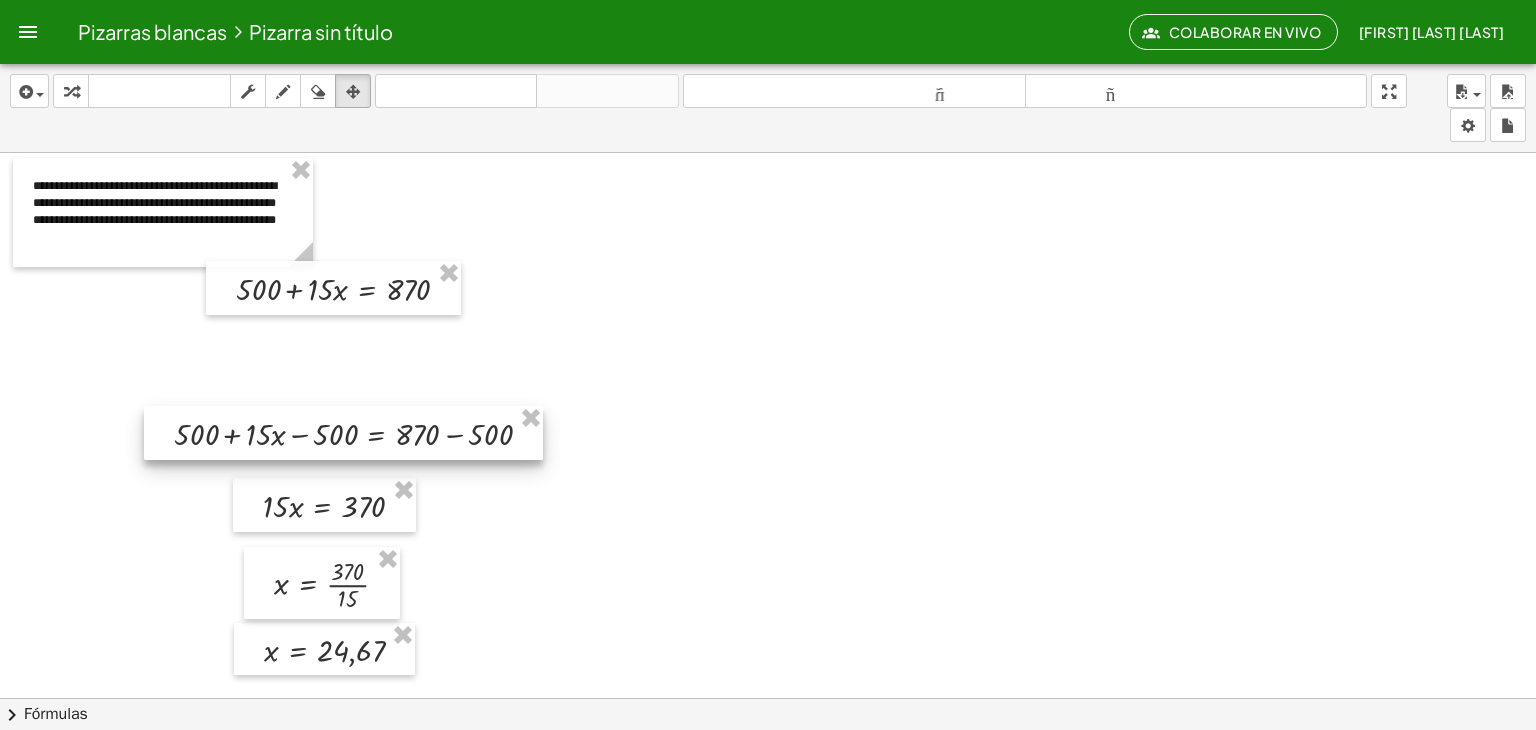 drag, startPoint x: 333, startPoint y: 357, endPoint x: 336, endPoint y: 431, distance: 74.06078 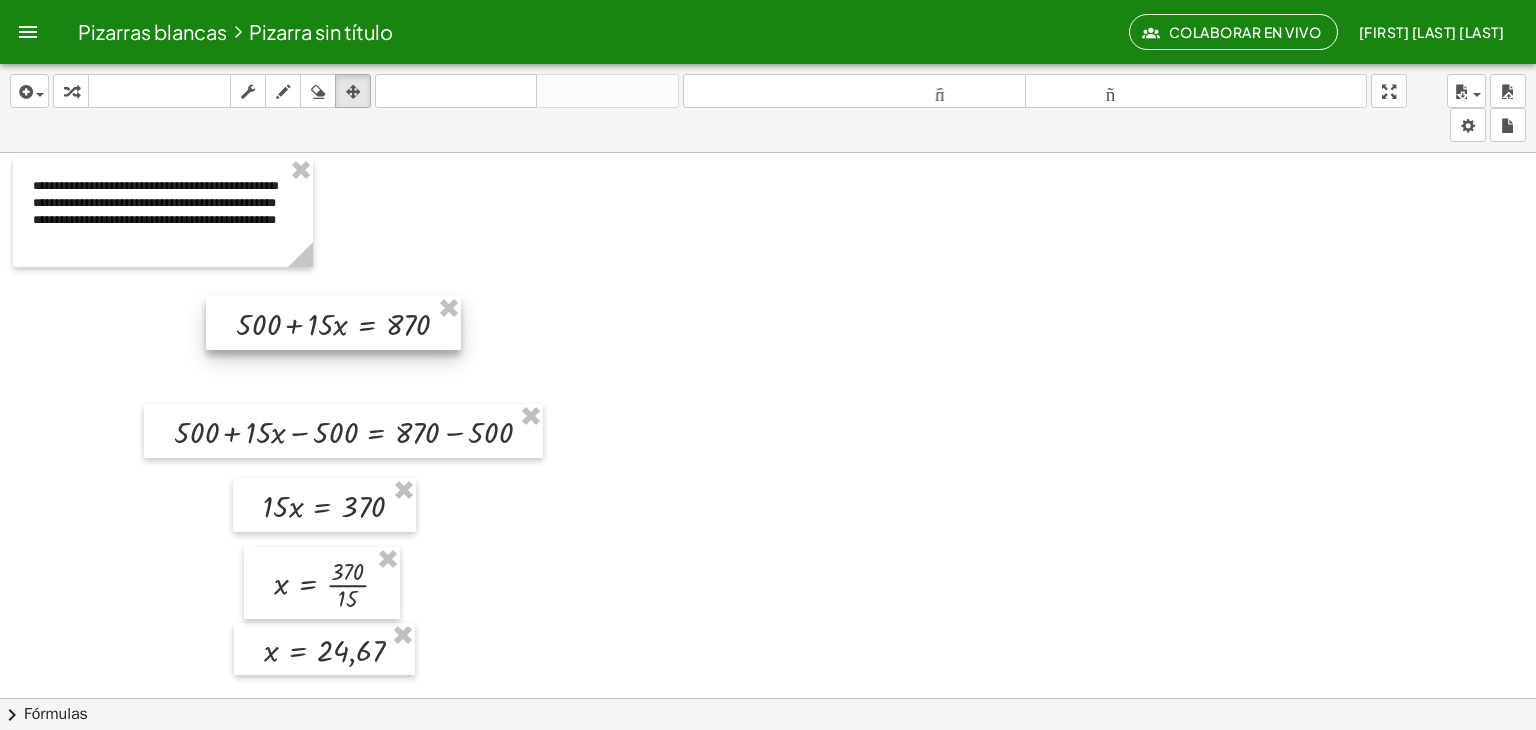 drag, startPoint x: 335, startPoint y: 291, endPoint x: 335, endPoint y: 326, distance: 35 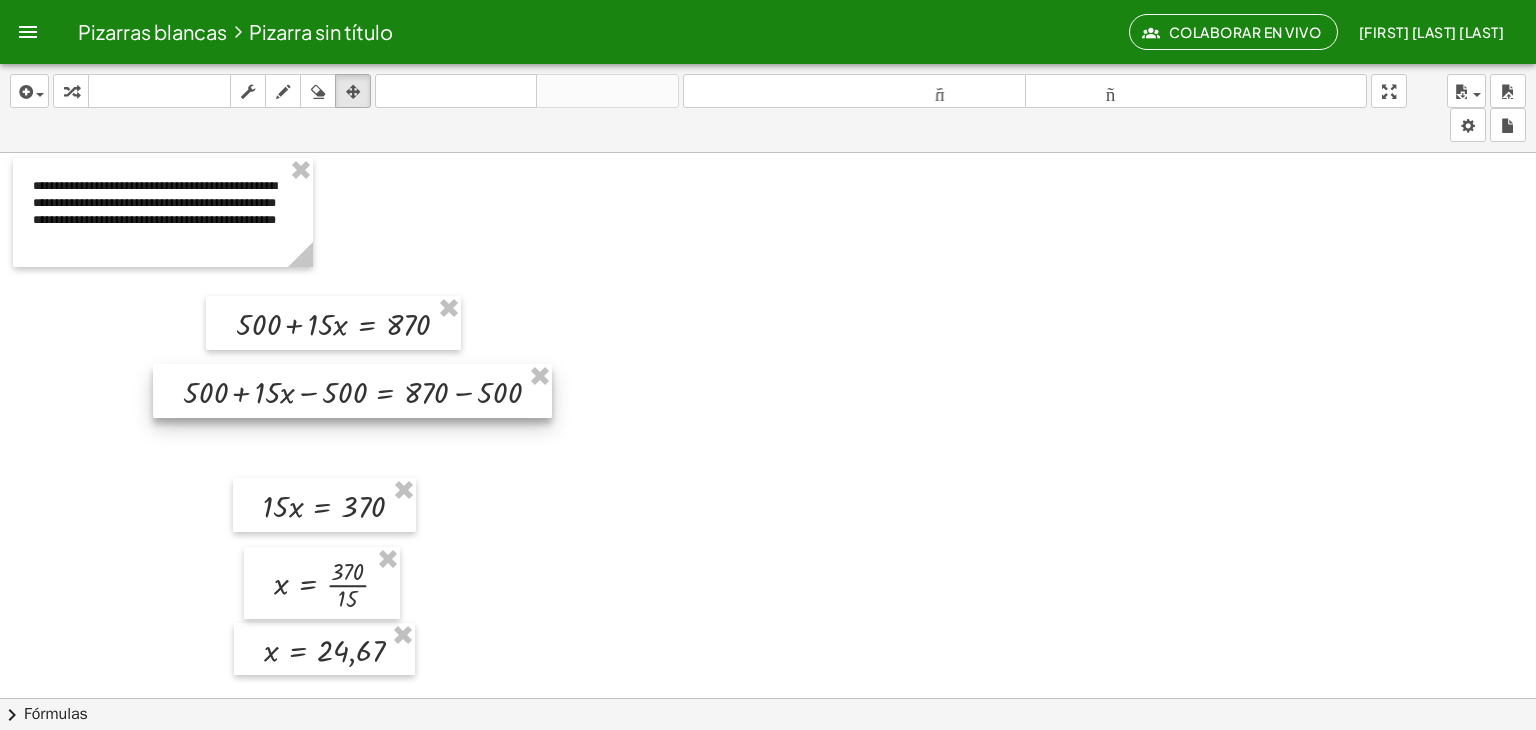 drag, startPoint x: 351, startPoint y: 416, endPoint x: 360, endPoint y: 376, distance: 41 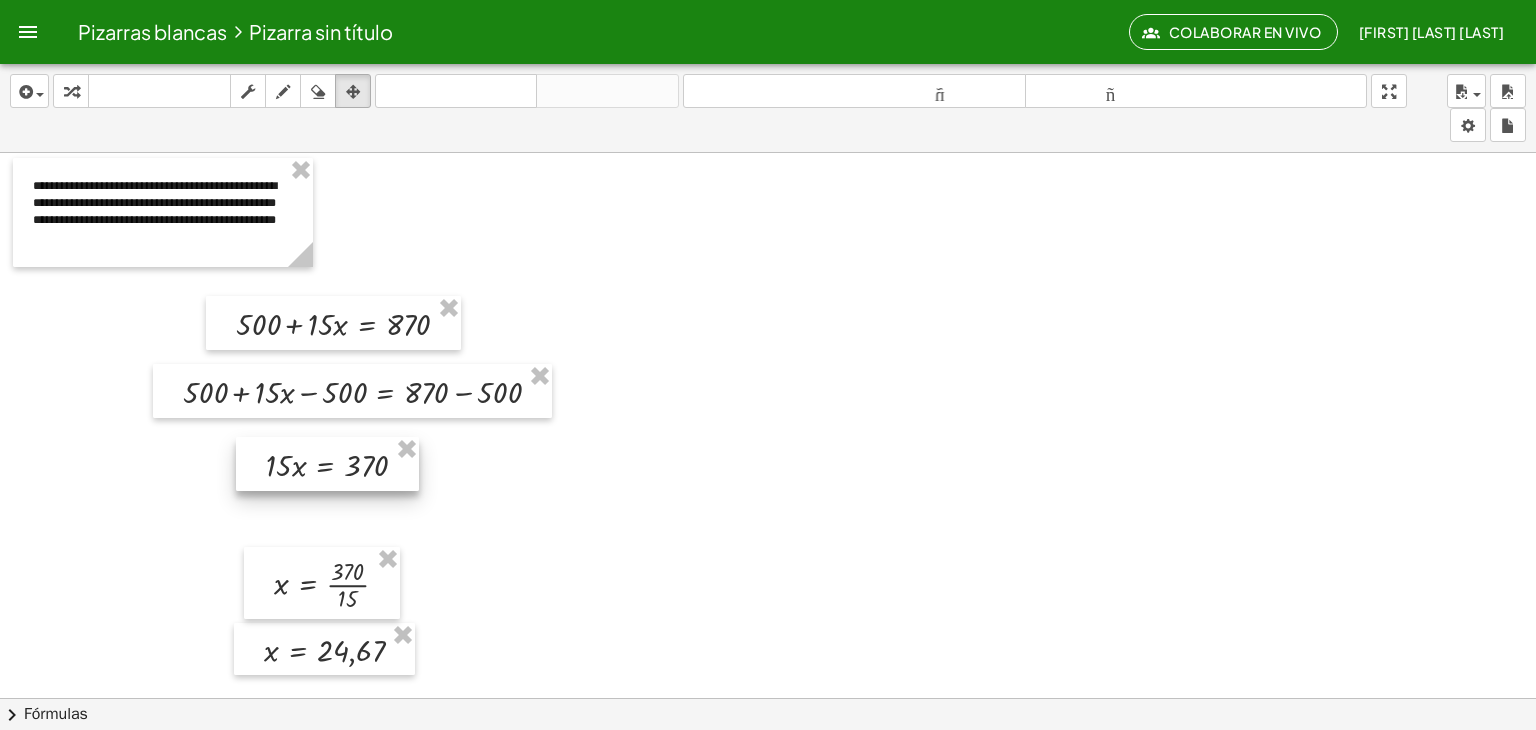 drag, startPoint x: 341, startPoint y: 493, endPoint x: 344, endPoint y: 452, distance: 41.109608 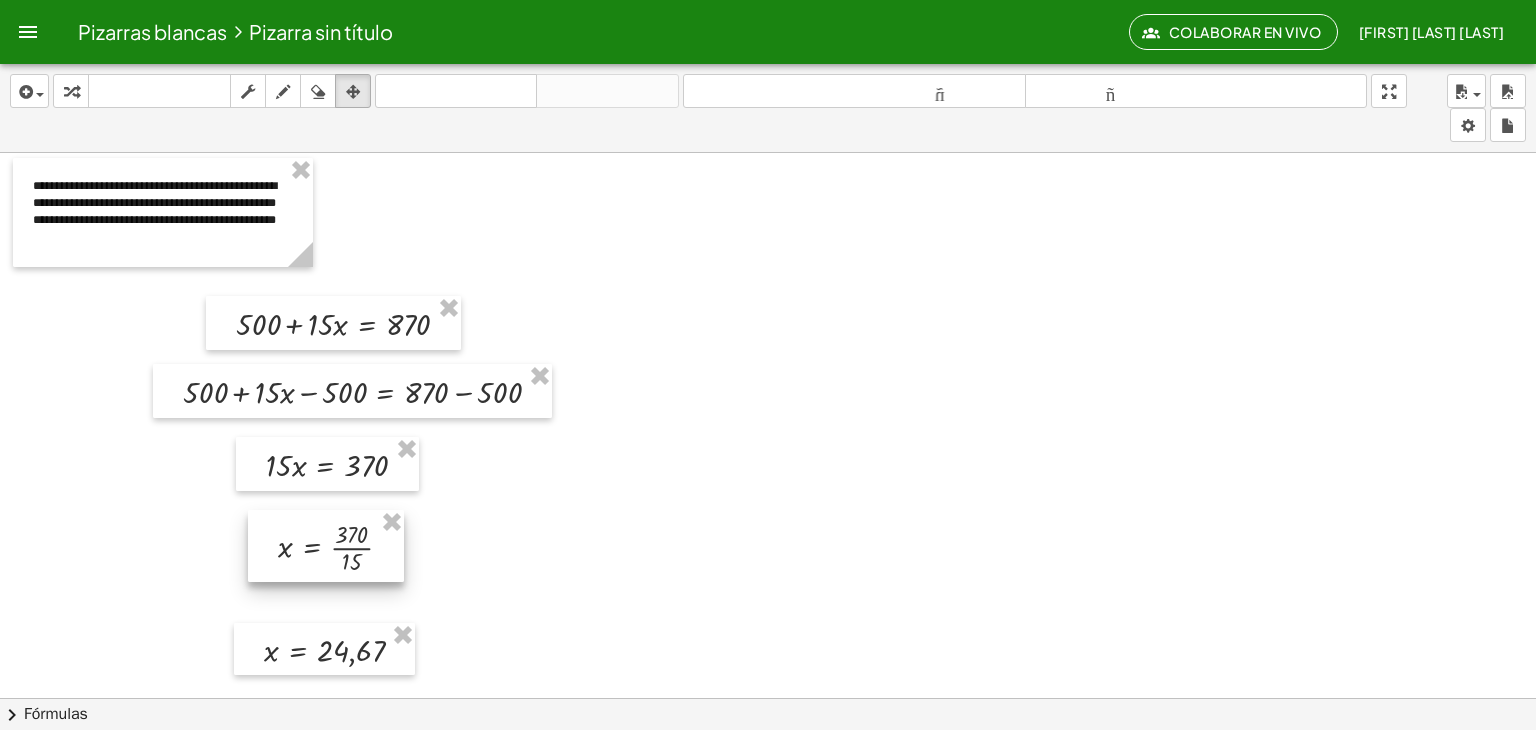 drag, startPoint x: 336, startPoint y: 574, endPoint x: 337, endPoint y: 537, distance: 37.01351 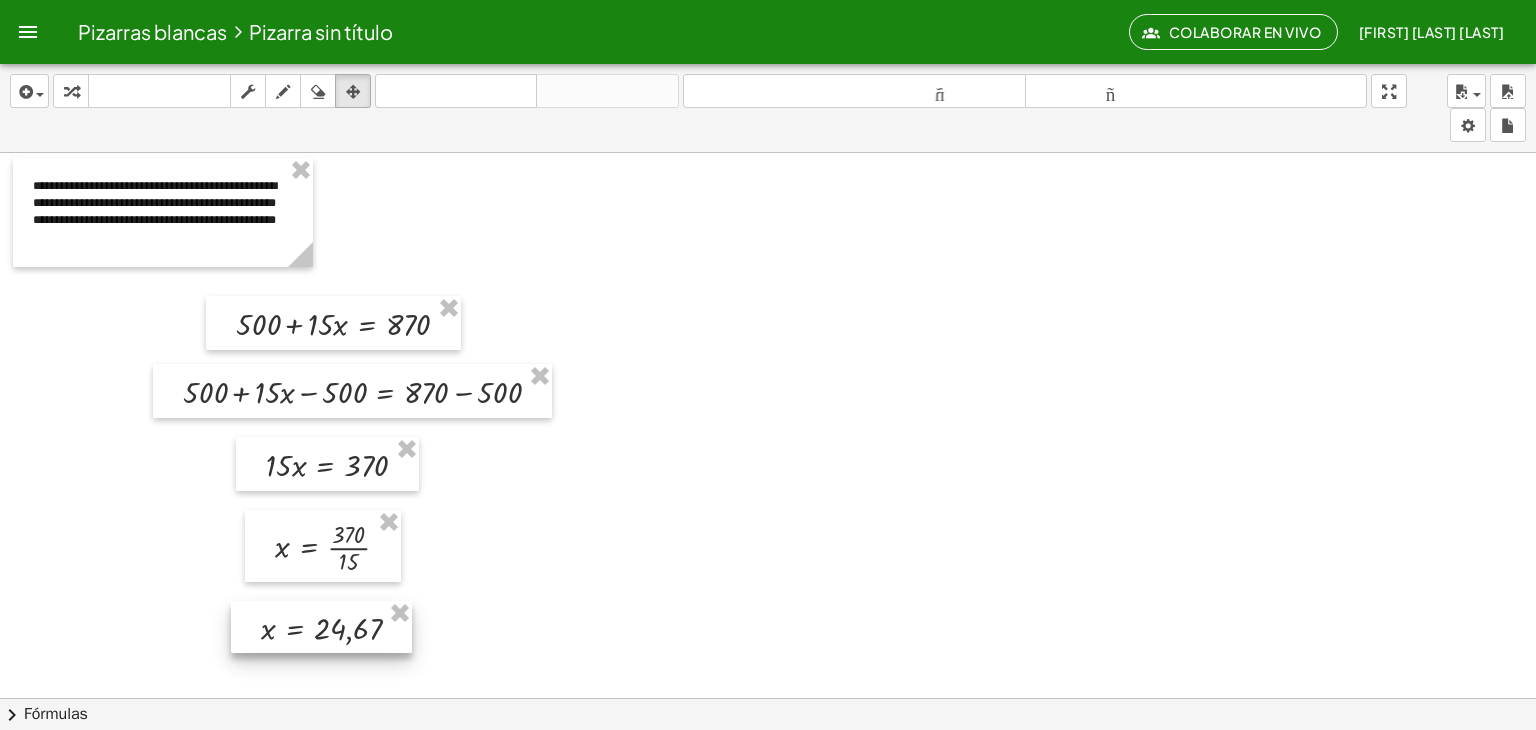 drag, startPoint x: 305, startPoint y: 645, endPoint x: 302, endPoint y: 623, distance: 22.203604 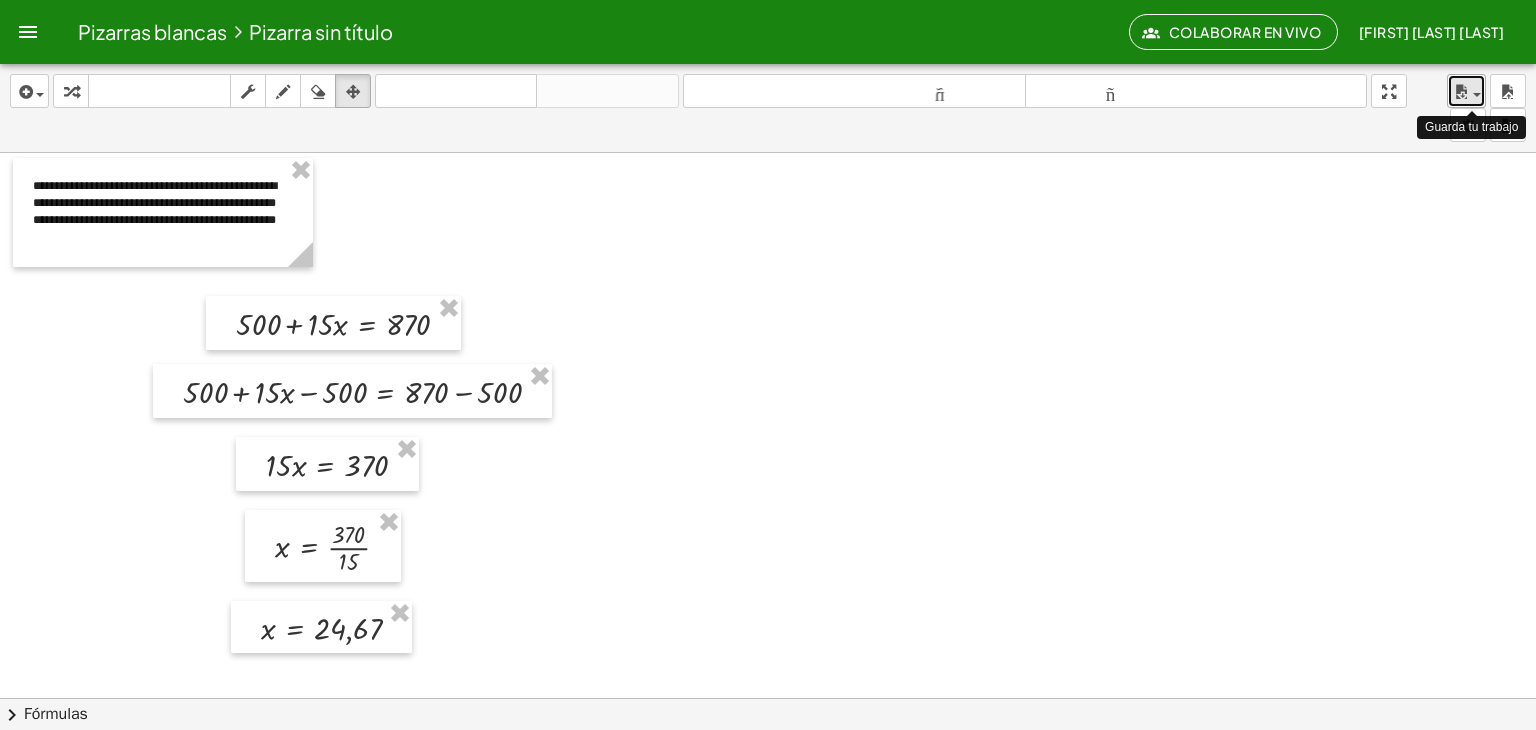 click at bounding box center [1461, 92] 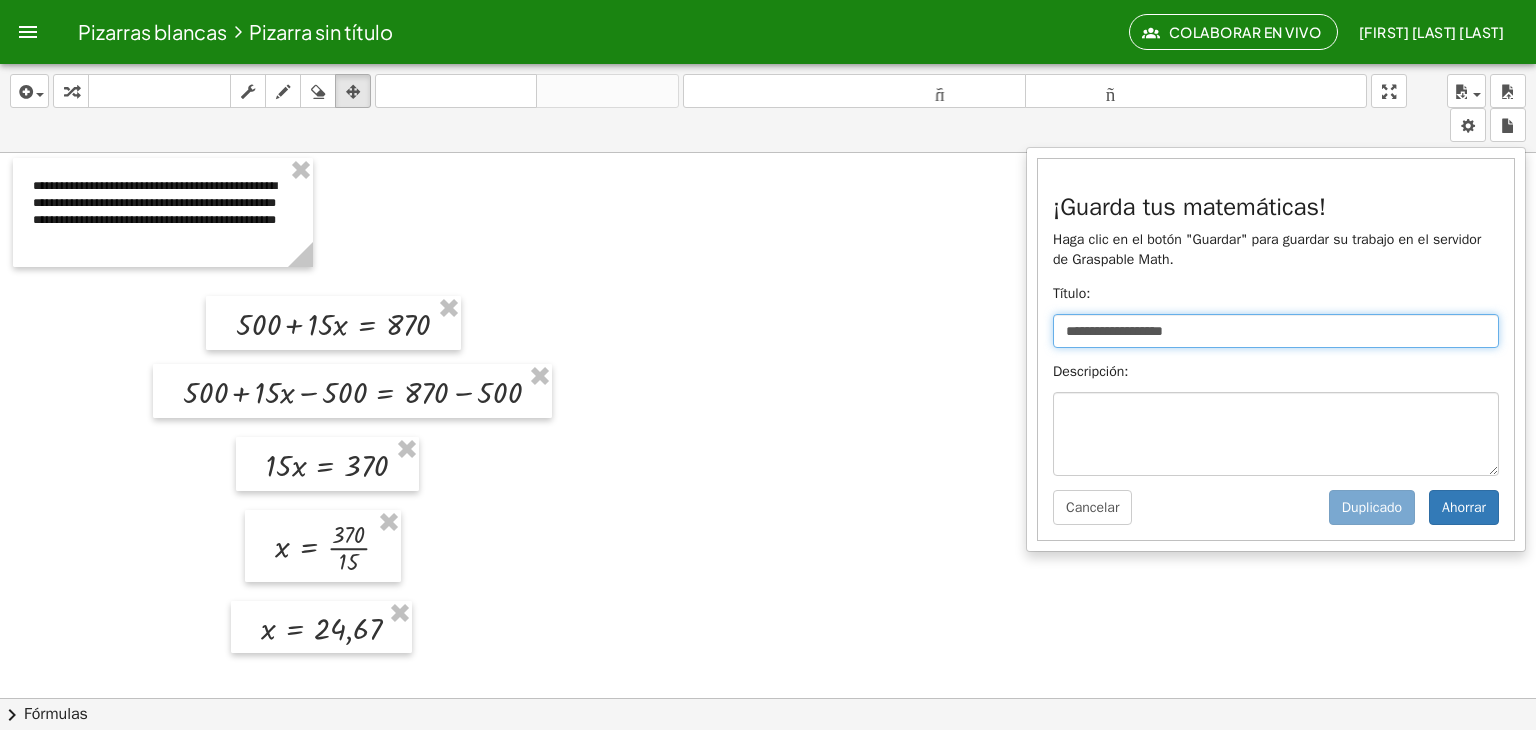 click on "**********" at bounding box center [1276, 331] 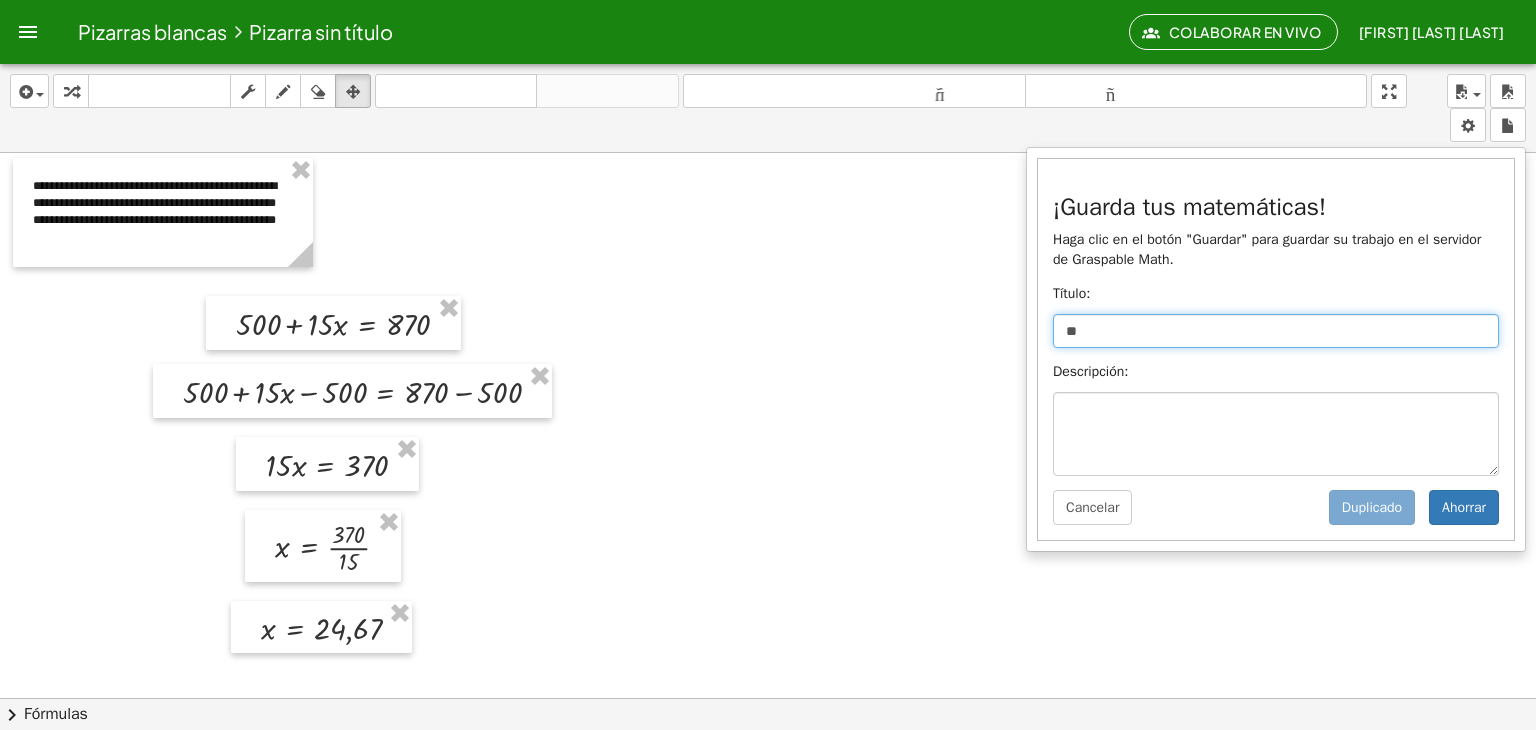 type on "*" 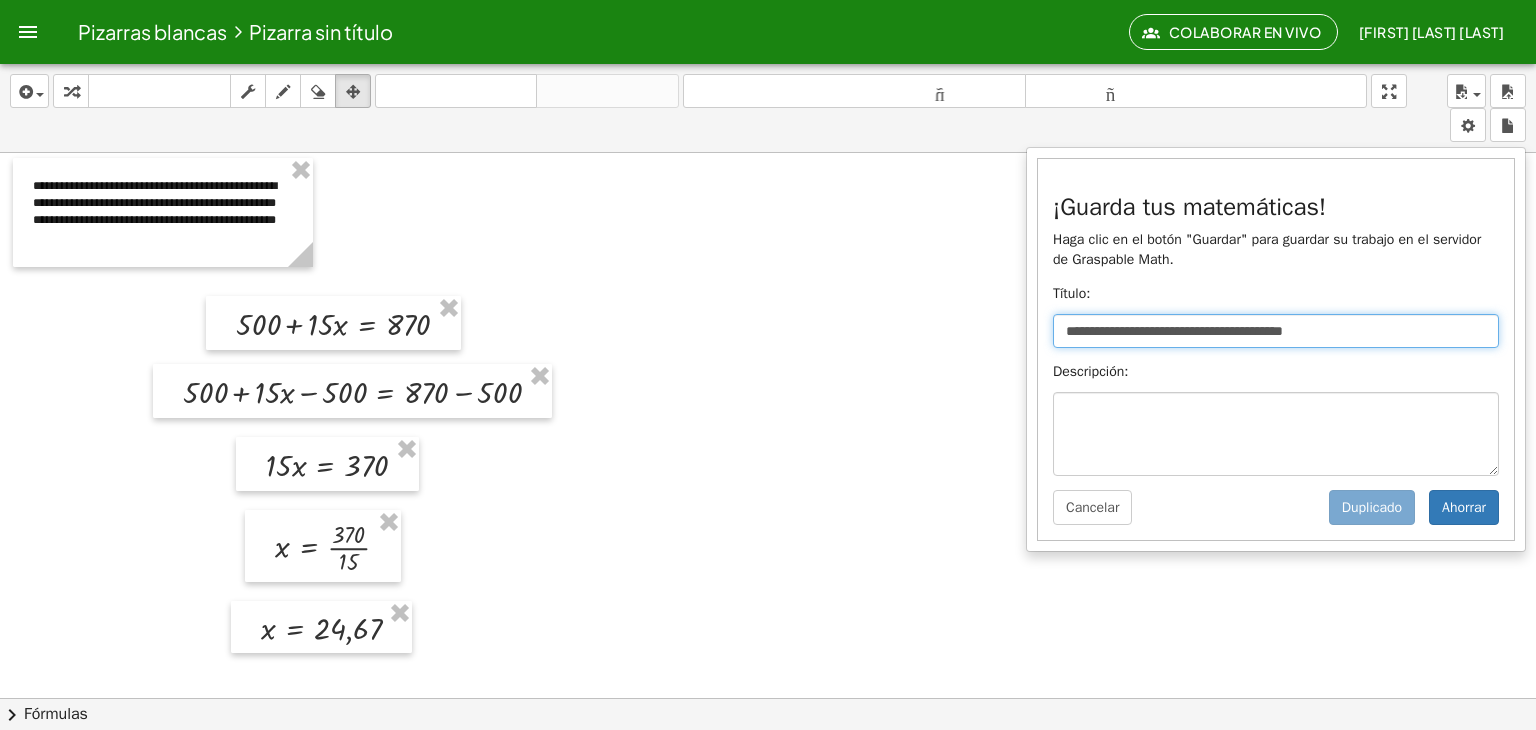 type on "**********" 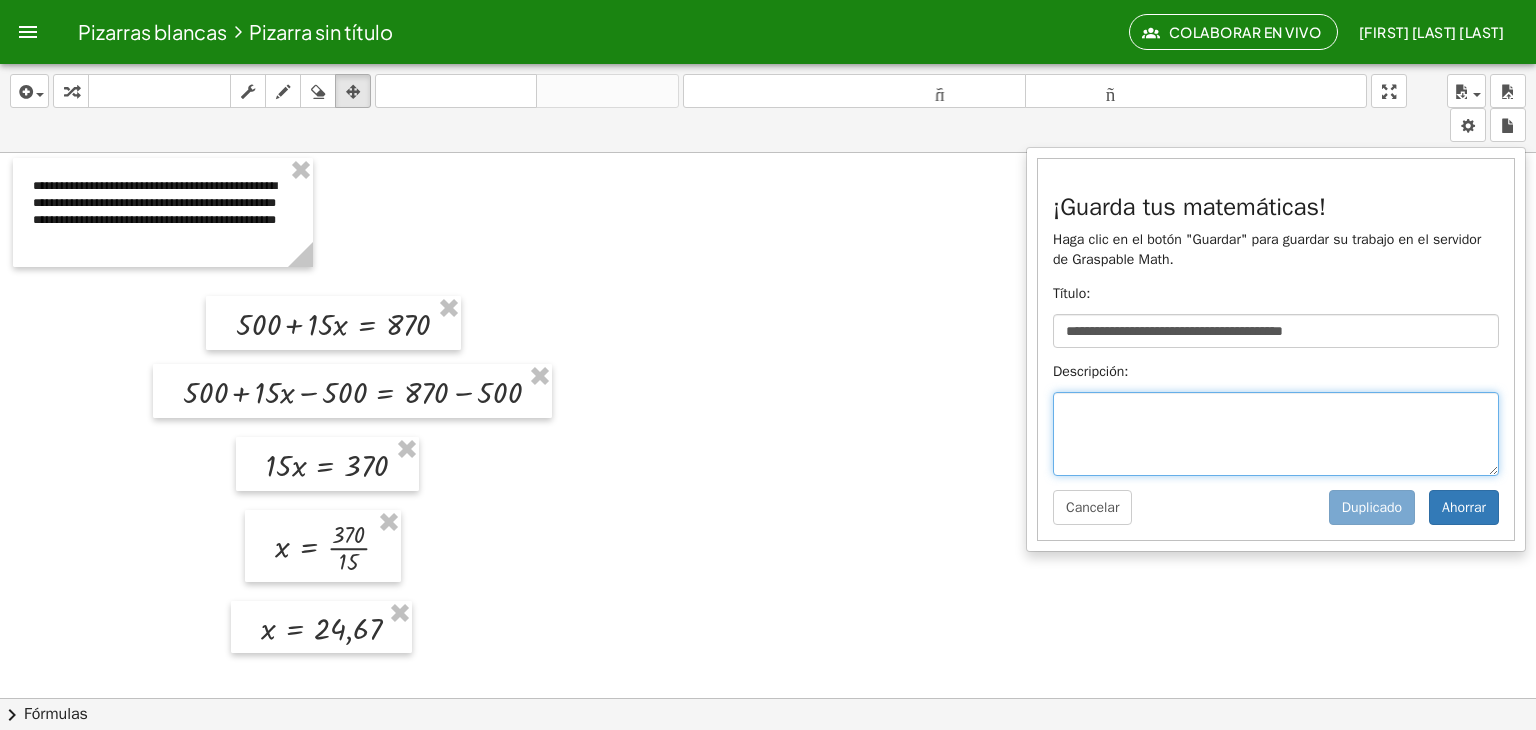 click at bounding box center [1276, 434] 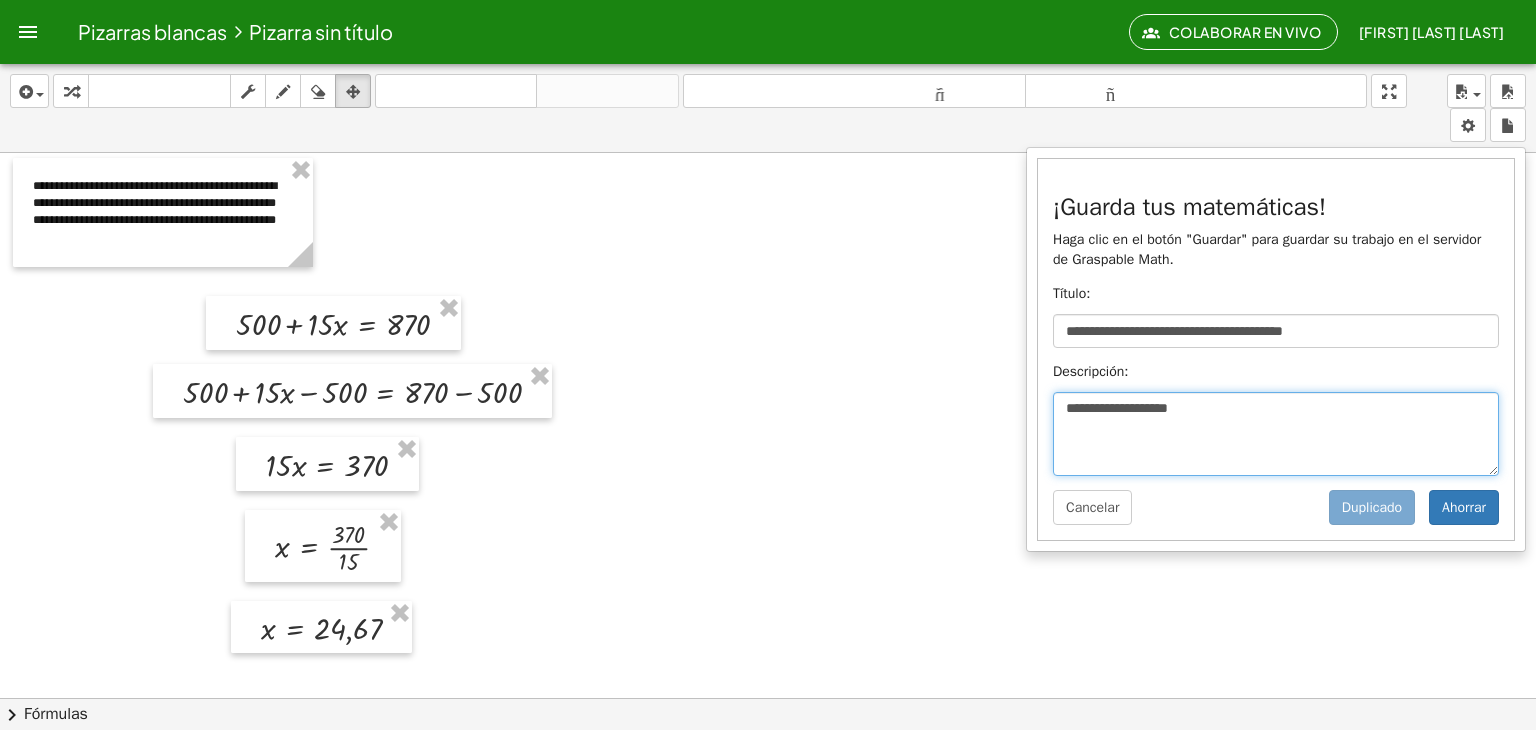type on "**********" 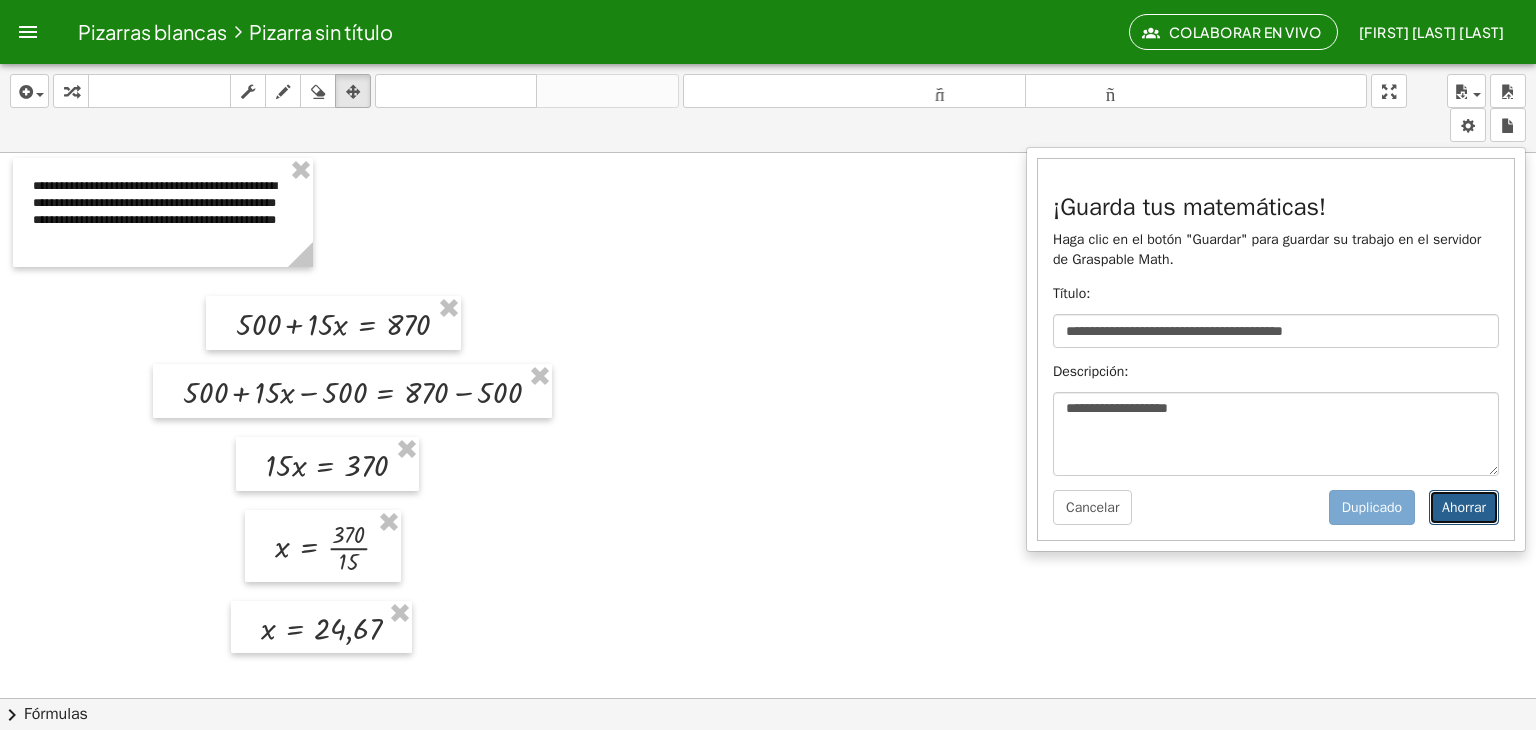 click on "Ahorrar" at bounding box center [1464, 507] 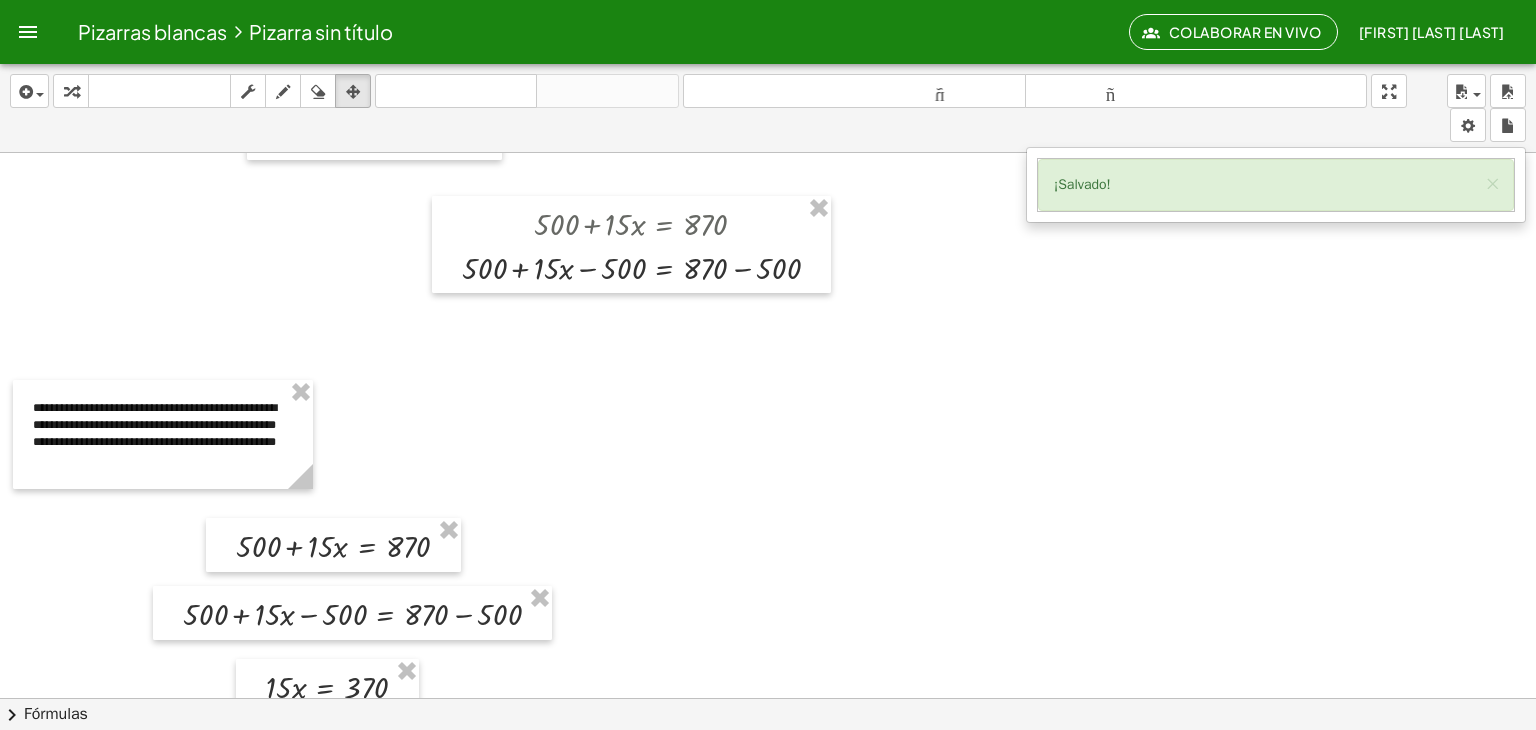 scroll, scrollTop: 104, scrollLeft: 0, axis: vertical 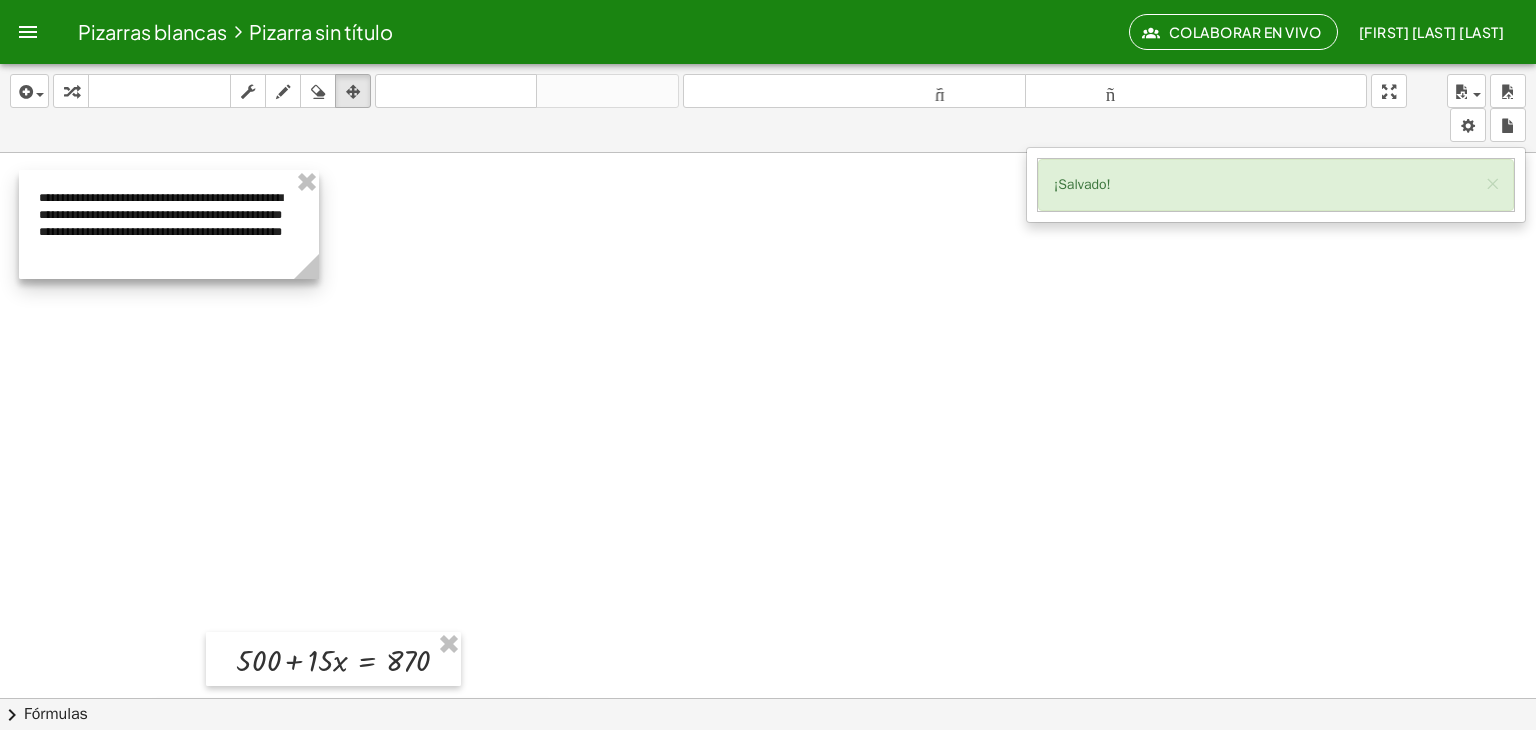 drag, startPoint x: 182, startPoint y: 513, endPoint x: 188, endPoint y: 189, distance: 324.05554 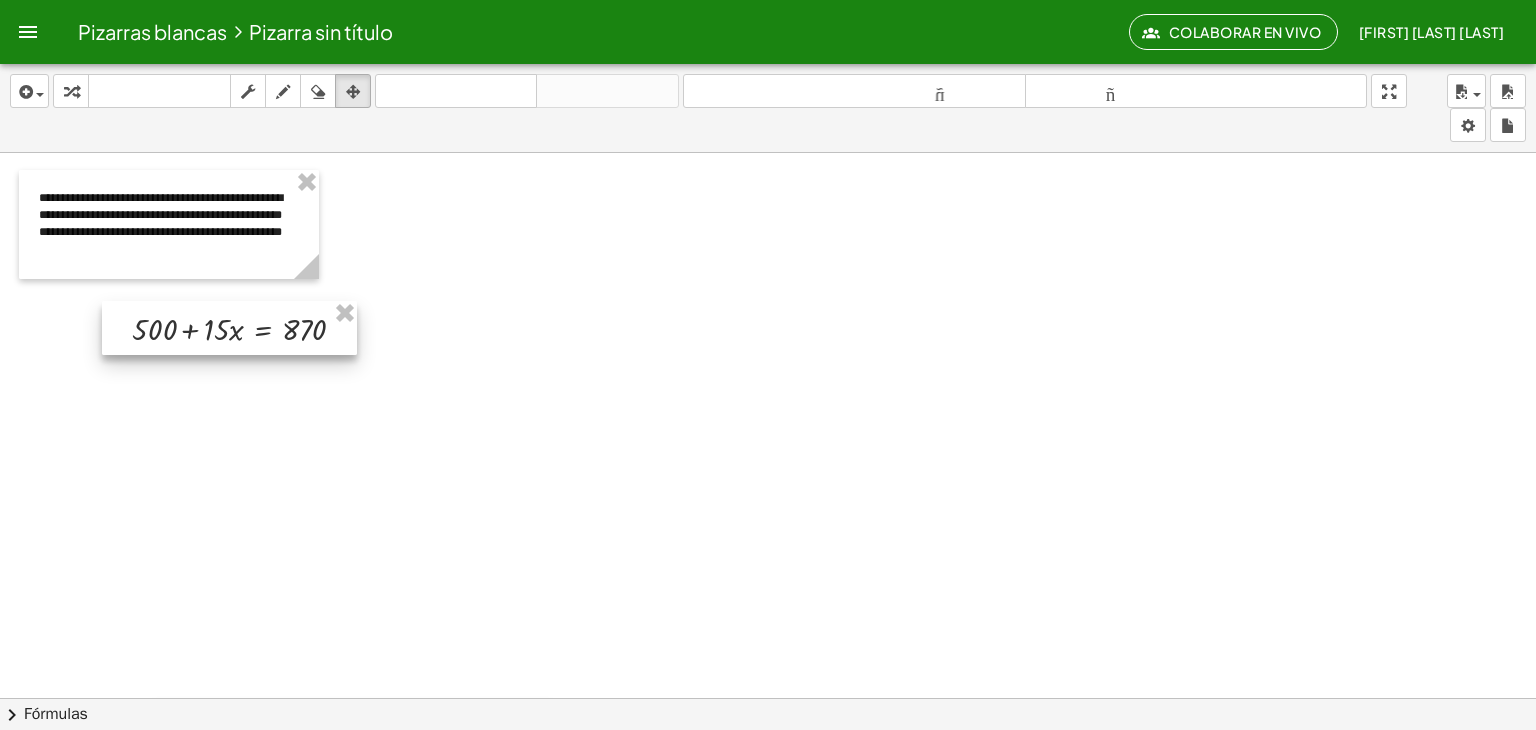 drag, startPoint x: 292, startPoint y: 640, endPoint x: 188, endPoint y: 309, distance: 346.9539 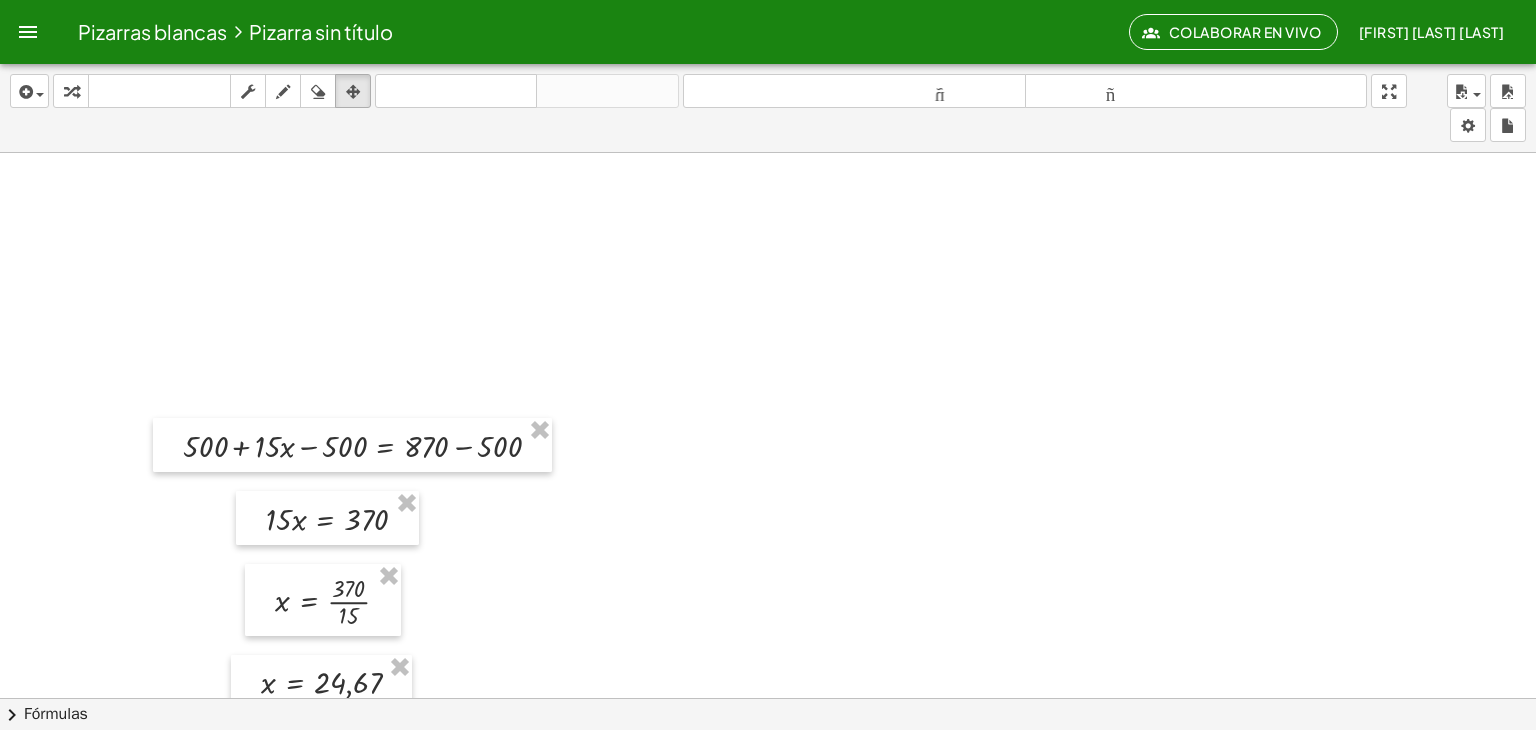 scroll, scrollTop: 308, scrollLeft: 0, axis: vertical 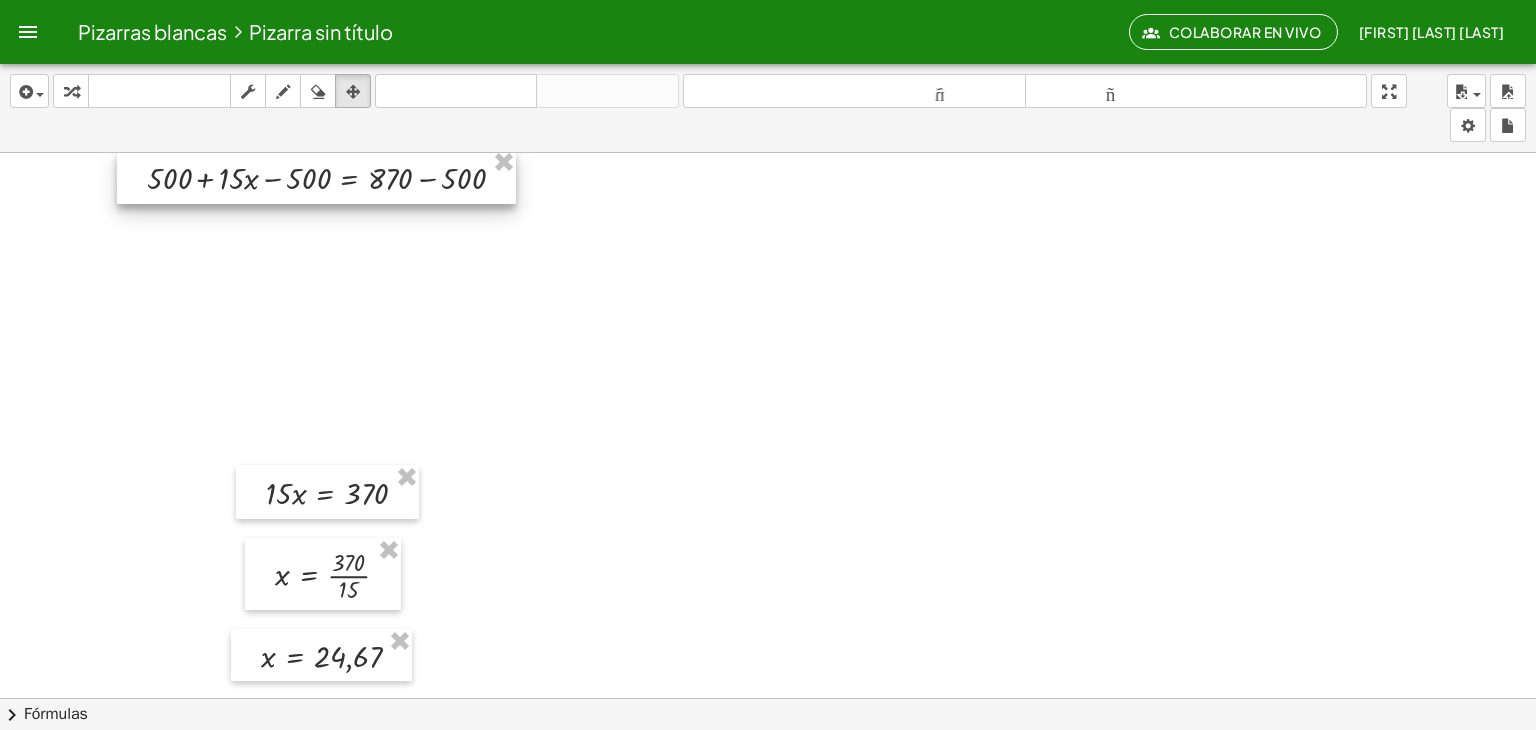 drag, startPoint x: 276, startPoint y: 411, endPoint x: 240, endPoint y: 160, distance: 253.56853 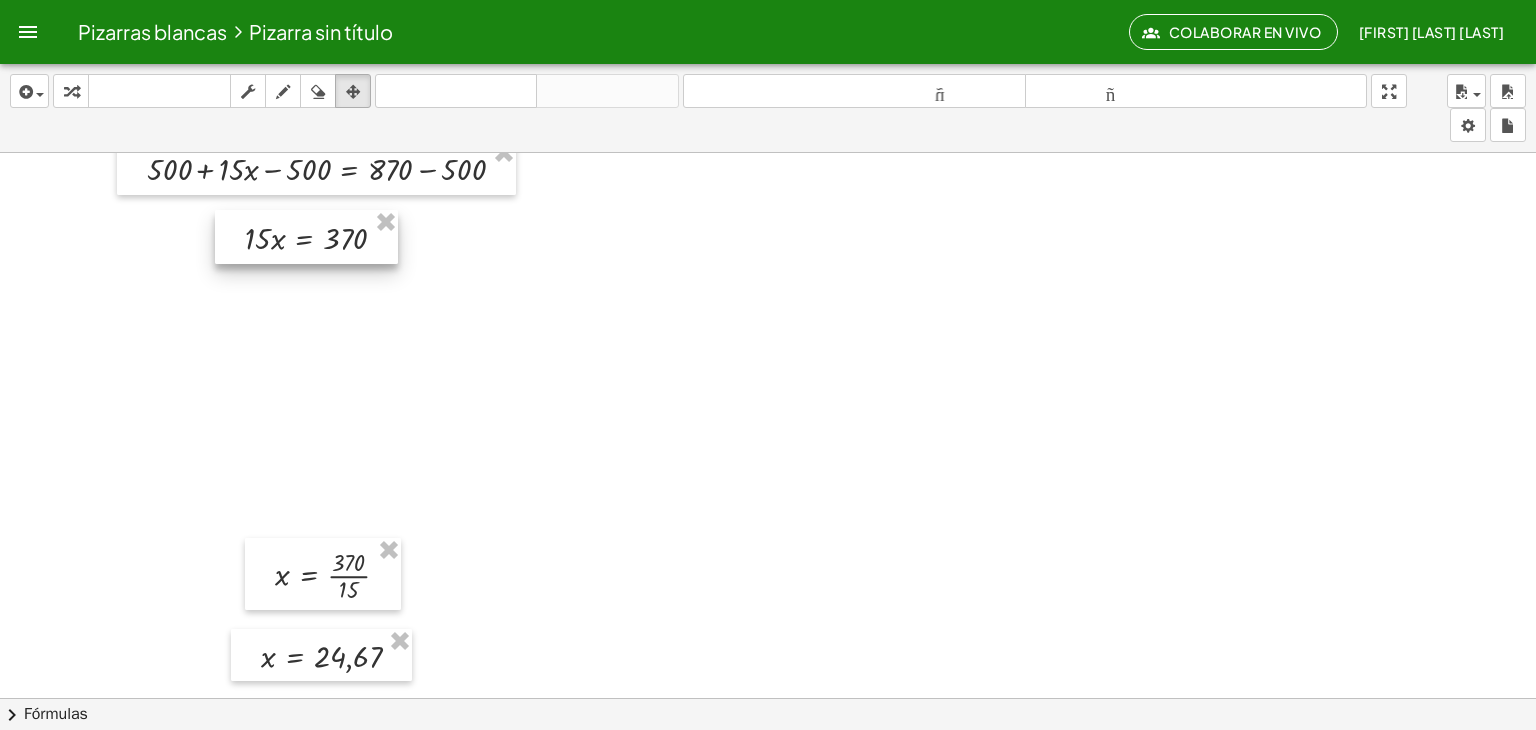drag, startPoint x: 280, startPoint y: 482, endPoint x: 259, endPoint y: 227, distance: 255.86325 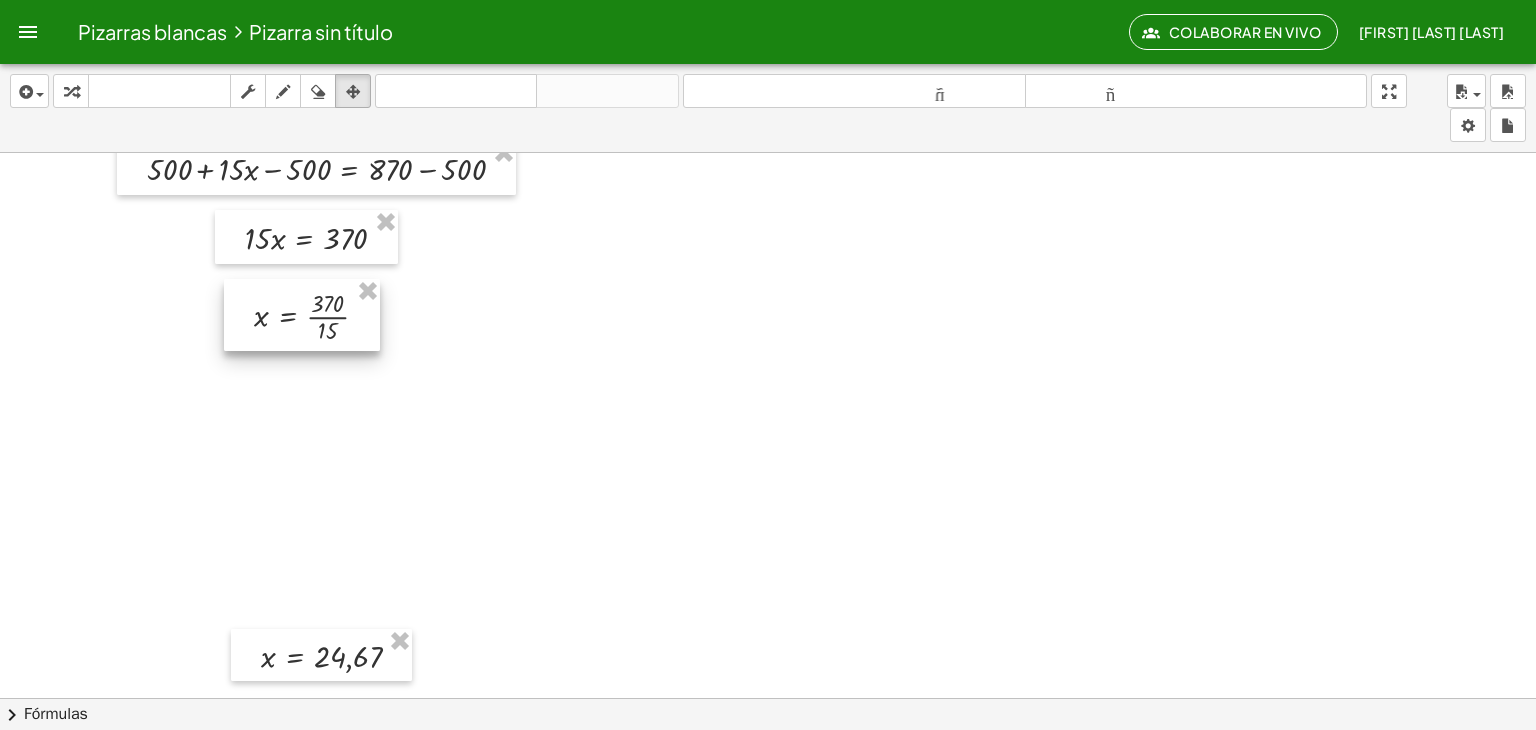 drag, startPoint x: 276, startPoint y: 565, endPoint x: 255, endPoint y: 307, distance: 258.85324 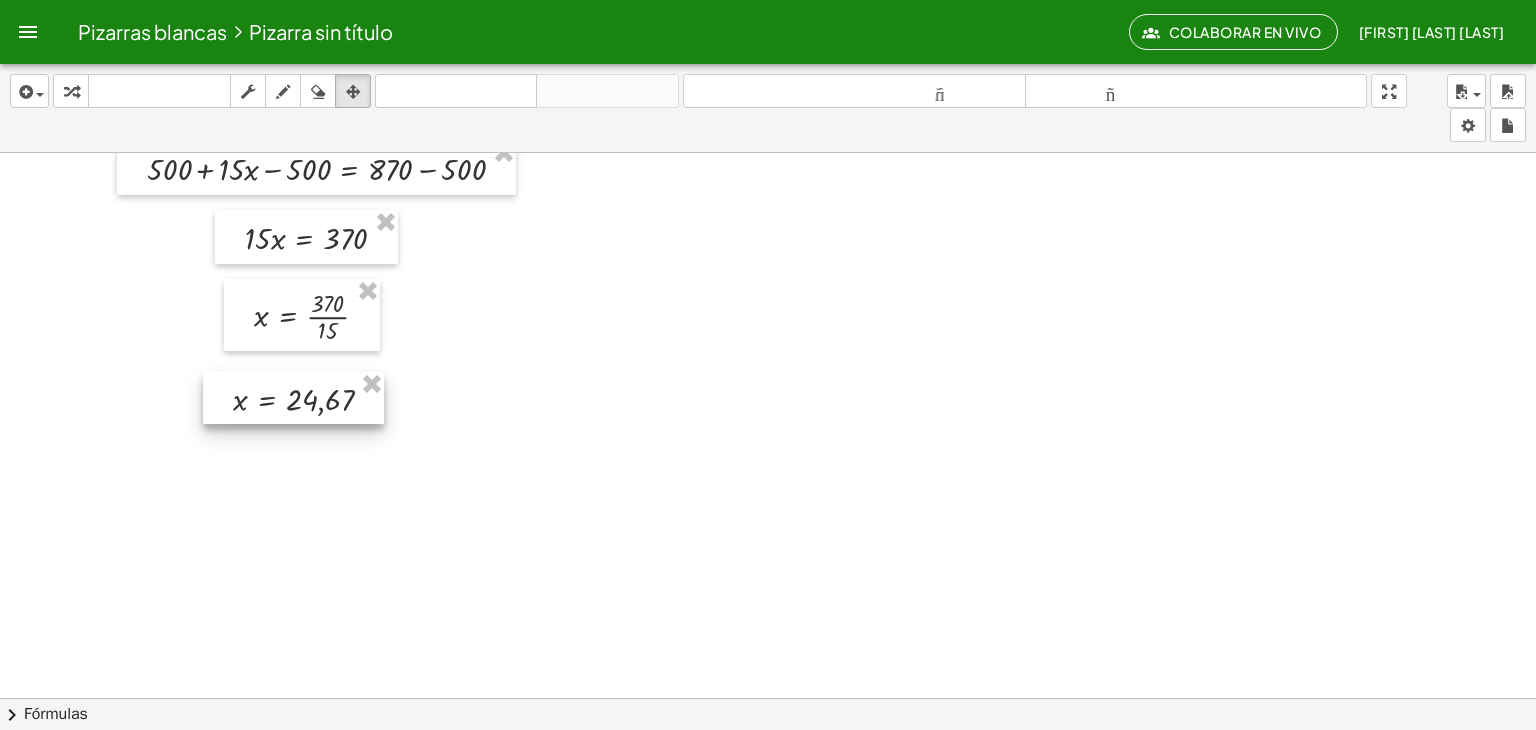 drag, startPoint x: 290, startPoint y: 653, endPoint x: 262, endPoint y: 396, distance: 258.52078 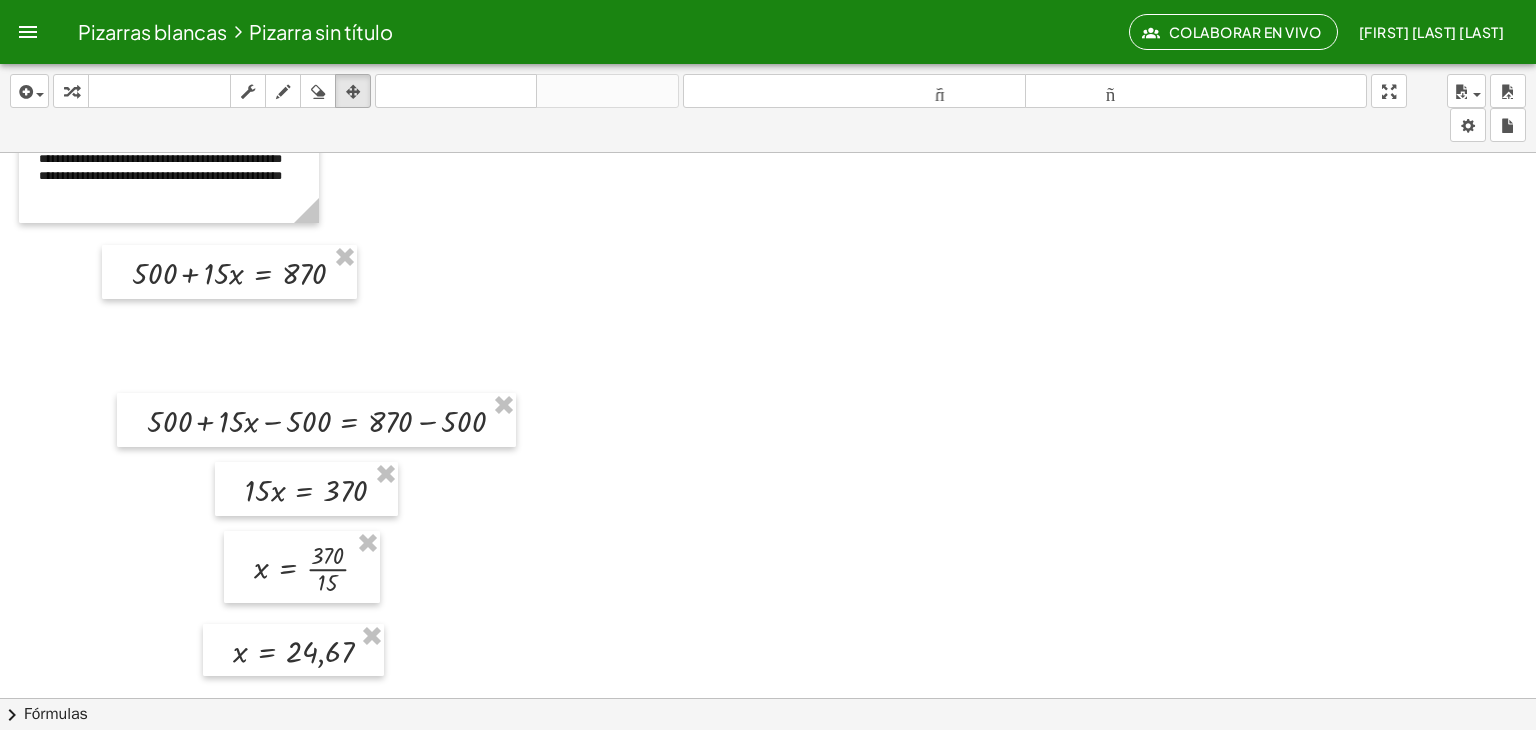 scroll, scrollTop: 59, scrollLeft: 0, axis: vertical 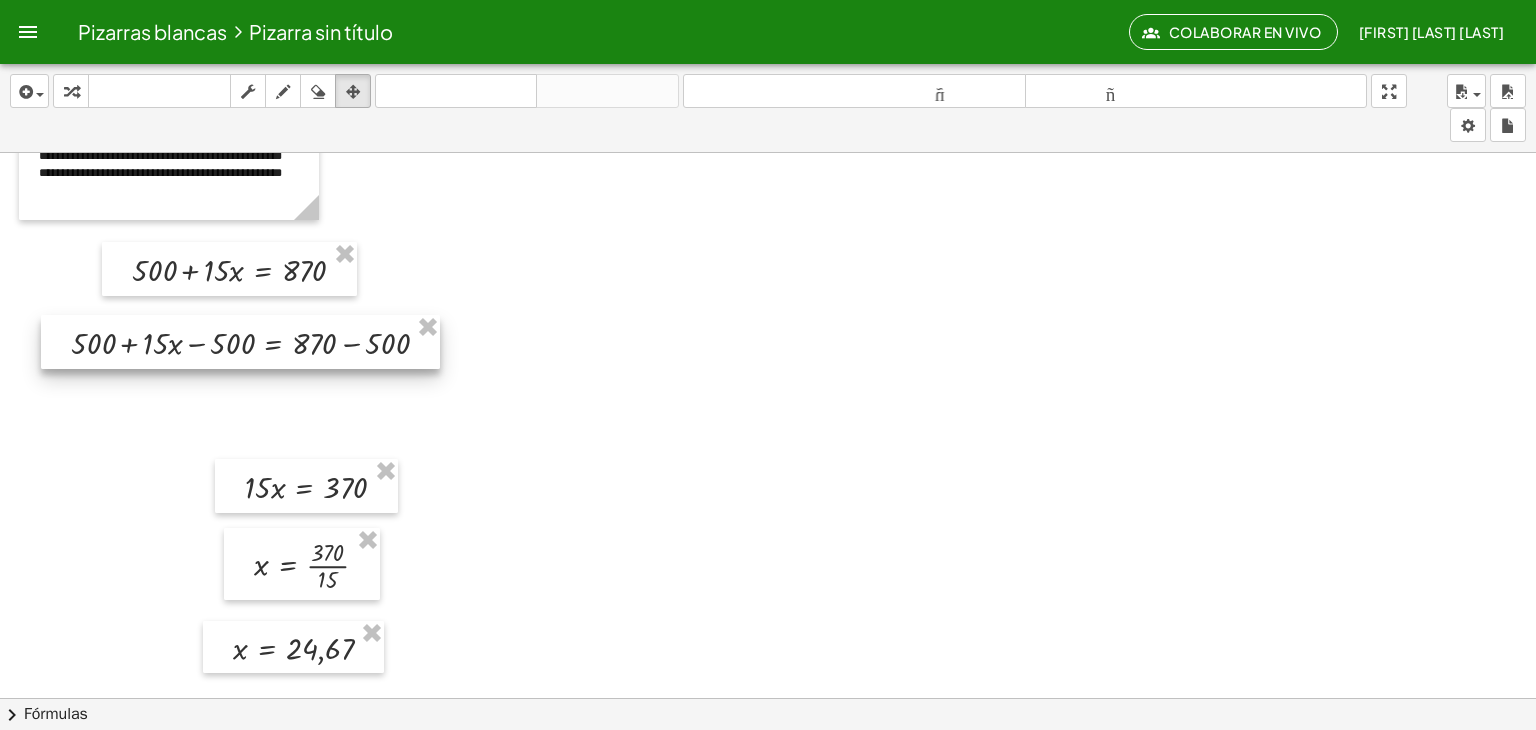 drag, startPoint x: 312, startPoint y: 405, endPoint x: 236, endPoint y: 330, distance: 106.77547 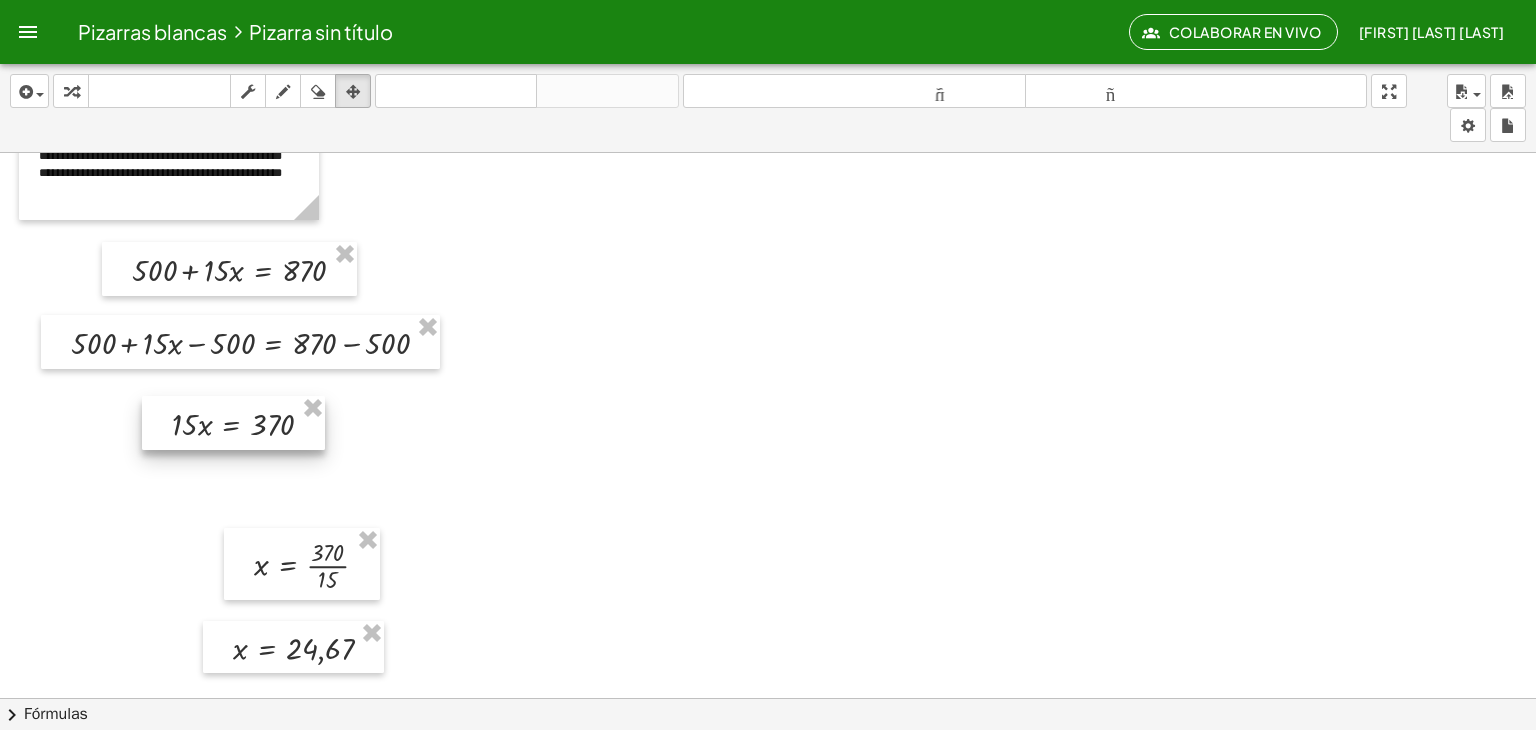 drag, startPoint x: 253, startPoint y: 491, endPoint x: 181, endPoint y: 429, distance: 95.015785 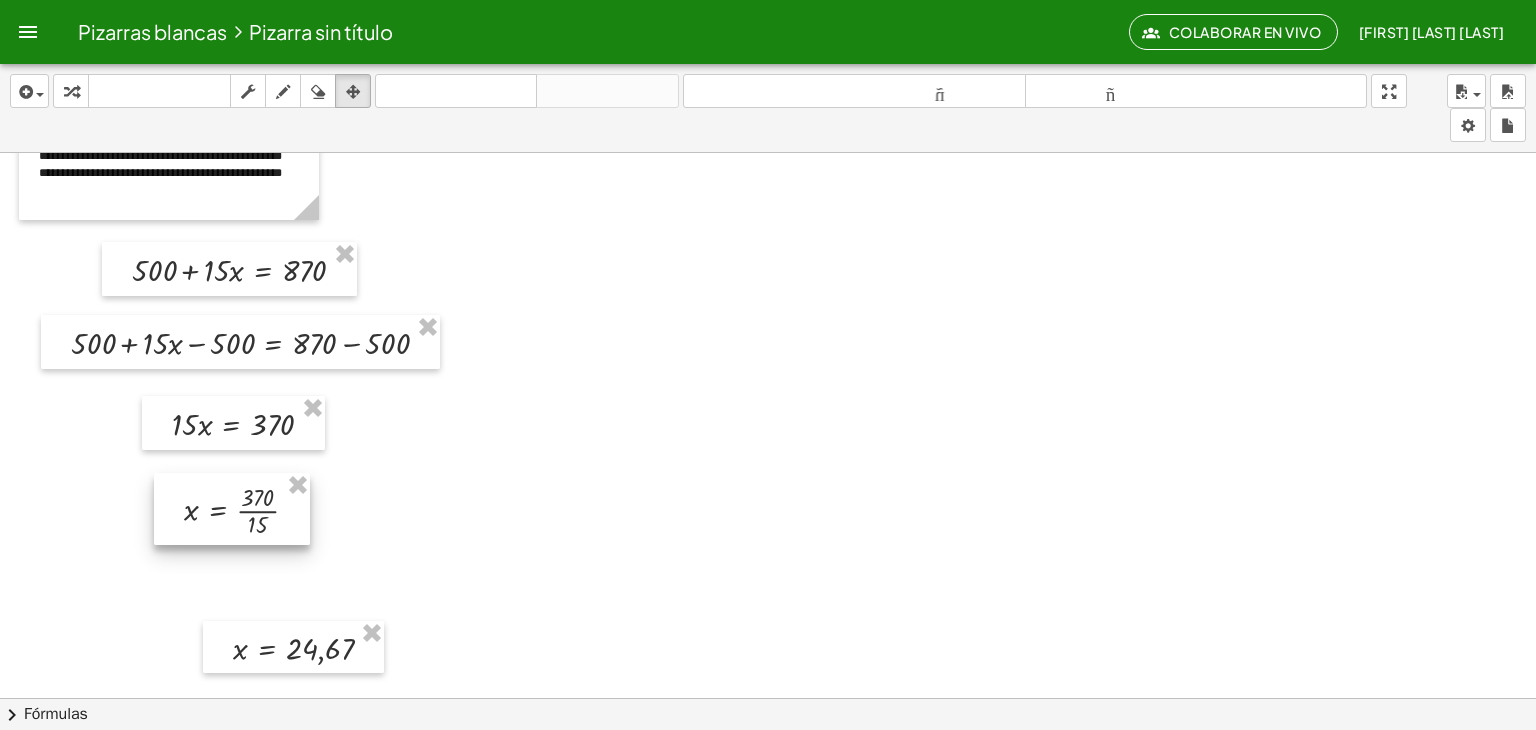 drag, startPoint x: 272, startPoint y: 565, endPoint x: 202, endPoint y: 510, distance: 89.02247 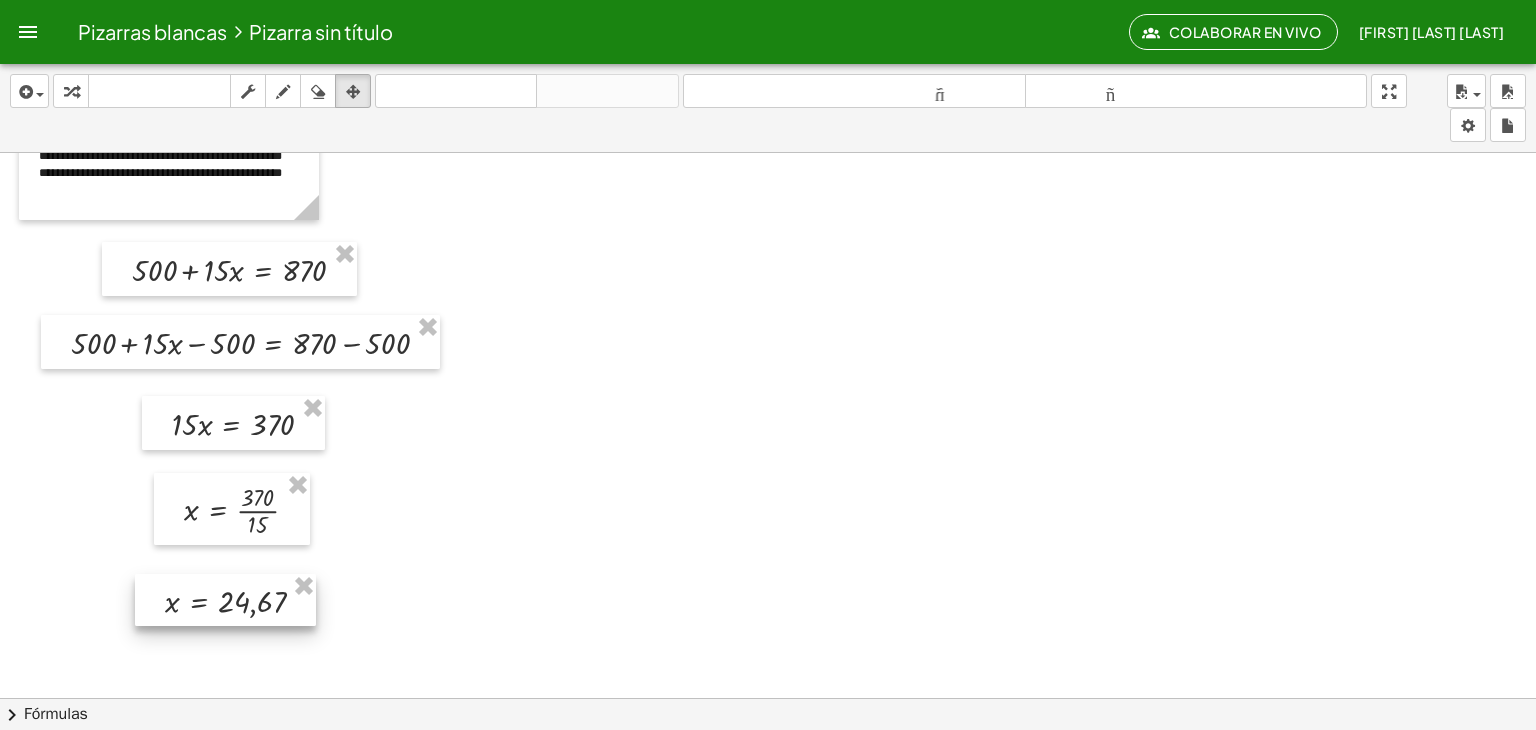 drag, startPoint x: 280, startPoint y: 639, endPoint x: 212, endPoint y: 592, distance: 82.661964 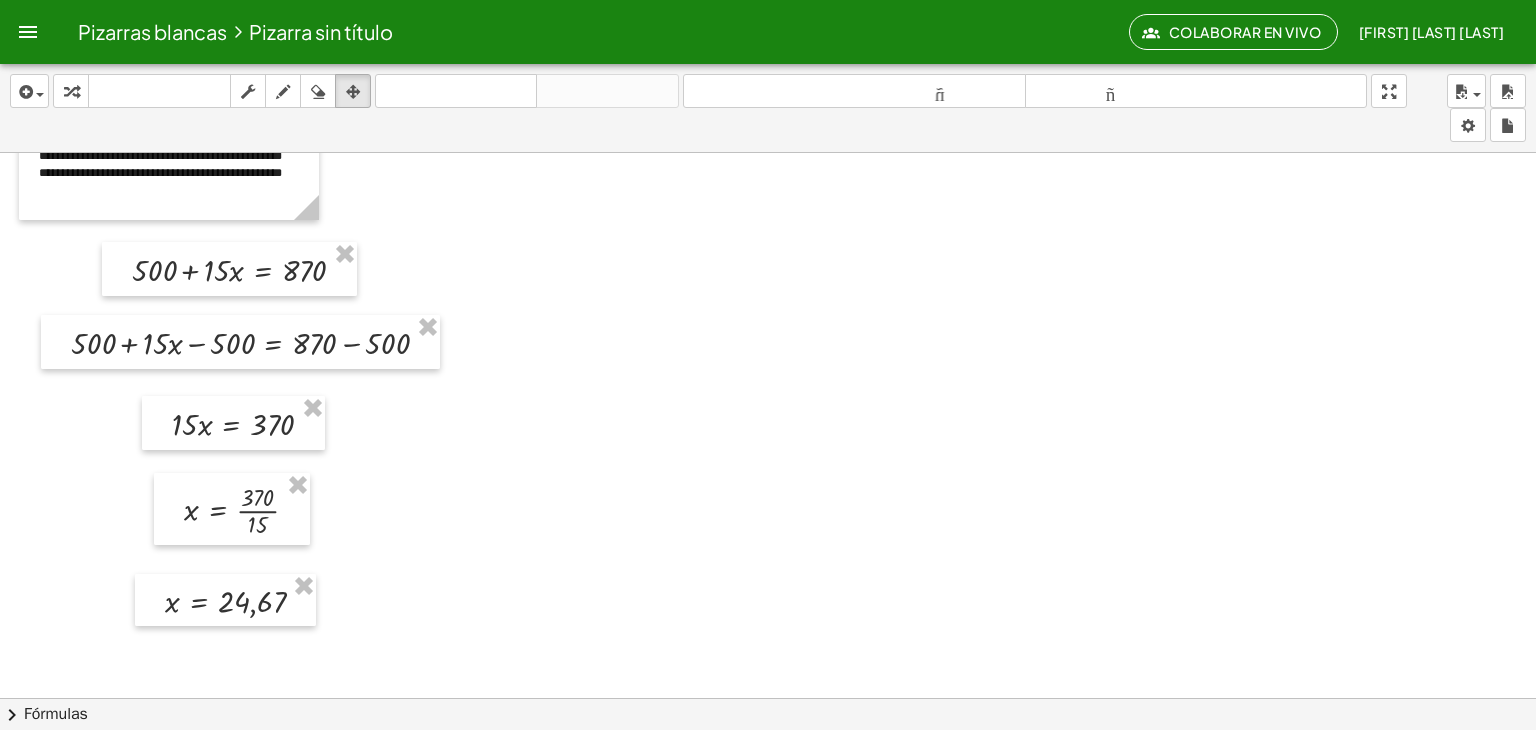 click at bounding box center [768, 862] 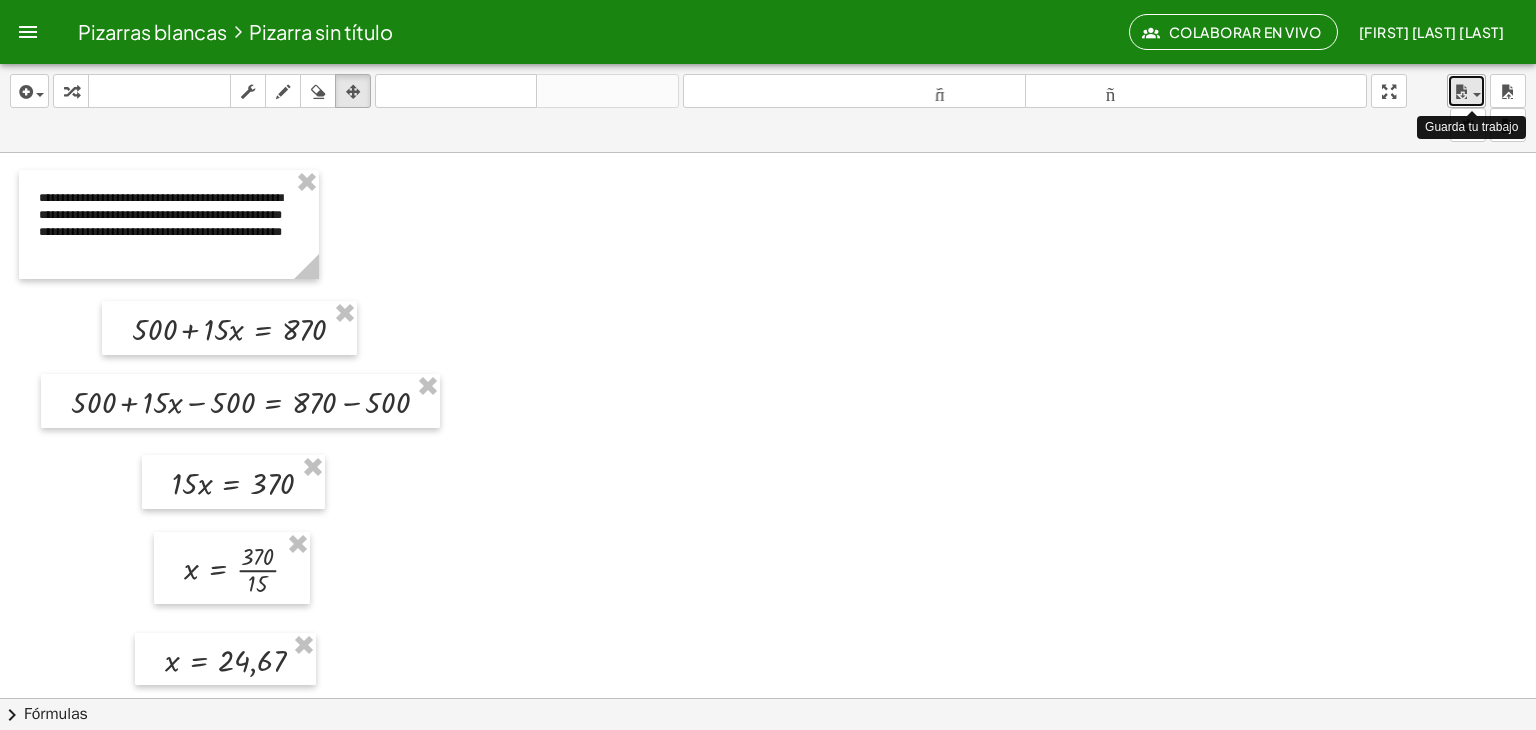 click at bounding box center [1461, 92] 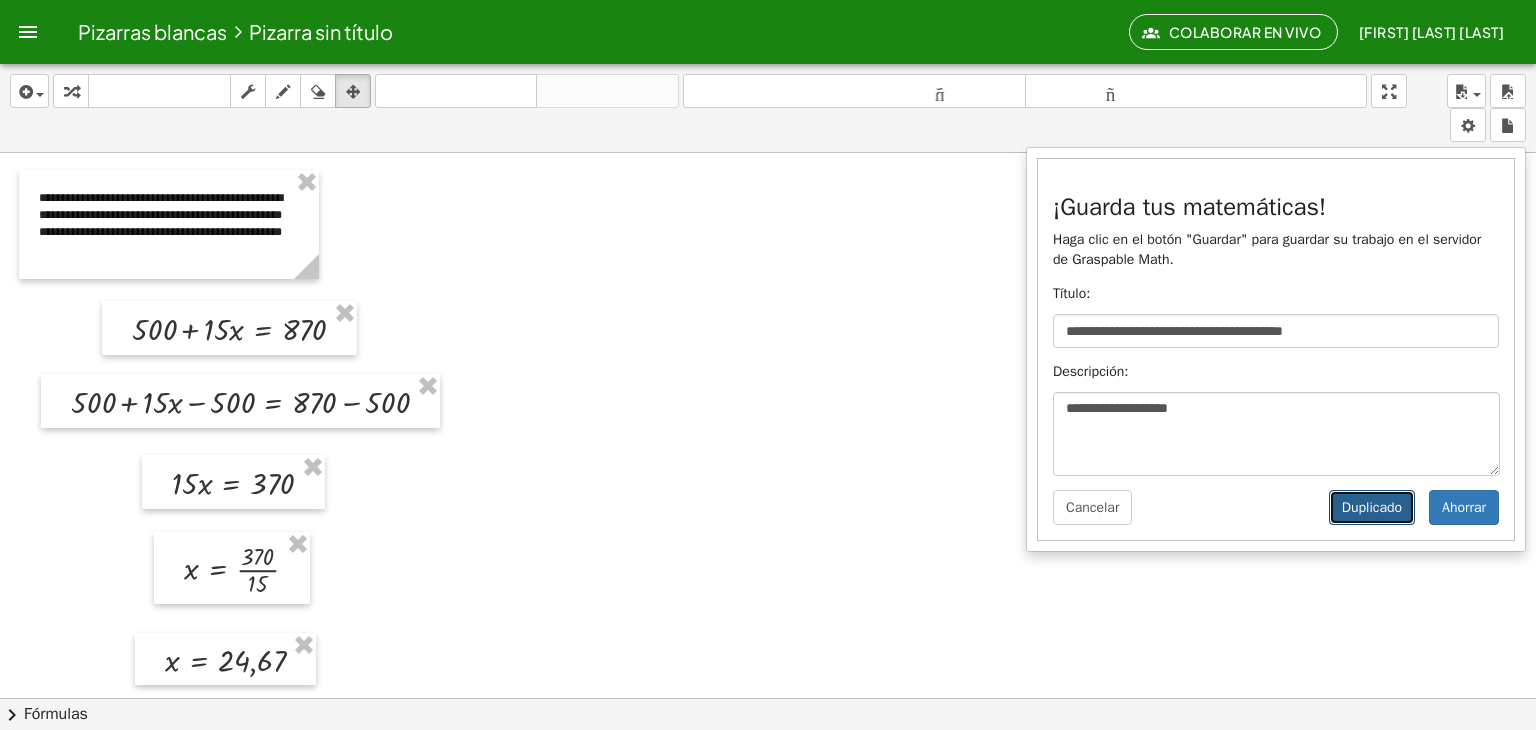 click on "Duplicado" at bounding box center [1372, 507] 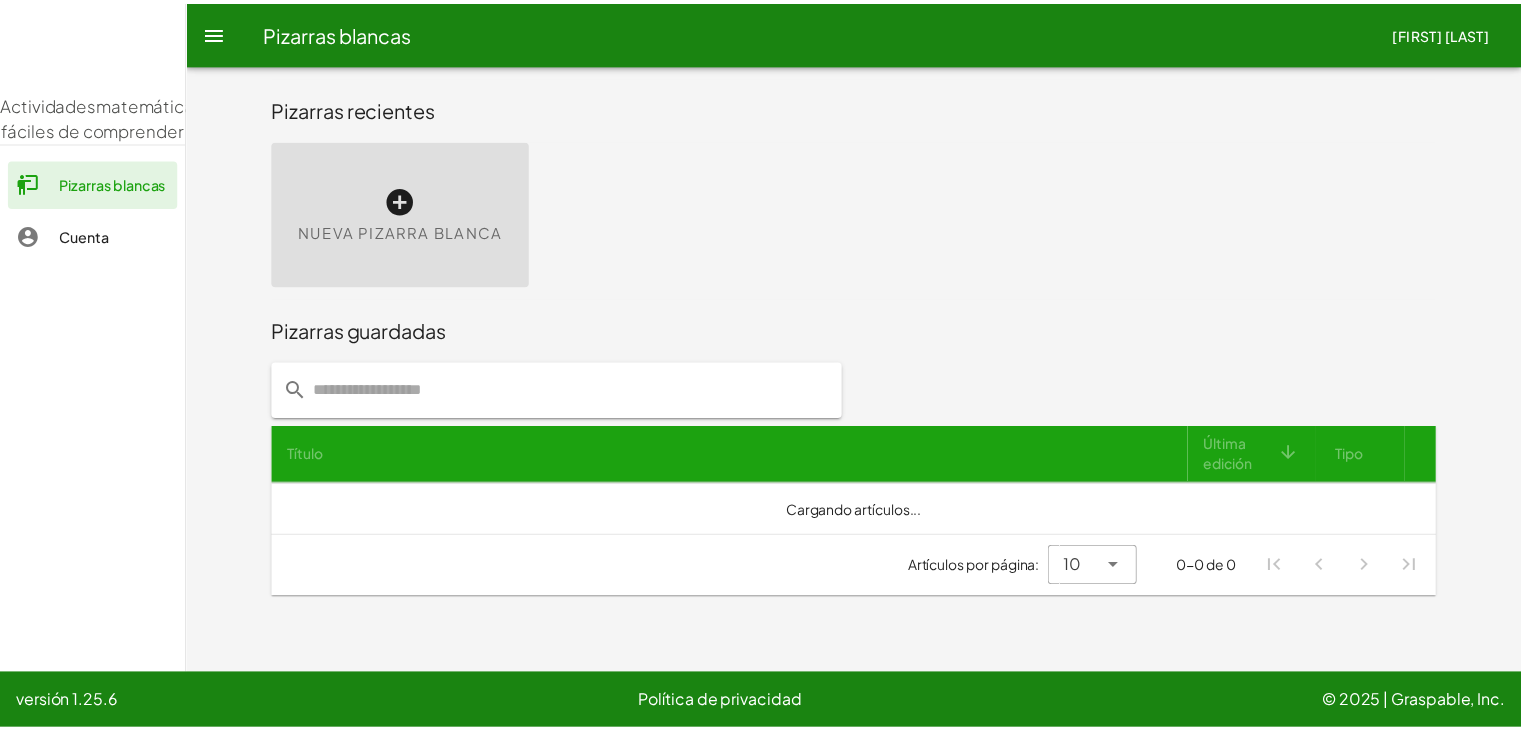 scroll, scrollTop: 0, scrollLeft: 0, axis: both 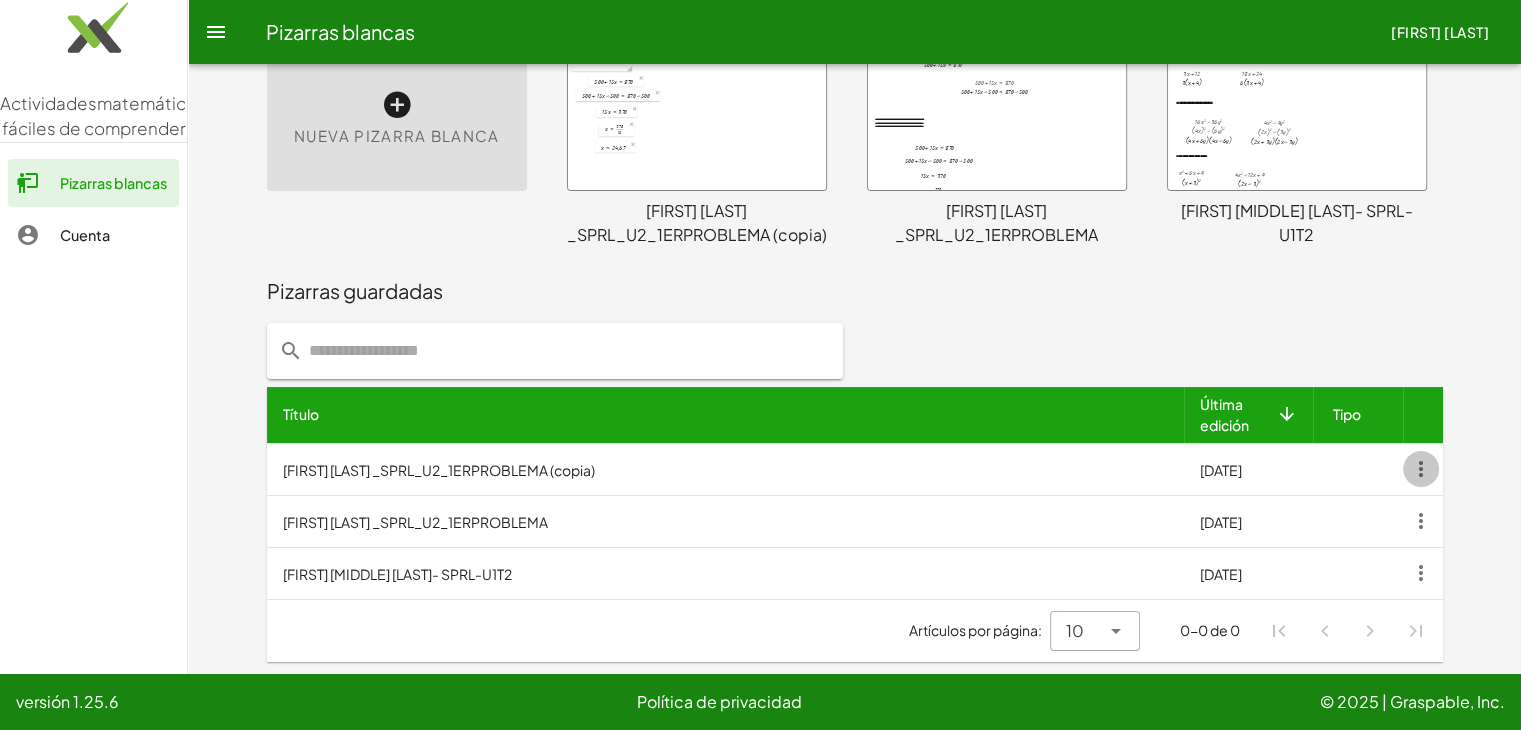 click 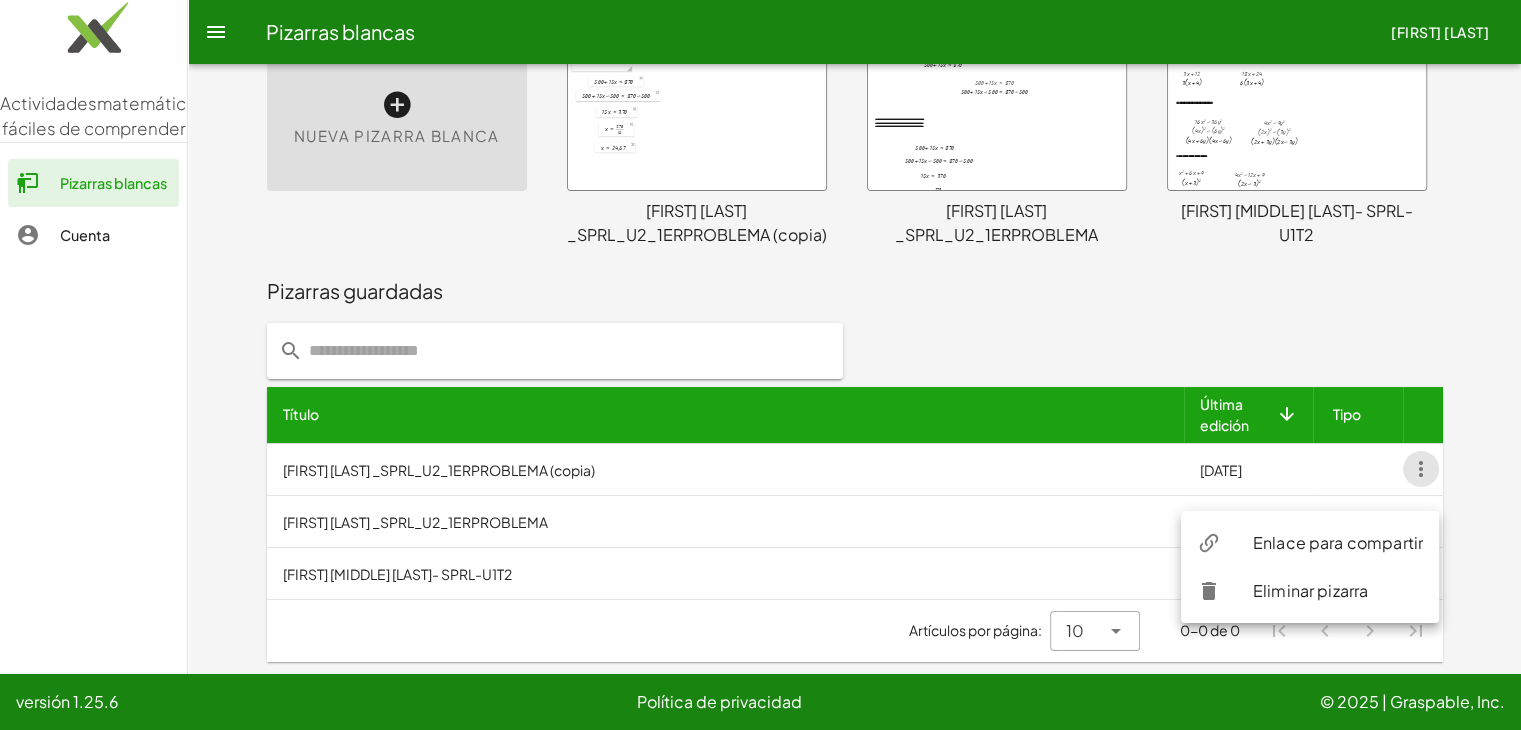 click on "Enlace para compartir" at bounding box center (1338, 542) 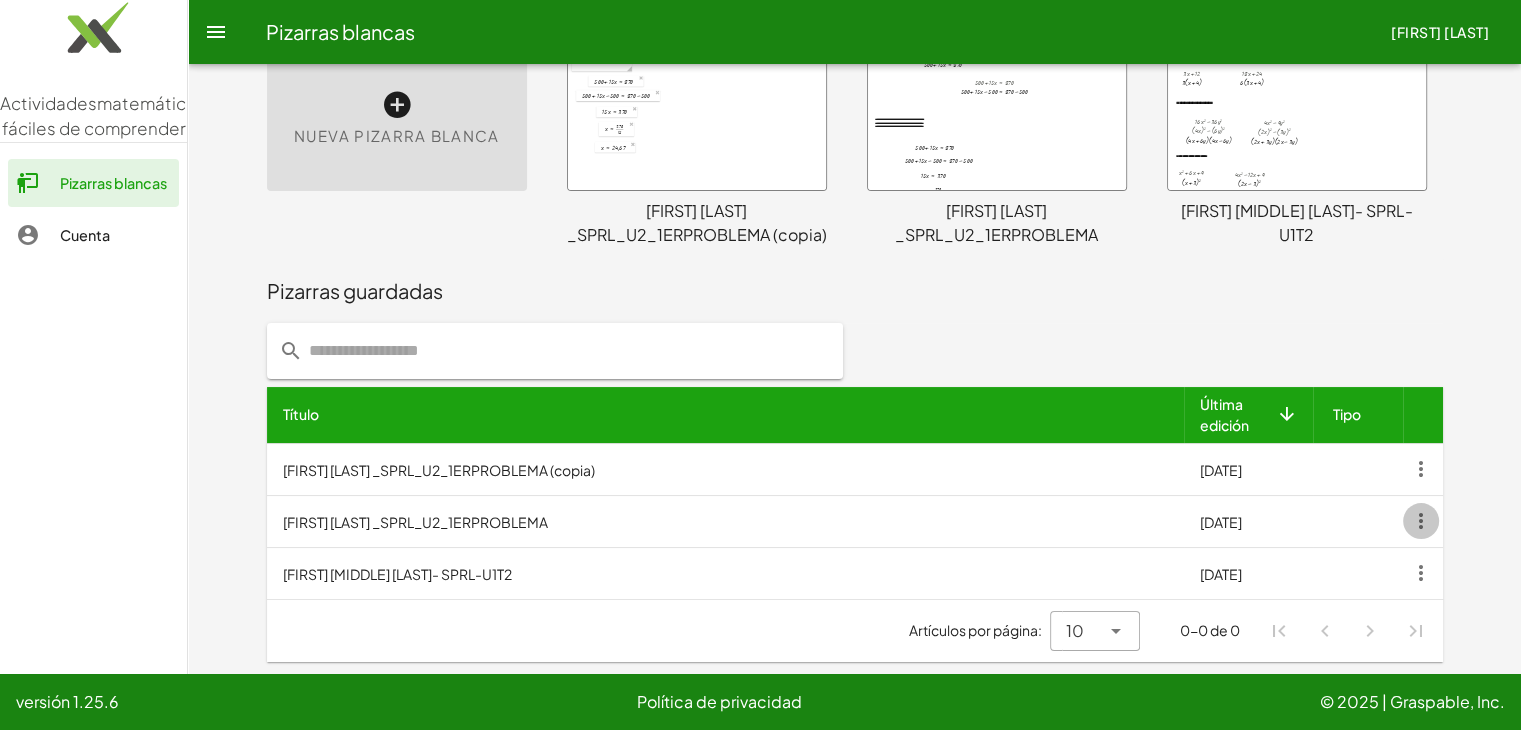 click 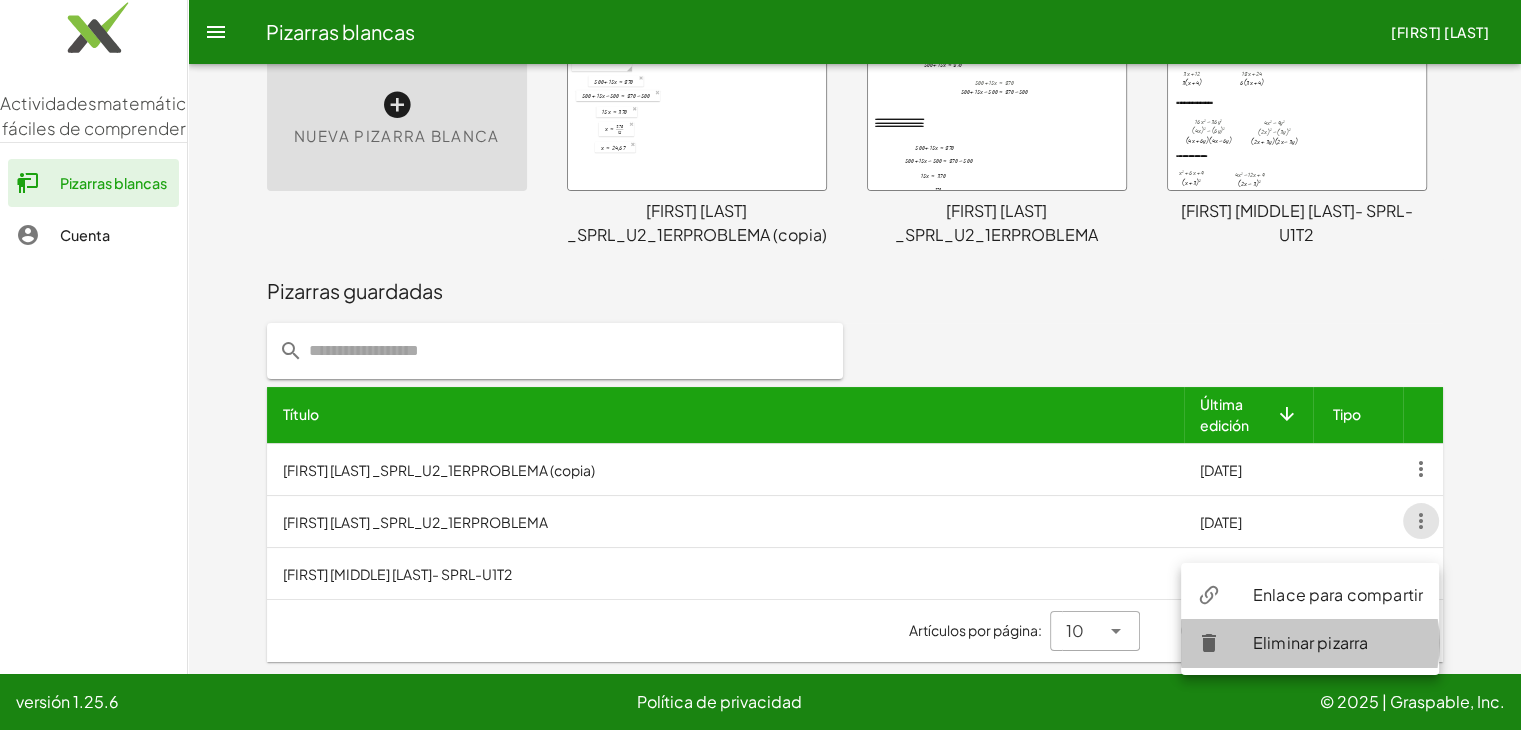 click on "Eliminar pizarra" at bounding box center (1310, 642) 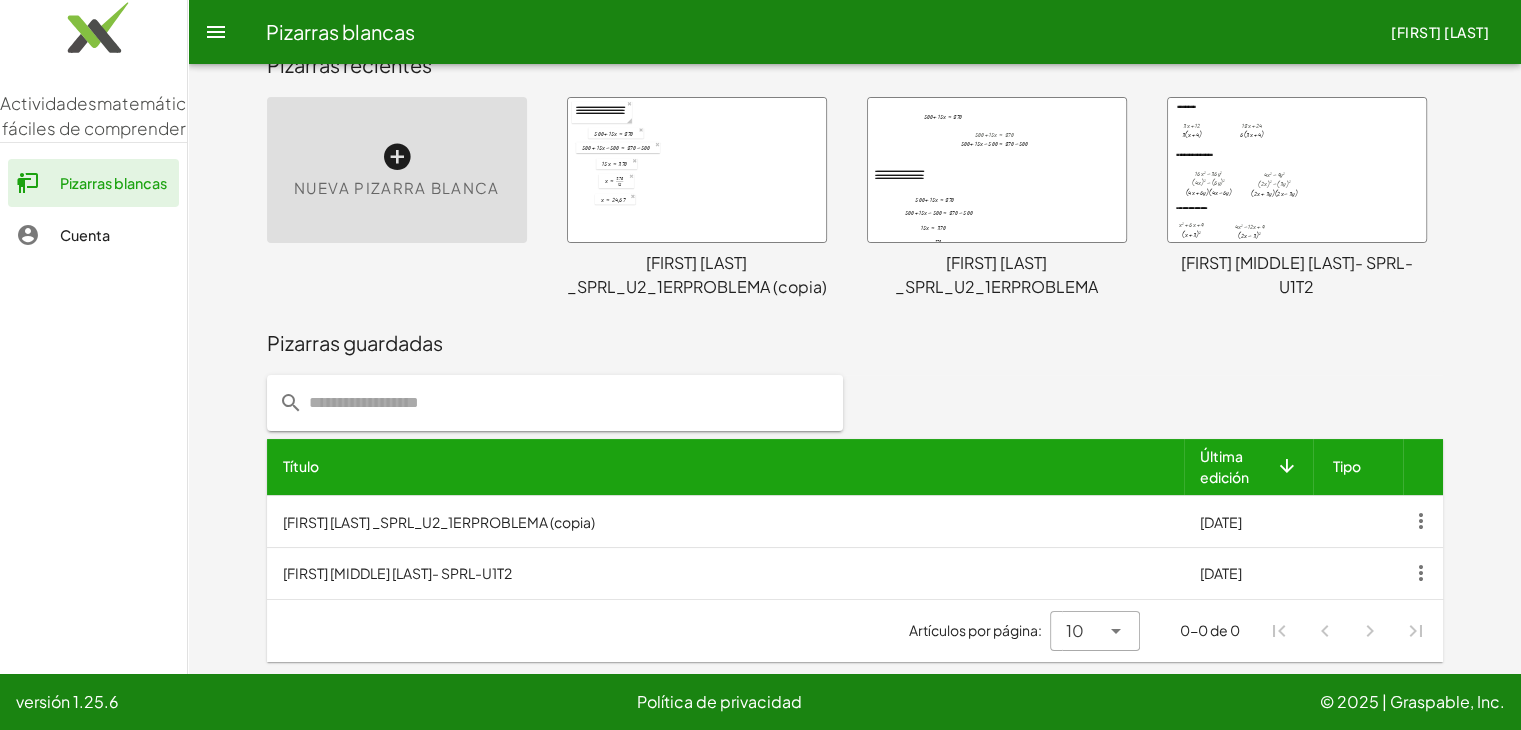 scroll, scrollTop: 67, scrollLeft: 0, axis: vertical 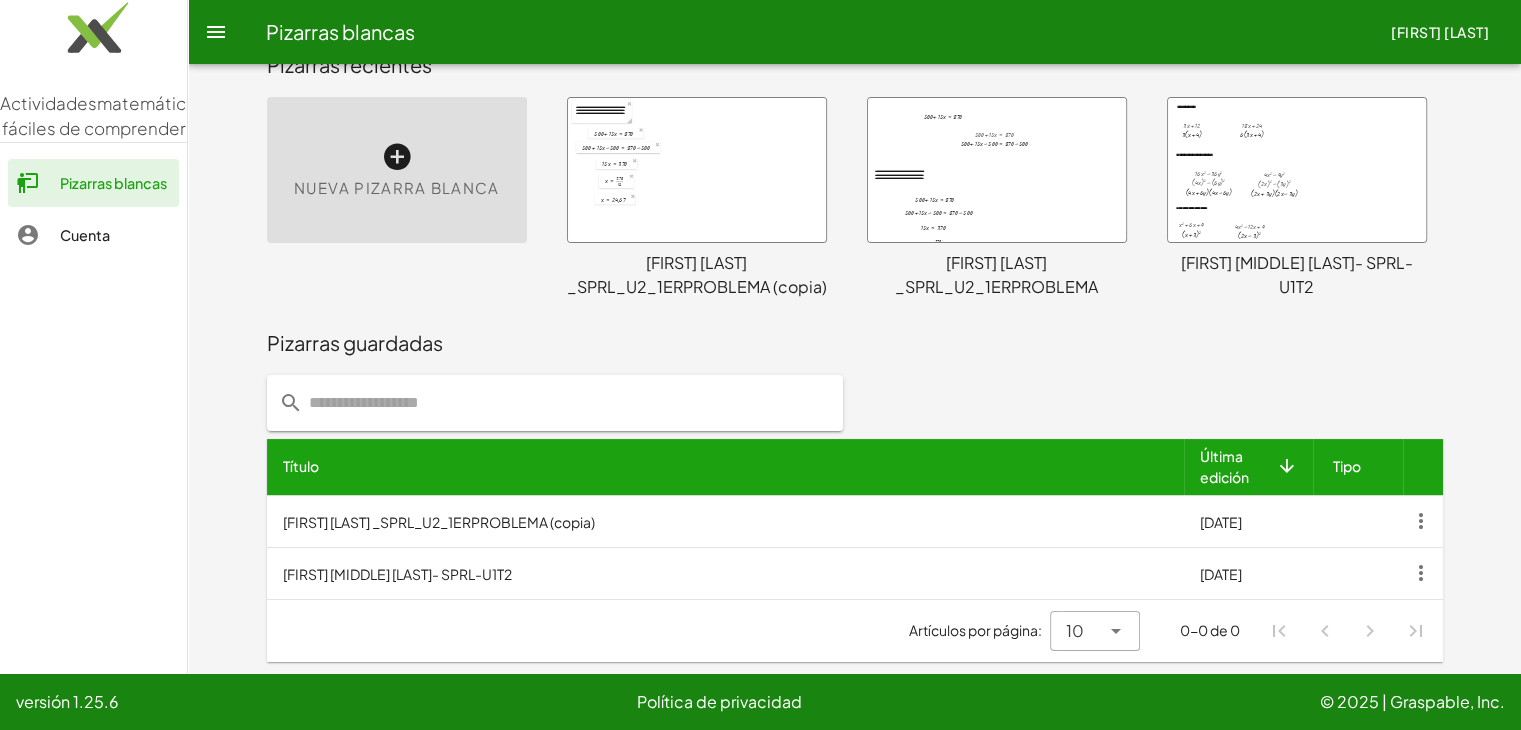 drag, startPoint x: 705, startPoint y: 521, endPoint x: 1205, endPoint y: 337, distance: 532.7814 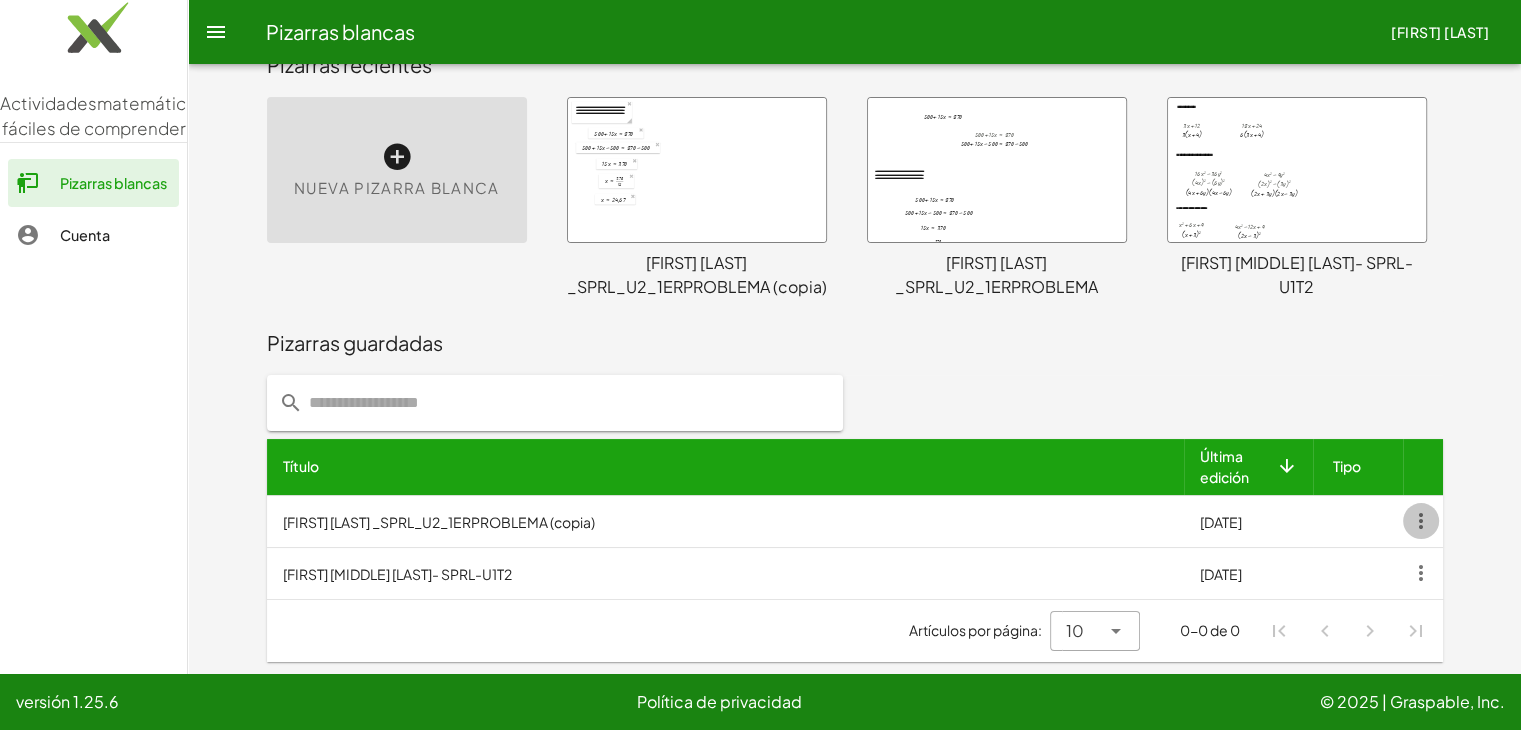 click 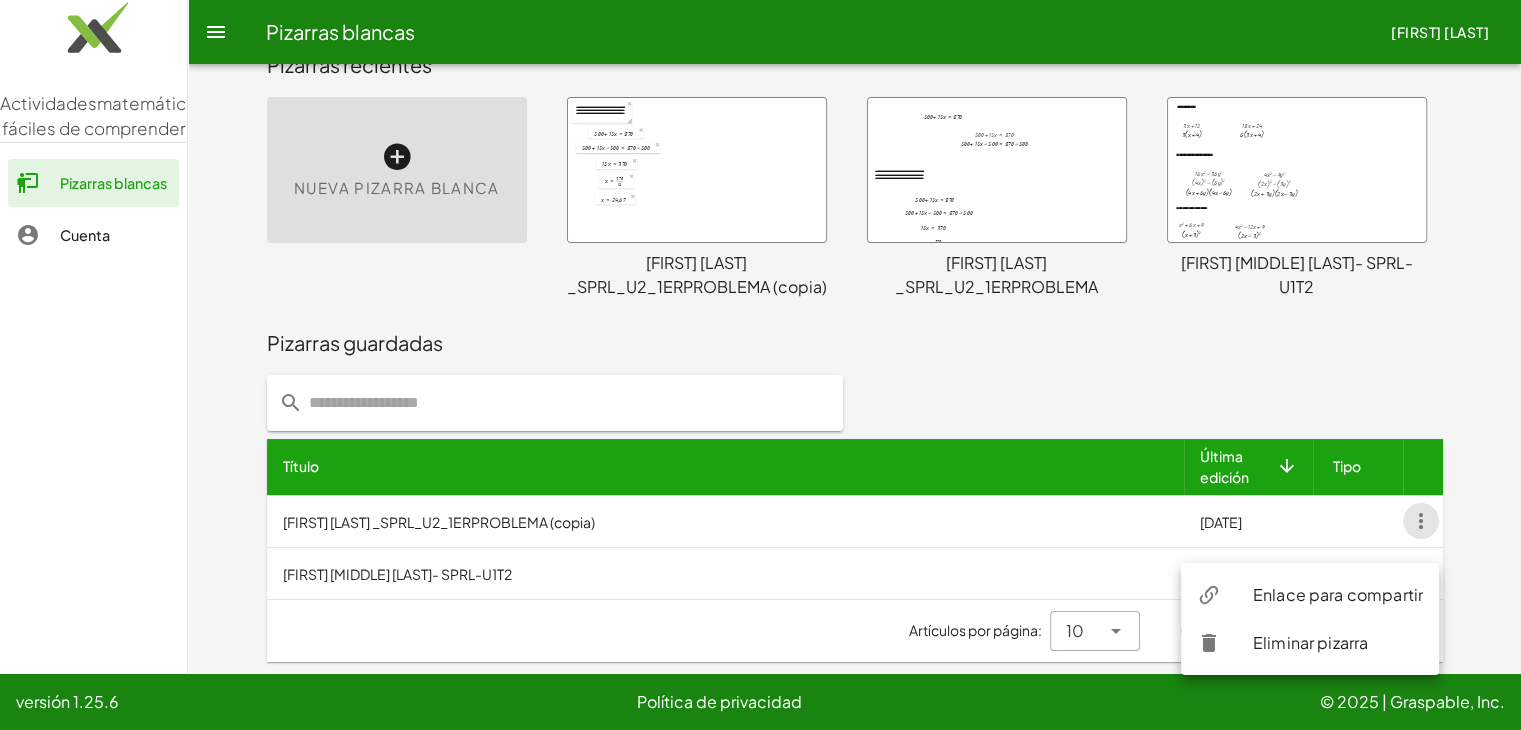 click on "Pizarras guardadas" at bounding box center (855, 343) 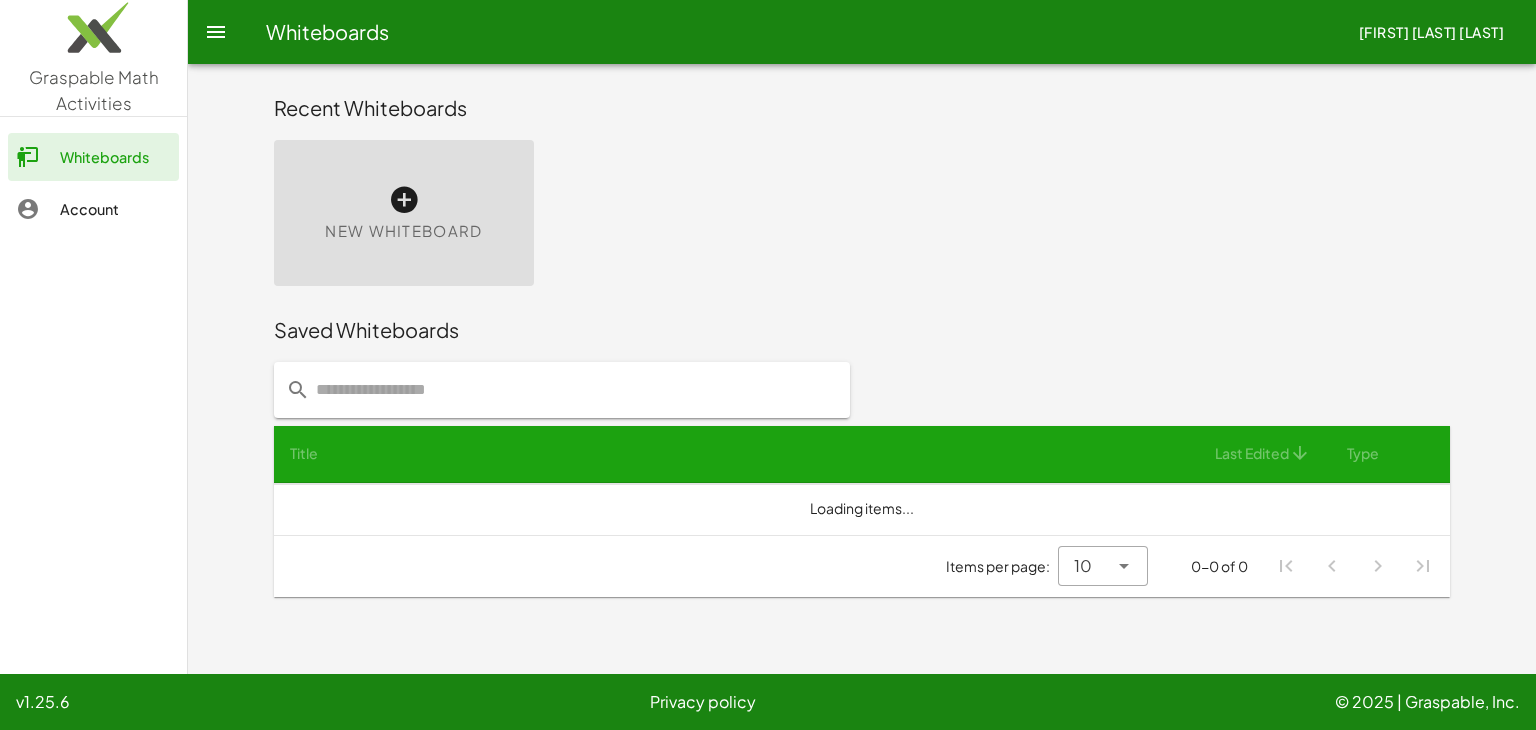 scroll, scrollTop: 0, scrollLeft: 0, axis: both 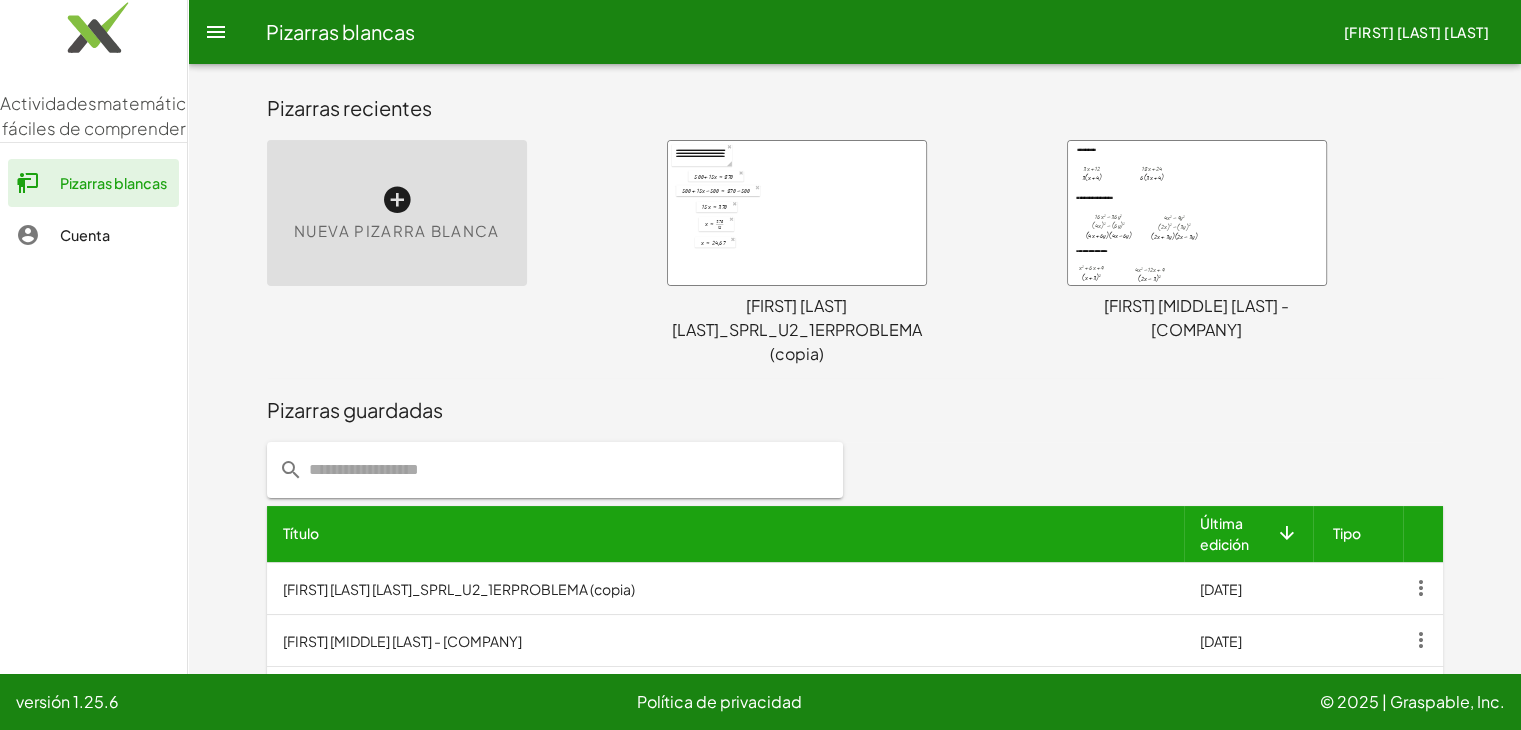 click at bounding box center [797, 213] 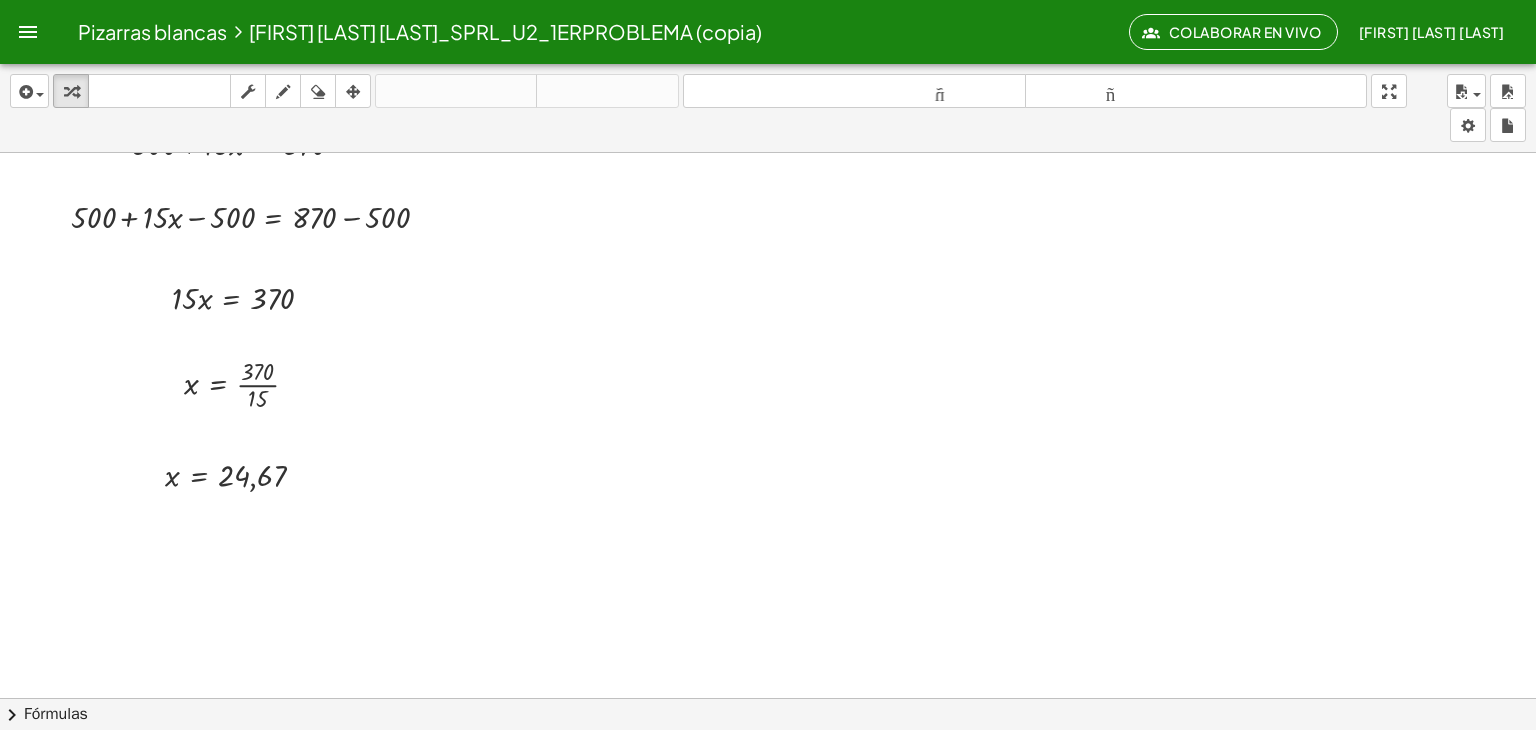 scroll, scrollTop: 0, scrollLeft: 0, axis: both 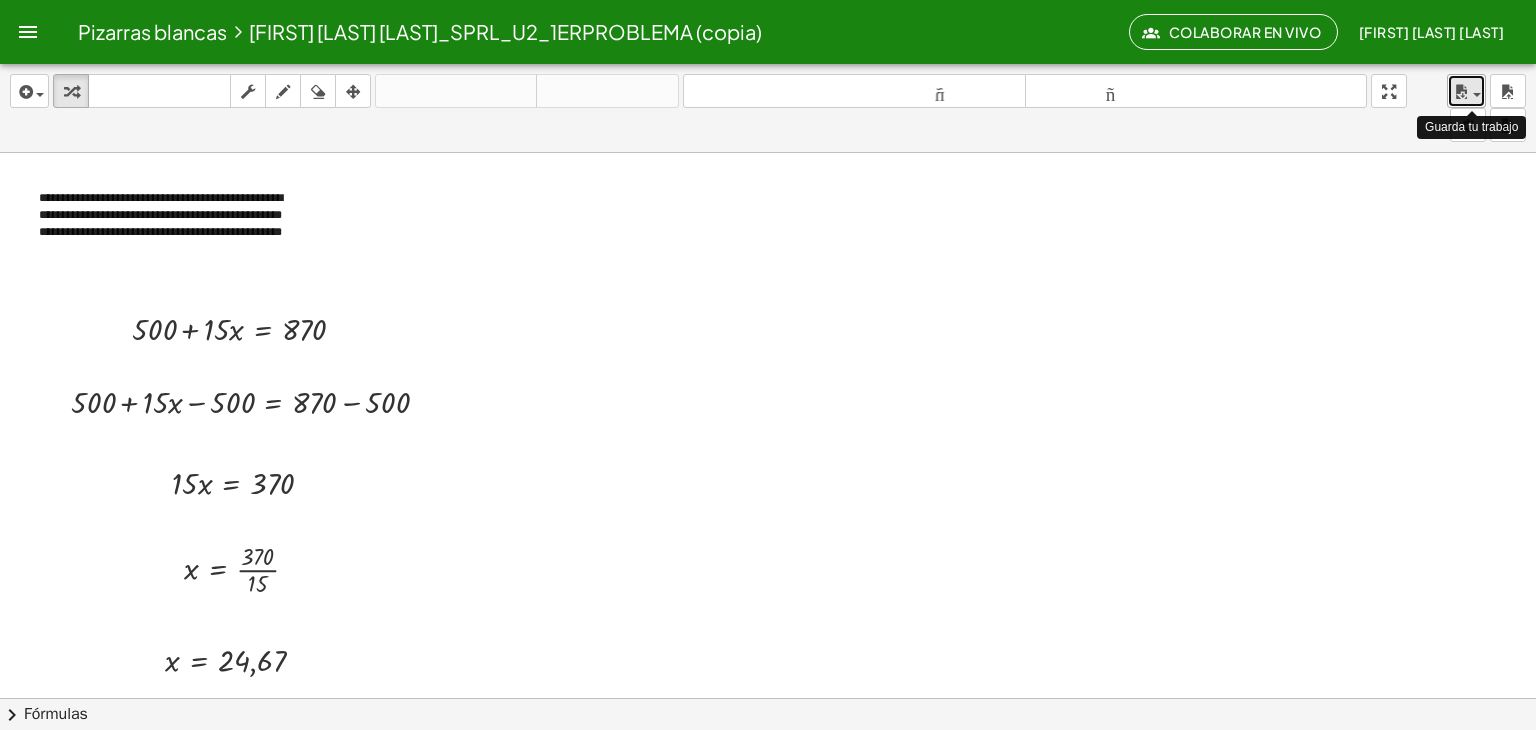 click on "ahorrar" at bounding box center [1466, 91] 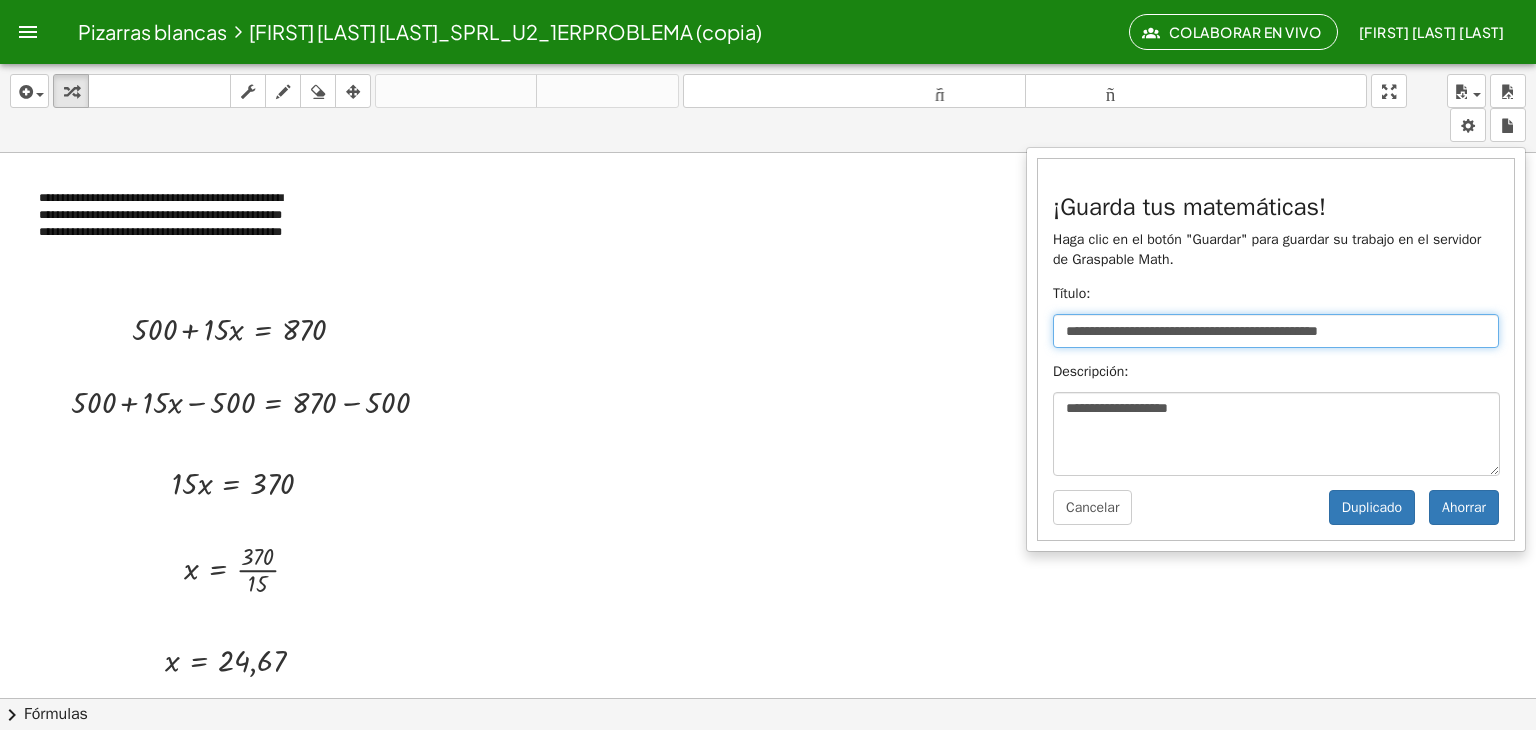click on "**********" at bounding box center (1276, 331) 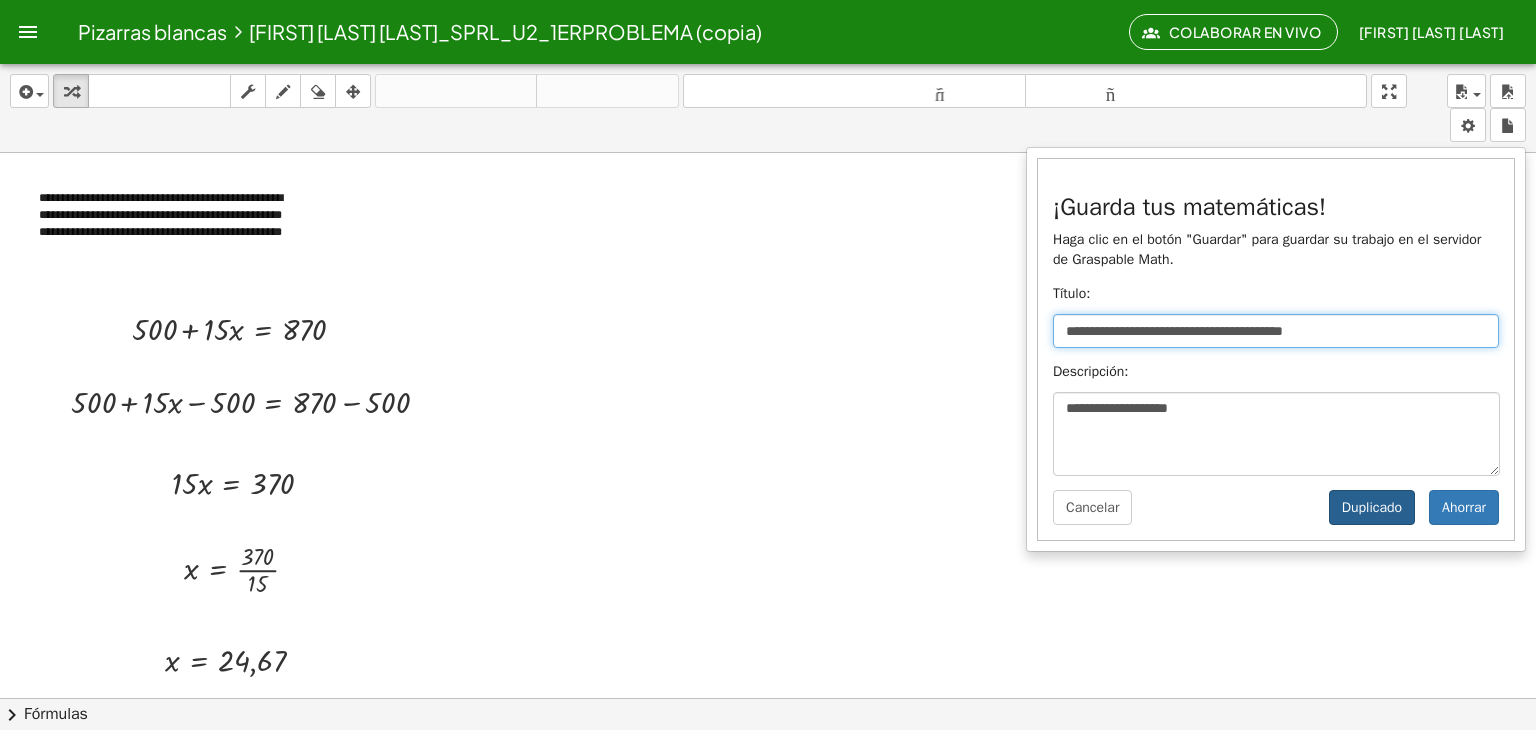 type on "**********" 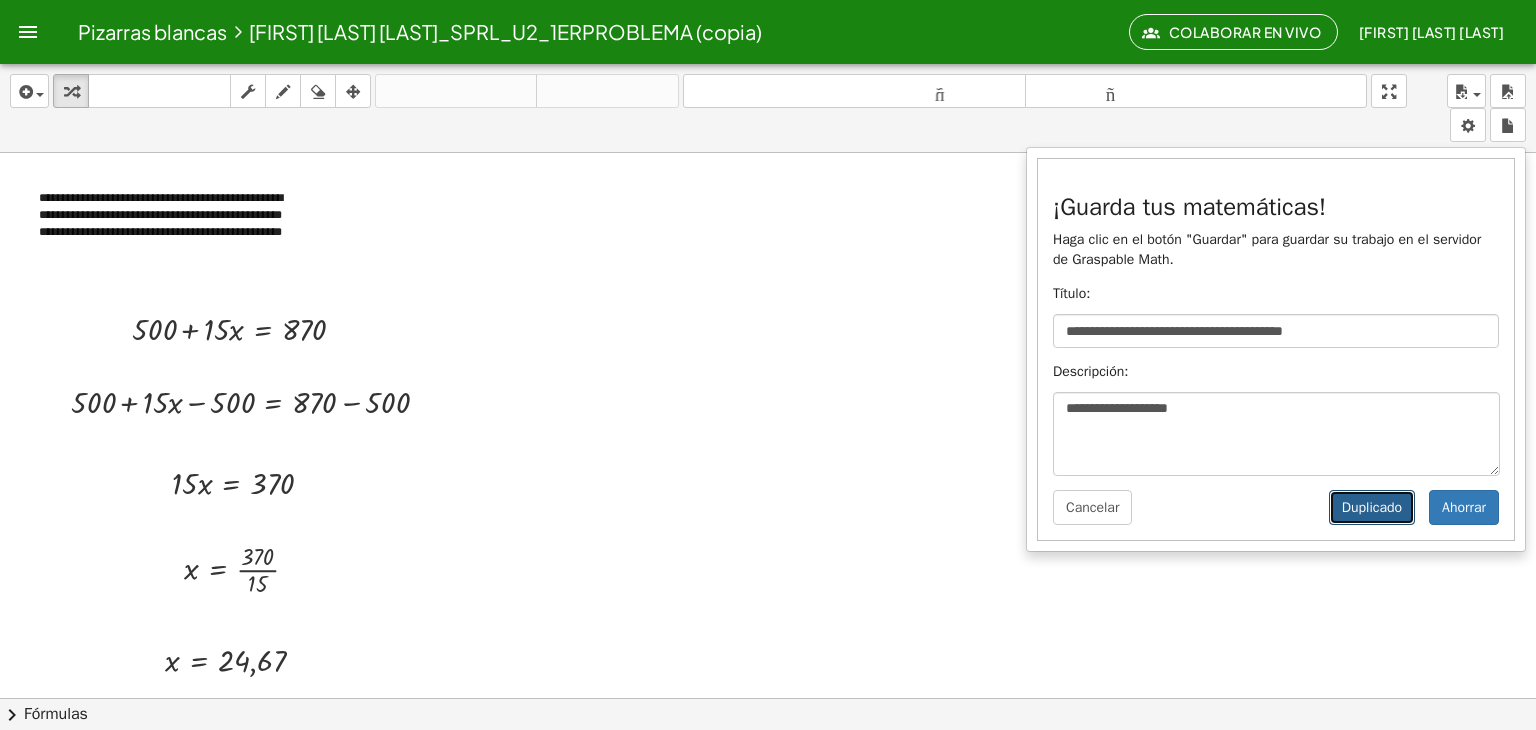 click on "Duplicado" at bounding box center (1372, 507) 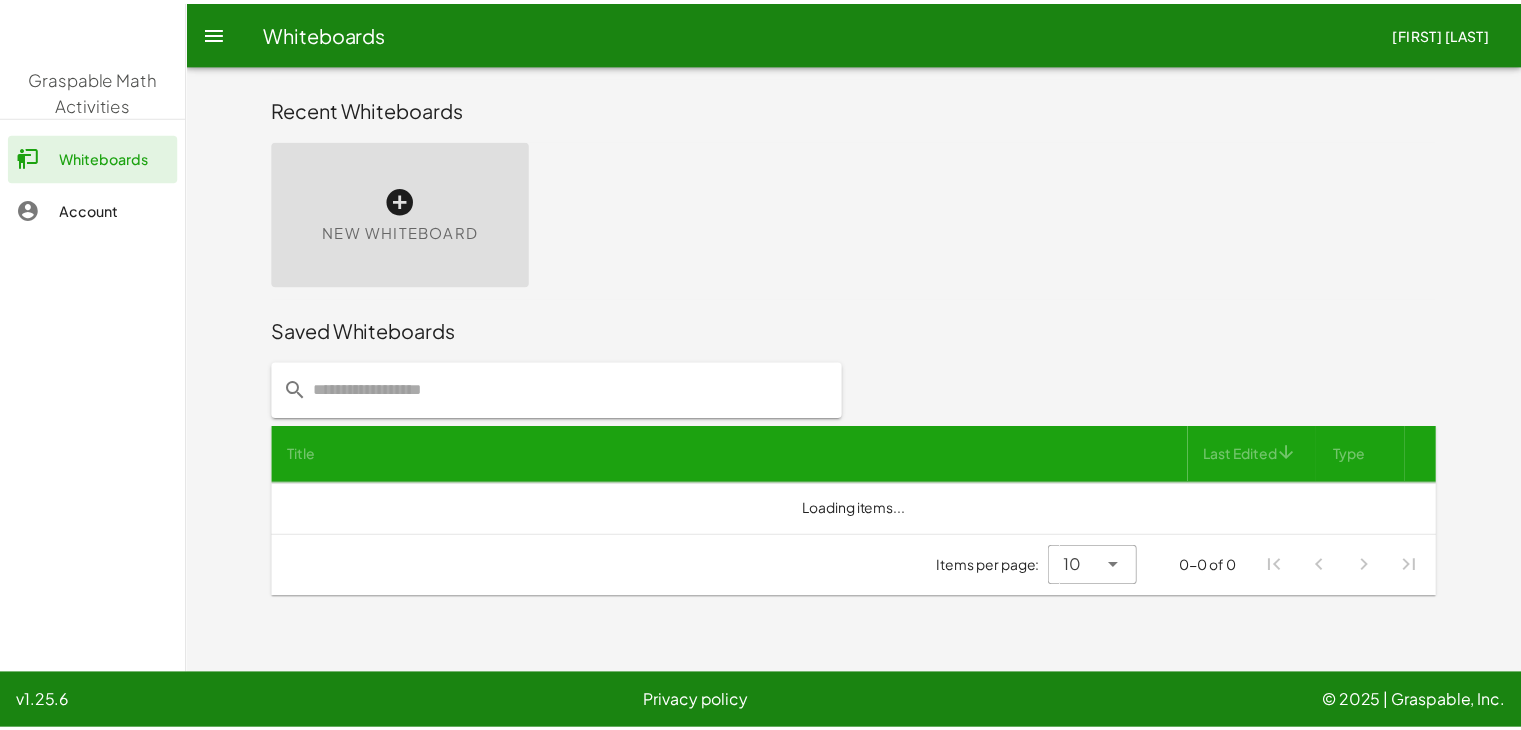 scroll, scrollTop: 0, scrollLeft: 0, axis: both 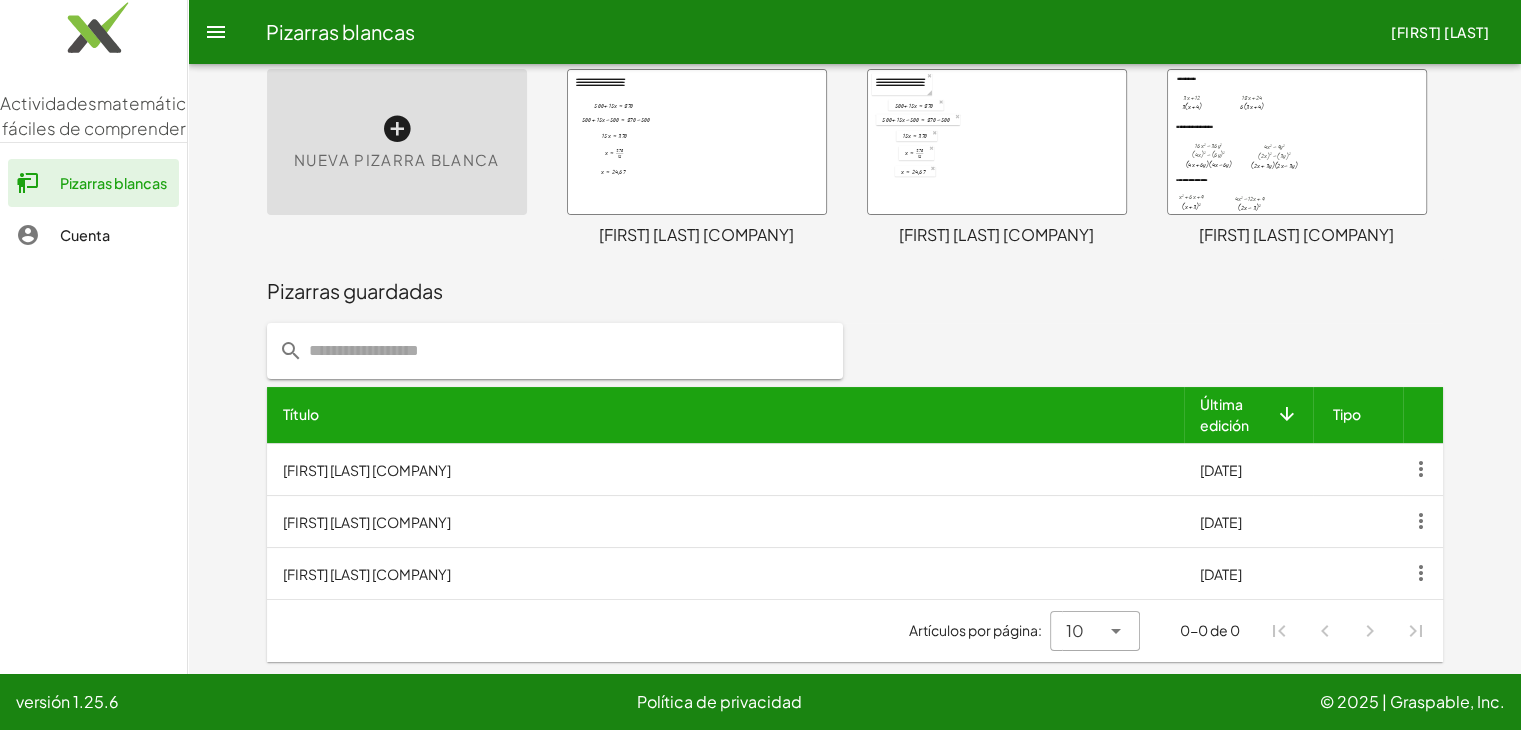click on "GEOVANNY VIÑAN ESPINOZA_SPRL_U2_1ERPROBLEMA" at bounding box center (725, 469) 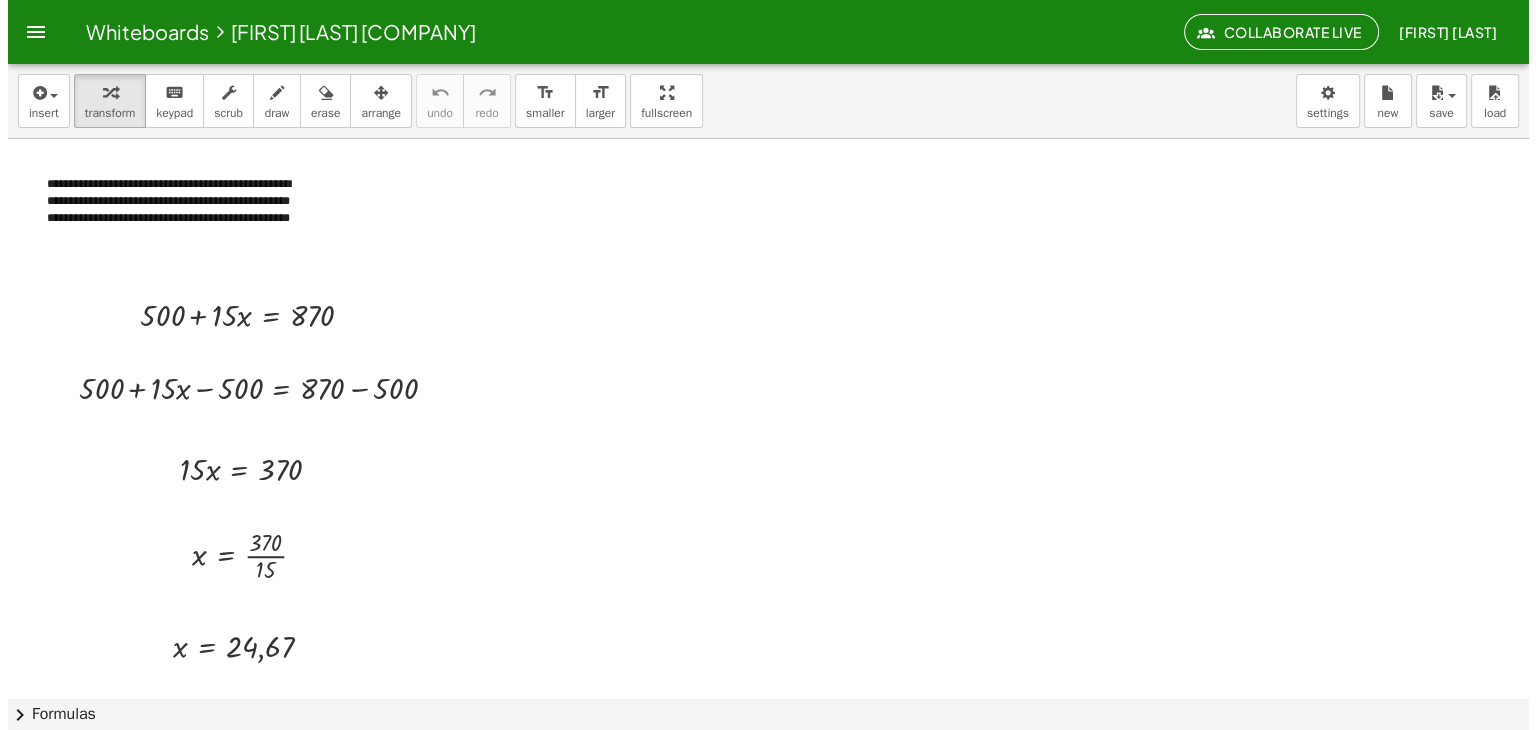 scroll, scrollTop: 0, scrollLeft: 0, axis: both 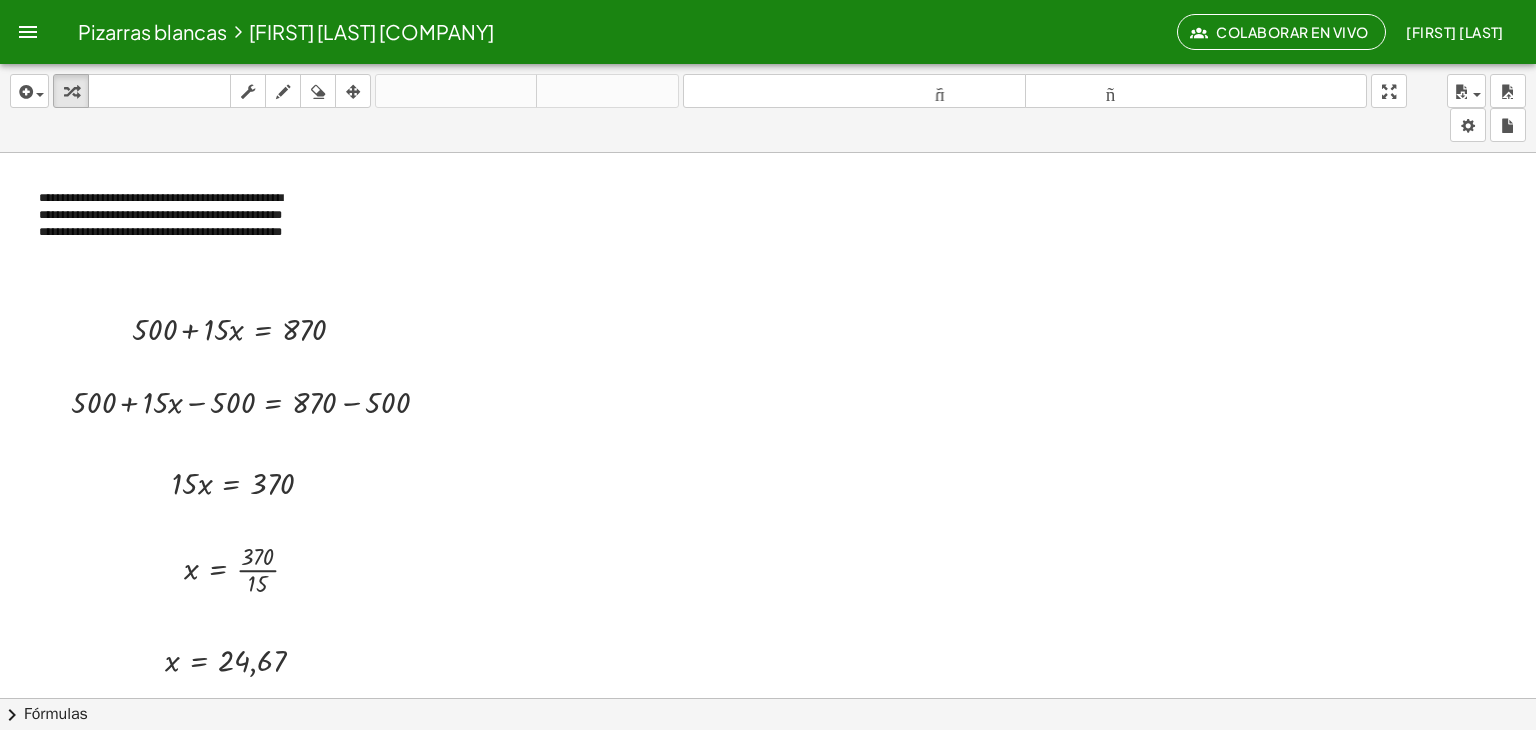 click at bounding box center [28, 32] 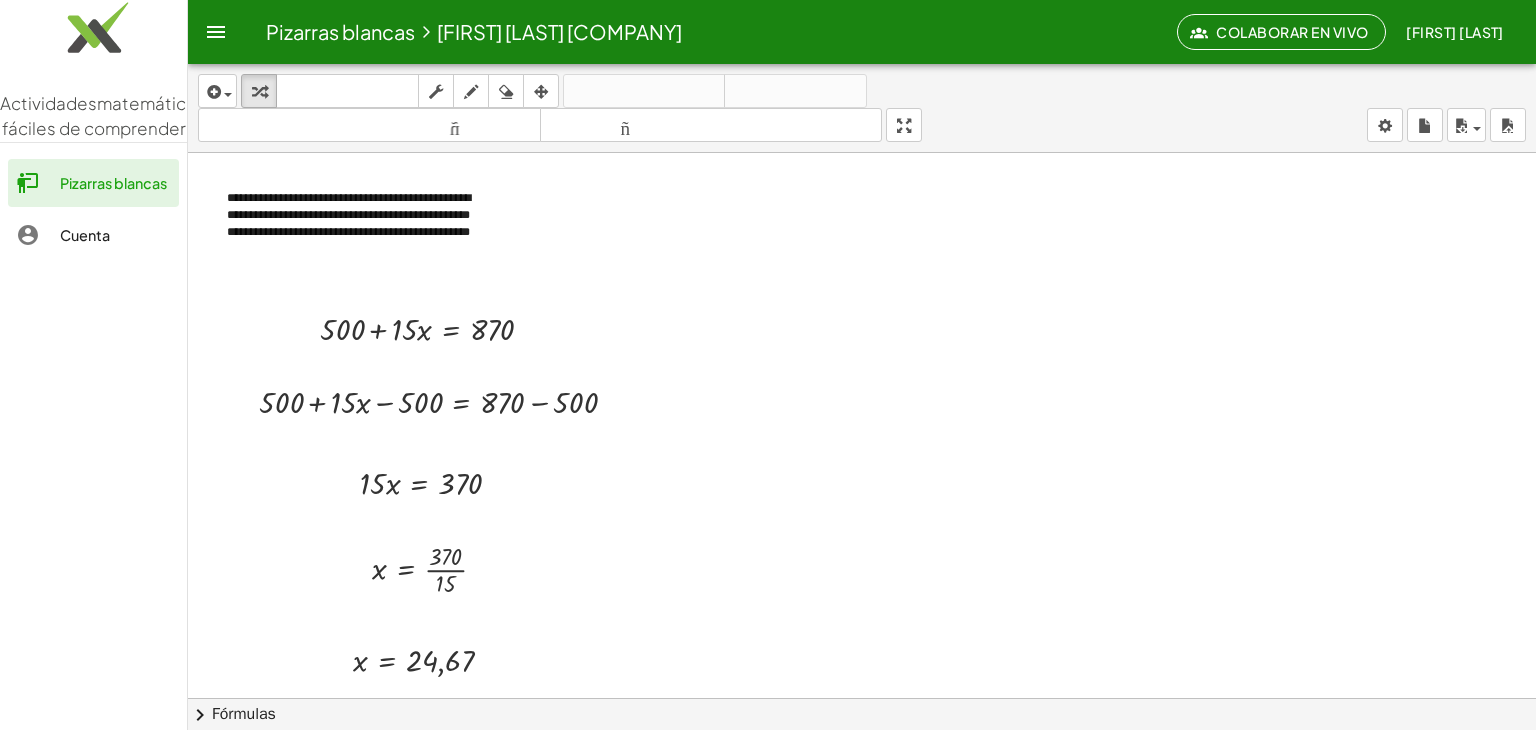 click at bounding box center (862, 698) 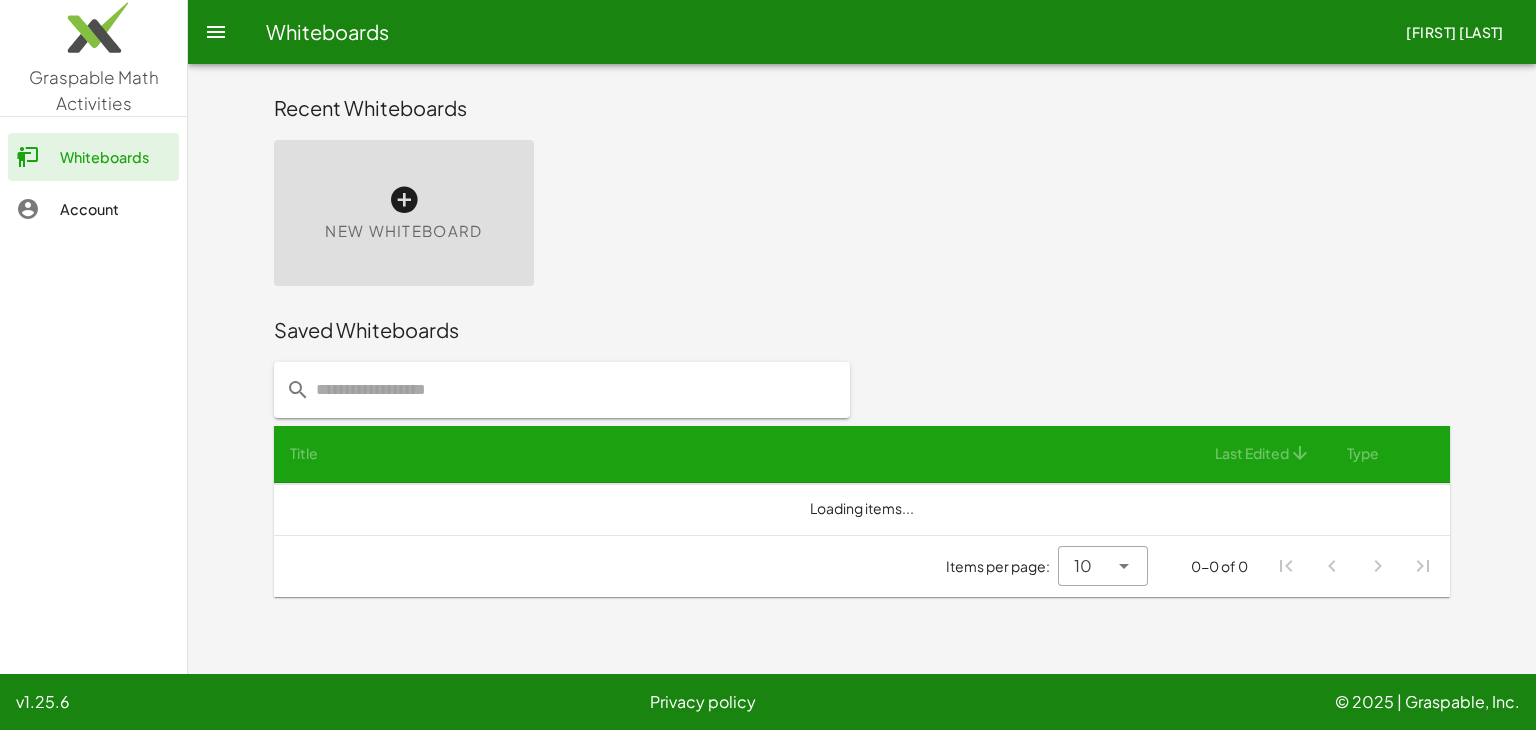 scroll, scrollTop: 0, scrollLeft: 0, axis: both 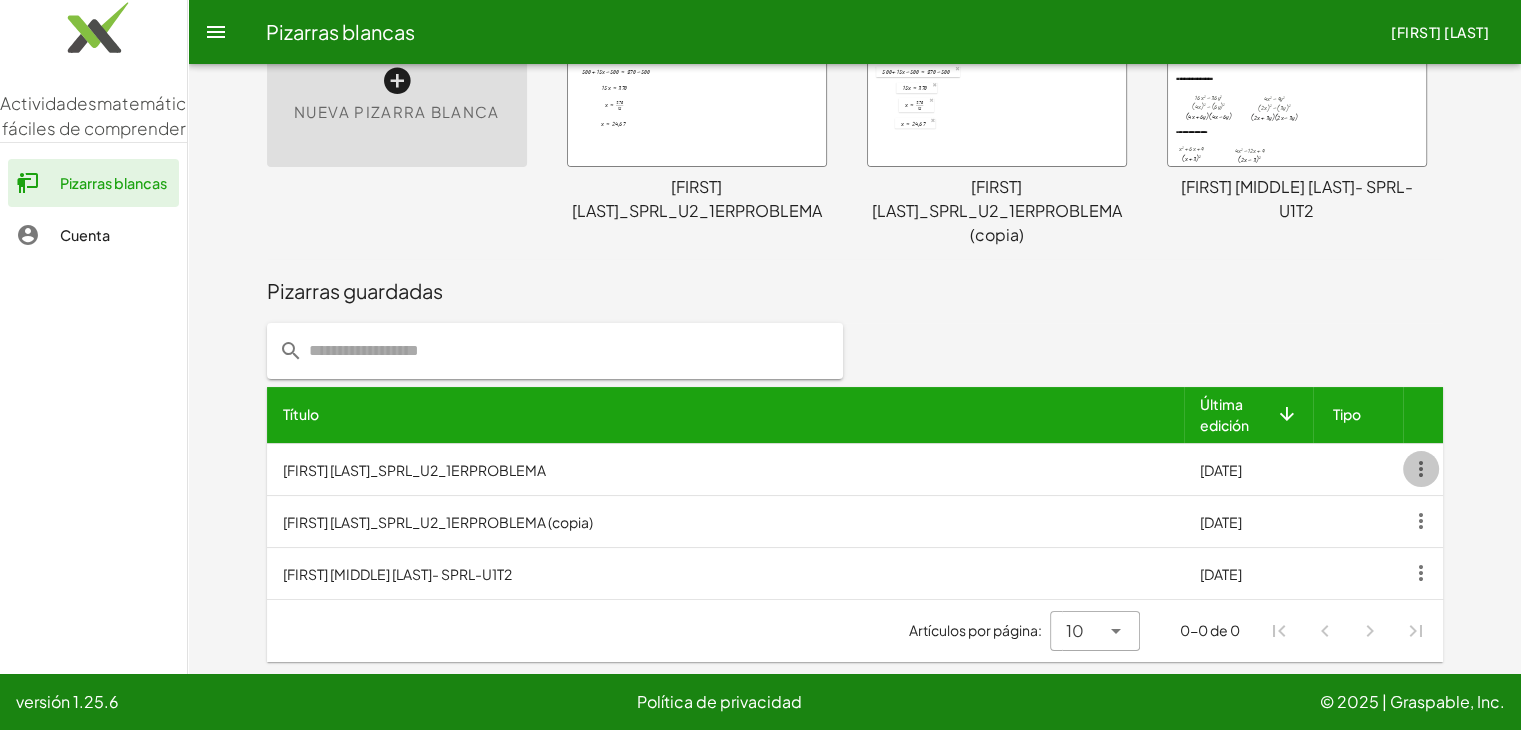 click 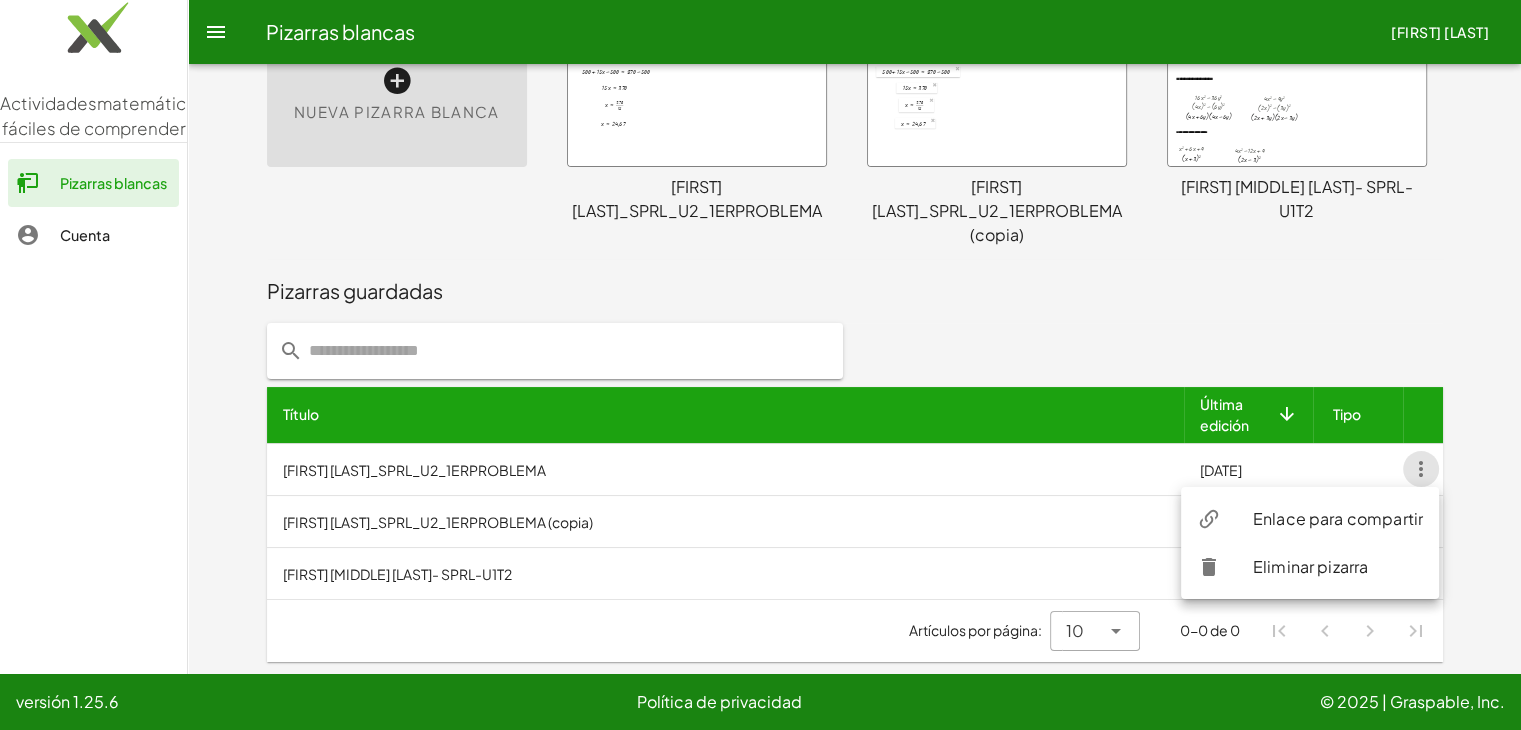 click on "Enlace para compartir" at bounding box center [1338, 518] 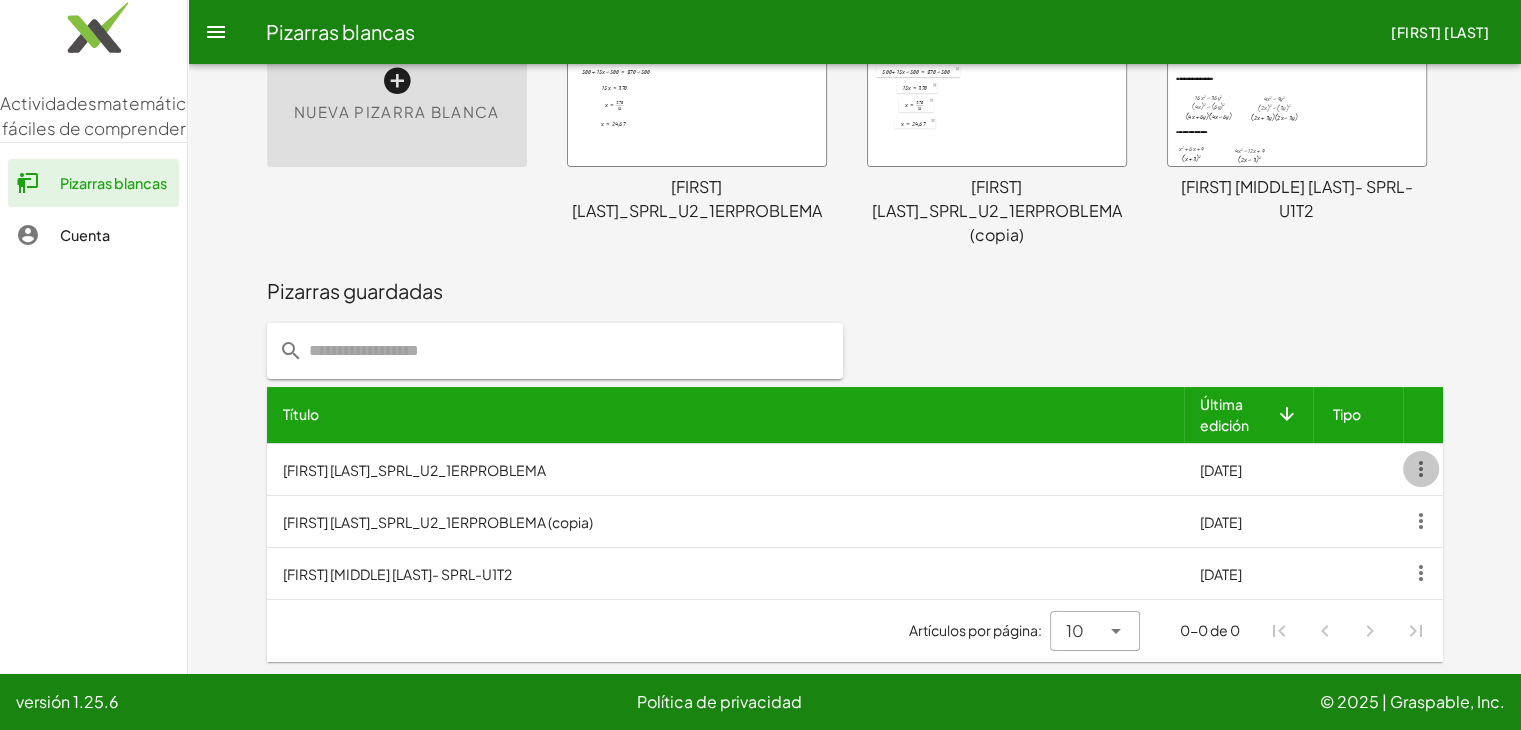 click 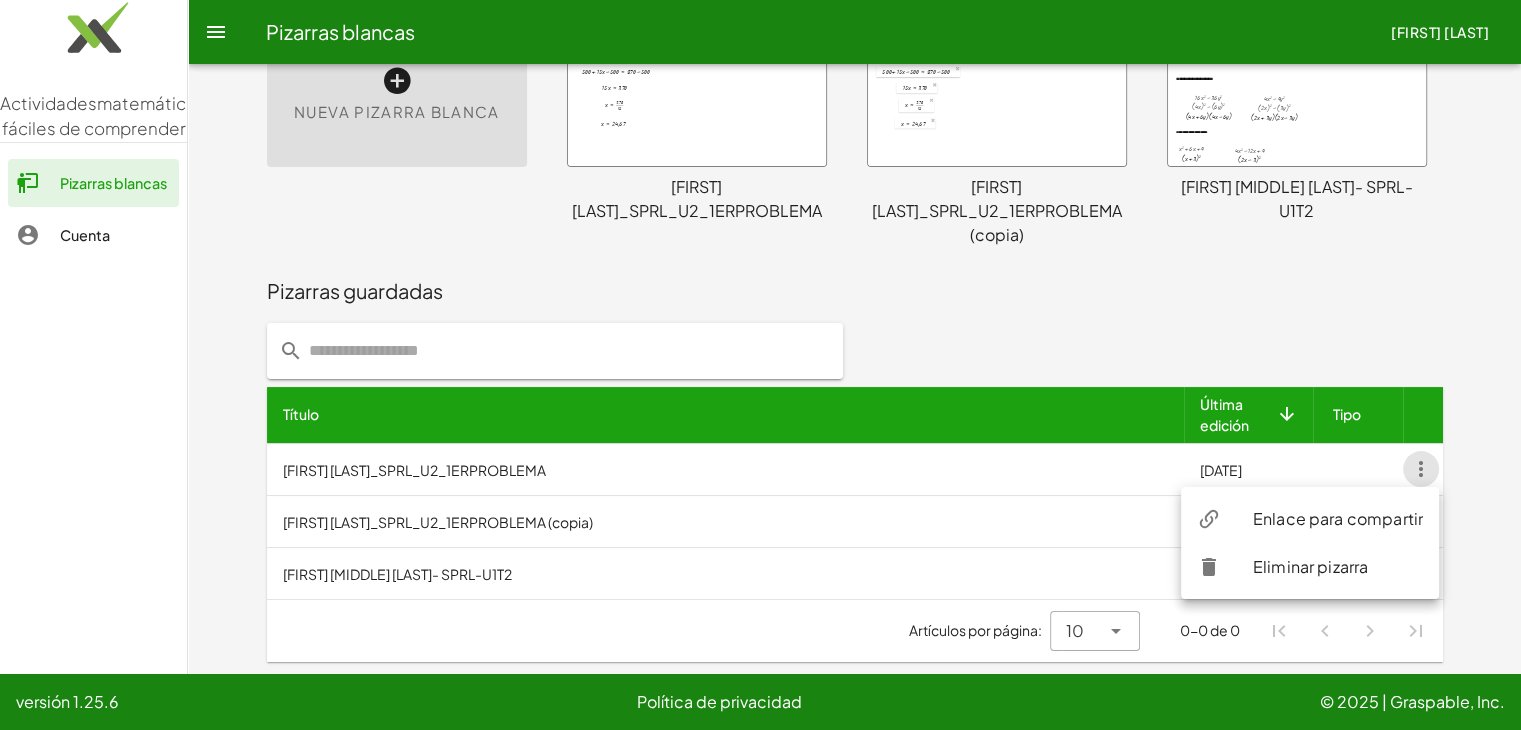 click on "Enlace para compartir" at bounding box center [1338, 518] 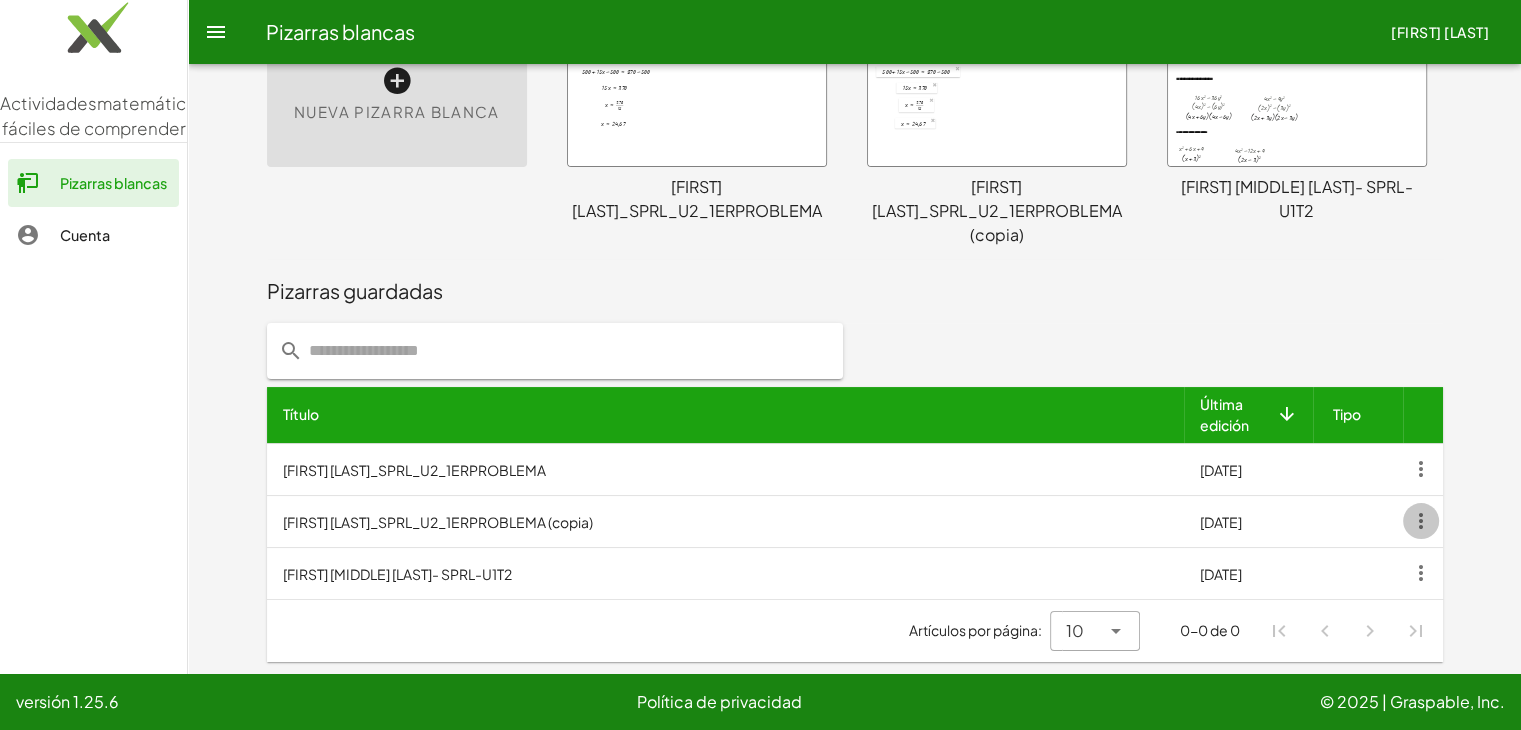 click 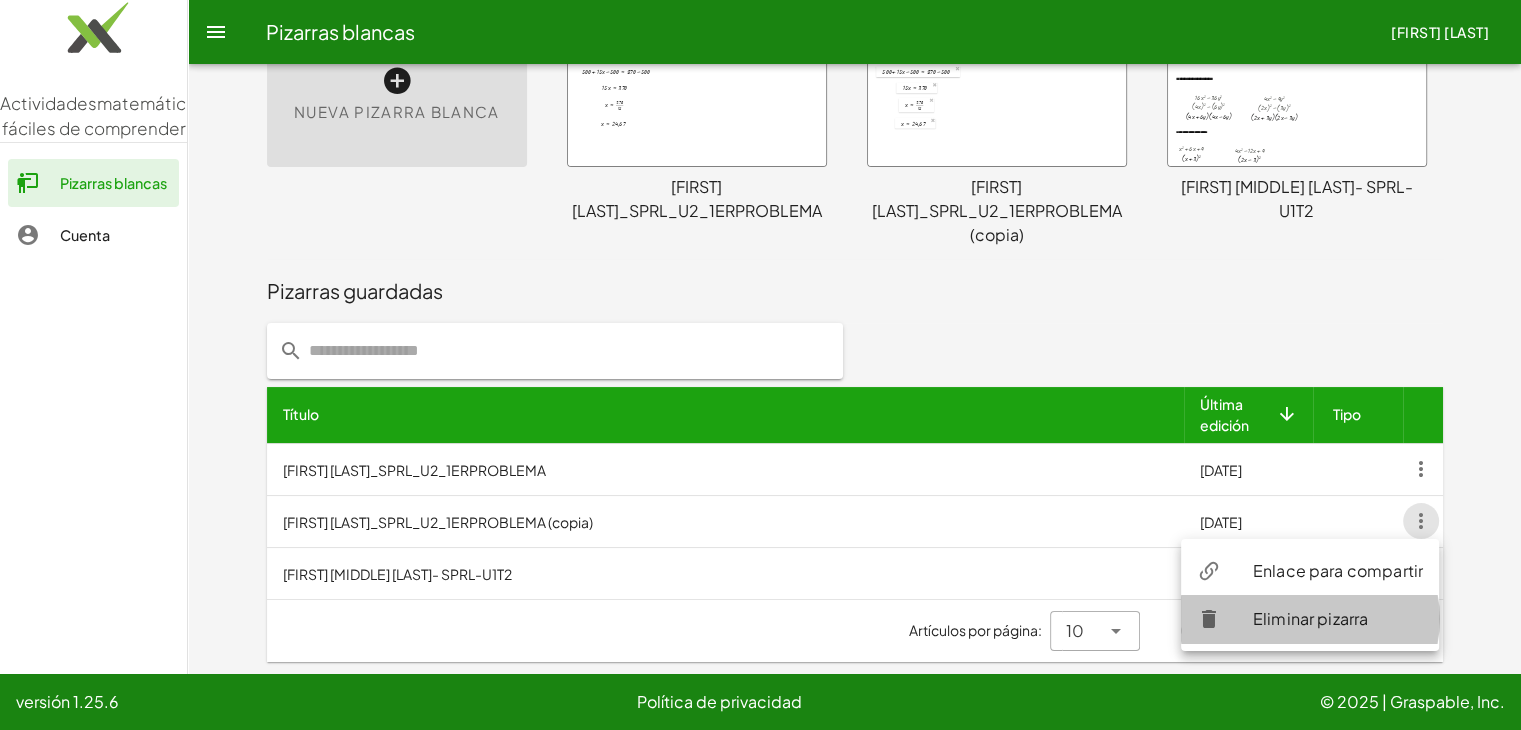 click on "Eliminar pizarra" at bounding box center (1310, 618) 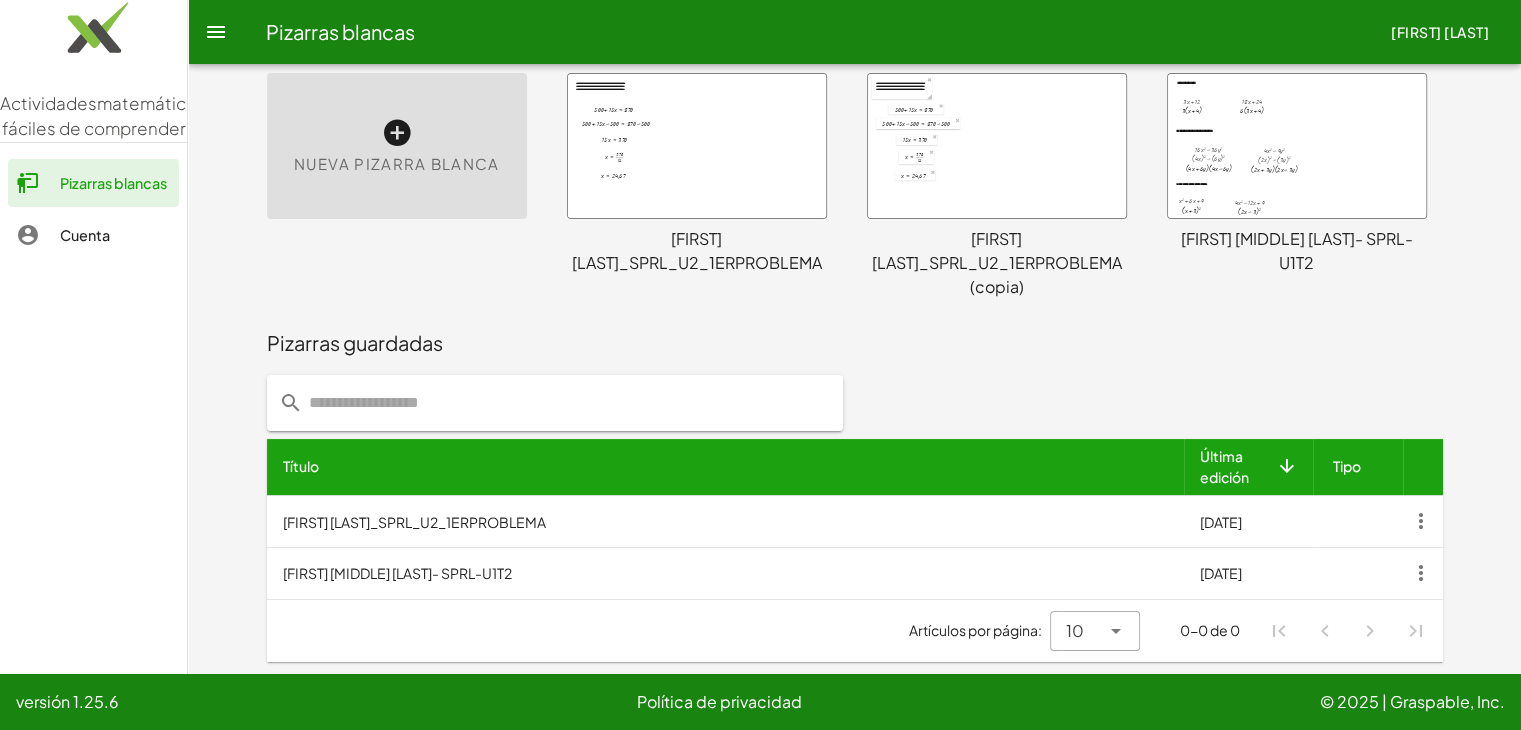scroll, scrollTop: 67, scrollLeft: 0, axis: vertical 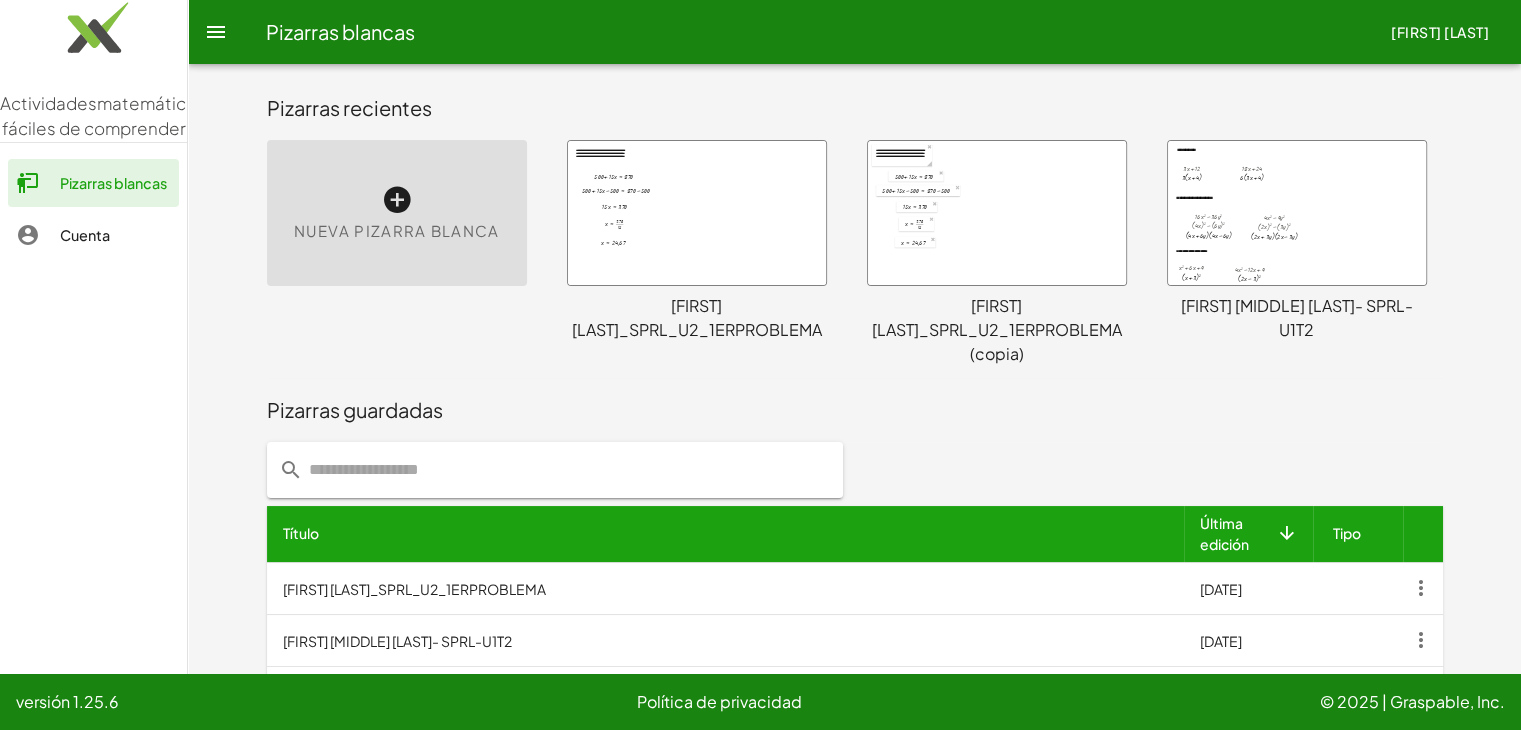 click at bounding box center (397, 200) 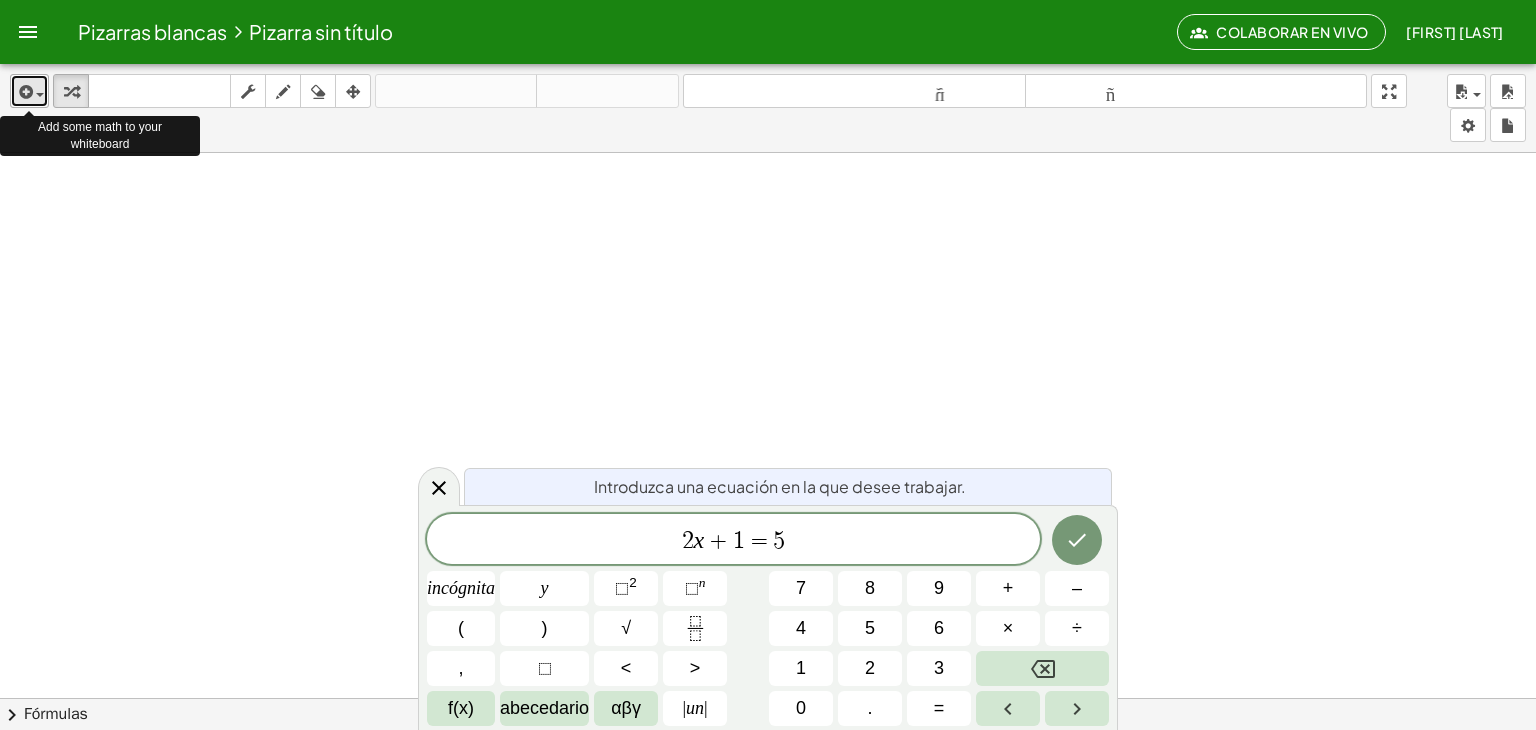 click at bounding box center (29, 91) 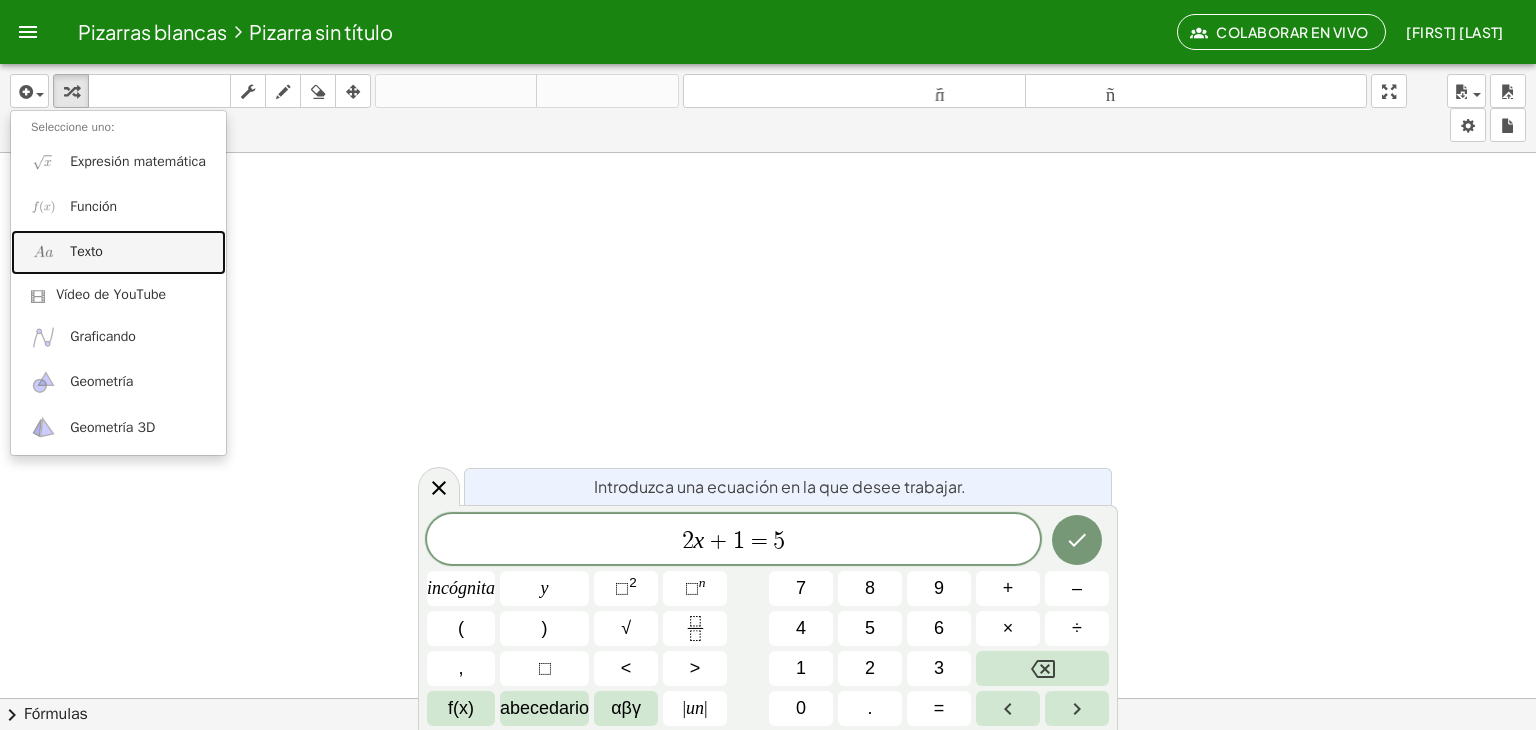 click on "Texto" at bounding box center [118, 252] 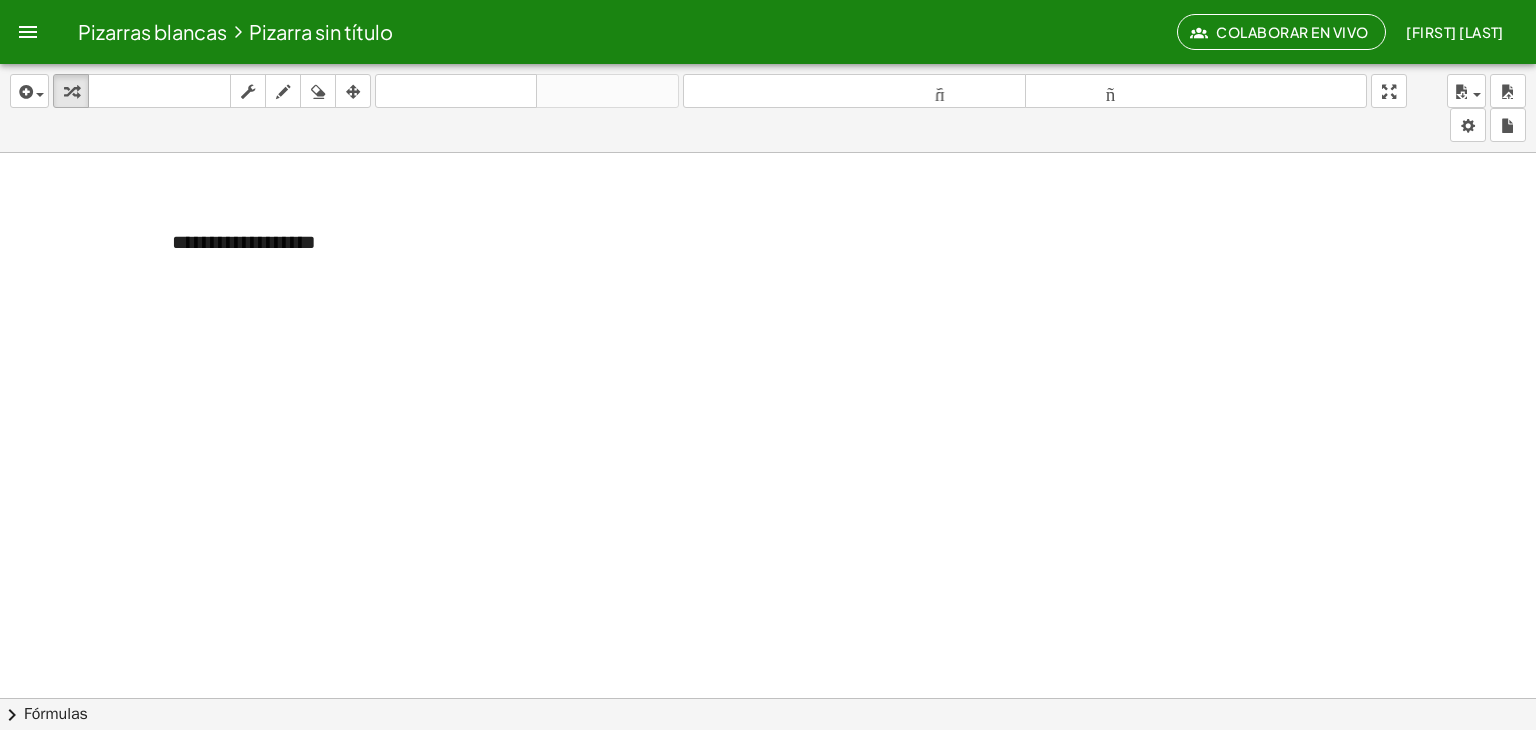 type 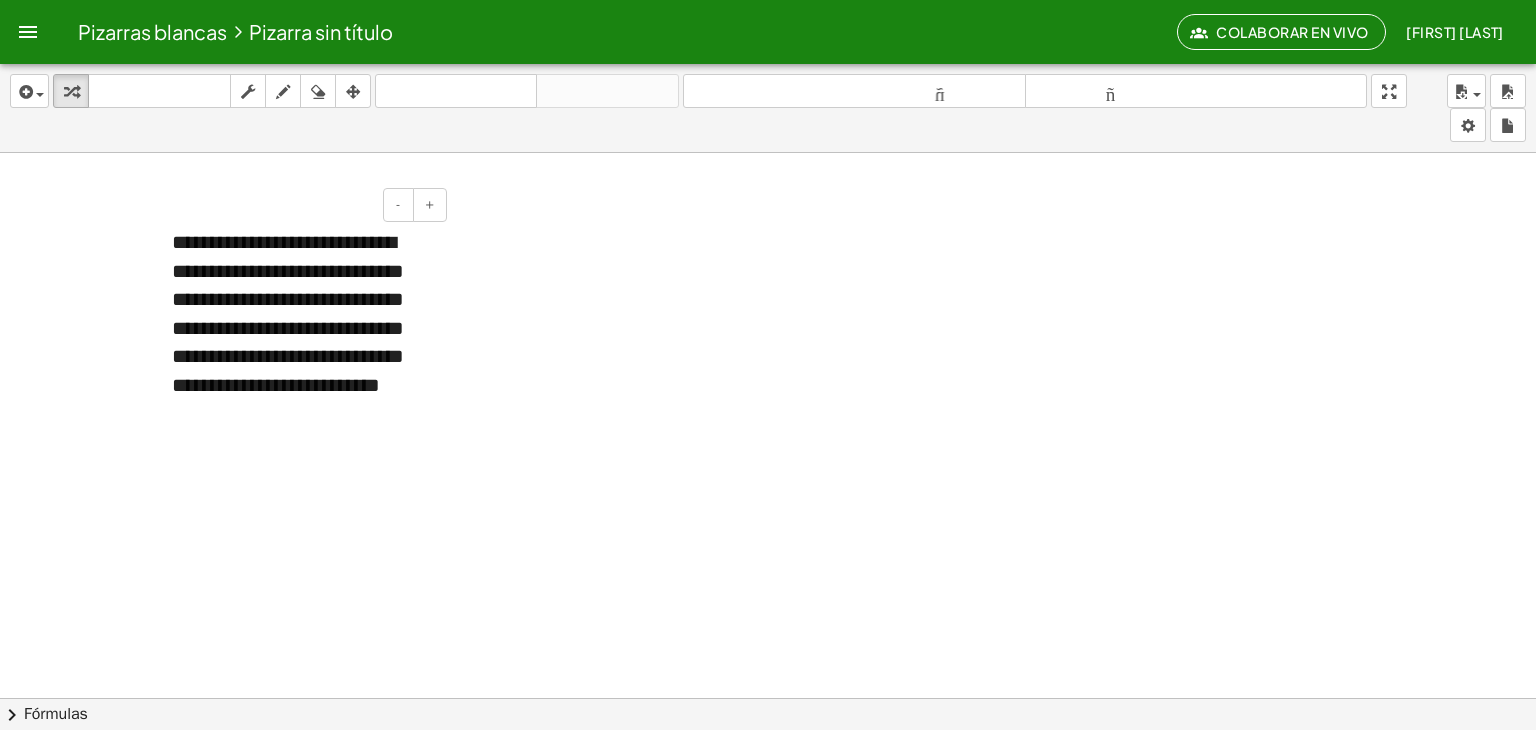 click on "**********" at bounding box center [288, 313] 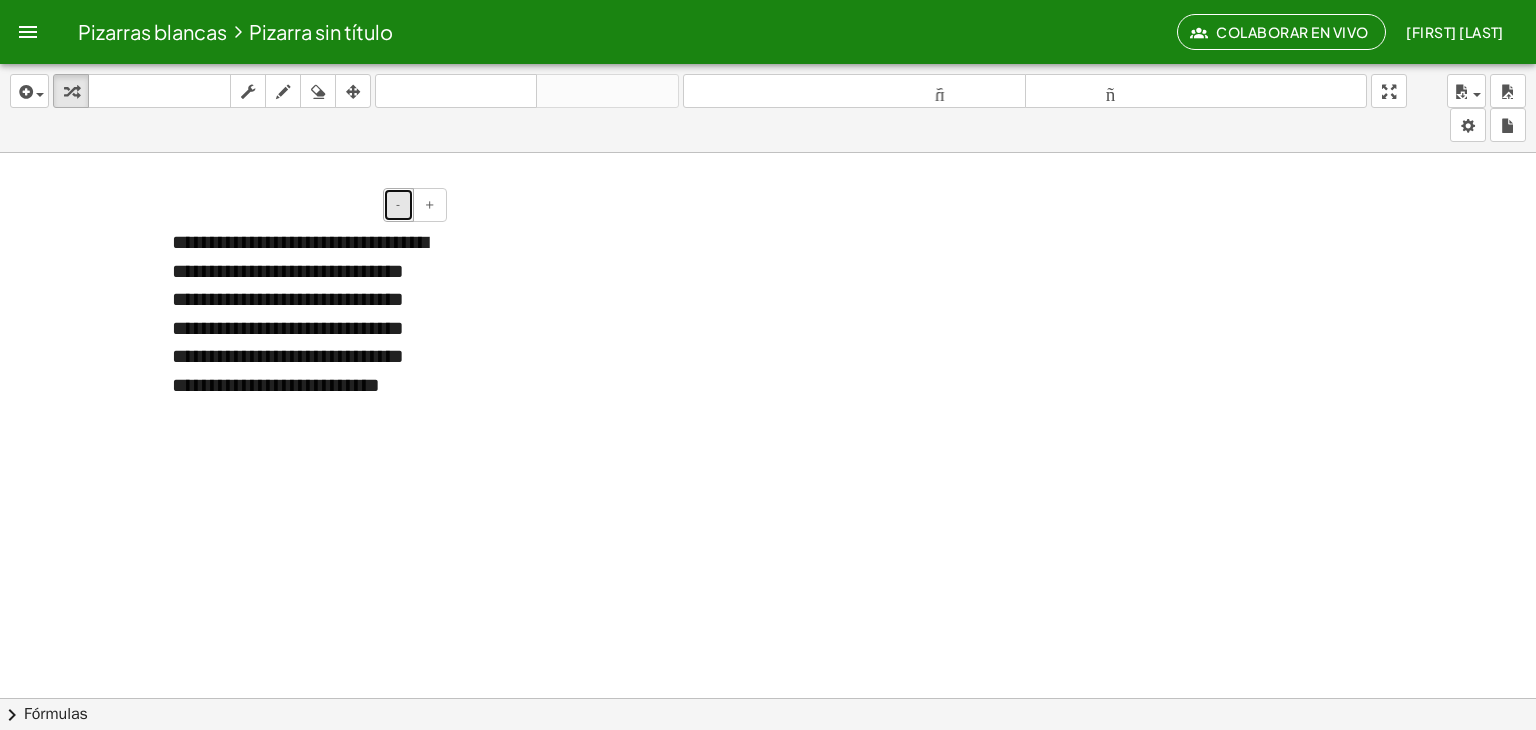 click on "-" at bounding box center (398, 205) 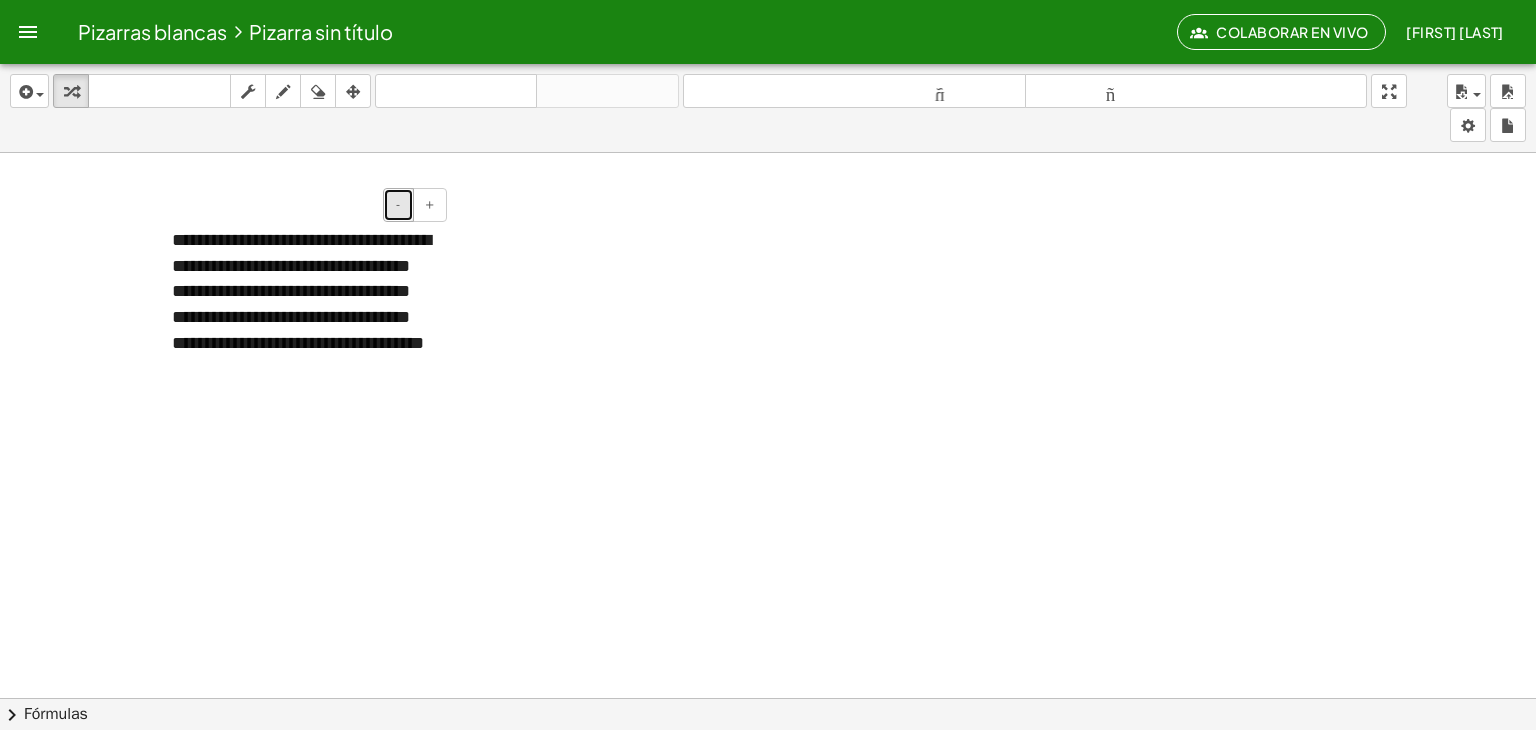 click on "-" at bounding box center (398, 205) 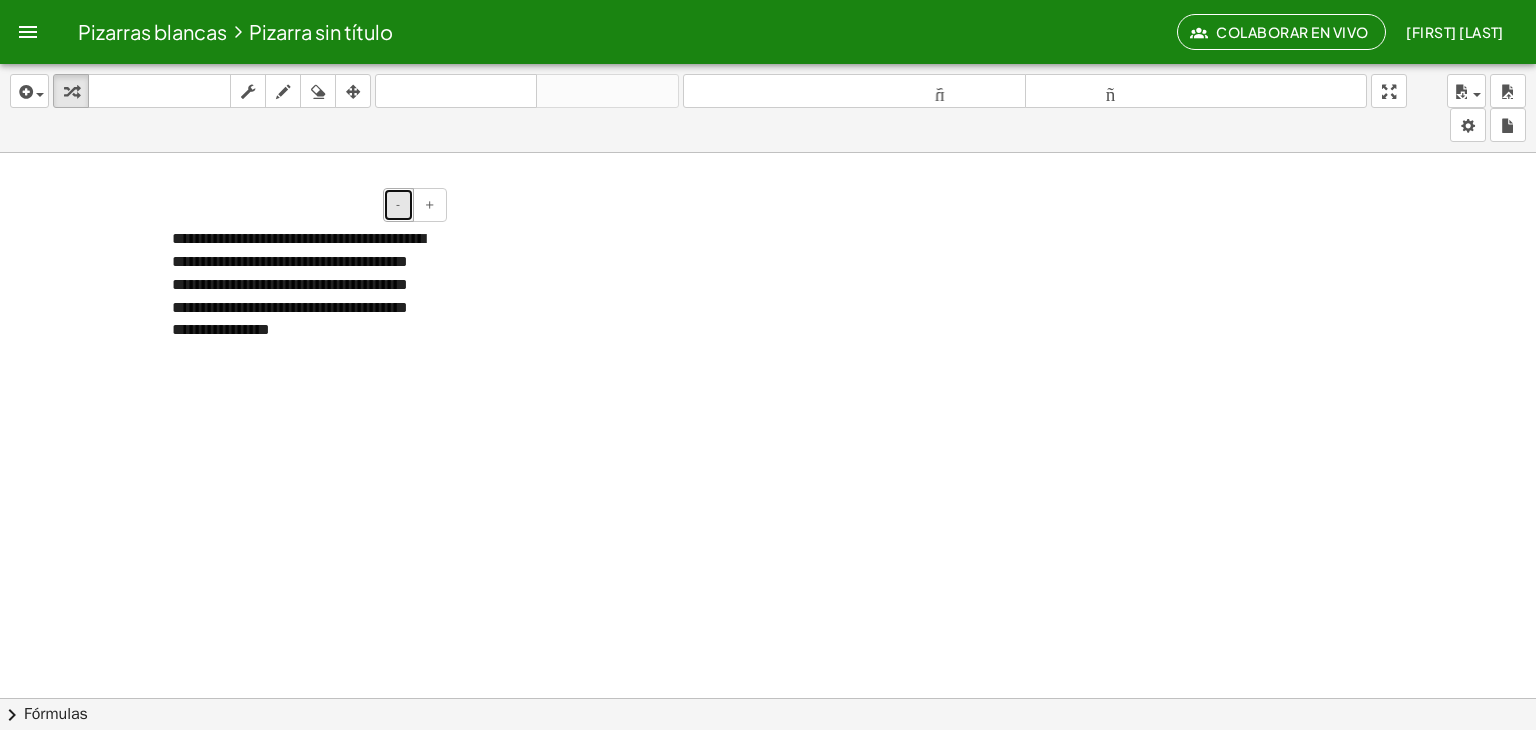 click on "-" at bounding box center [398, 205] 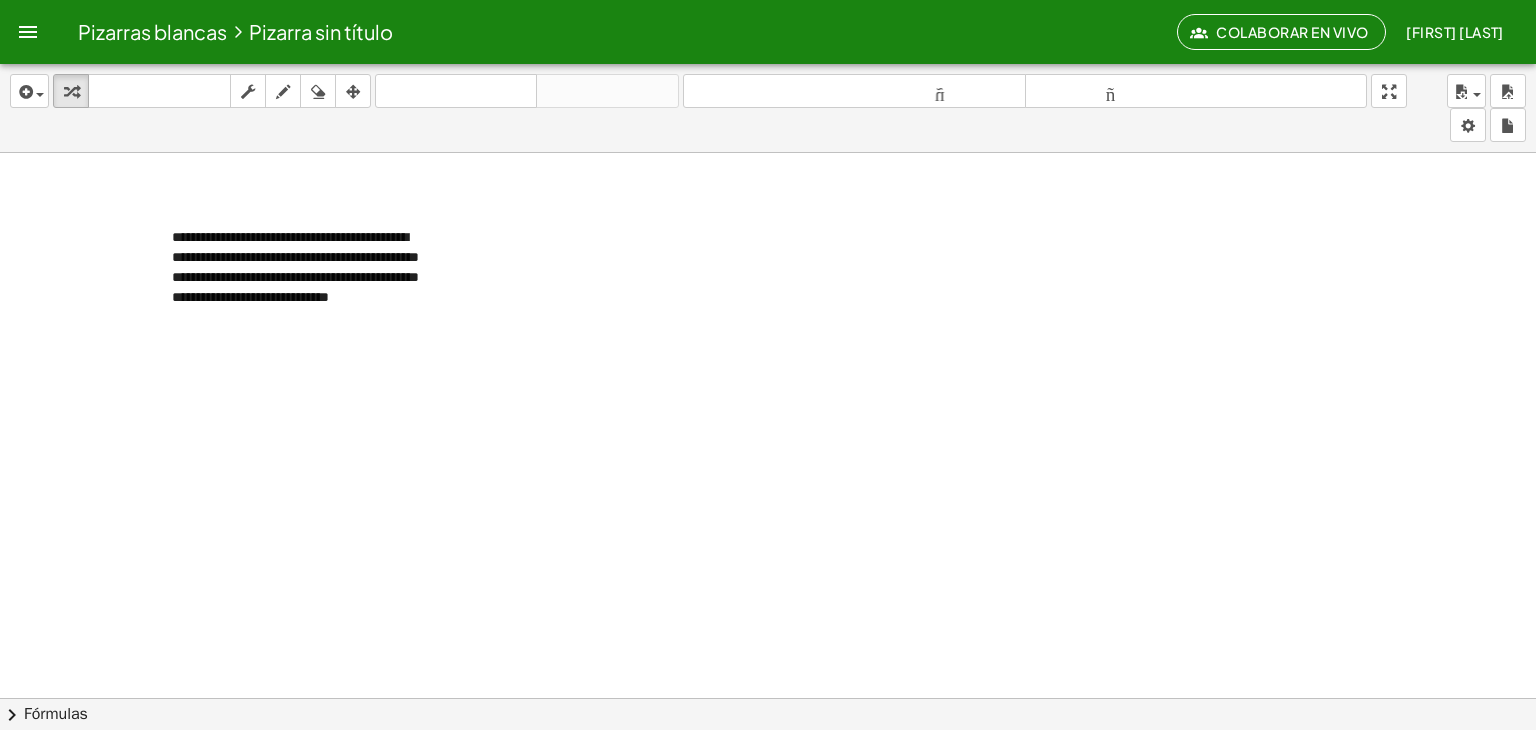 click at bounding box center (768, 776) 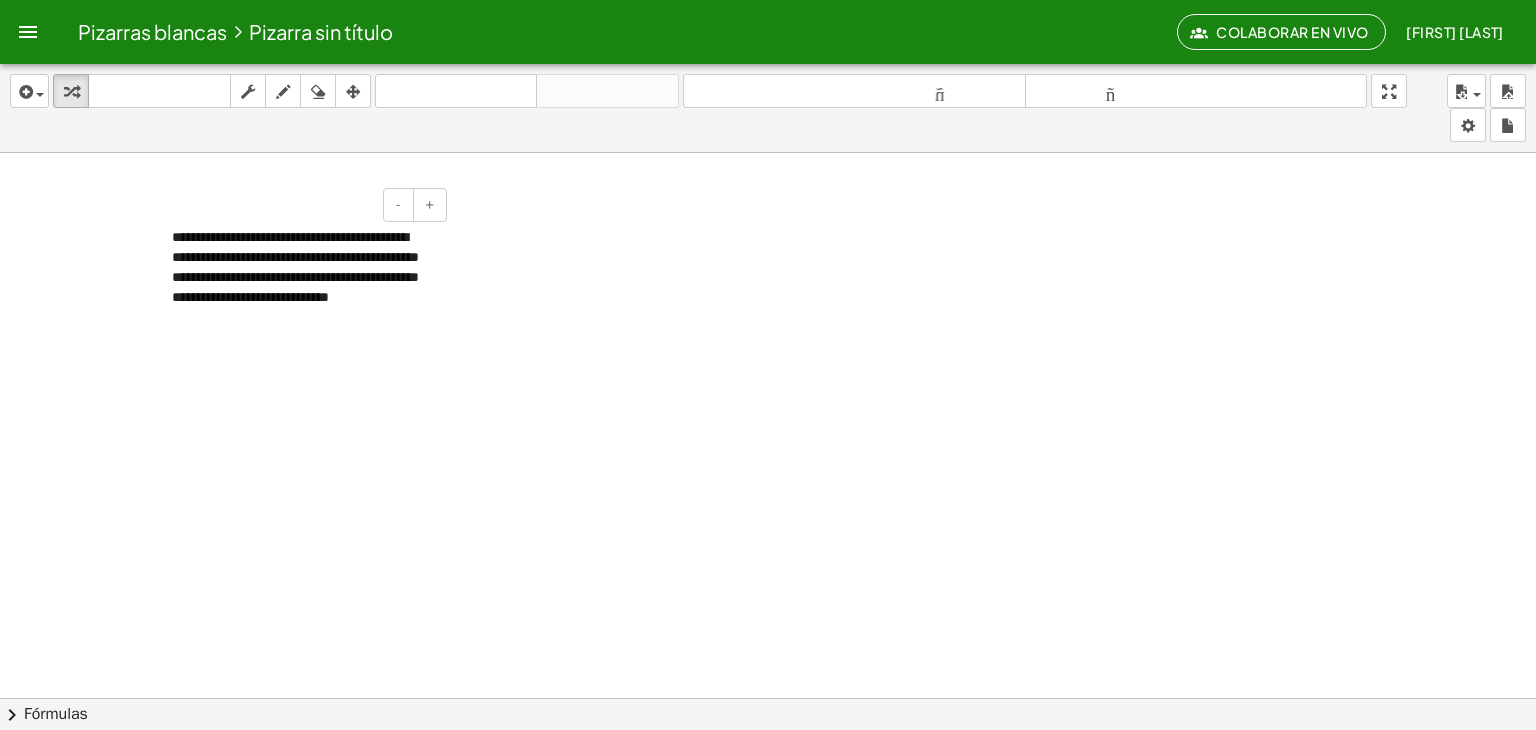click on "**********" at bounding box center [295, 267] 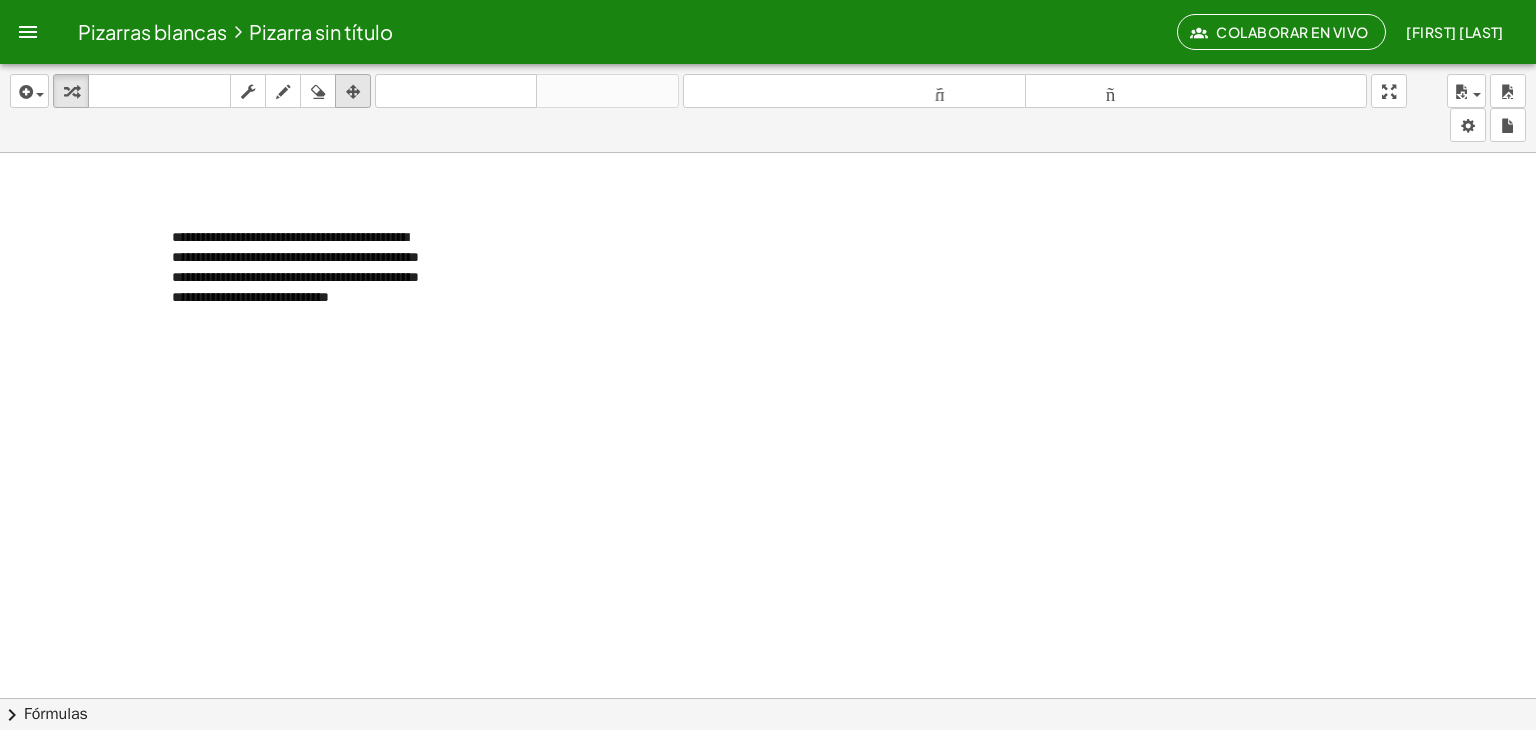 click at bounding box center (353, 92) 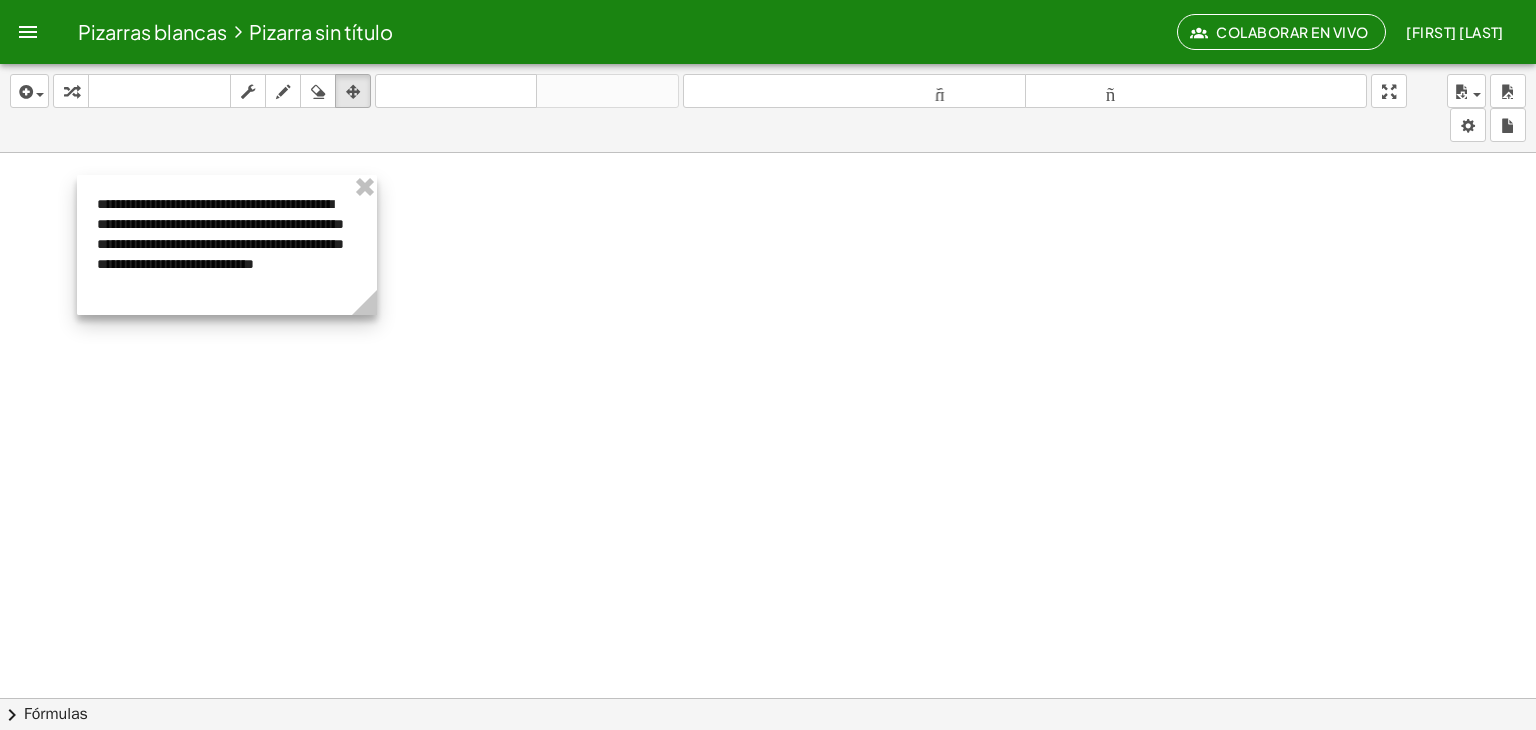 drag, startPoint x: 263, startPoint y: 248, endPoint x: 188, endPoint y: 215, distance: 81.939 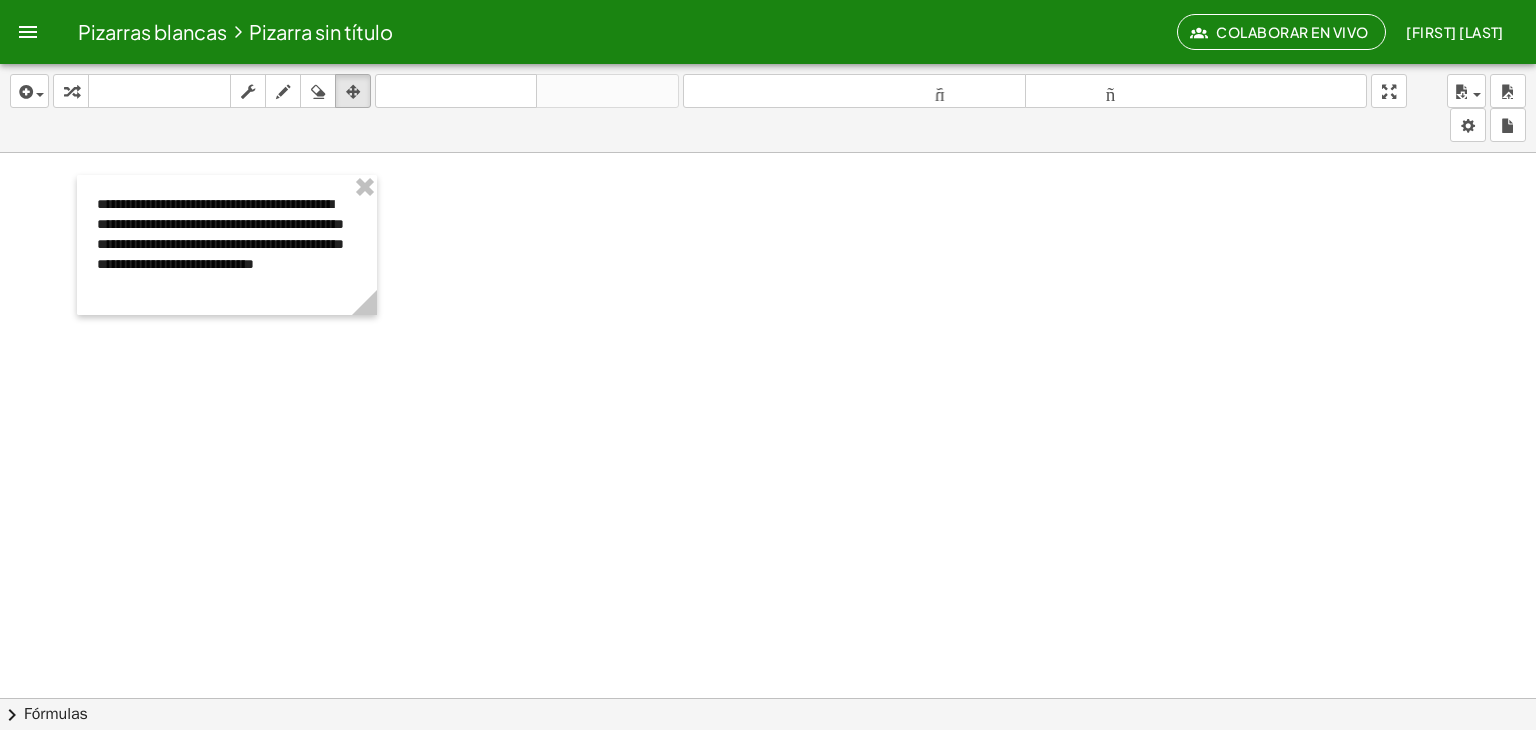 click at bounding box center [768, 776] 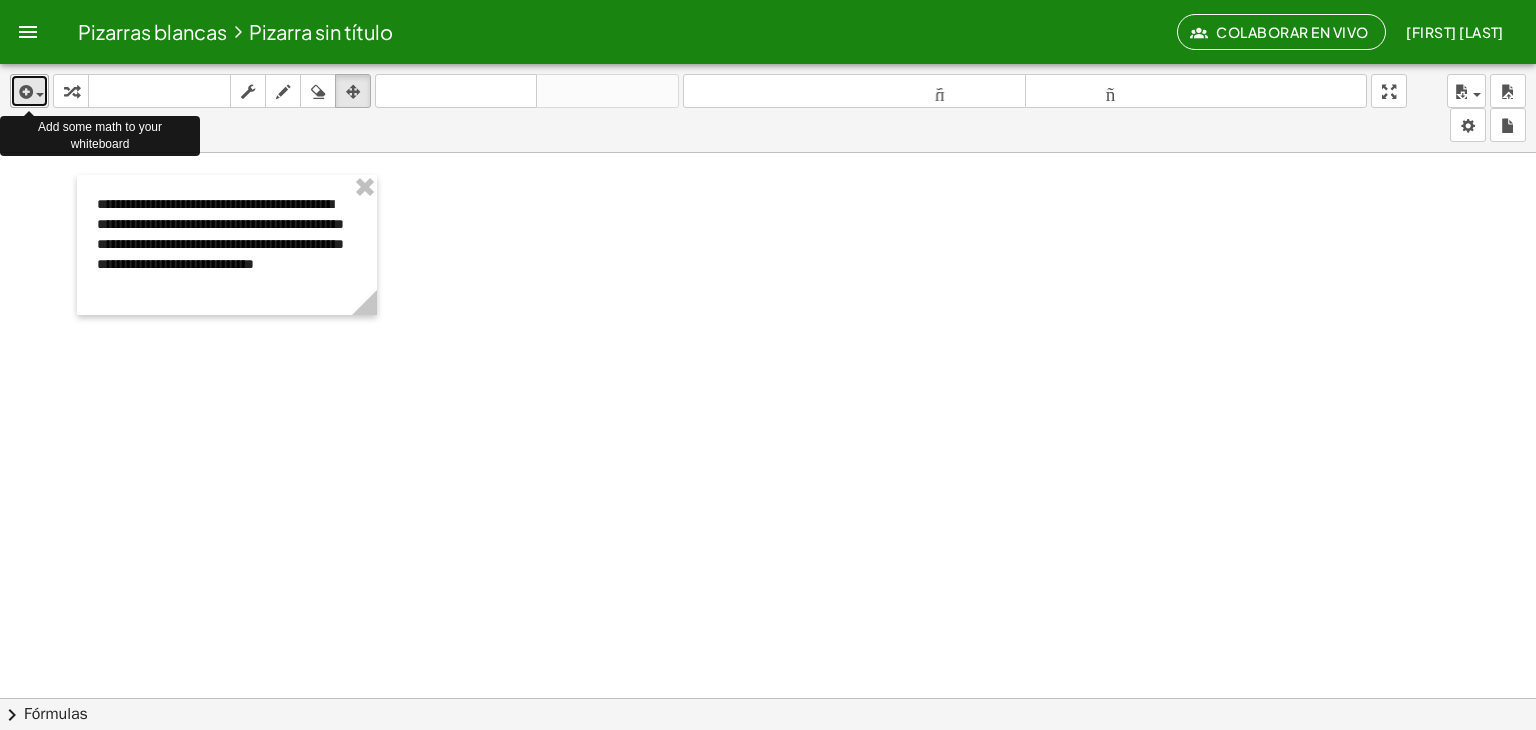 click at bounding box center [24, 92] 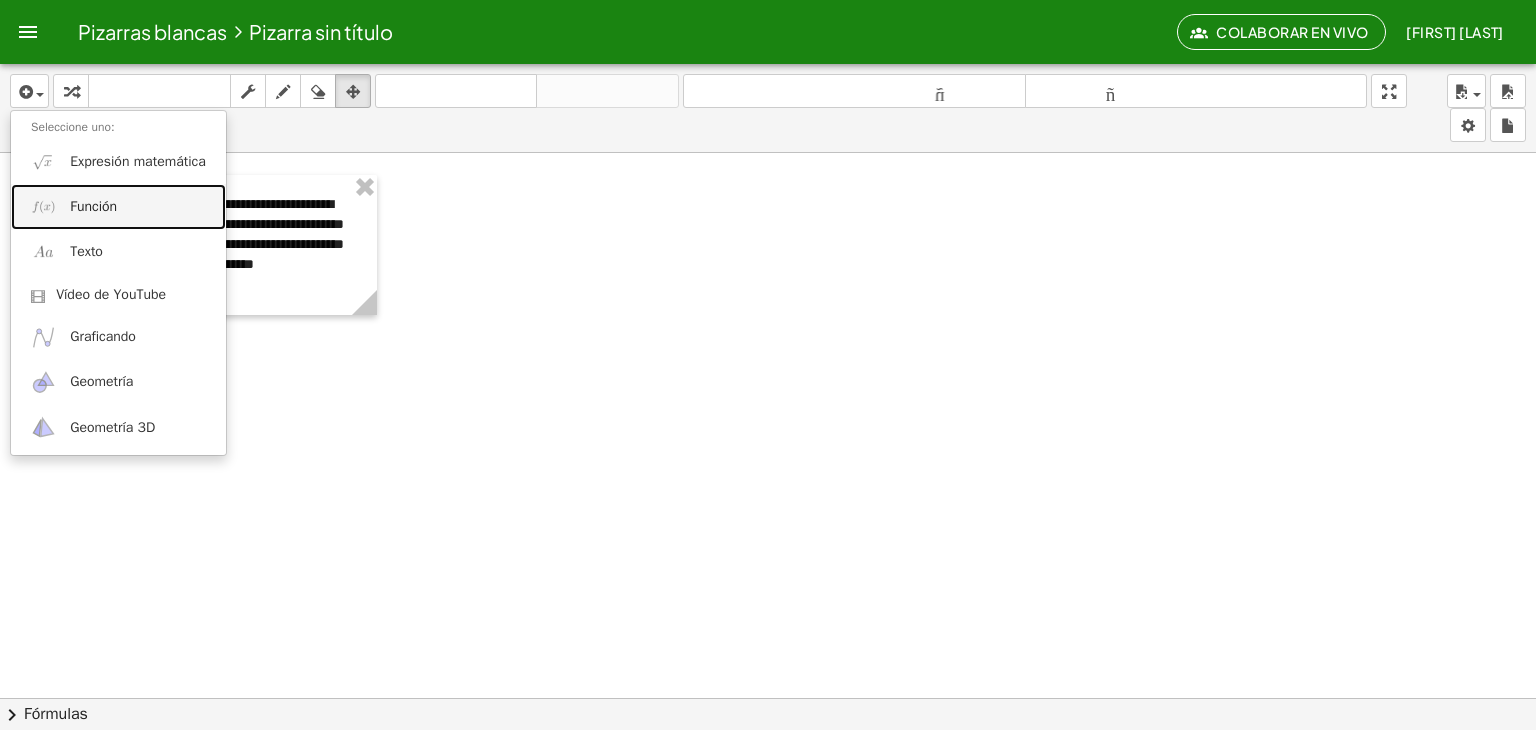click on "Función" at bounding box center [93, 206] 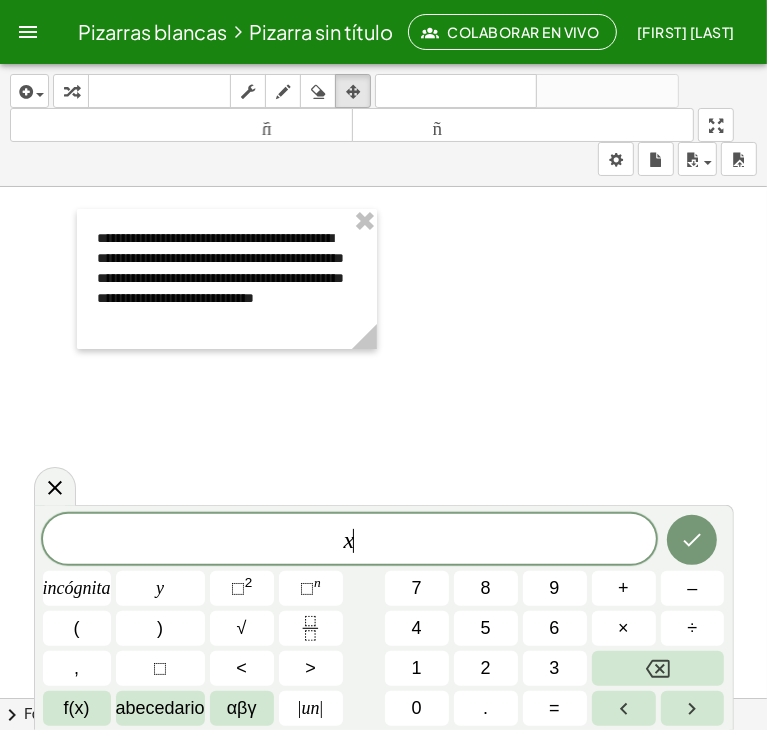 click on "x ​" 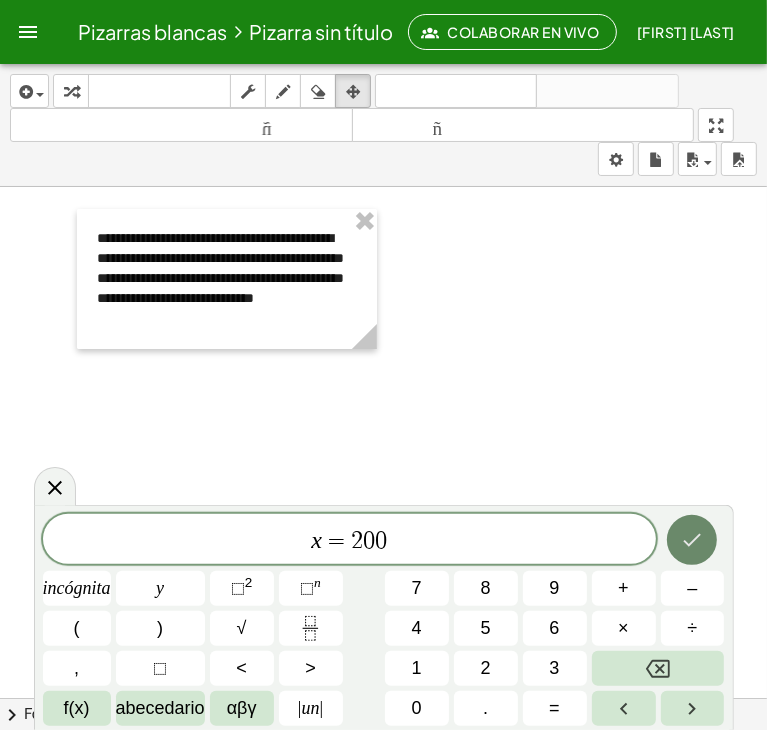 click 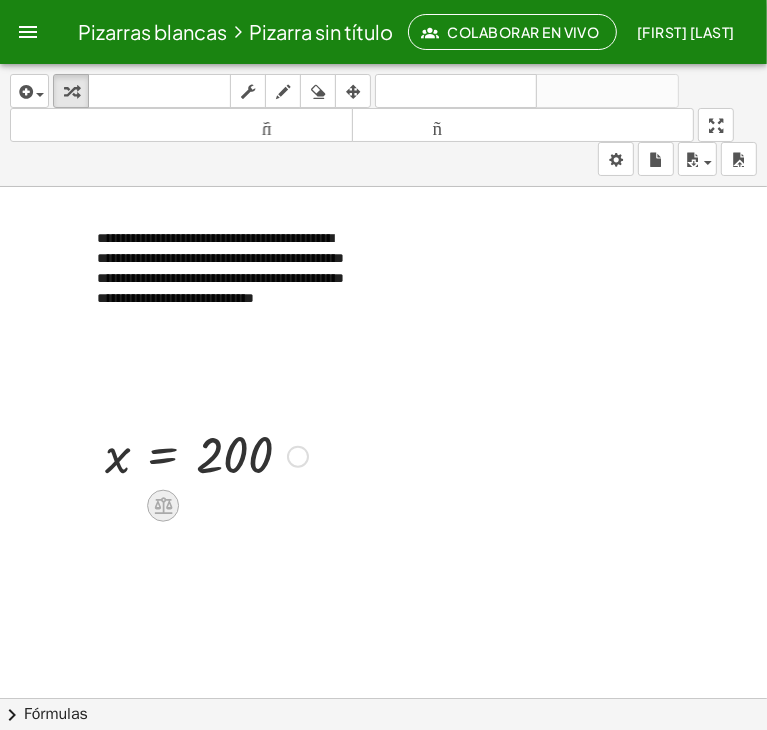 click 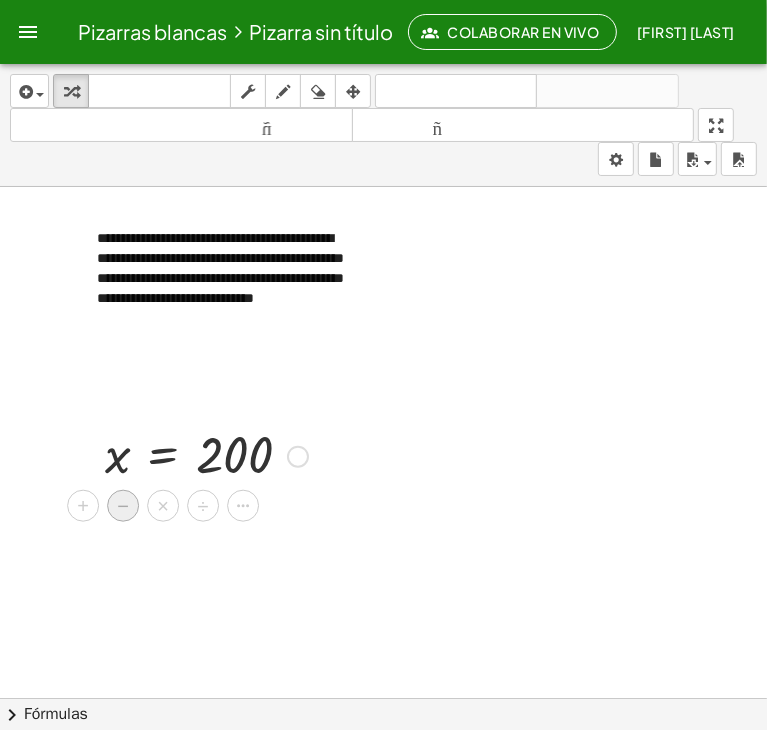 click on "−" at bounding box center [123, 506] 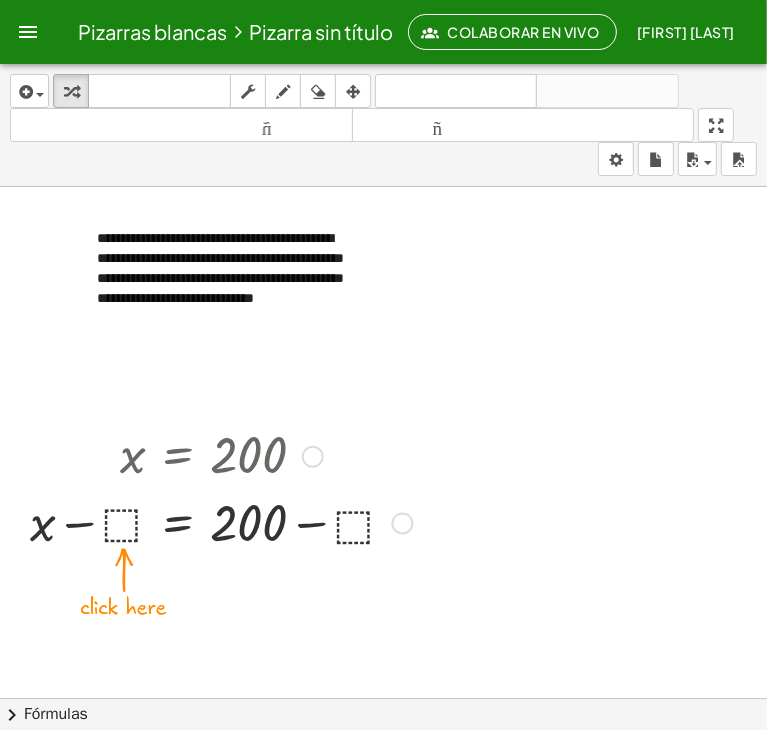click at bounding box center [221, 455] 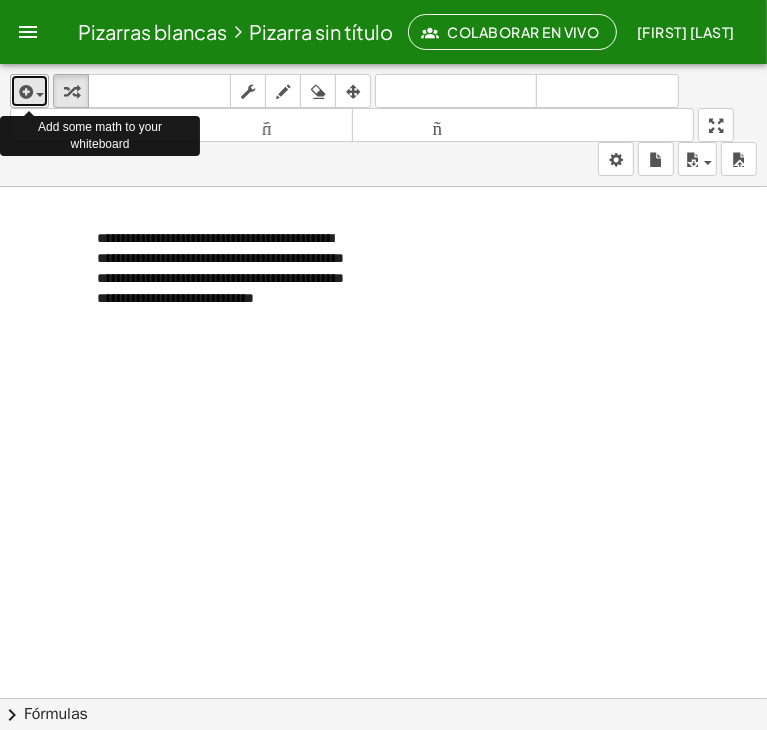 click at bounding box center [29, 91] 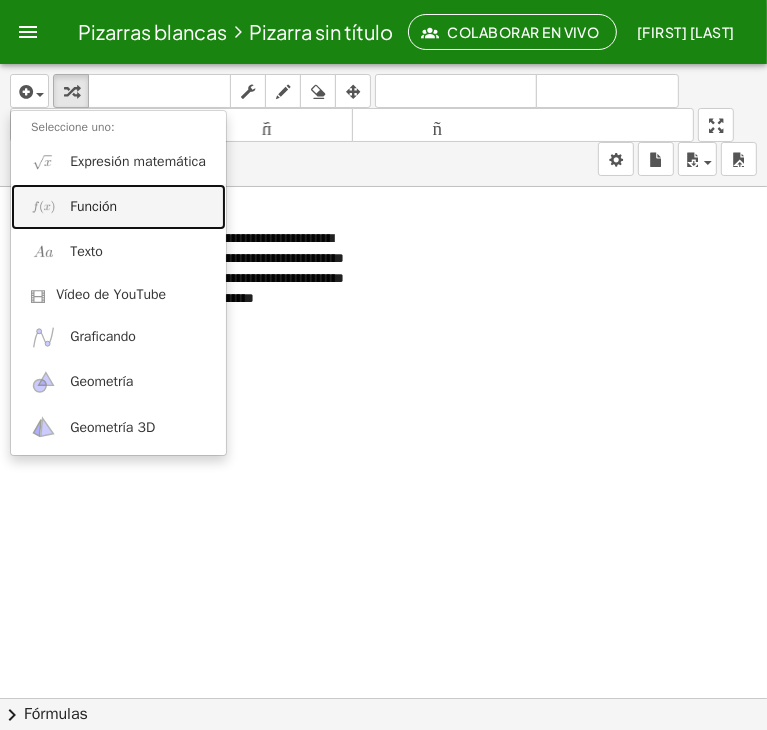 click on "Función" at bounding box center [118, 206] 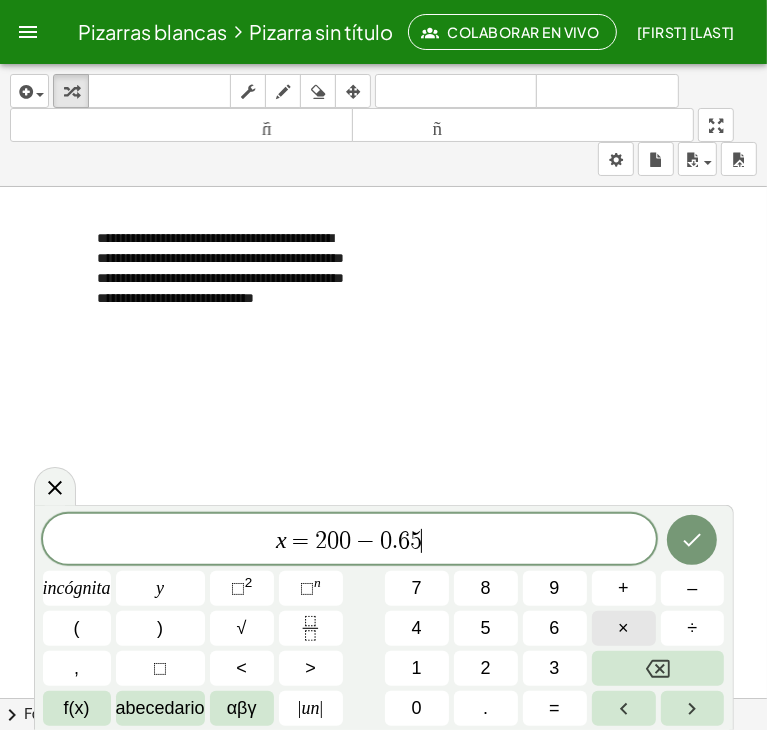 click on "×" at bounding box center [624, 628] 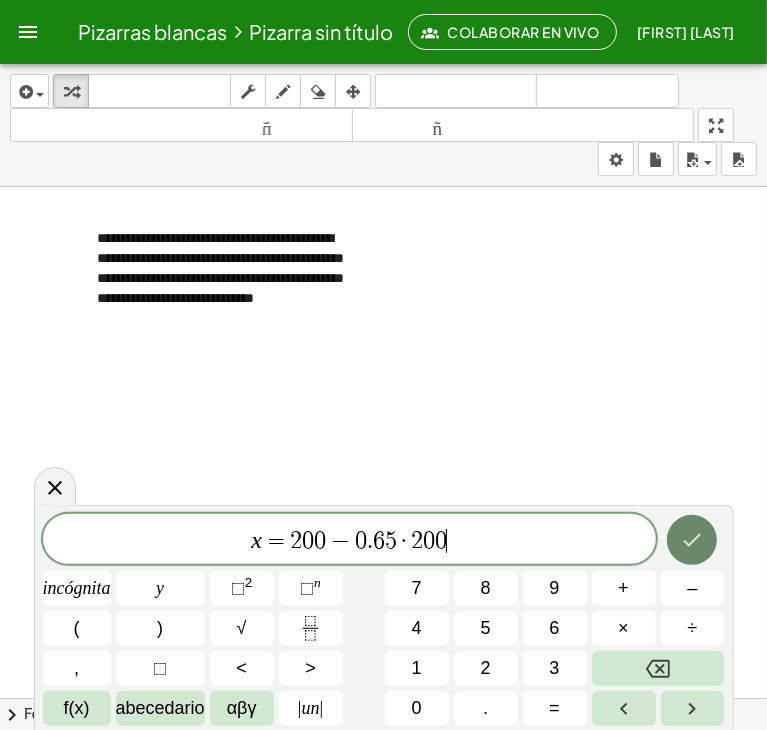 click 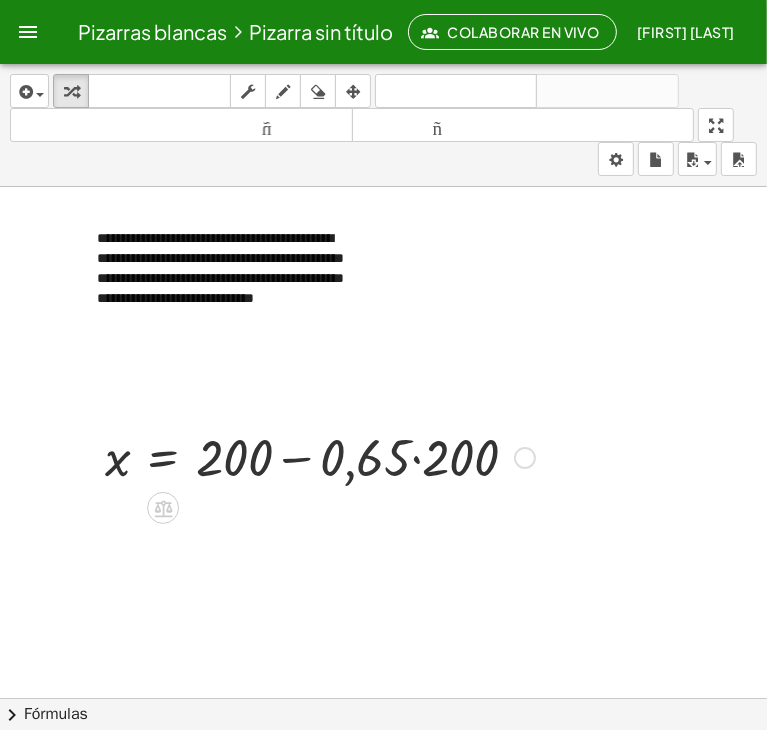 click at bounding box center [320, 456] 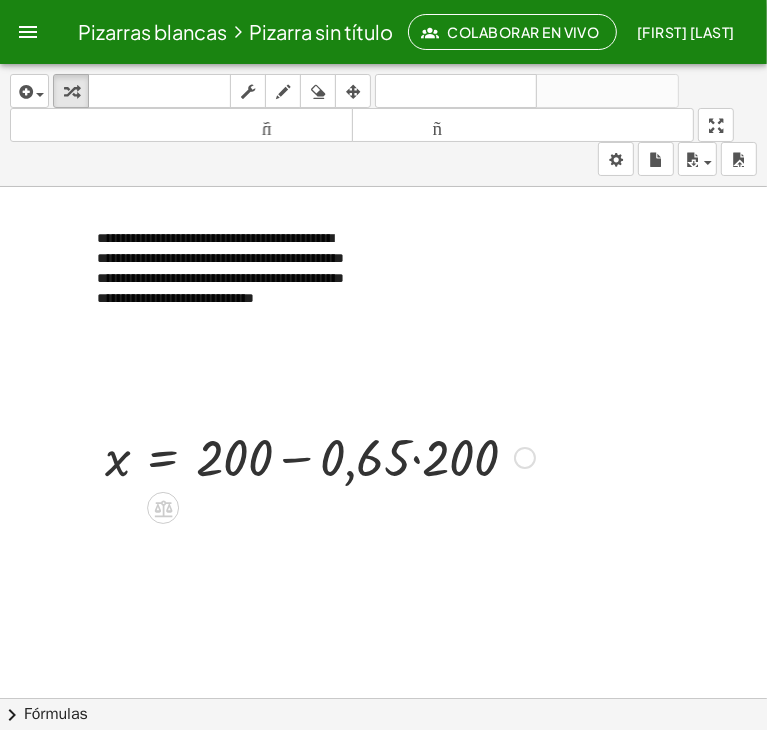 click at bounding box center (320, 456) 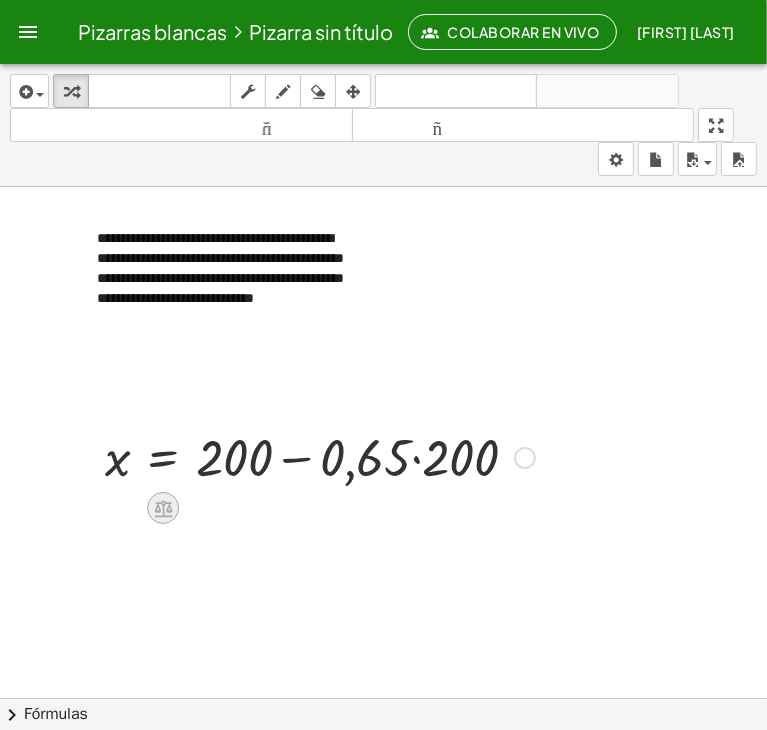 click 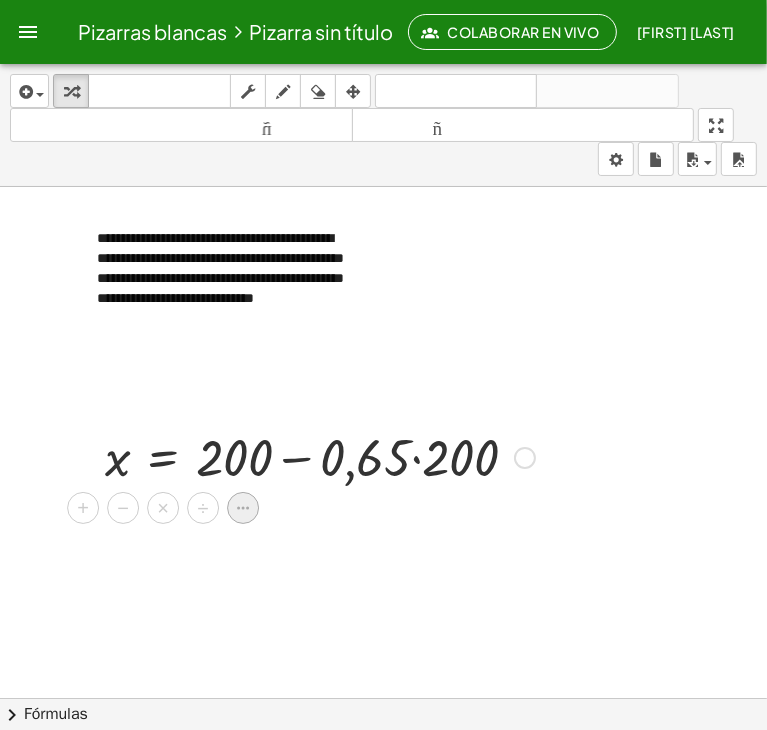 click 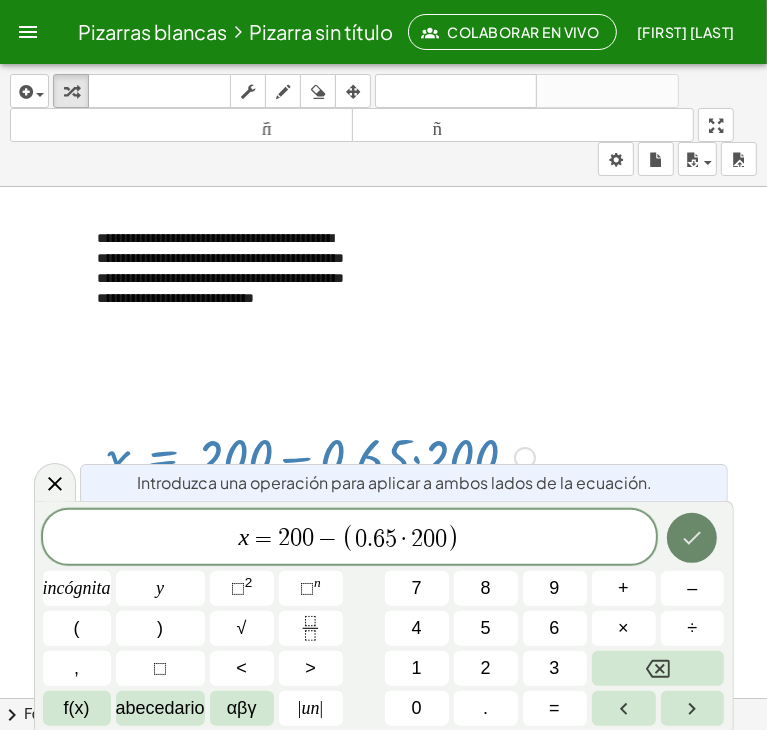 click 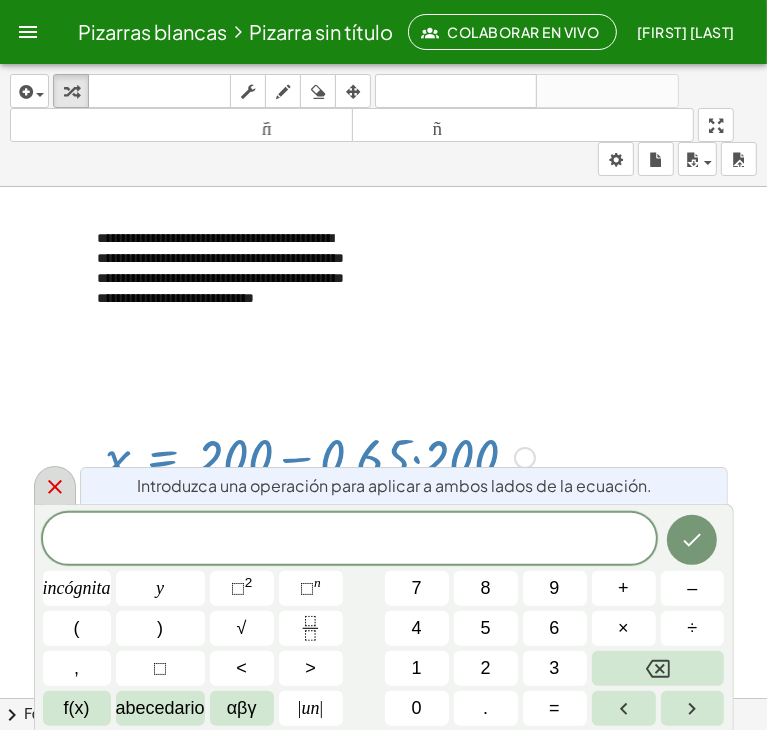 click 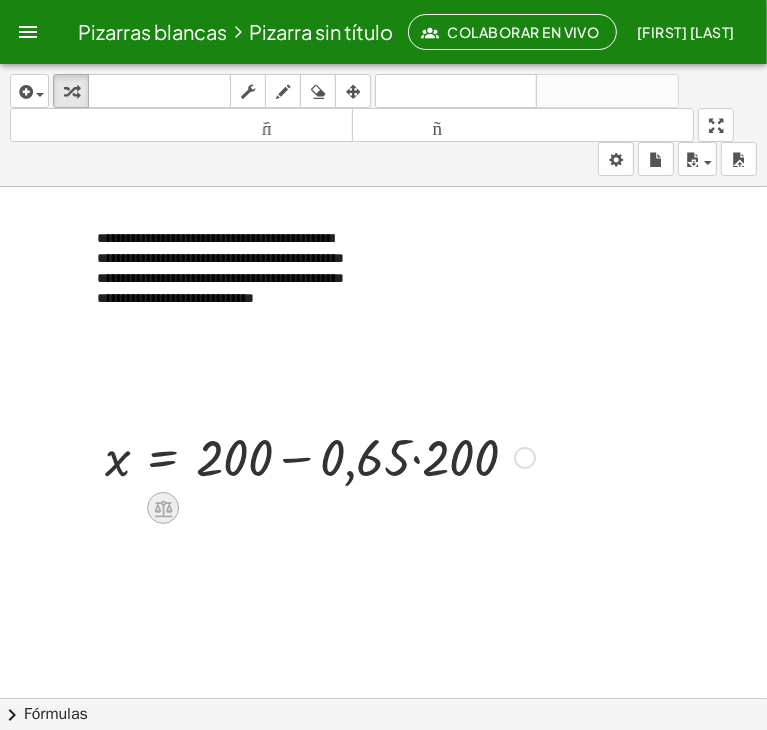 click 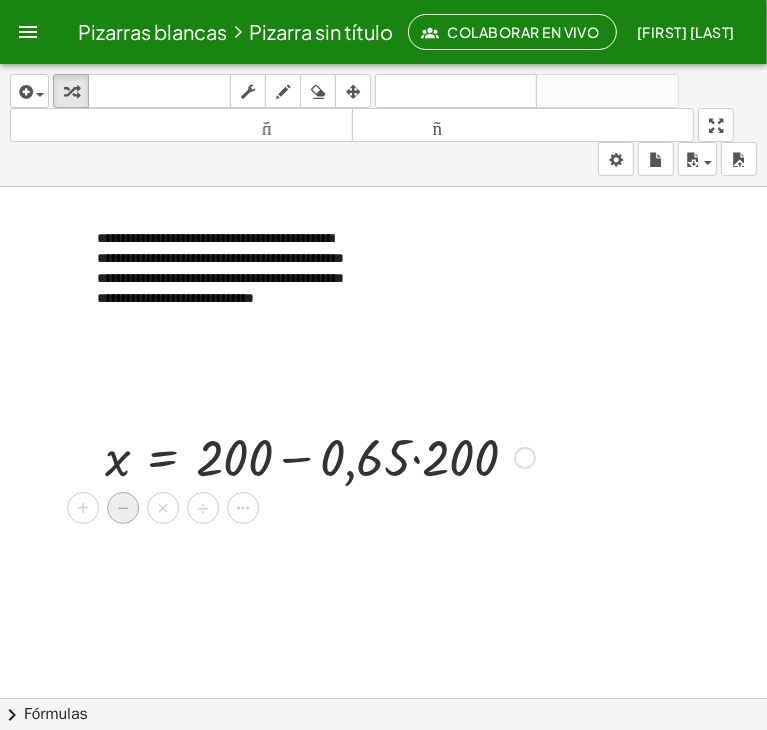 click on "−" at bounding box center [123, 508] 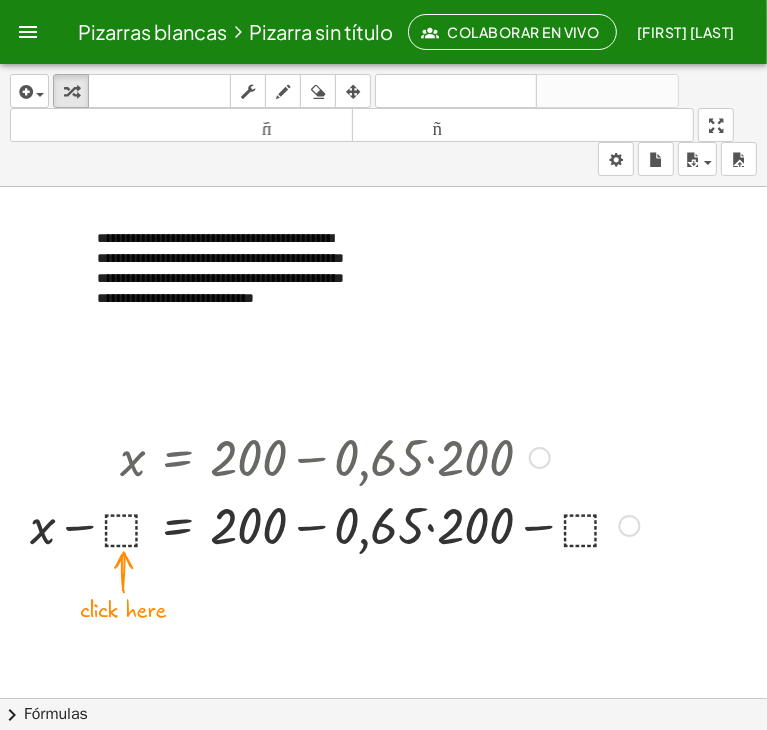 click at bounding box center [335, 524] 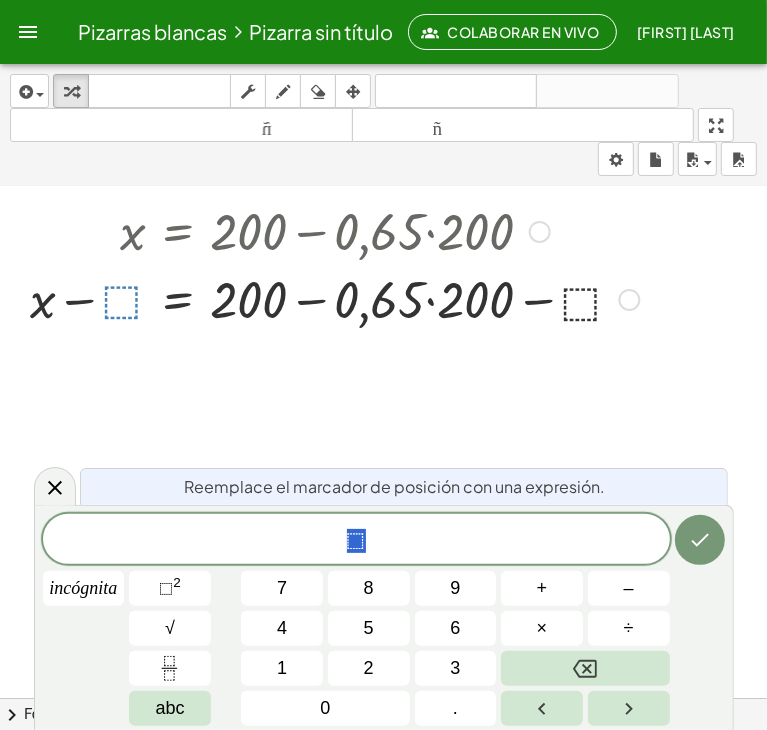 scroll, scrollTop: 228, scrollLeft: 0, axis: vertical 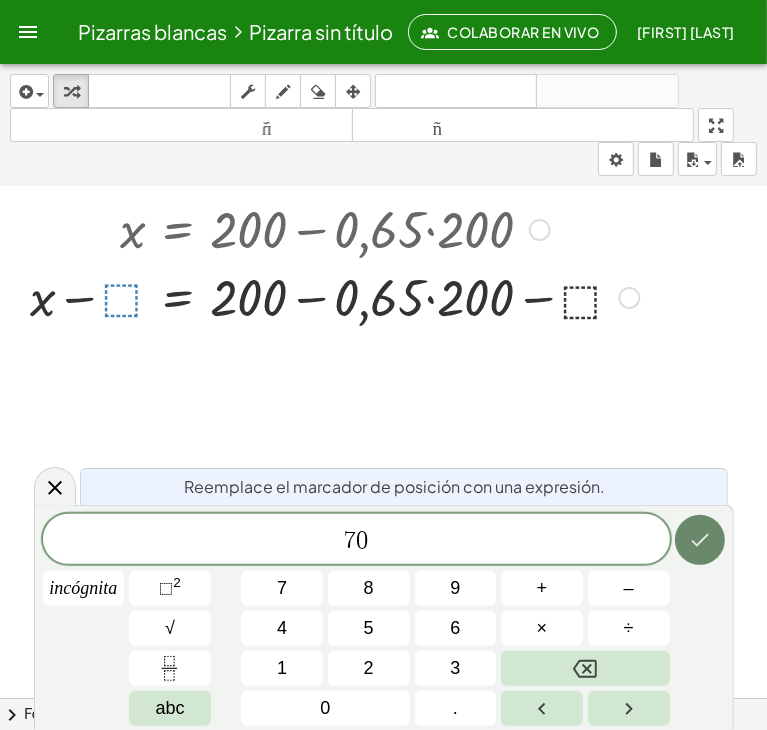 click 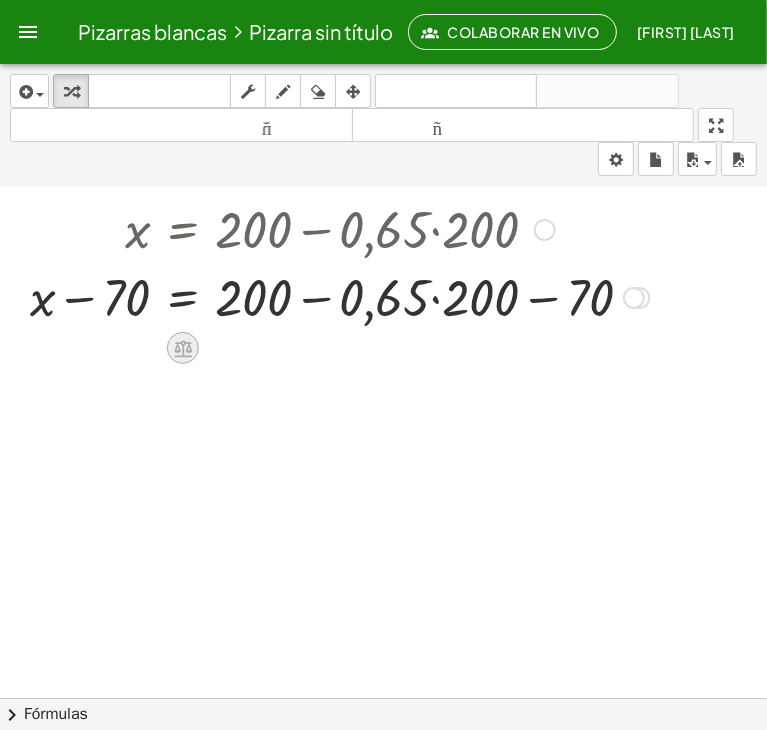 click 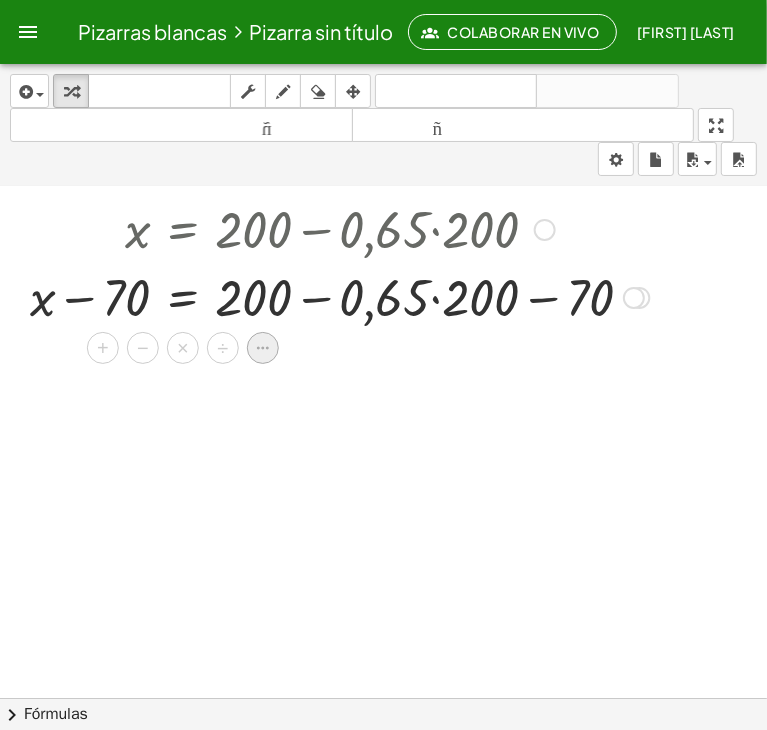 click 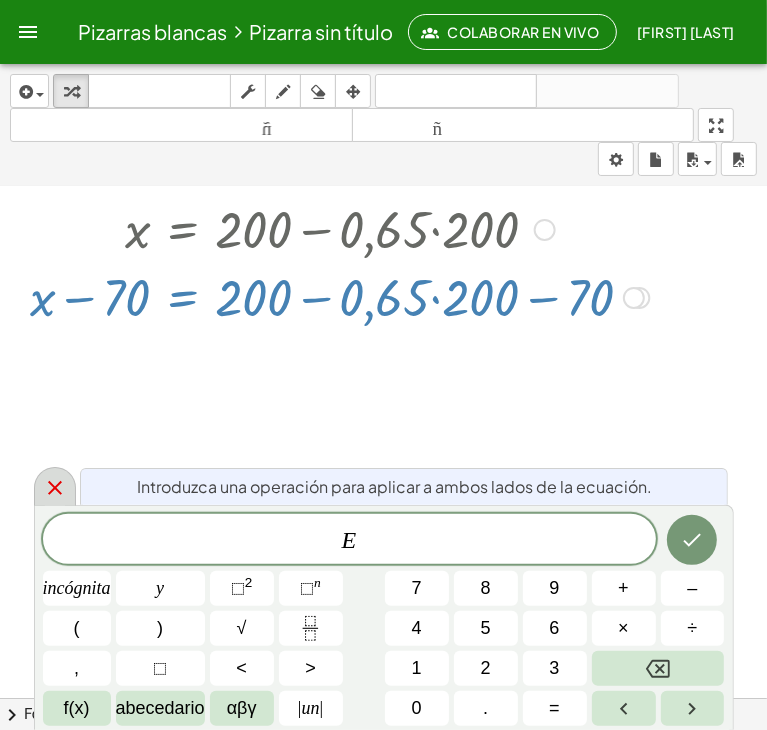 click 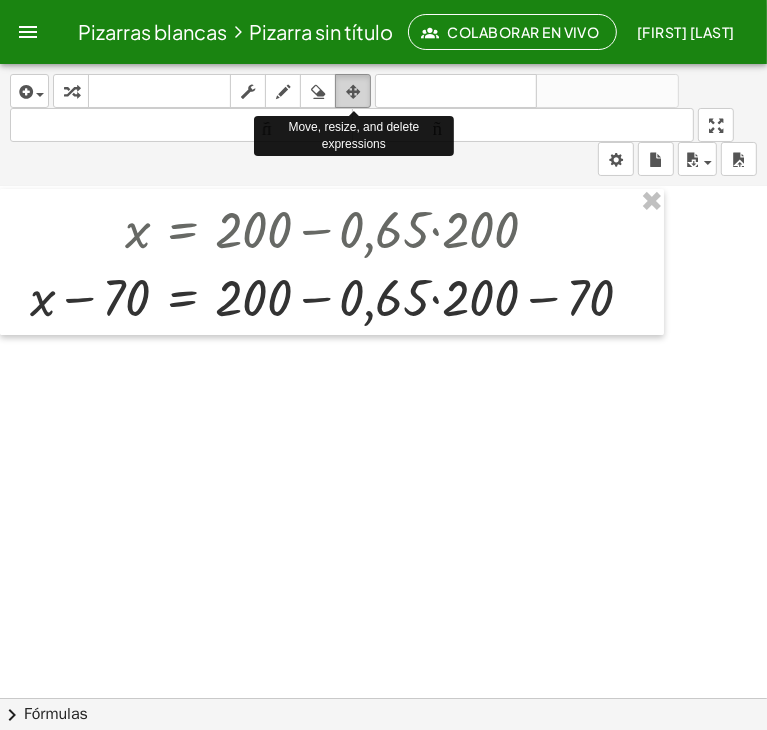 click at bounding box center [353, 92] 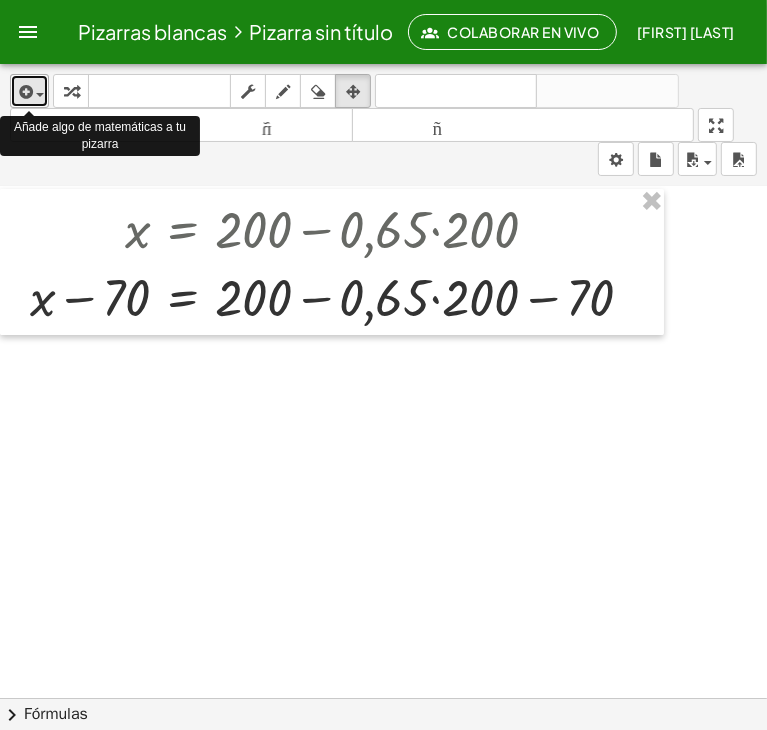 click at bounding box center [40, 95] 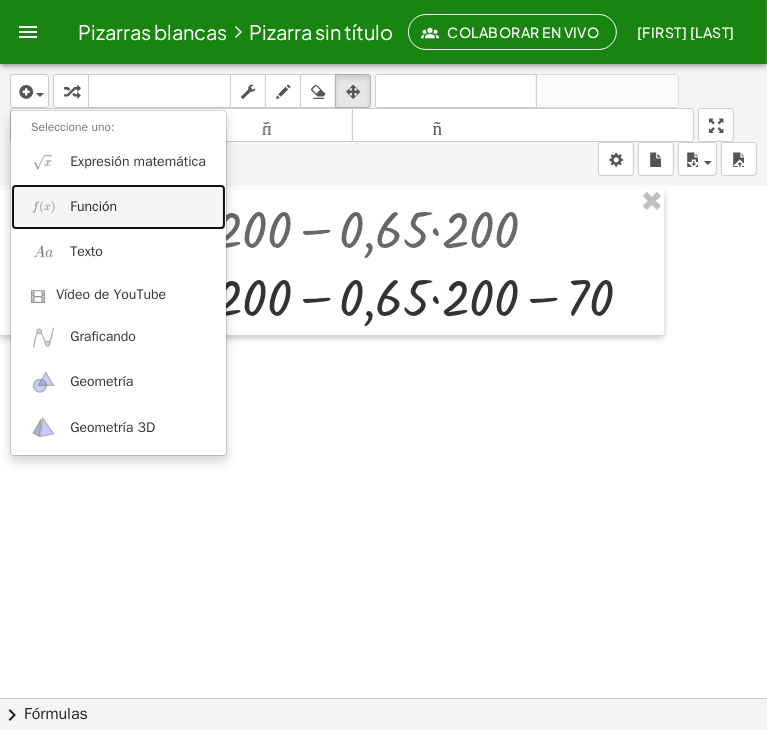 click on "Función" at bounding box center [93, 206] 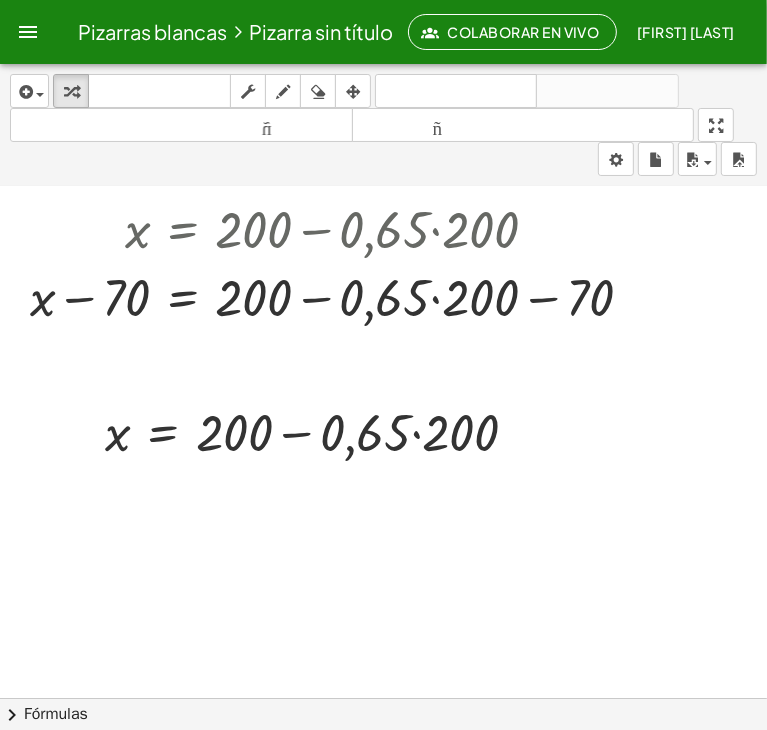 drag, startPoint x: 179, startPoint y: 477, endPoint x: 292, endPoint y: 480, distance: 113.03982 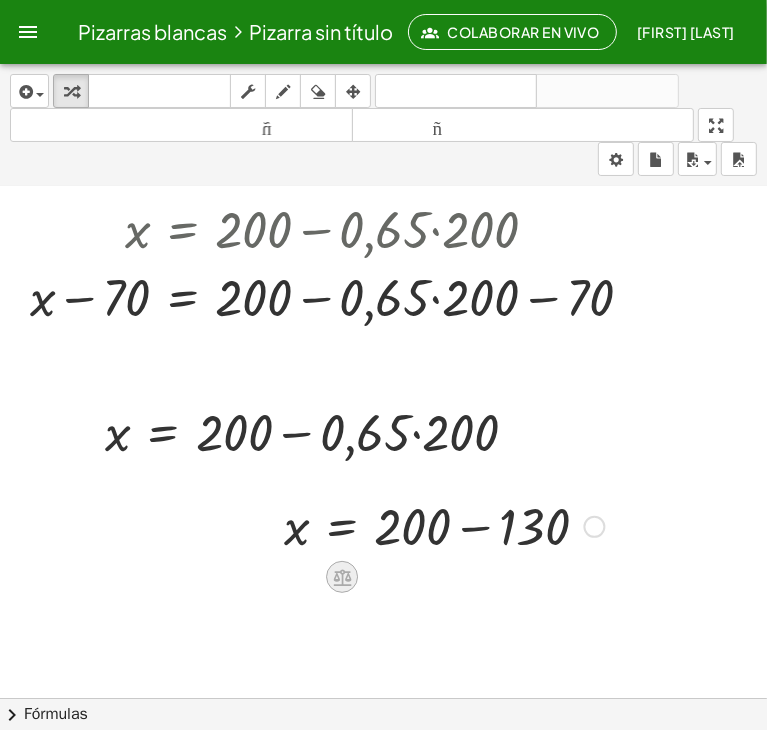 click at bounding box center [342, 577] 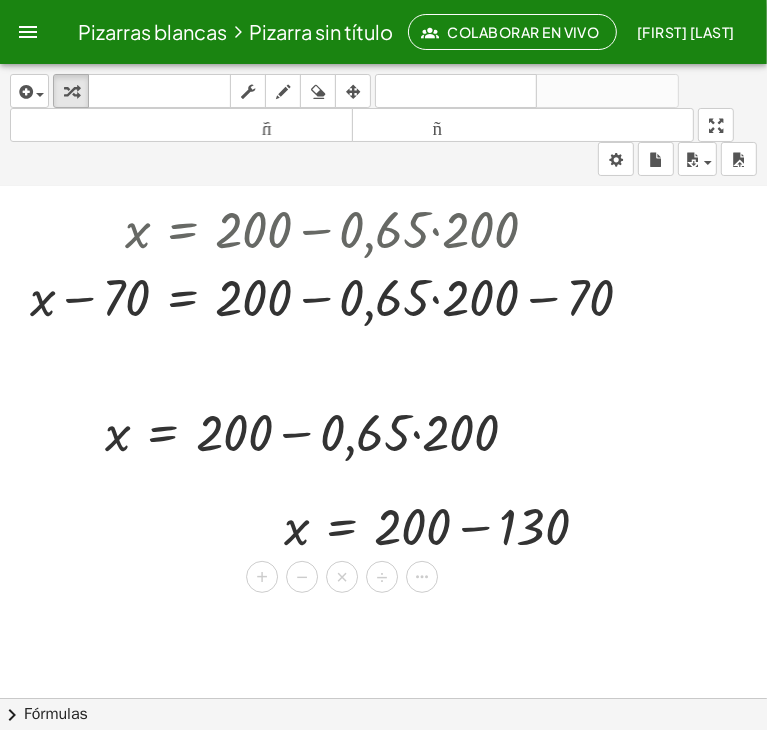 click at bounding box center [383, 582] 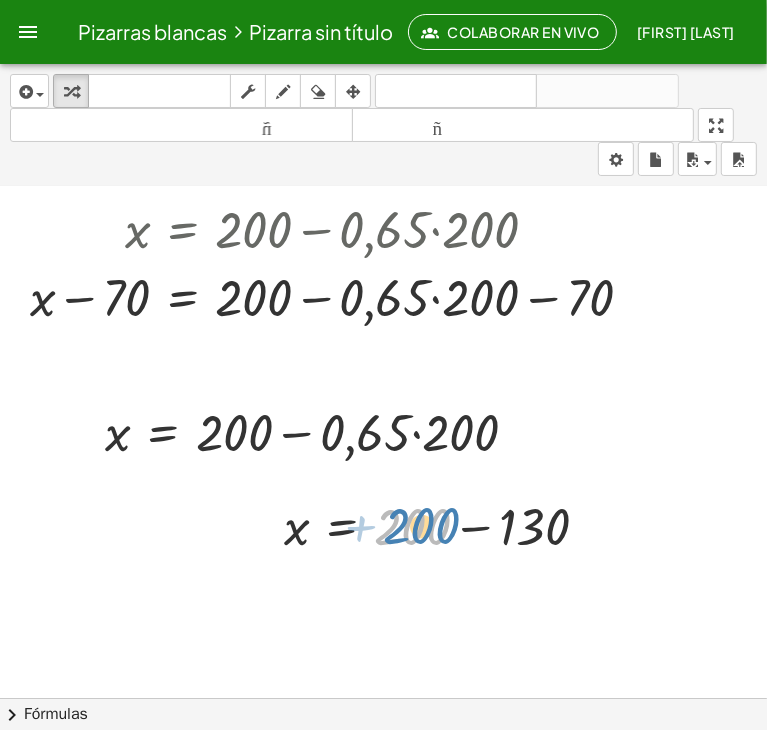 drag, startPoint x: 408, startPoint y: 522, endPoint x: 421, endPoint y: 521, distance: 13.038404 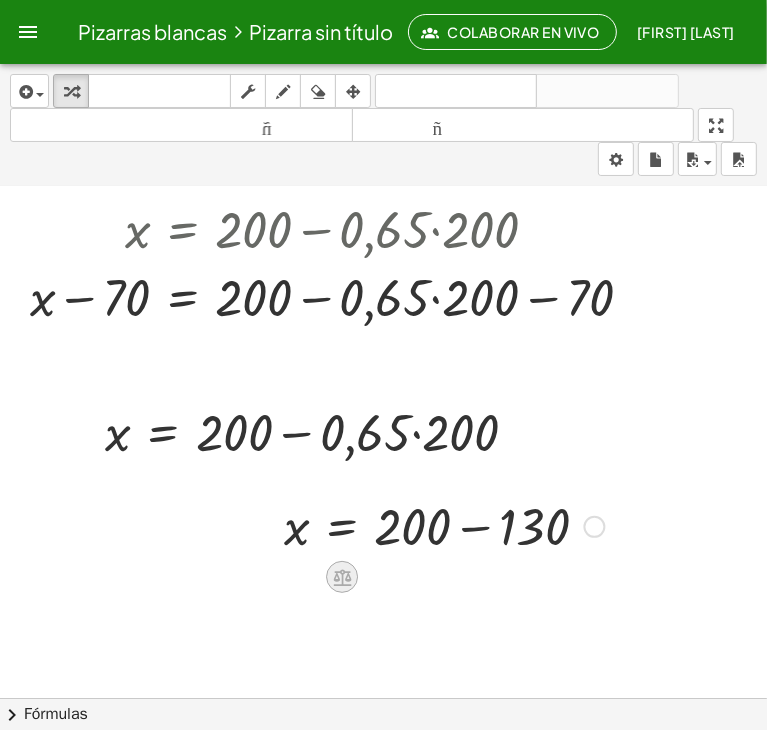 click 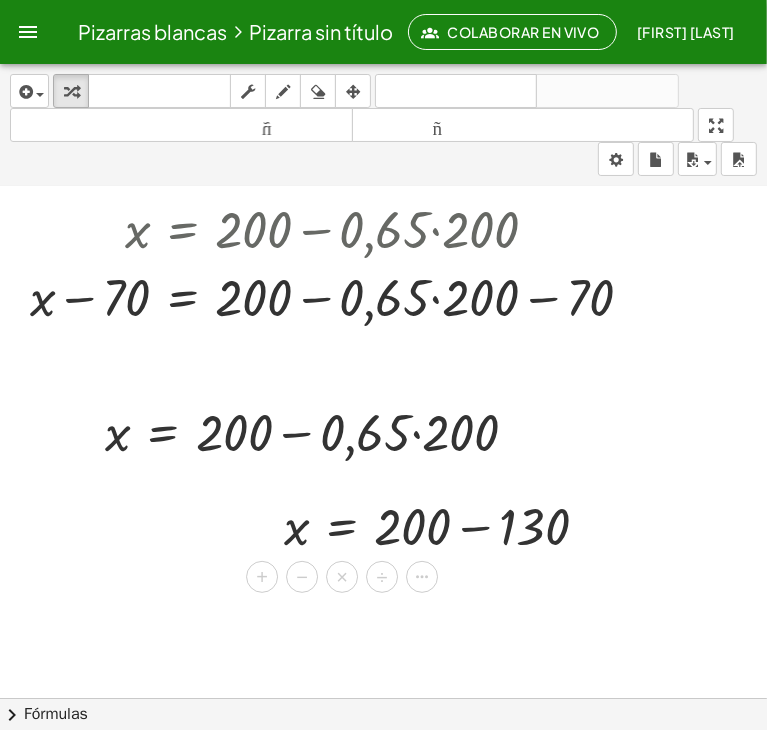 click at bounding box center (383, 582) 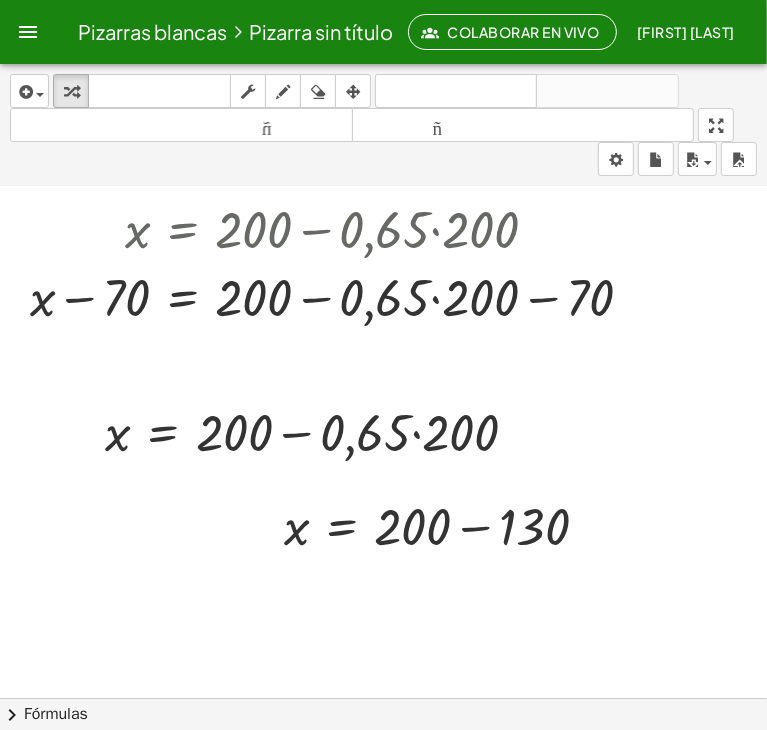 drag, startPoint x: 335, startPoint y: 575, endPoint x: 250, endPoint y: 605, distance: 90.13878 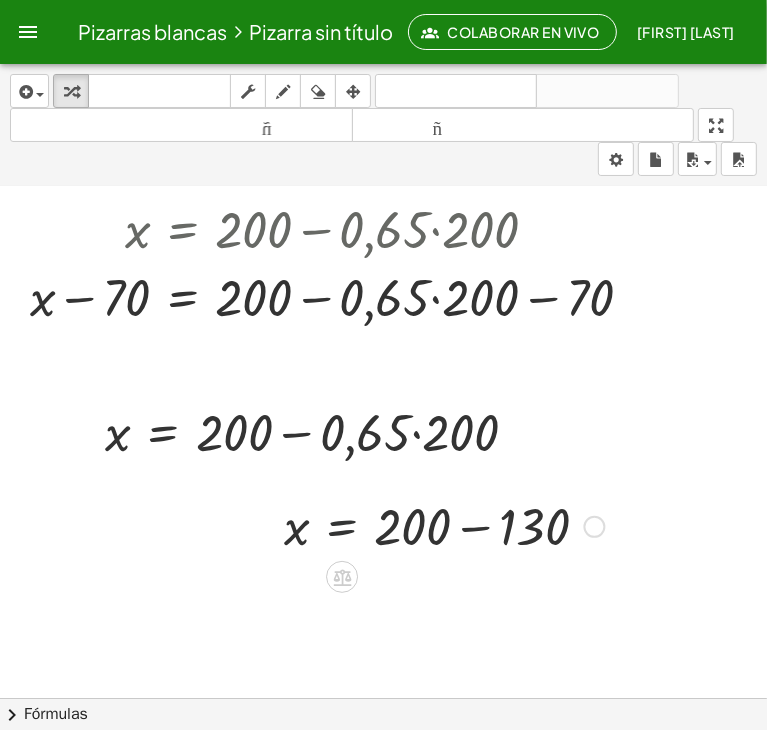 click at bounding box center (444, 525) 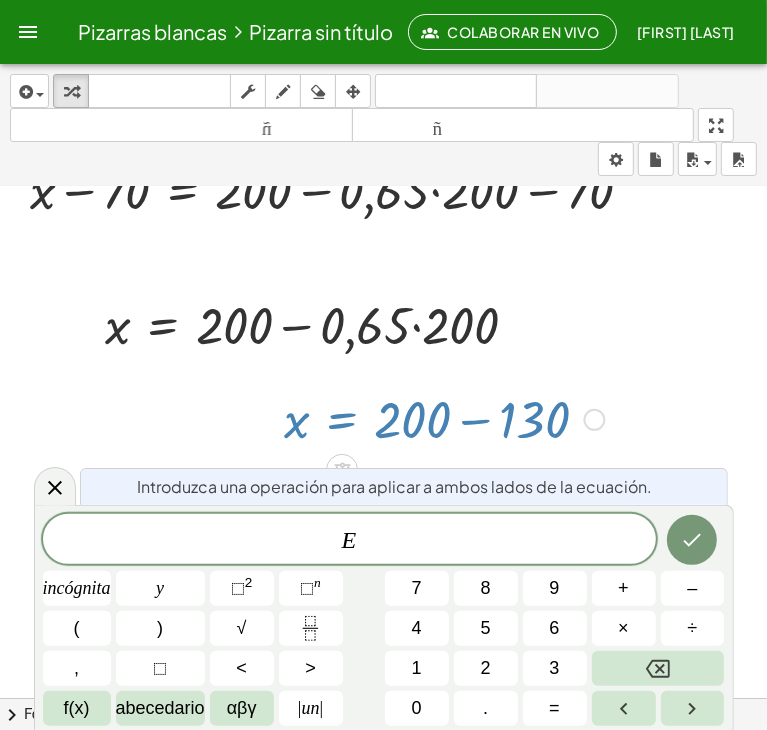 scroll, scrollTop: 336, scrollLeft: 0, axis: vertical 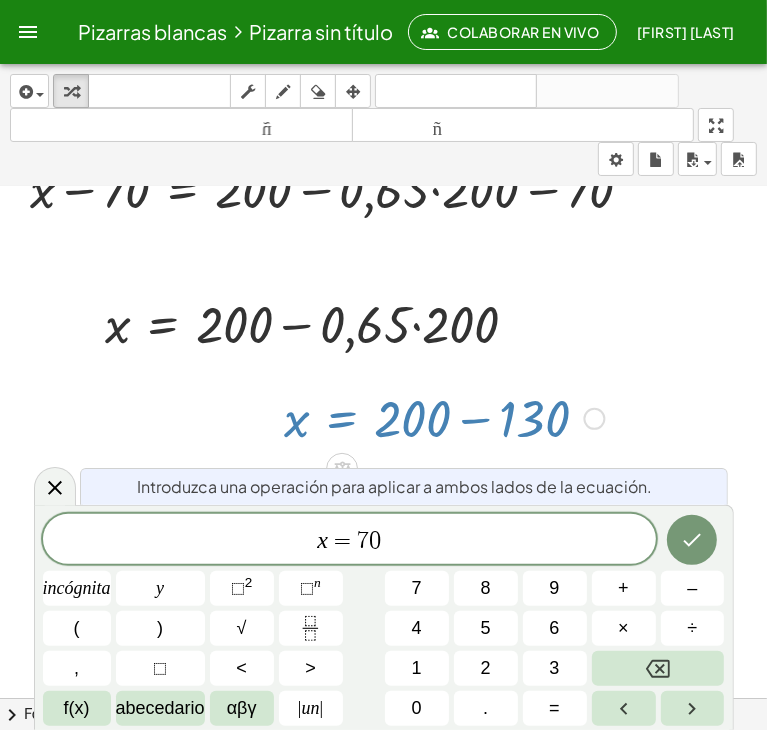 click 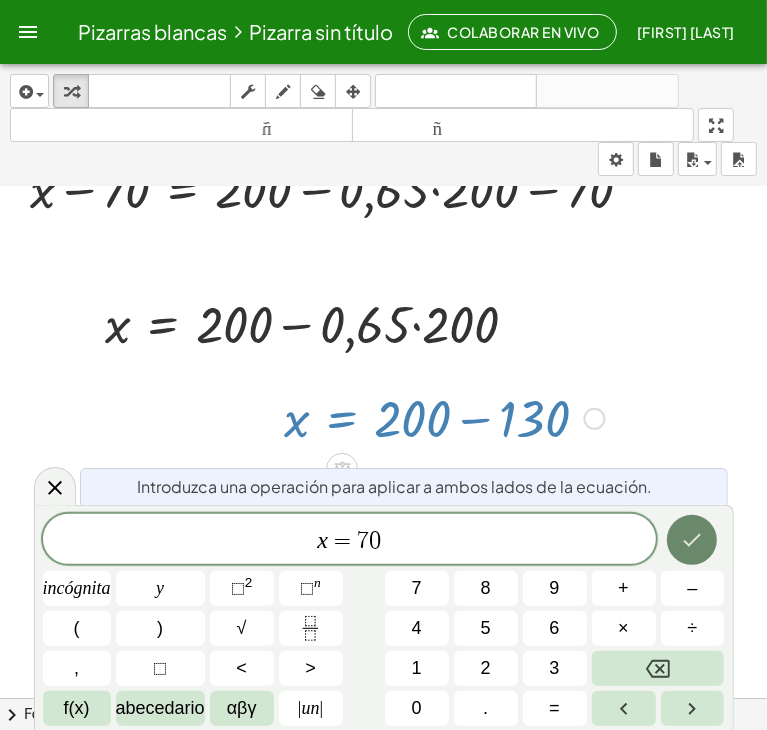 click 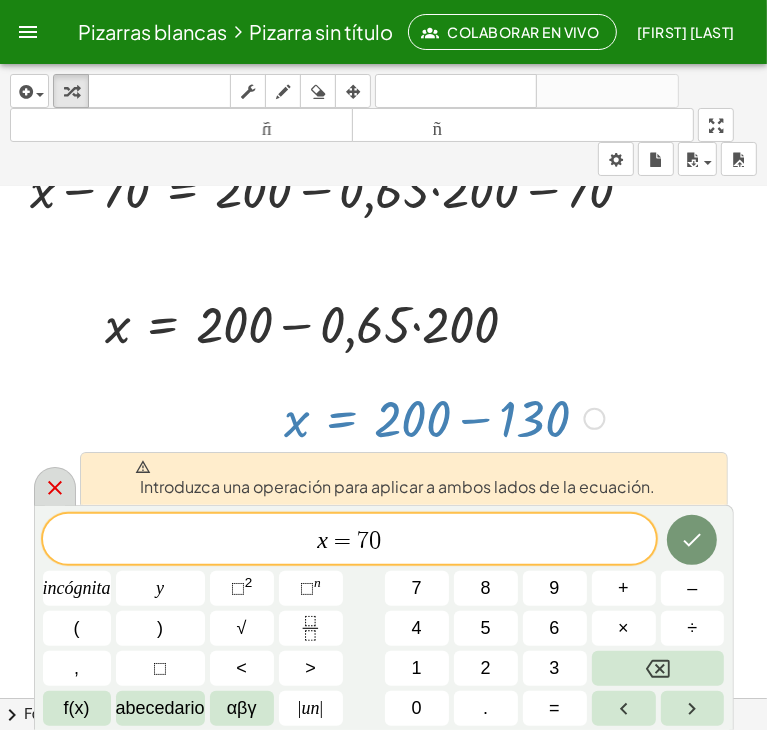click 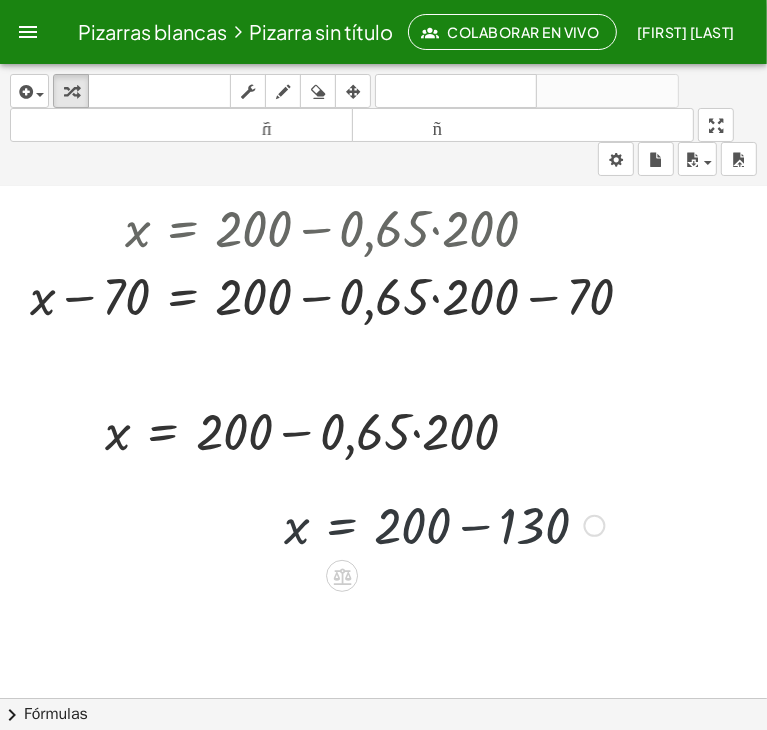scroll, scrollTop: 228, scrollLeft: 0, axis: vertical 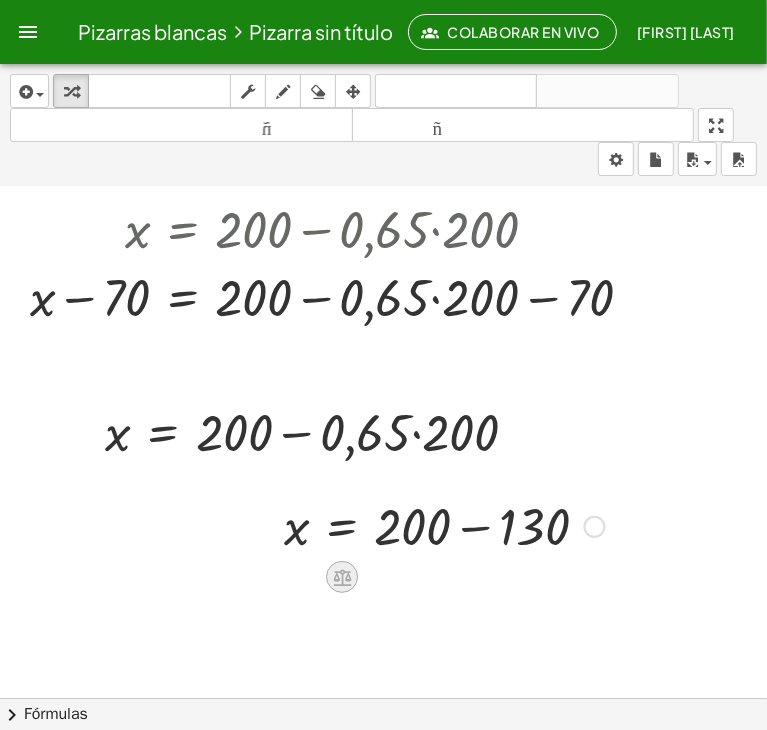 click 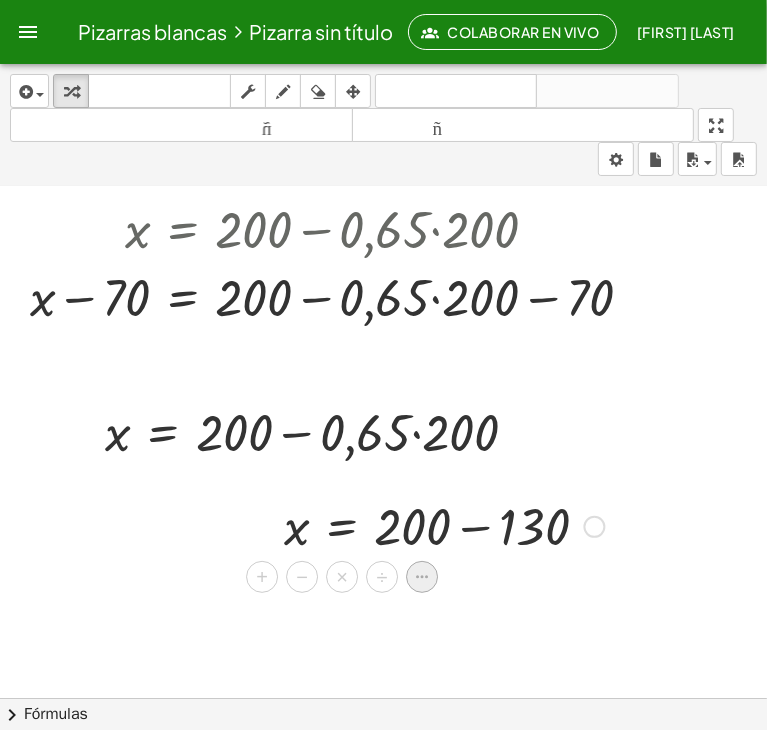 click at bounding box center (422, 577) 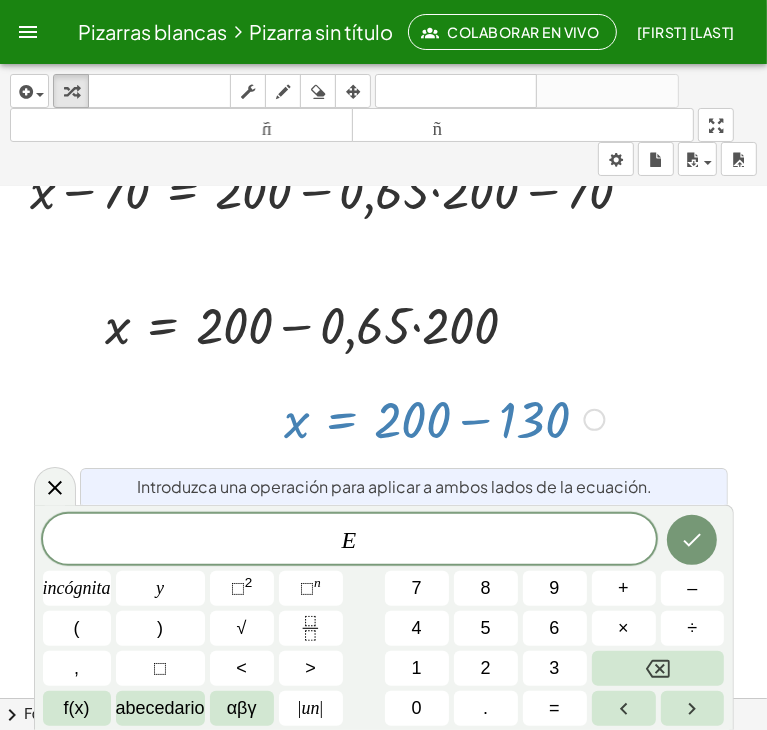 scroll, scrollTop: 336, scrollLeft: 0, axis: vertical 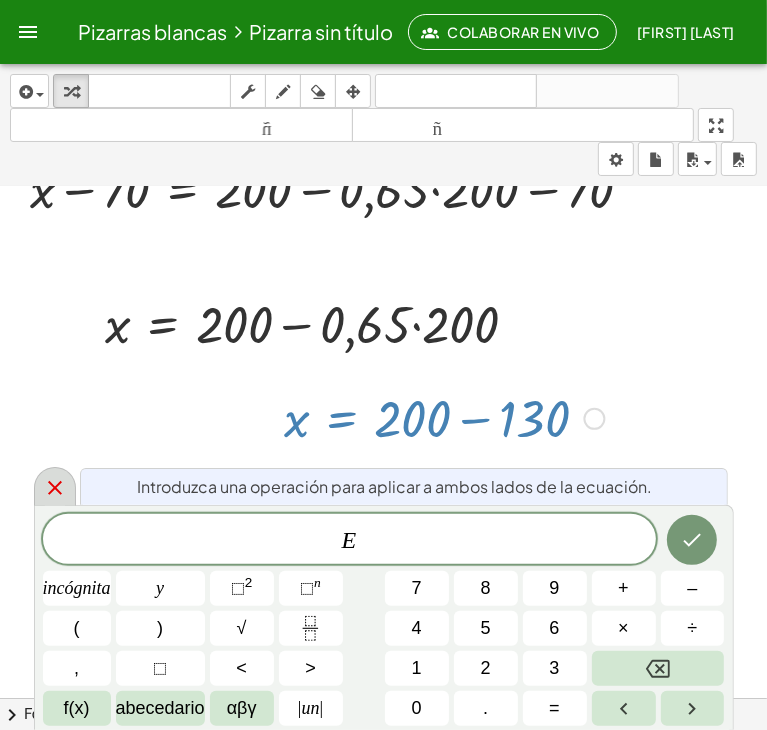 click 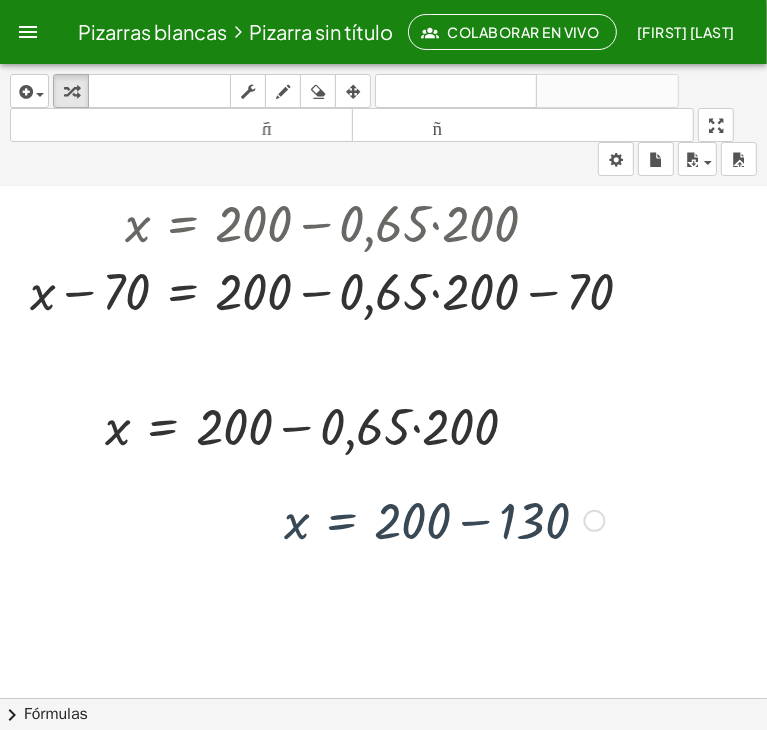 scroll, scrollTop: 228, scrollLeft: 0, axis: vertical 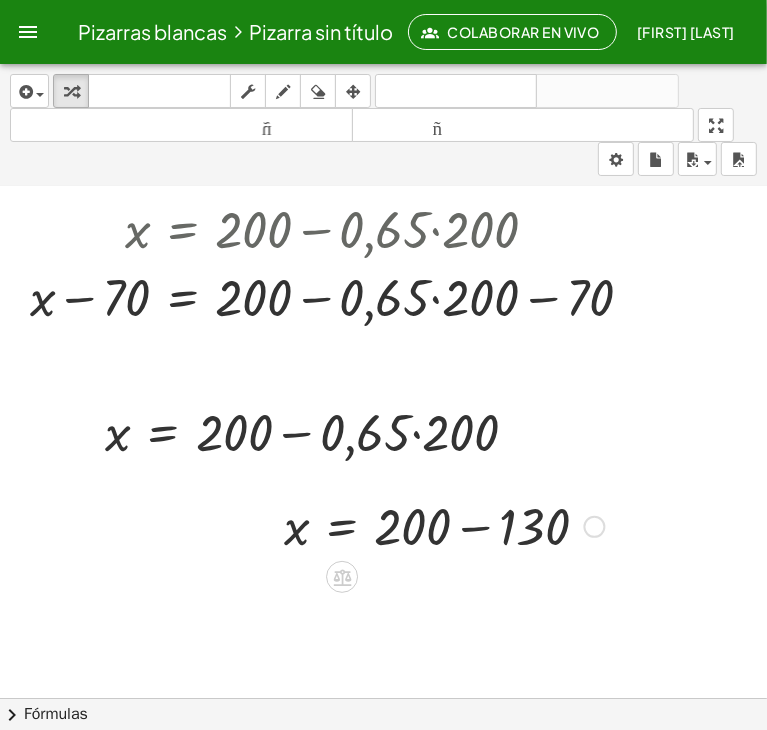drag, startPoint x: 337, startPoint y: 573, endPoint x: 264, endPoint y: 556, distance: 74.953316 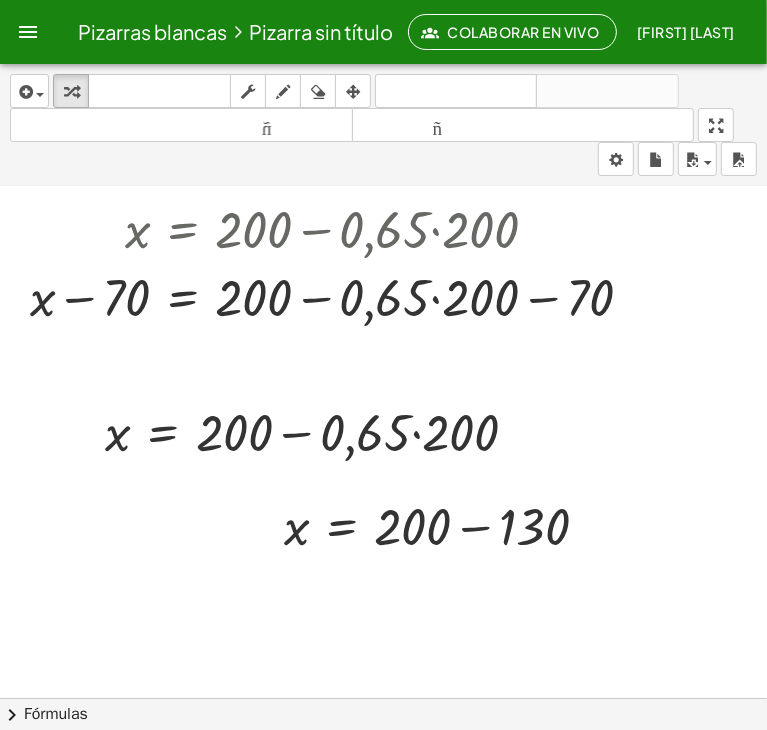 drag, startPoint x: 340, startPoint y: 576, endPoint x: 440, endPoint y: 589, distance: 100.84146 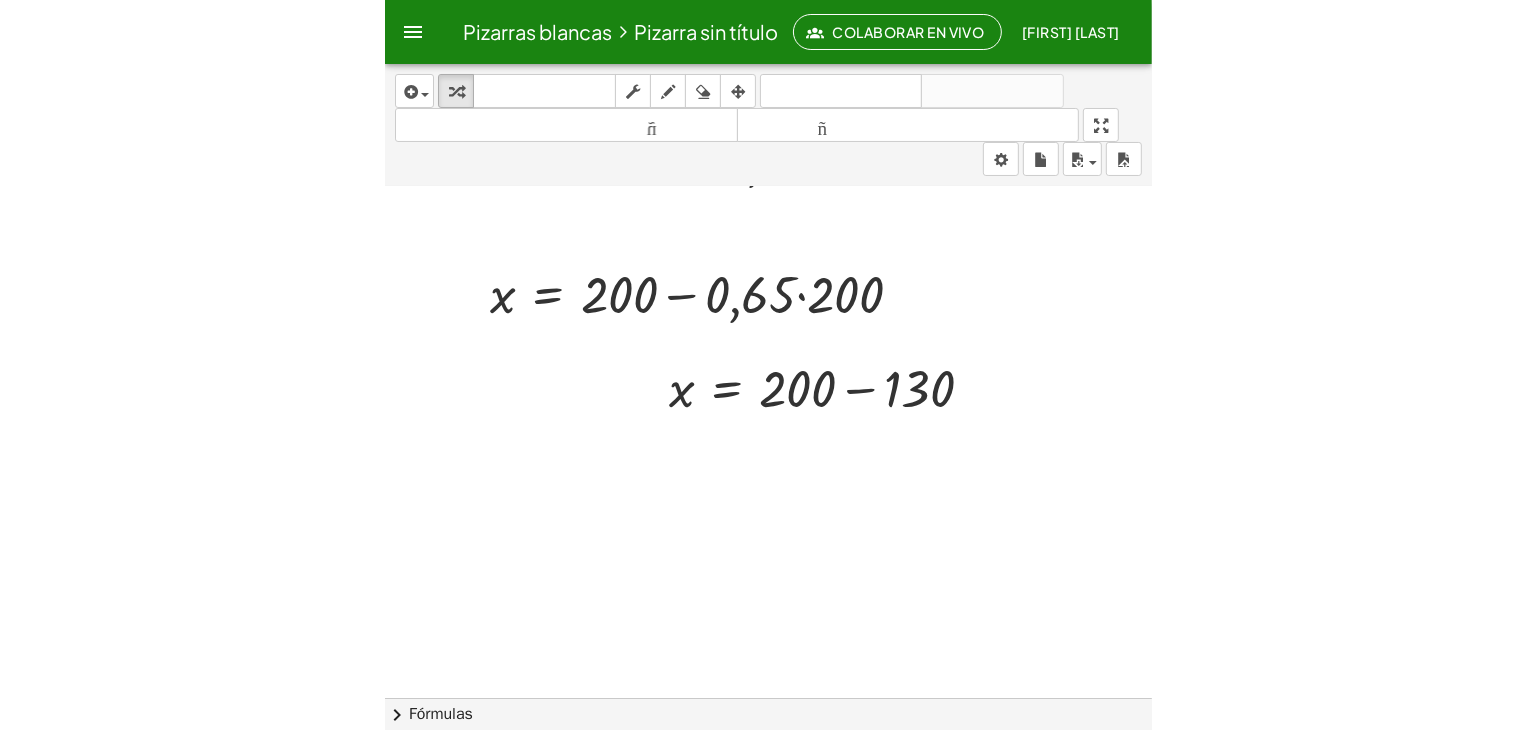 scroll, scrollTop: 357, scrollLeft: 0, axis: vertical 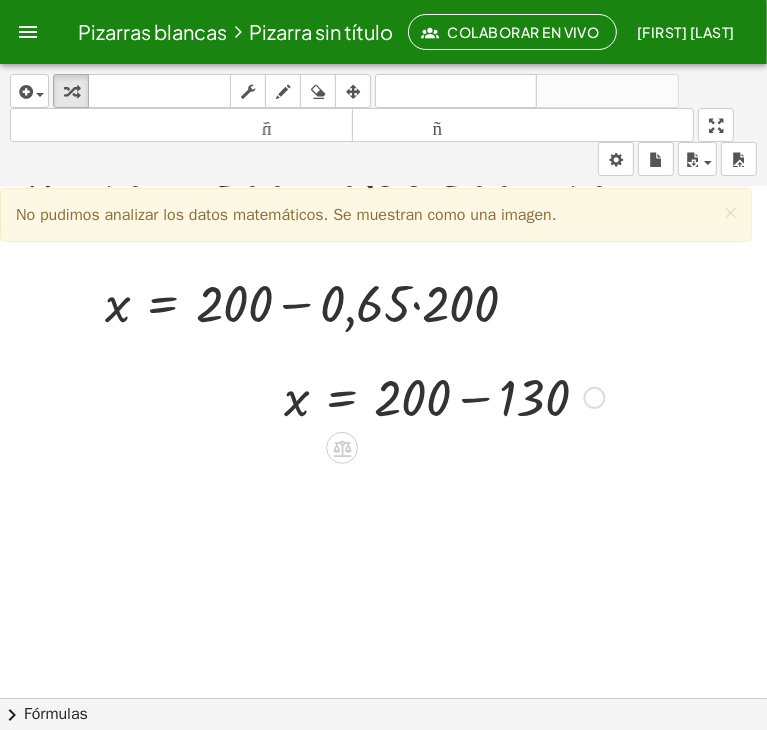 click at bounding box center (444, 396) 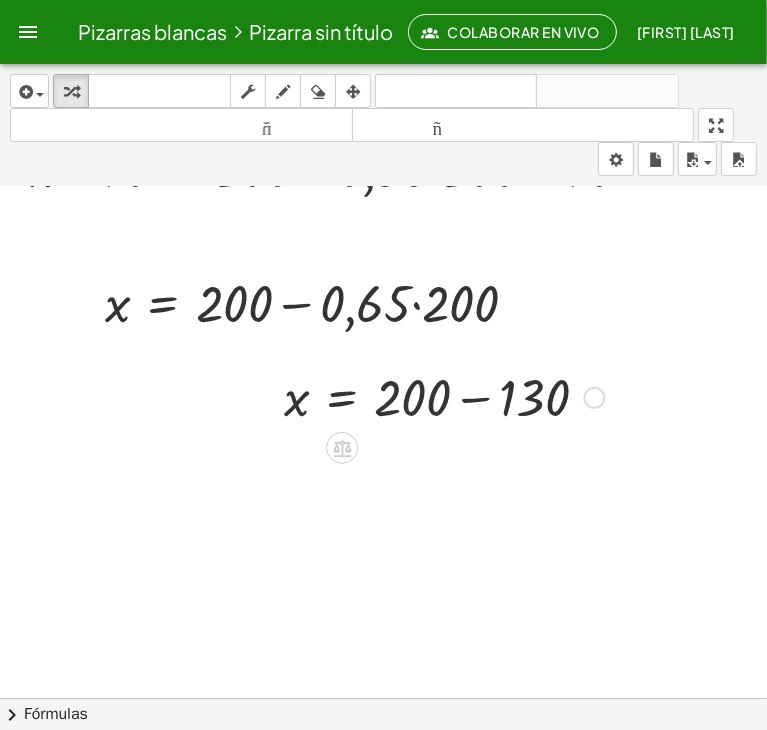 click at bounding box center (444, 396) 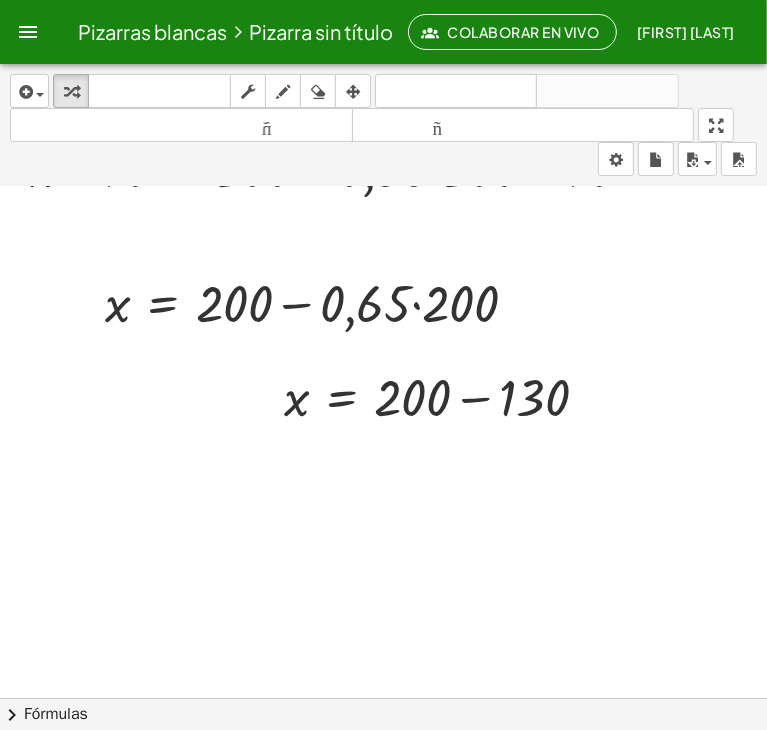 click at bounding box center [383, 453] 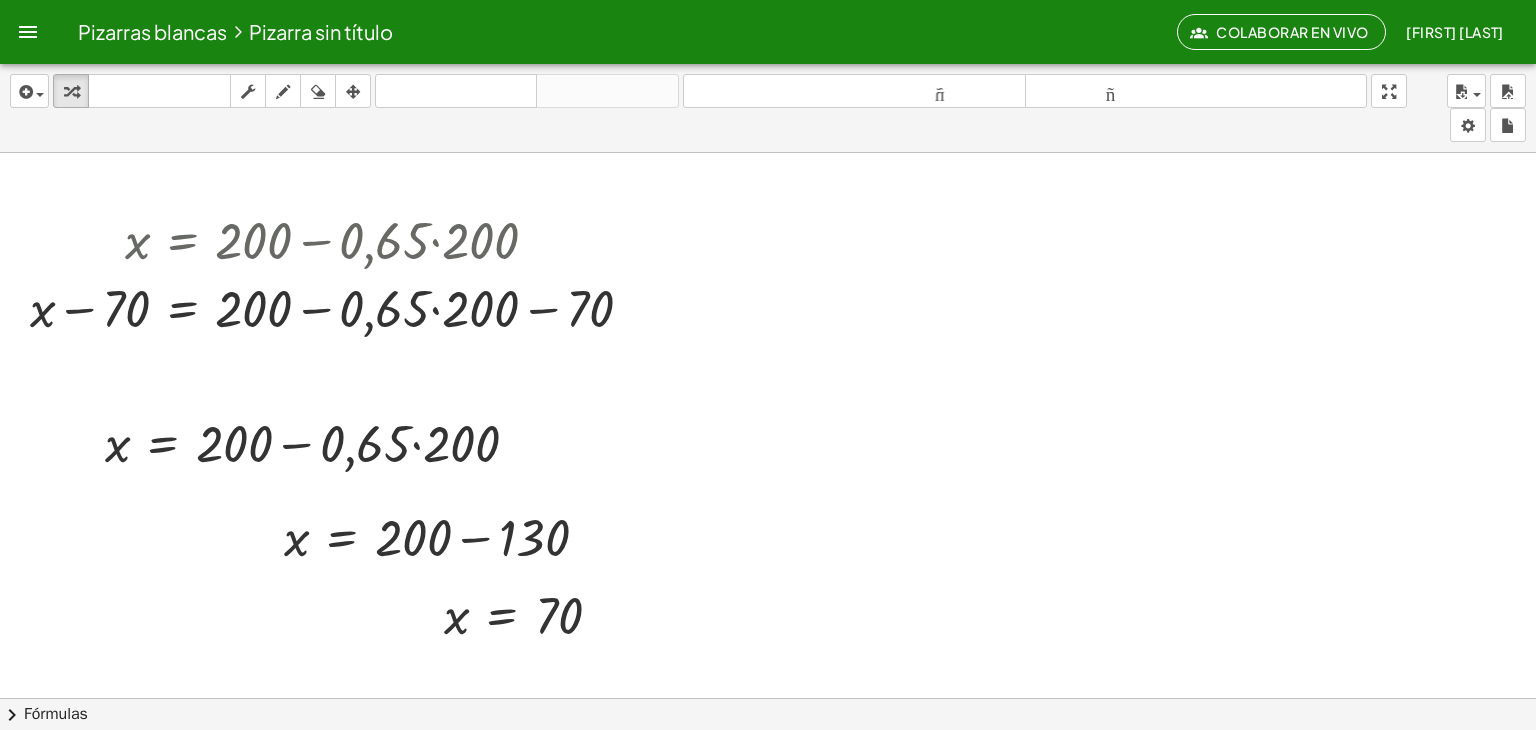scroll, scrollTop: 196, scrollLeft: 0, axis: vertical 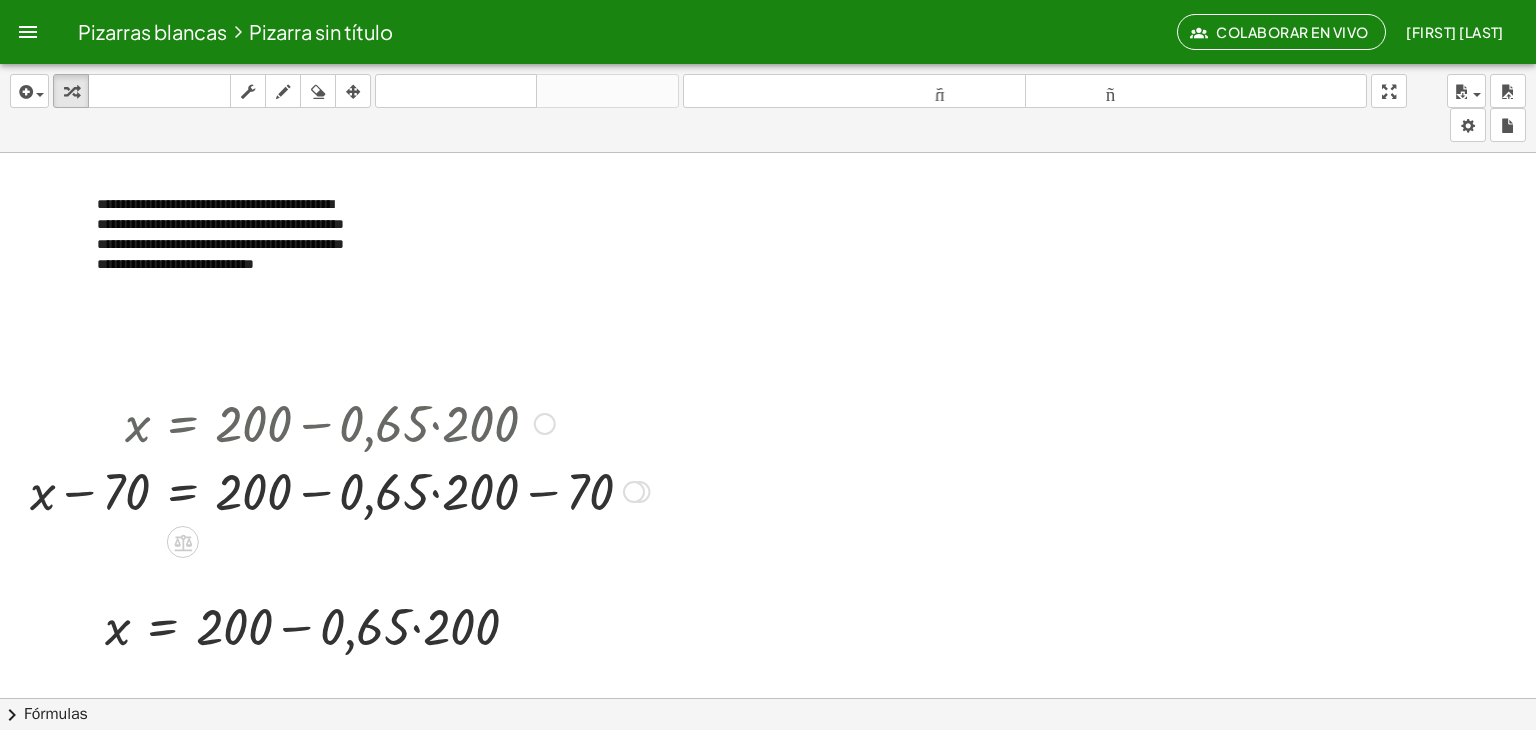 click at bounding box center [339, 490] 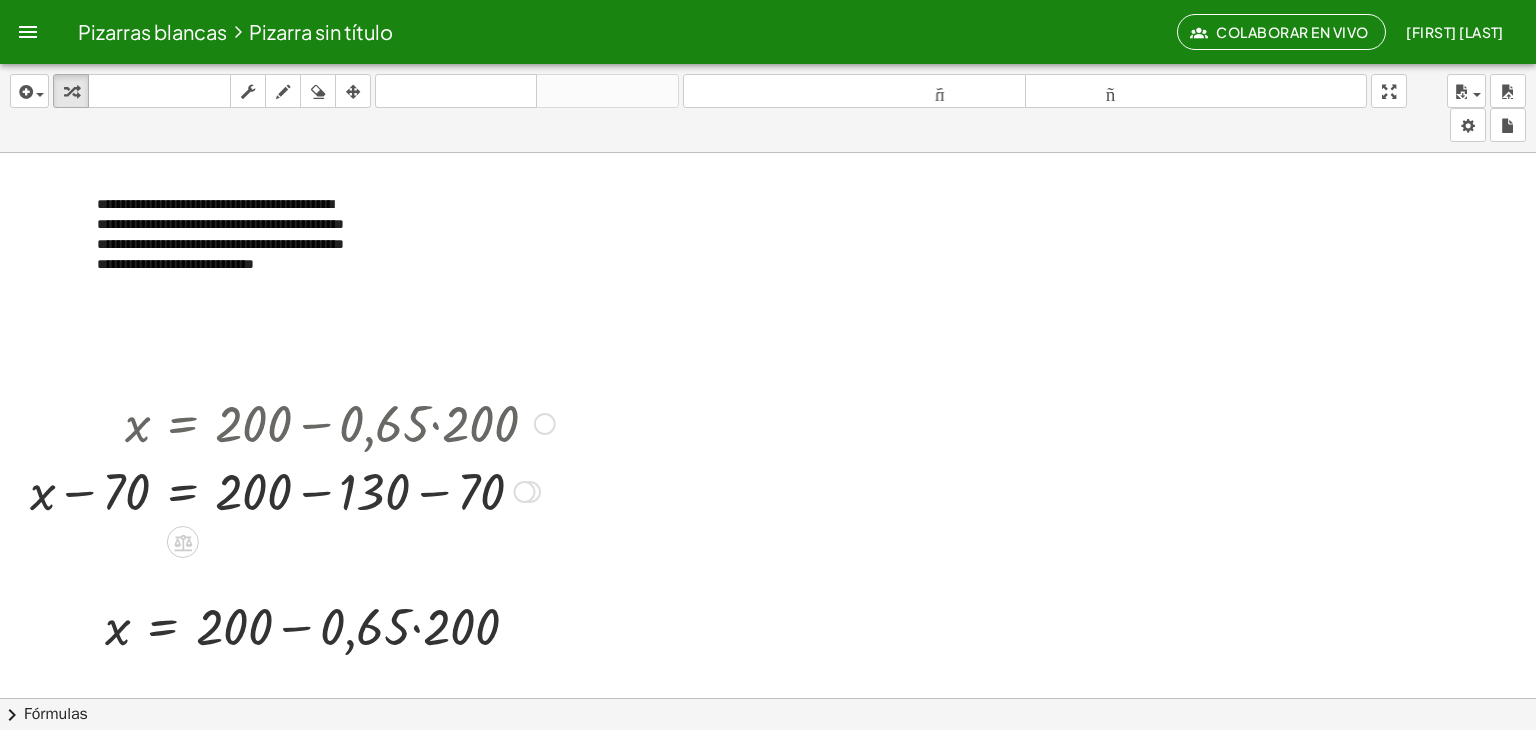 click at bounding box center [292, 490] 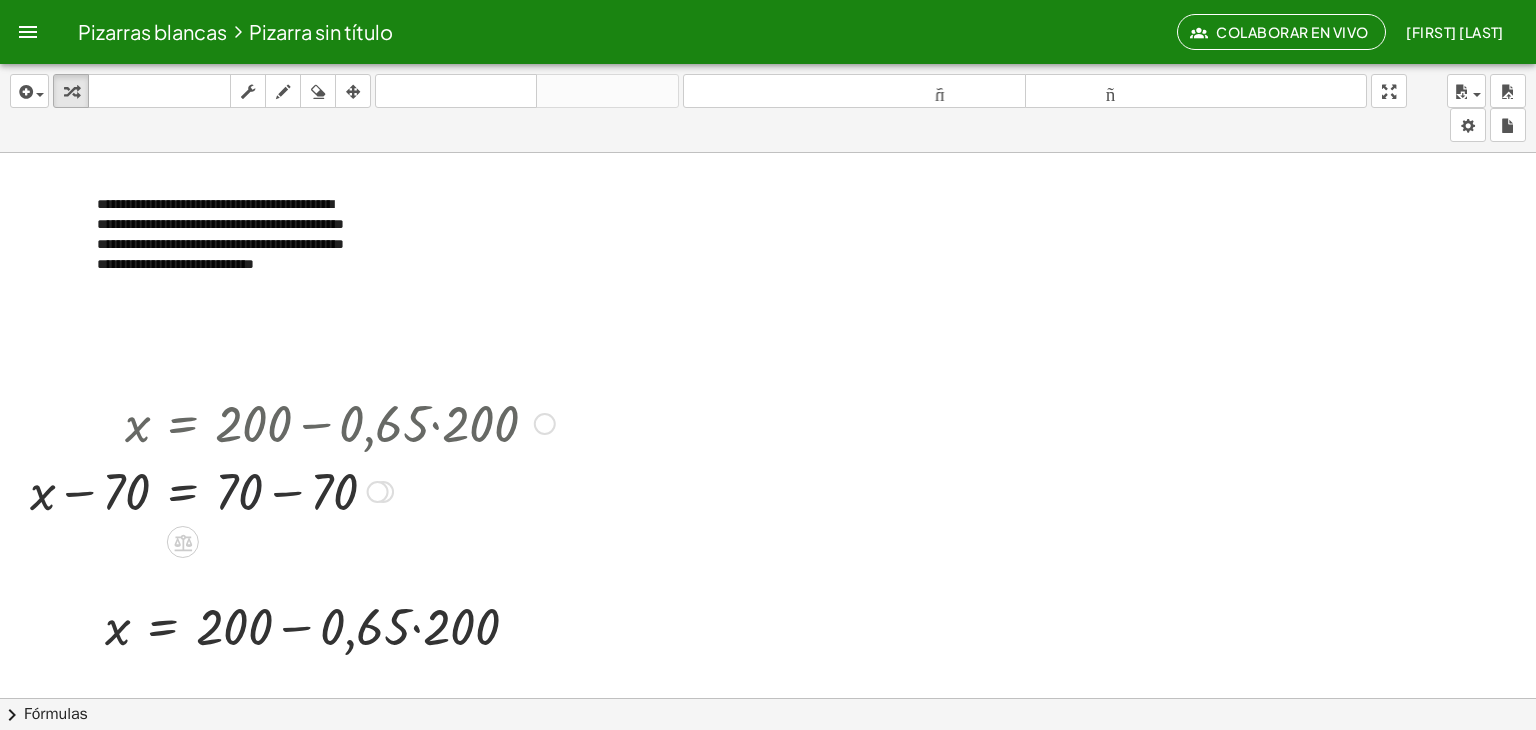 click at bounding box center (292, 490) 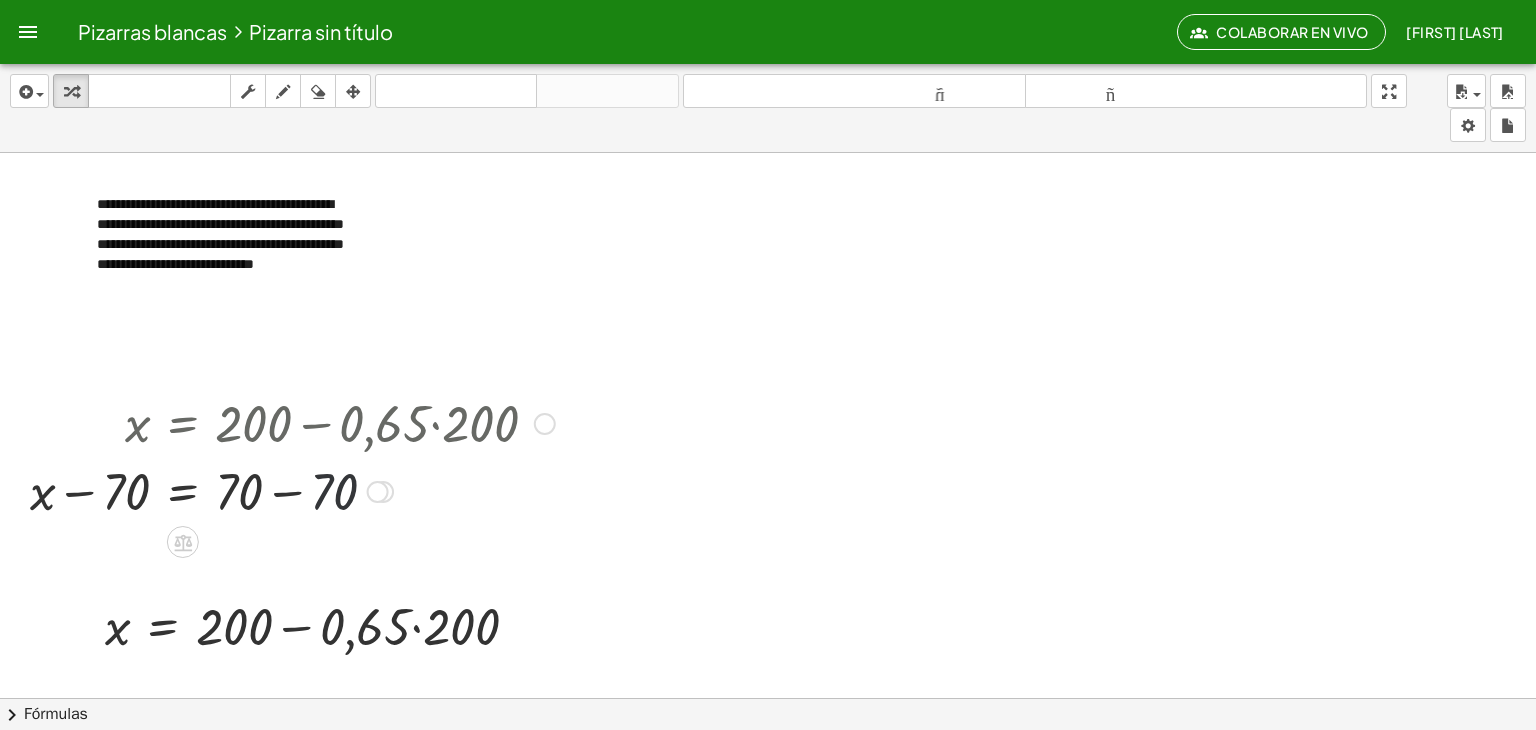 click at bounding box center [292, 490] 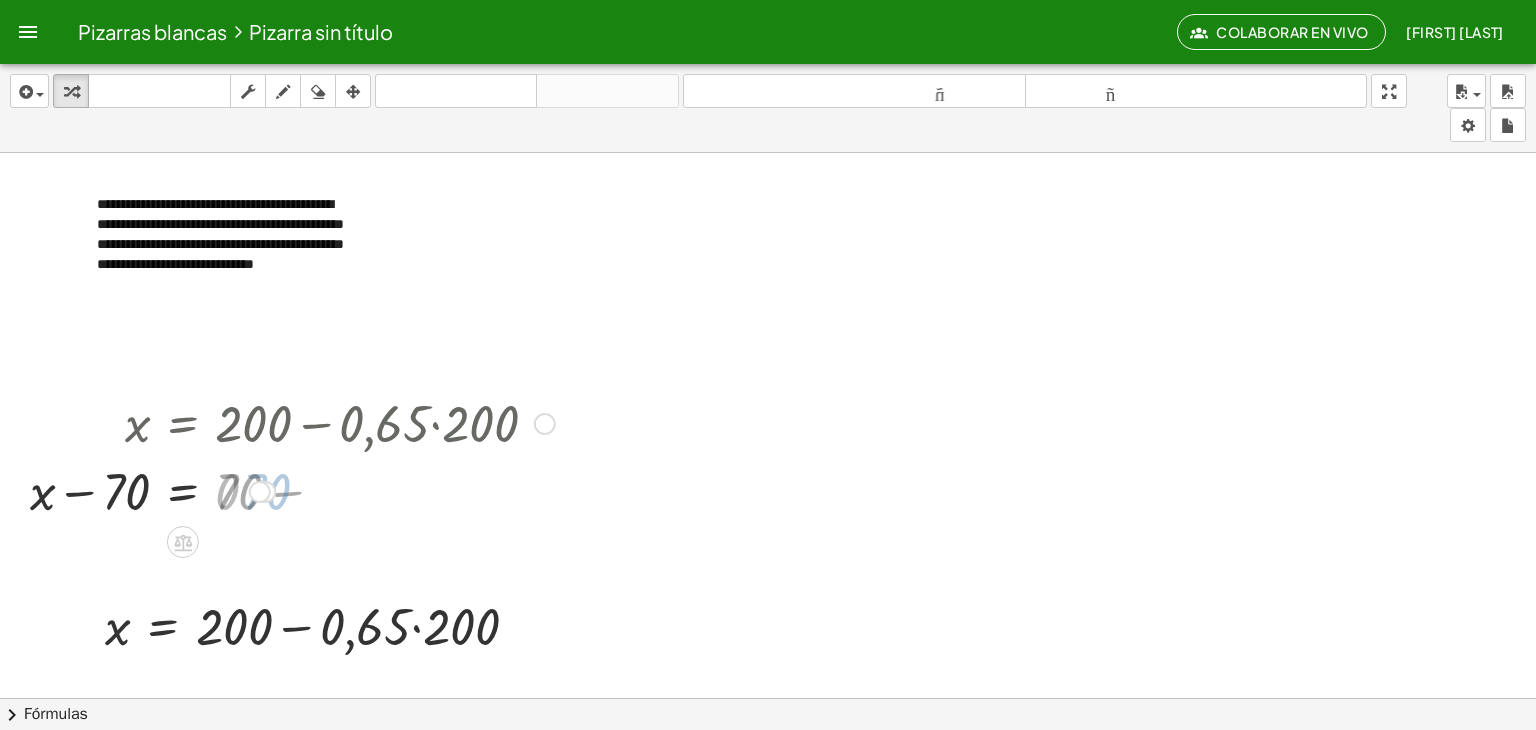 click at bounding box center (292, 490) 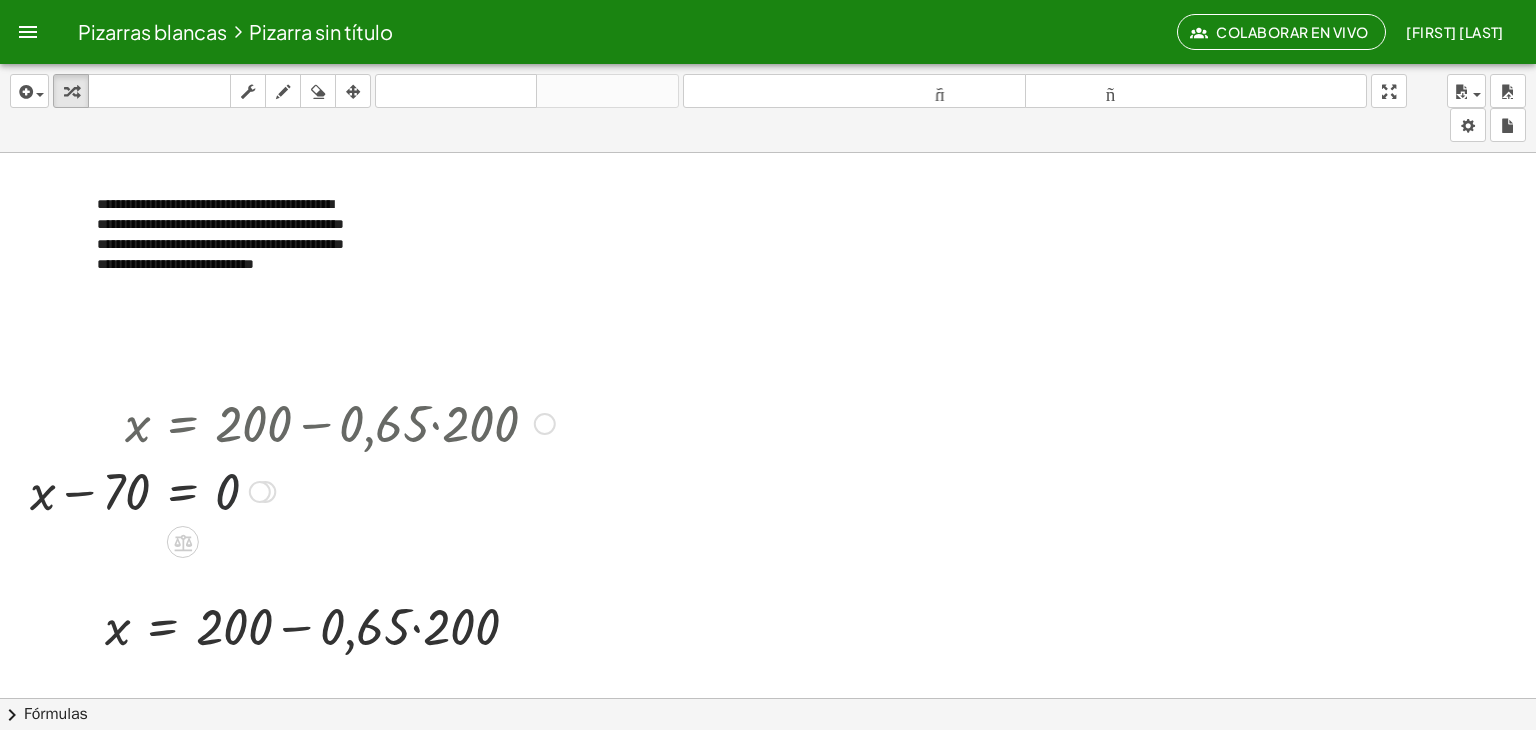 click at bounding box center (292, 490) 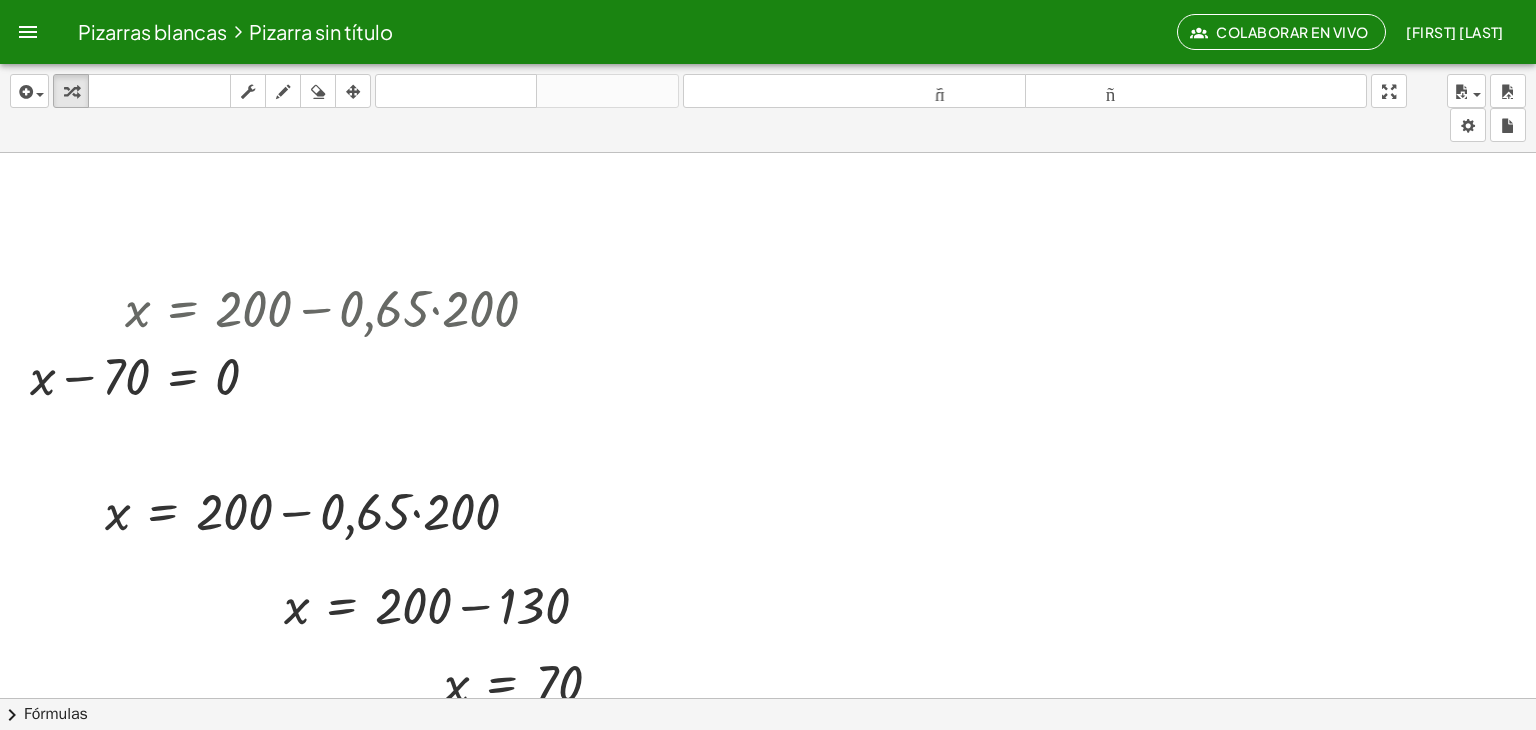 scroll, scrollTop: 95, scrollLeft: 0, axis: vertical 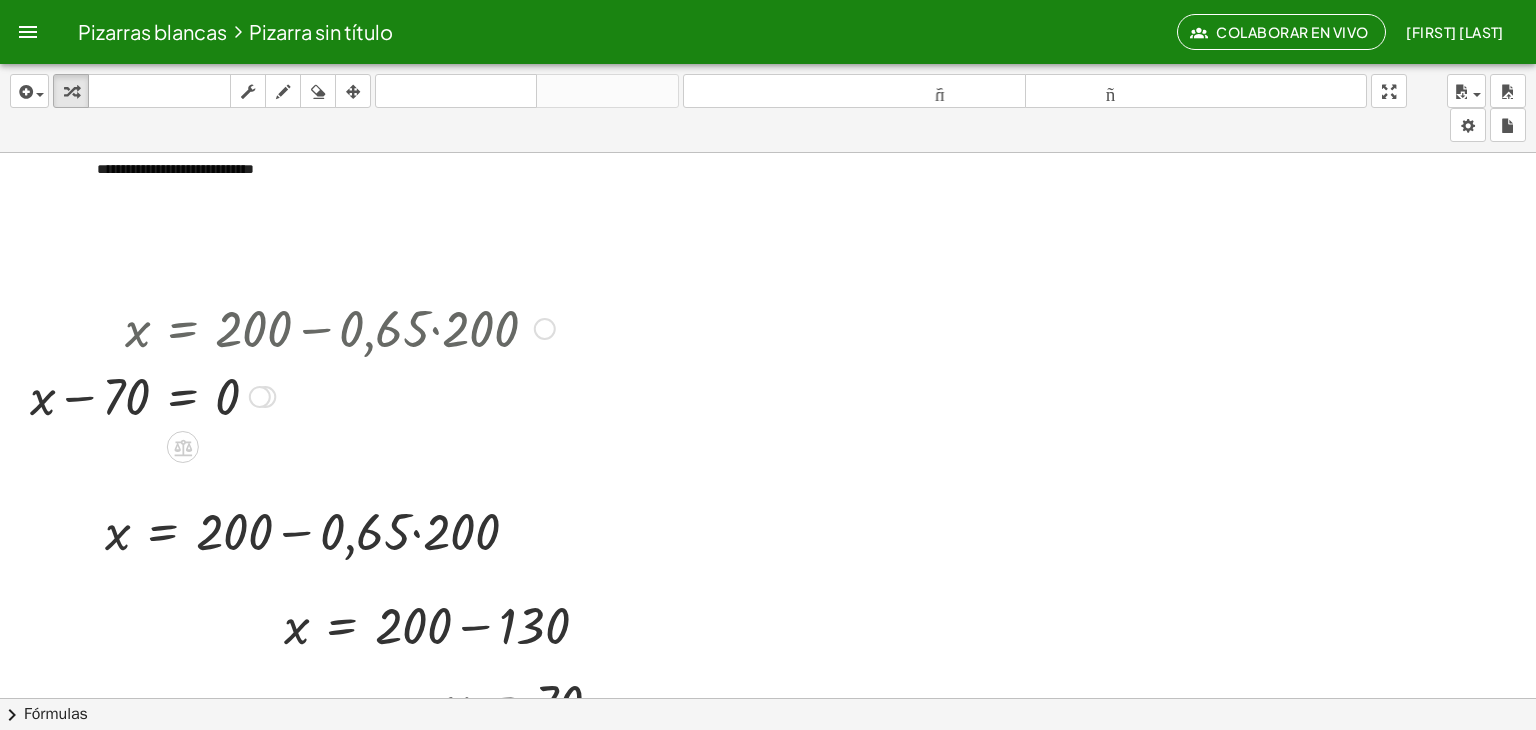click at bounding box center [292, 327] 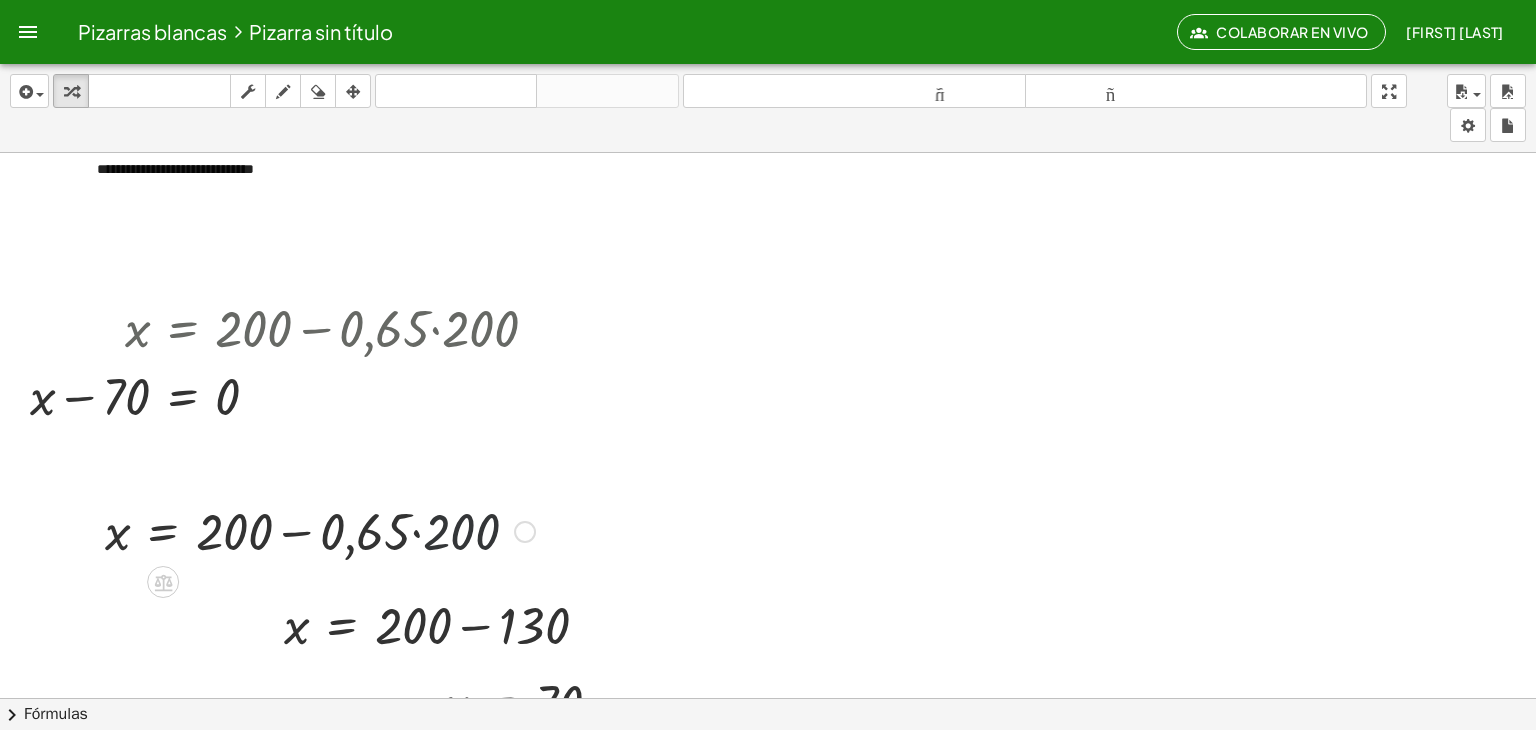 click at bounding box center (320, 530) 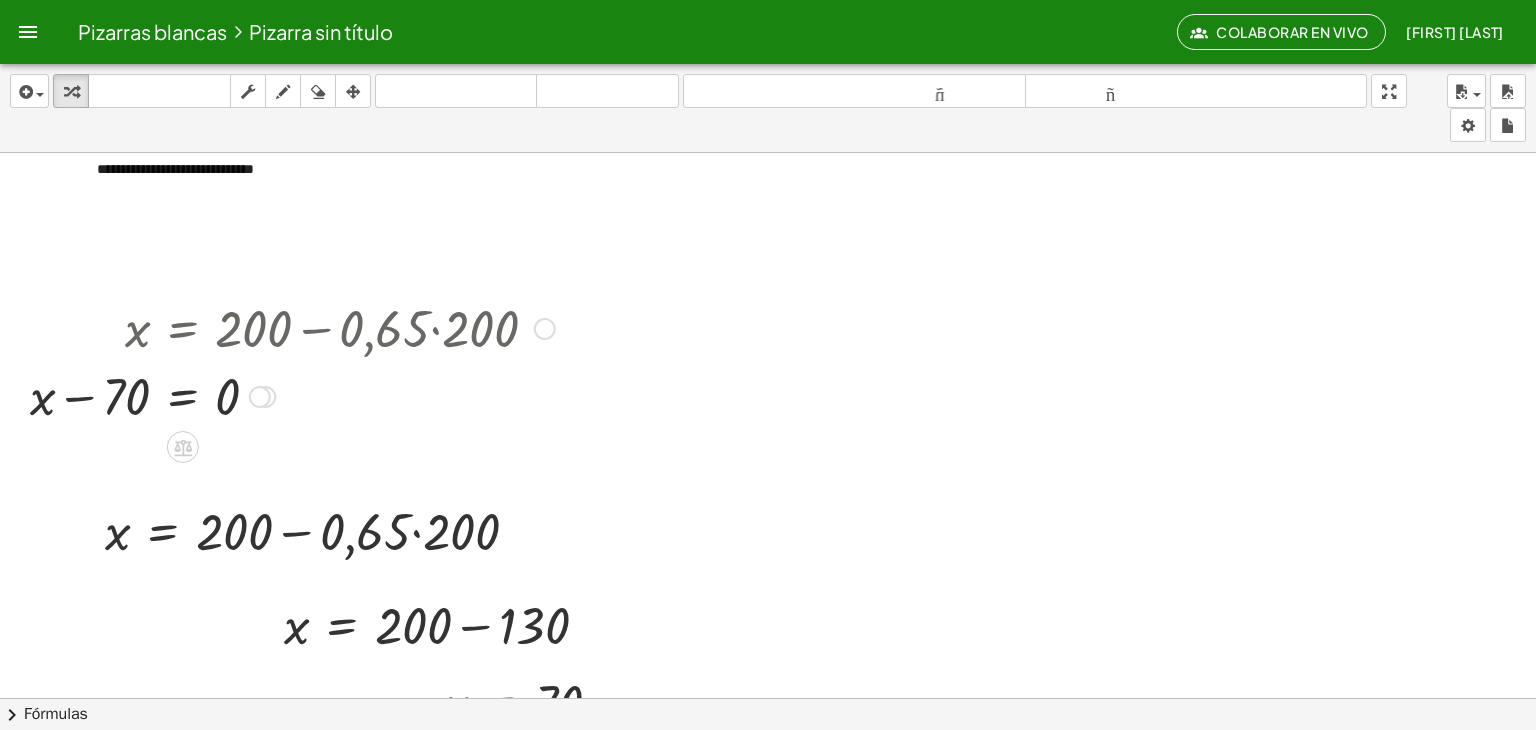 click at bounding box center (292, 327) 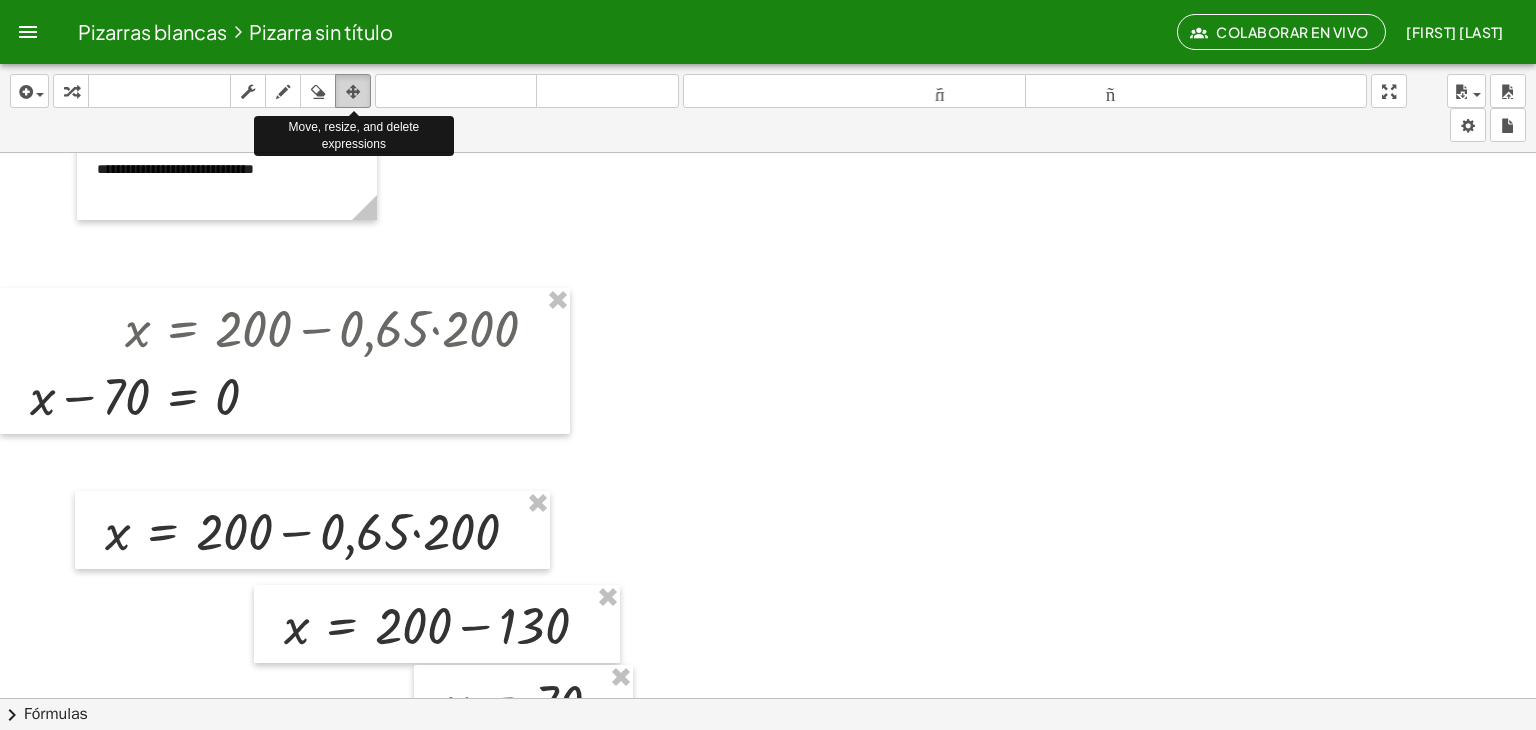 click at bounding box center (353, 92) 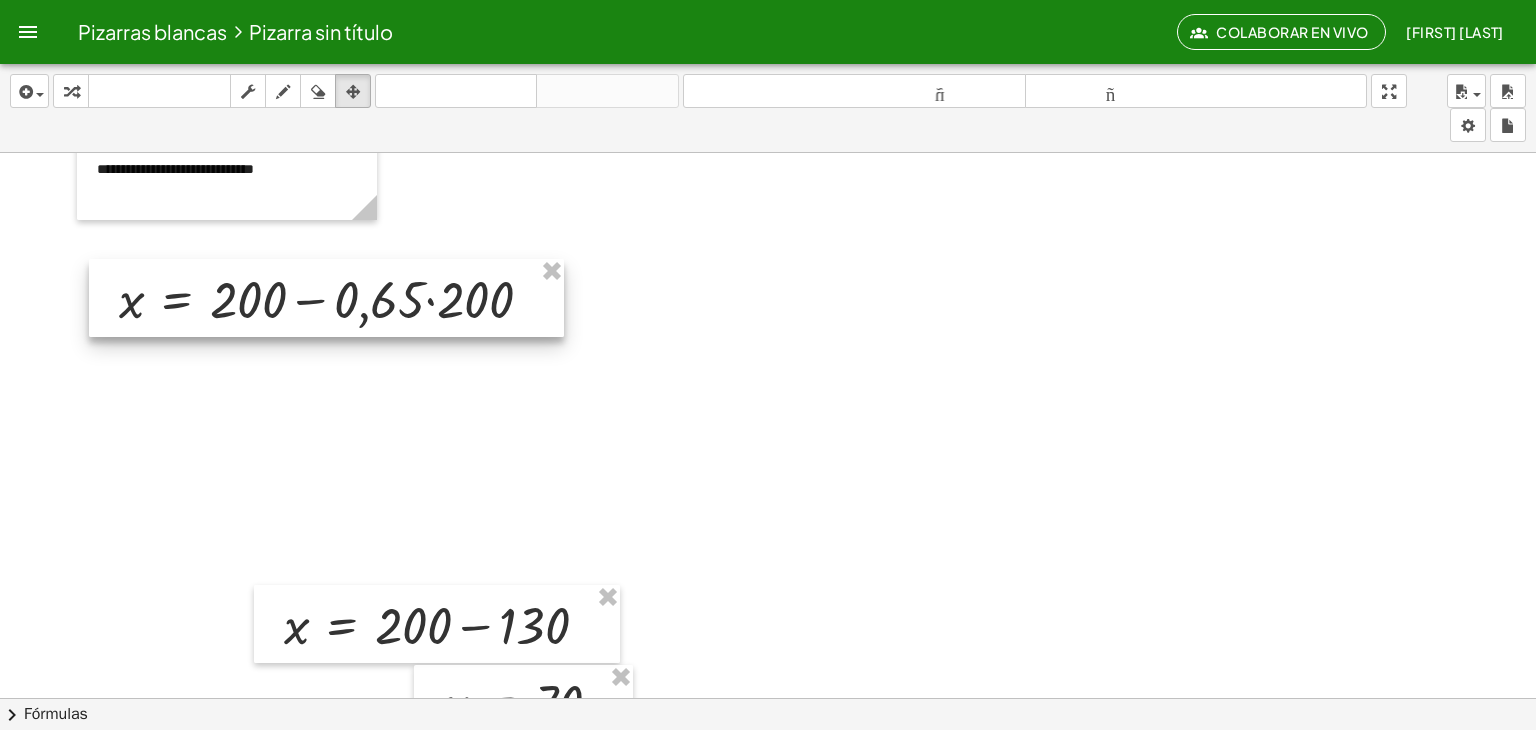 drag, startPoint x: 387, startPoint y: 514, endPoint x: 401, endPoint y: 282, distance: 232.42203 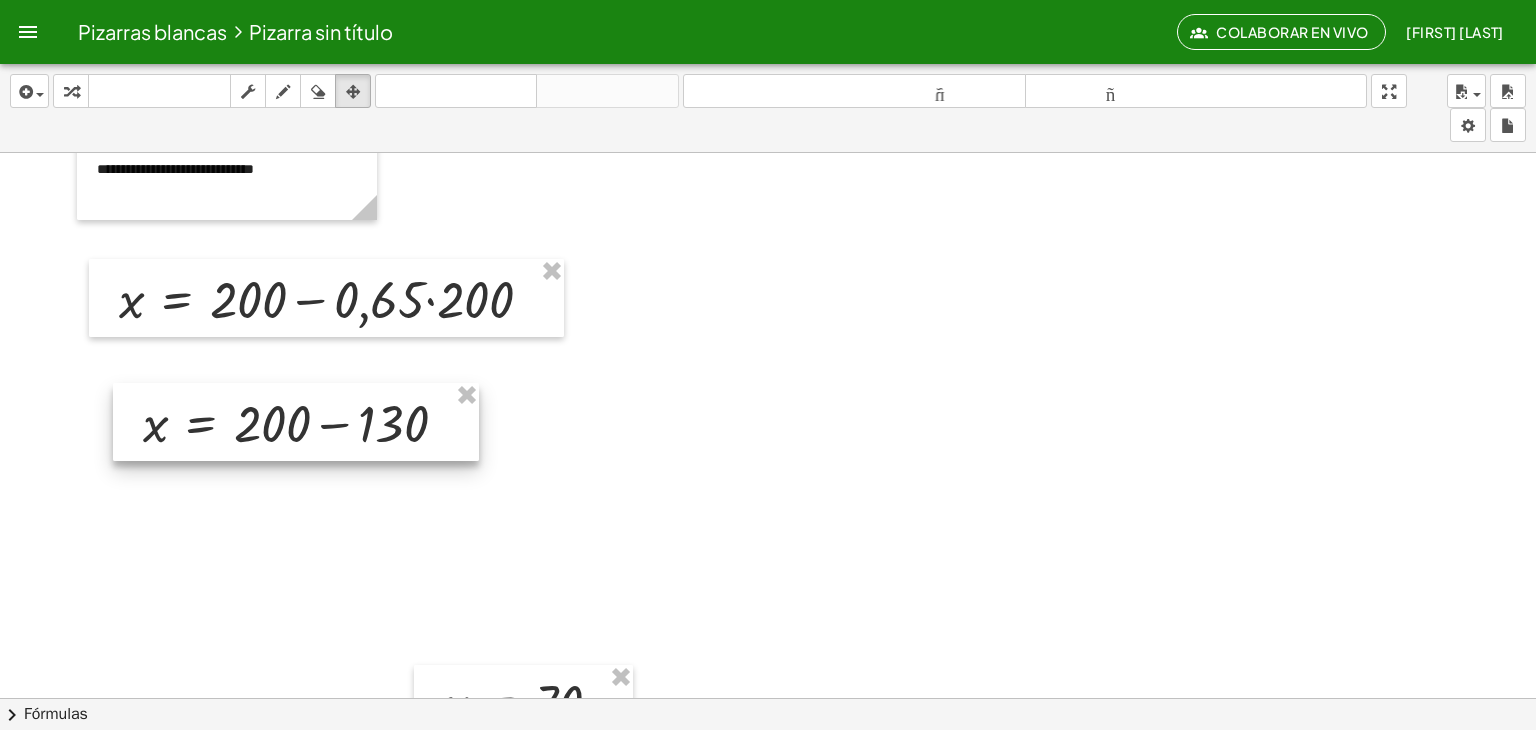 drag, startPoint x: 333, startPoint y: 631, endPoint x: 194, endPoint y: 430, distance: 244.38084 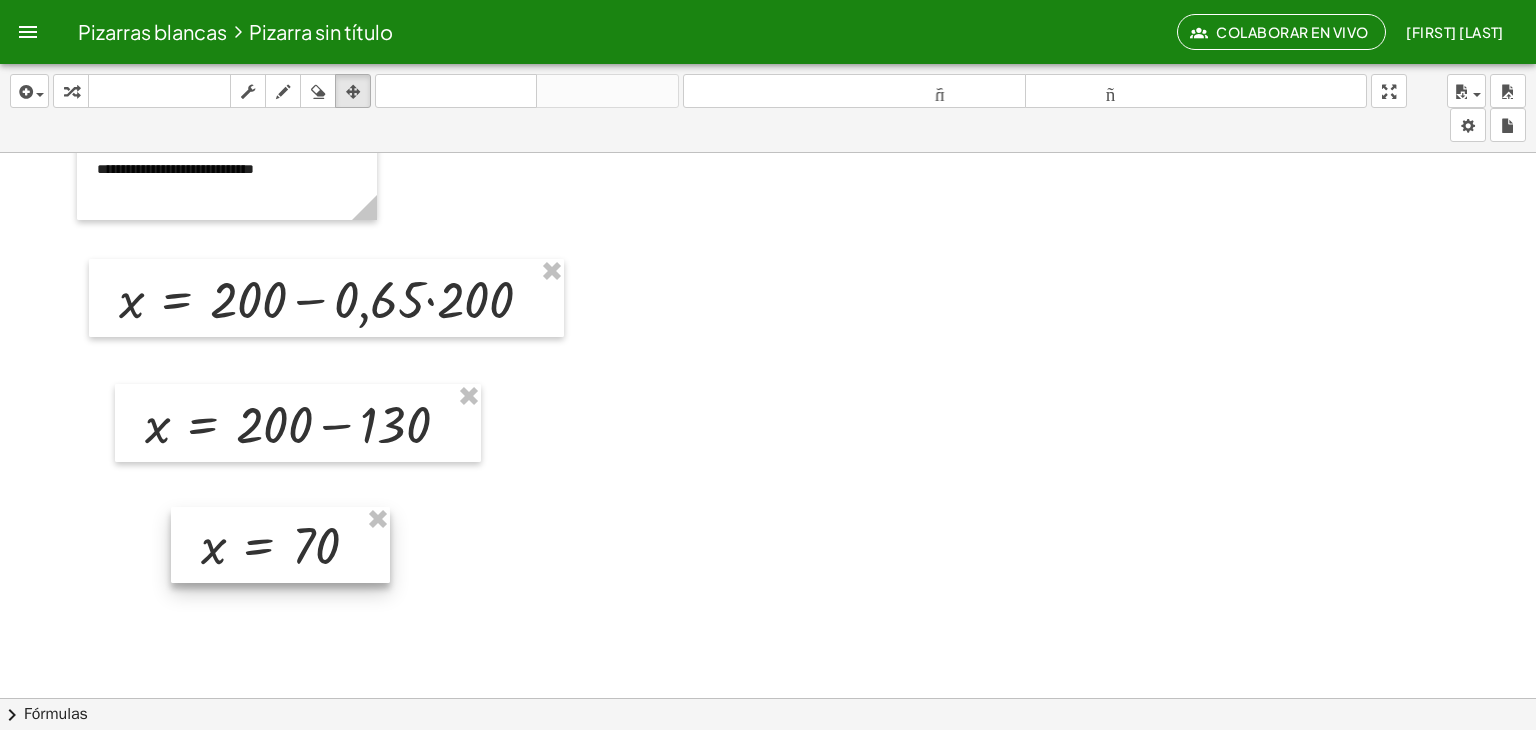 drag, startPoint x: 461, startPoint y: 686, endPoint x: 218, endPoint y: 528, distance: 289.84998 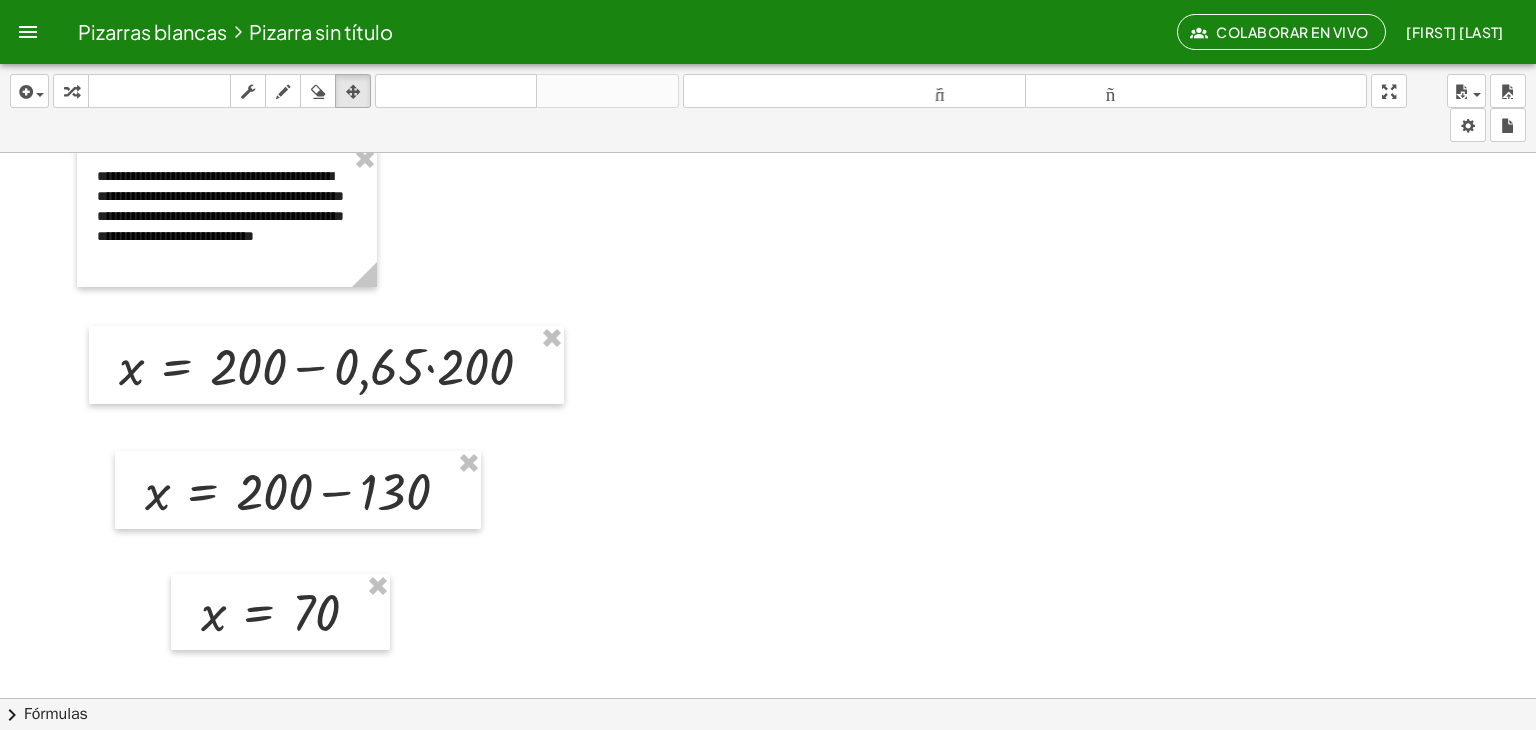 scroll, scrollTop: 24, scrollLeft: 0, axis: vertical 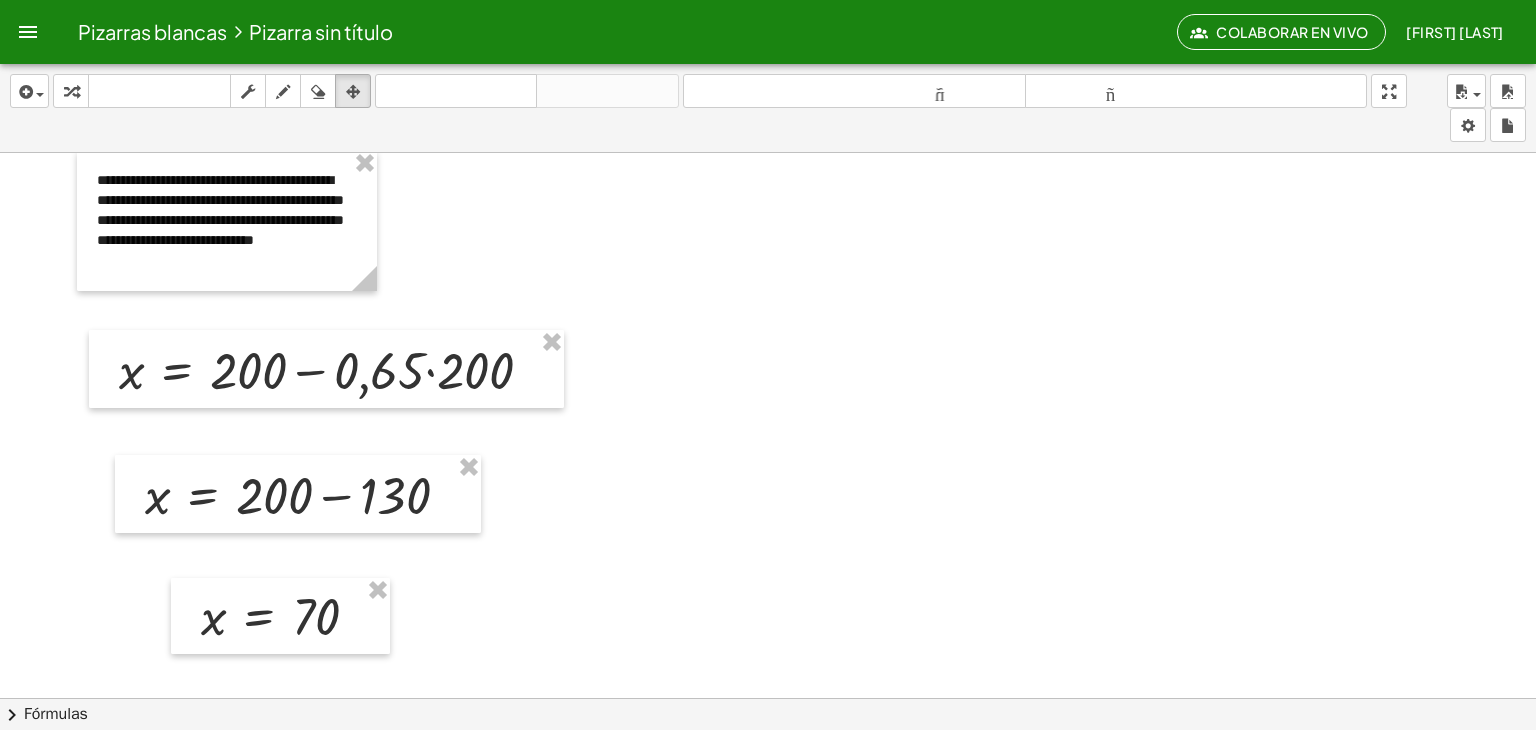 click at bounding box center (768, 752) 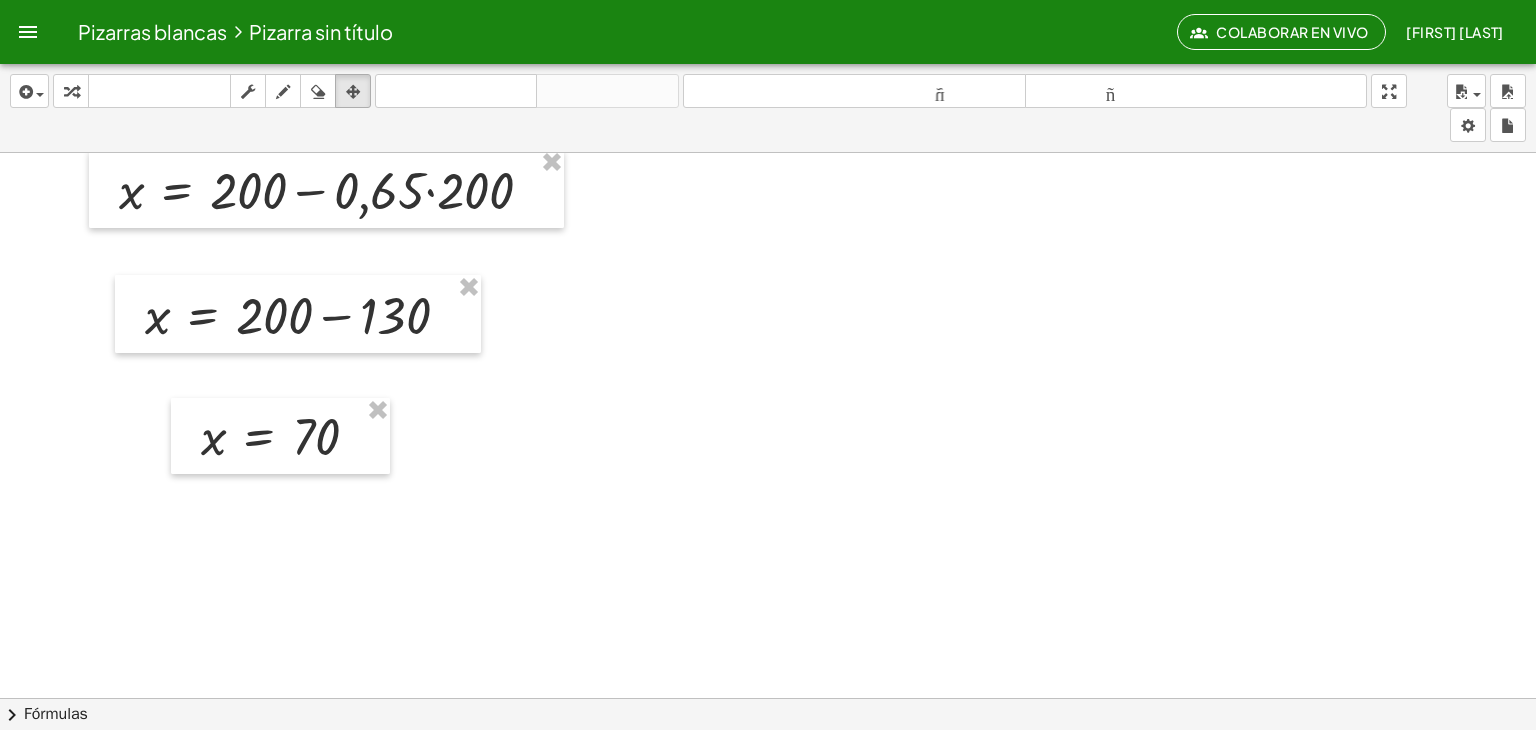 scroll, scrollTop: 0, scrollLeft: 0, axis: both 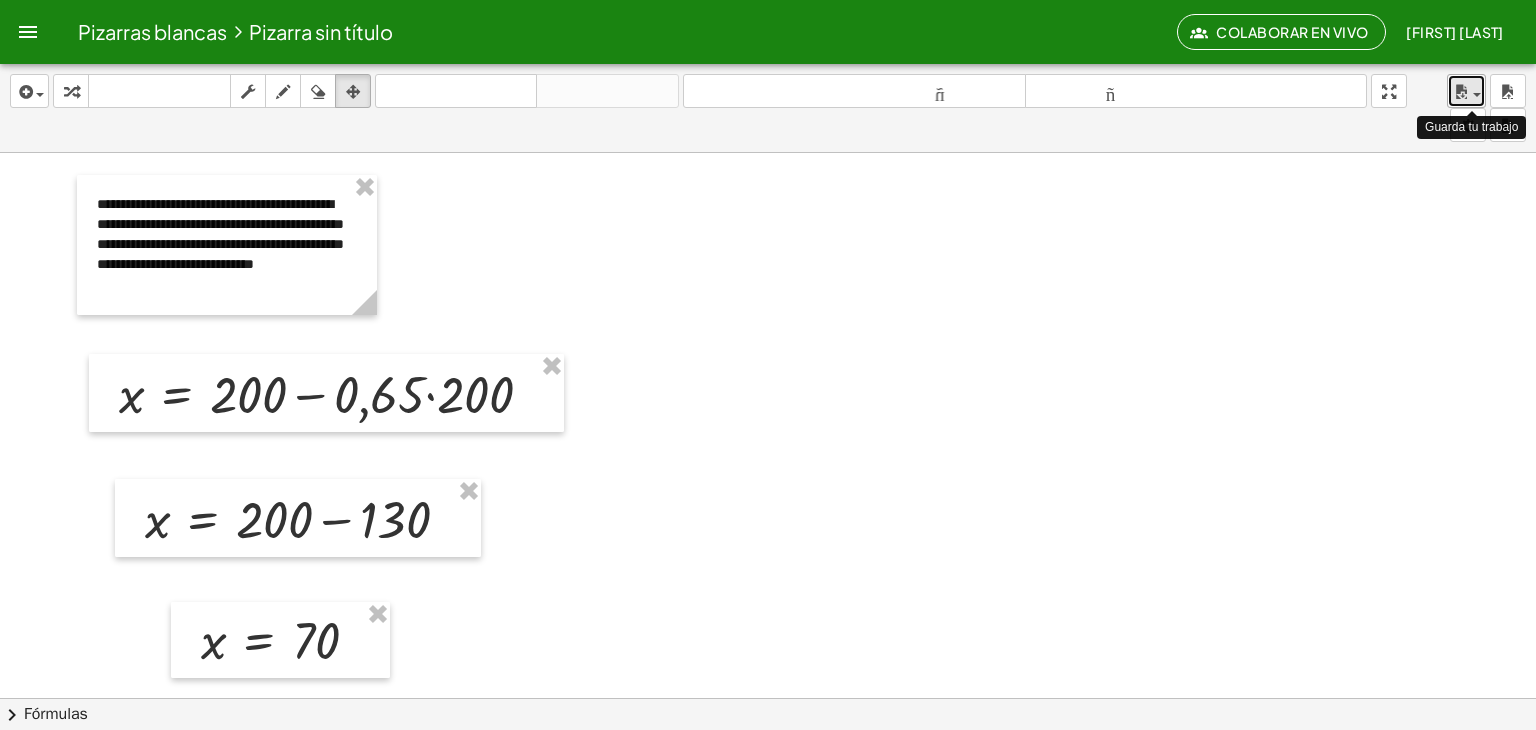 click at bounding box center (1471, 94) 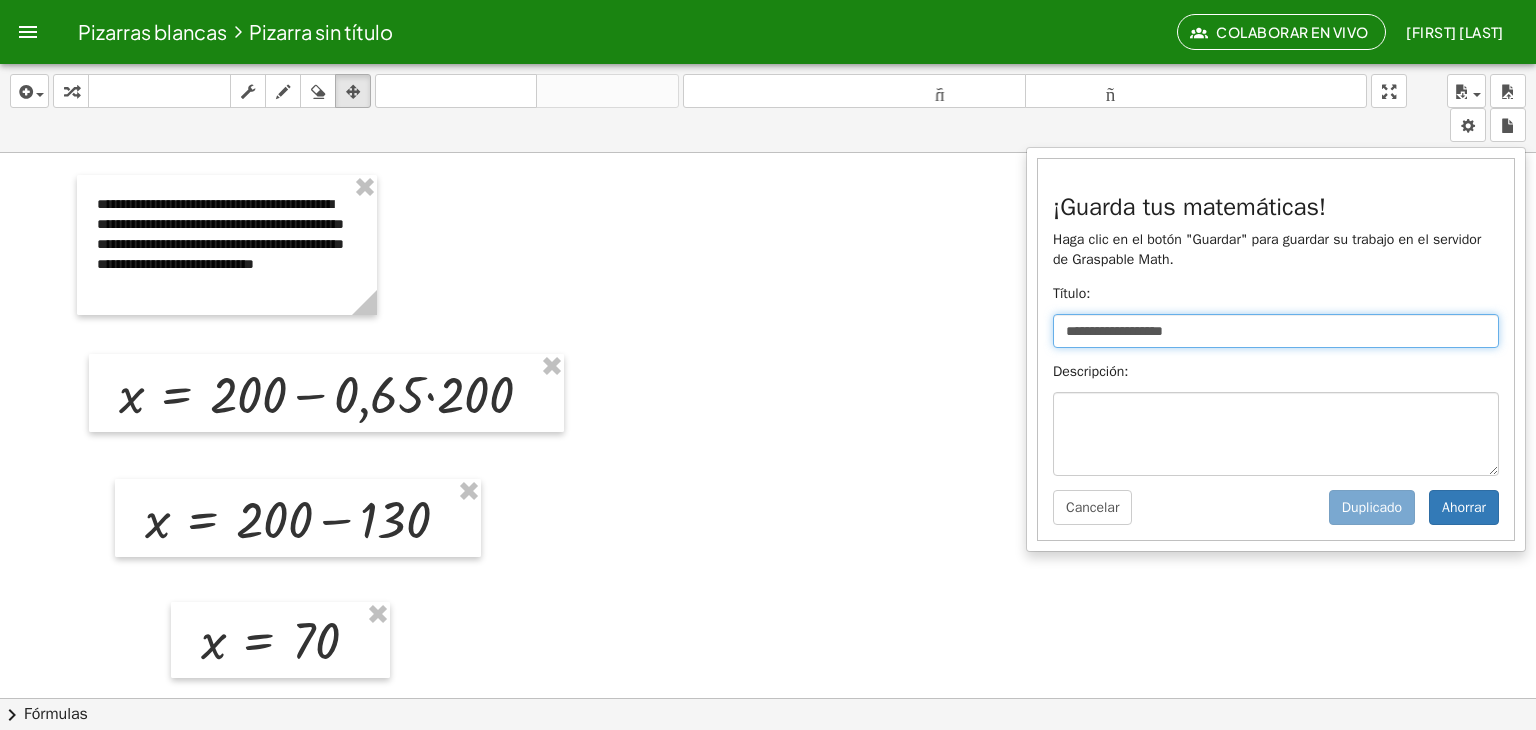 click on "**********" at bounding box center [1276, 331] 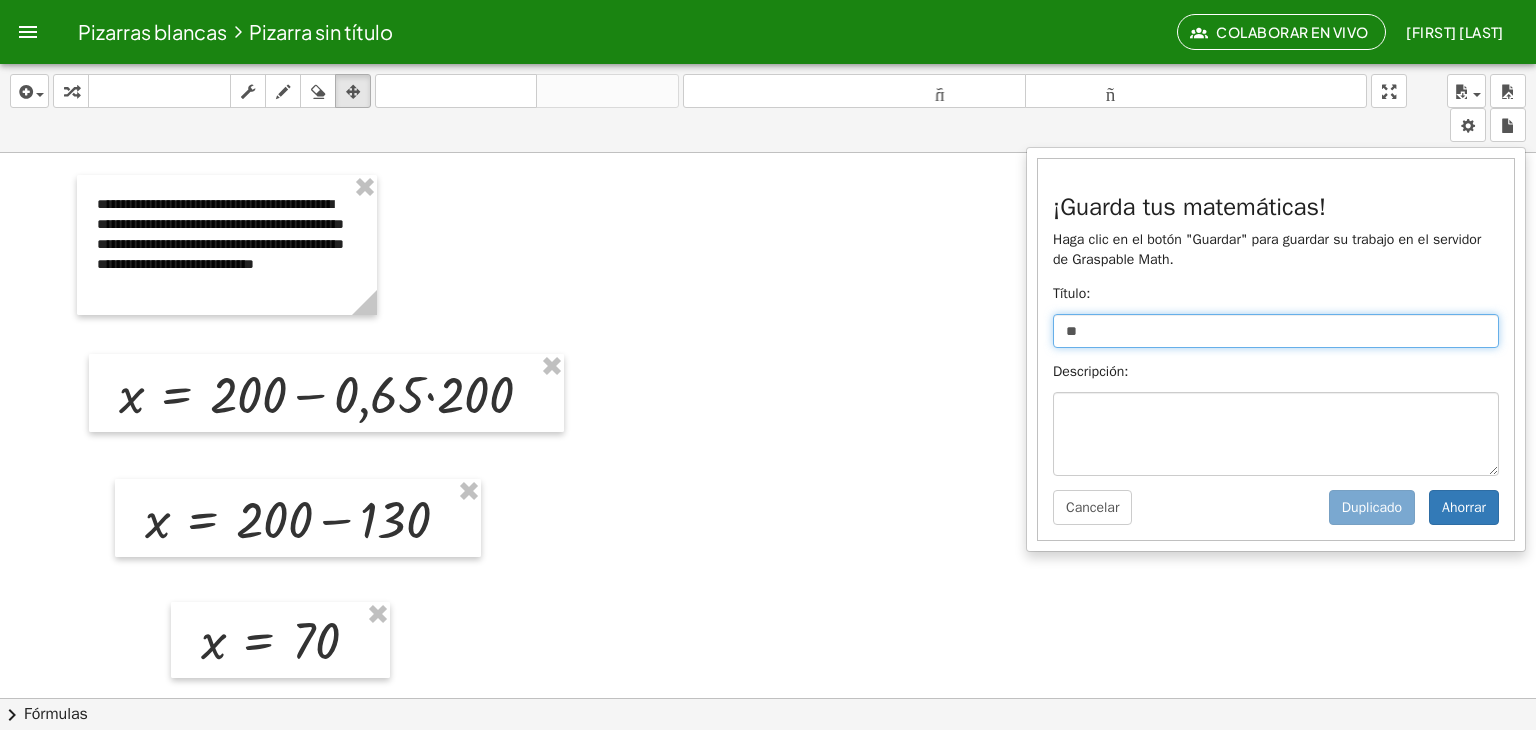 type on "*" 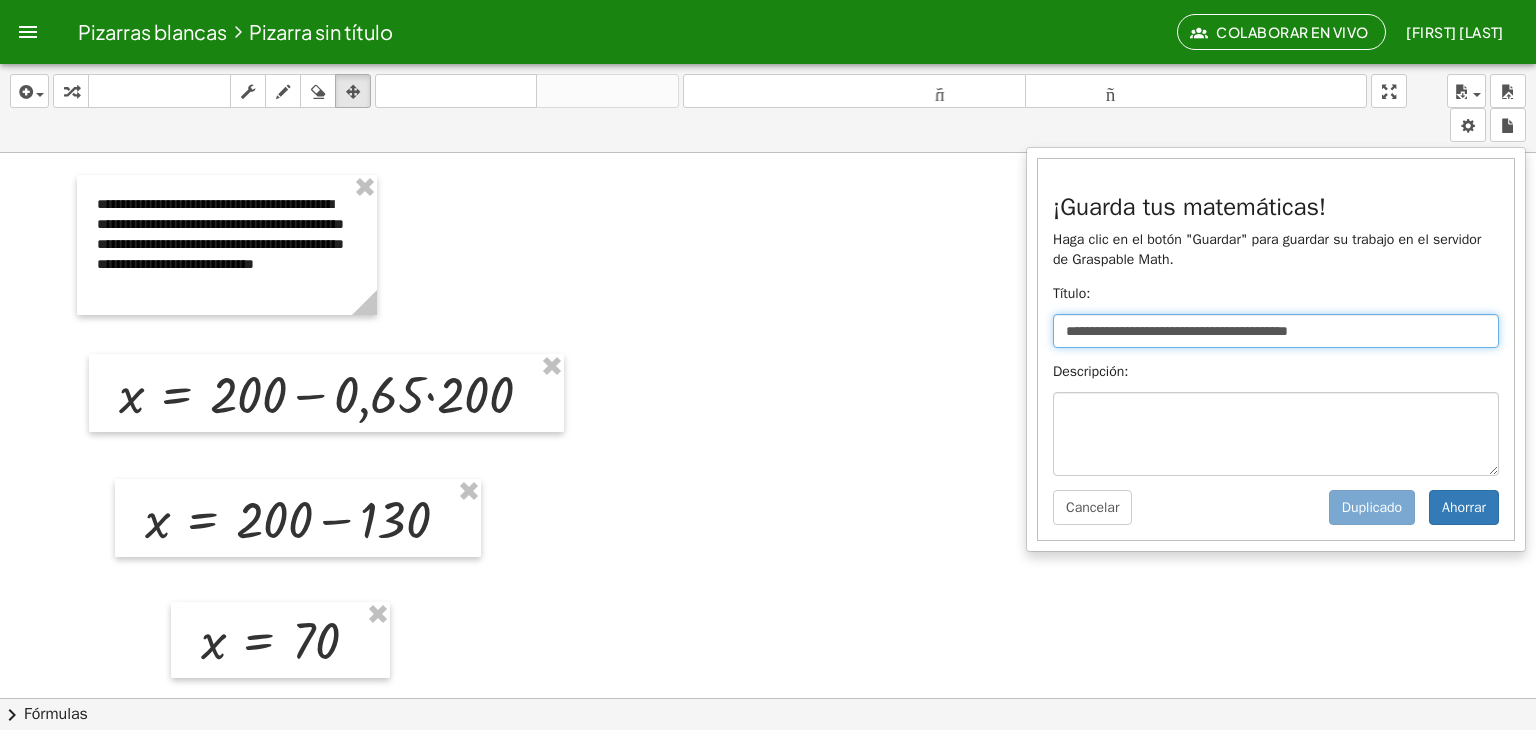 type on "**********" 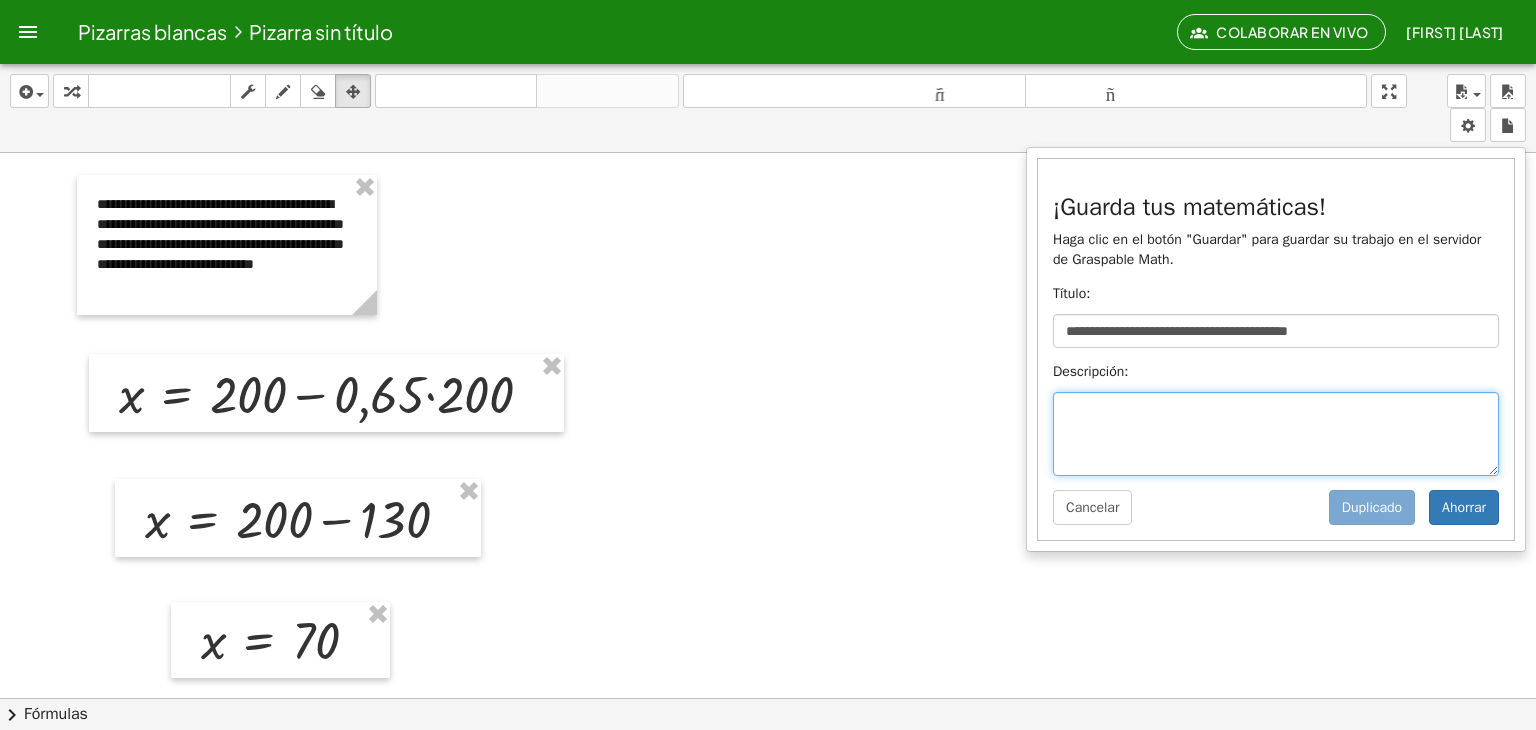 click at bounding box center [1276, 434] 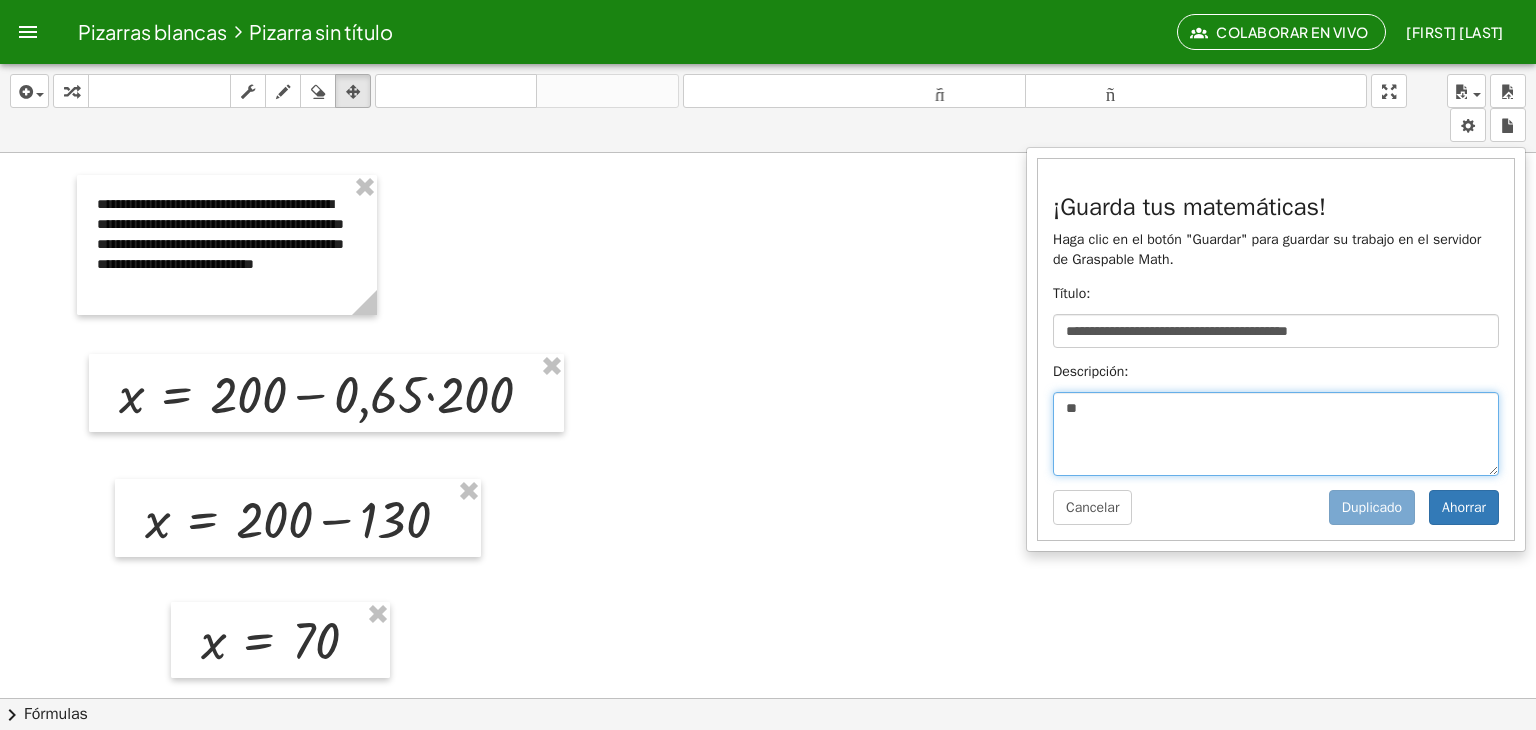 type on "*" 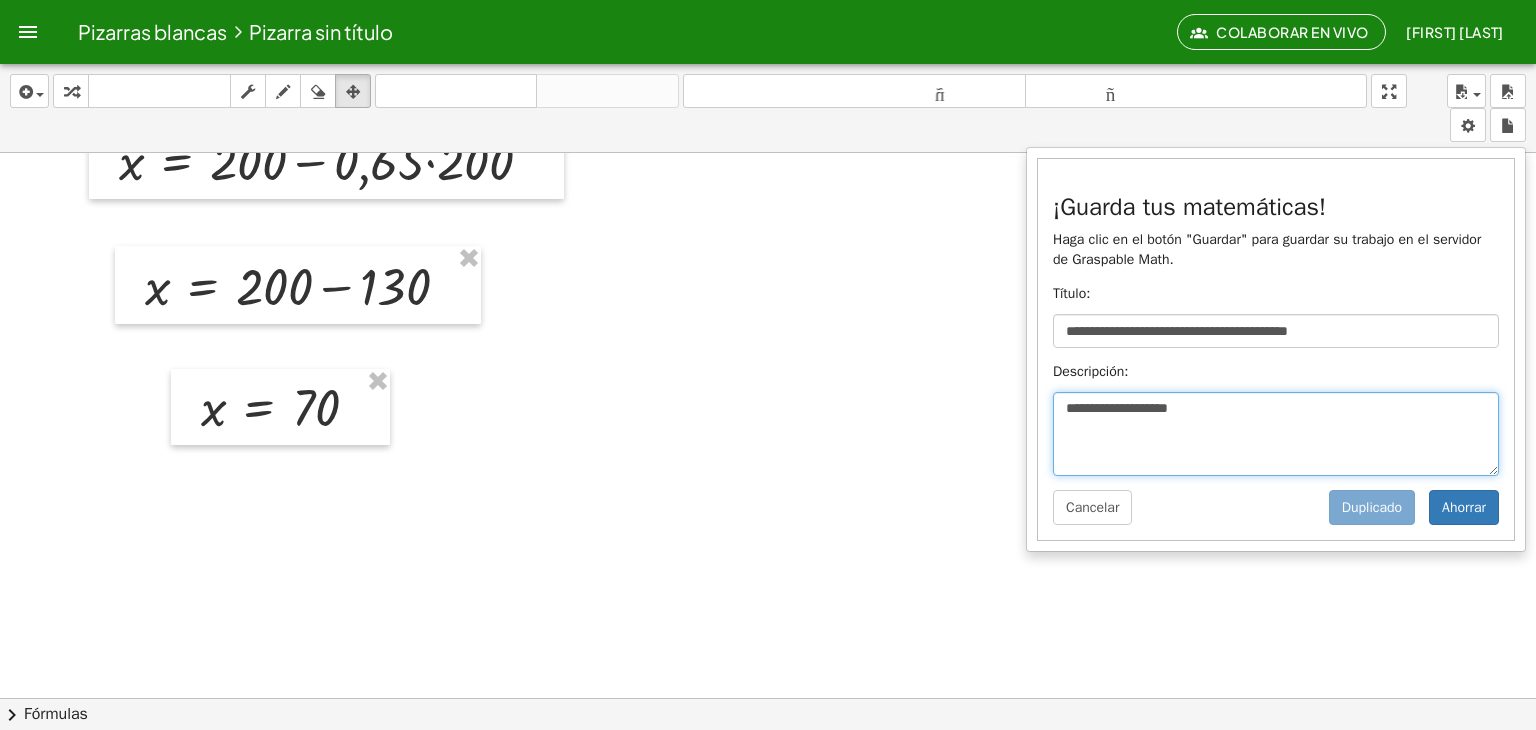 scroll, scrollTop: 0, scrollLeft: 0, axis: both 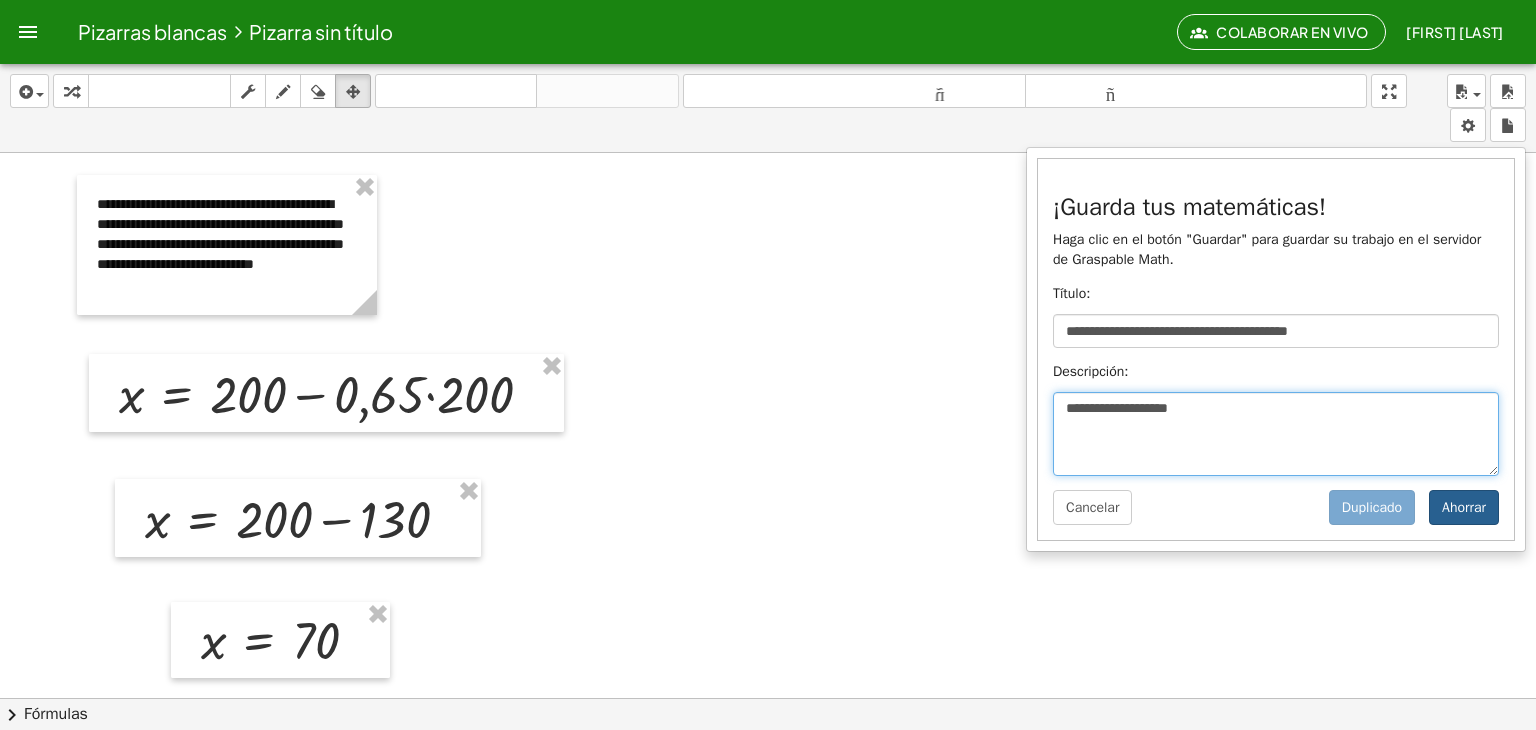 type on "**********" 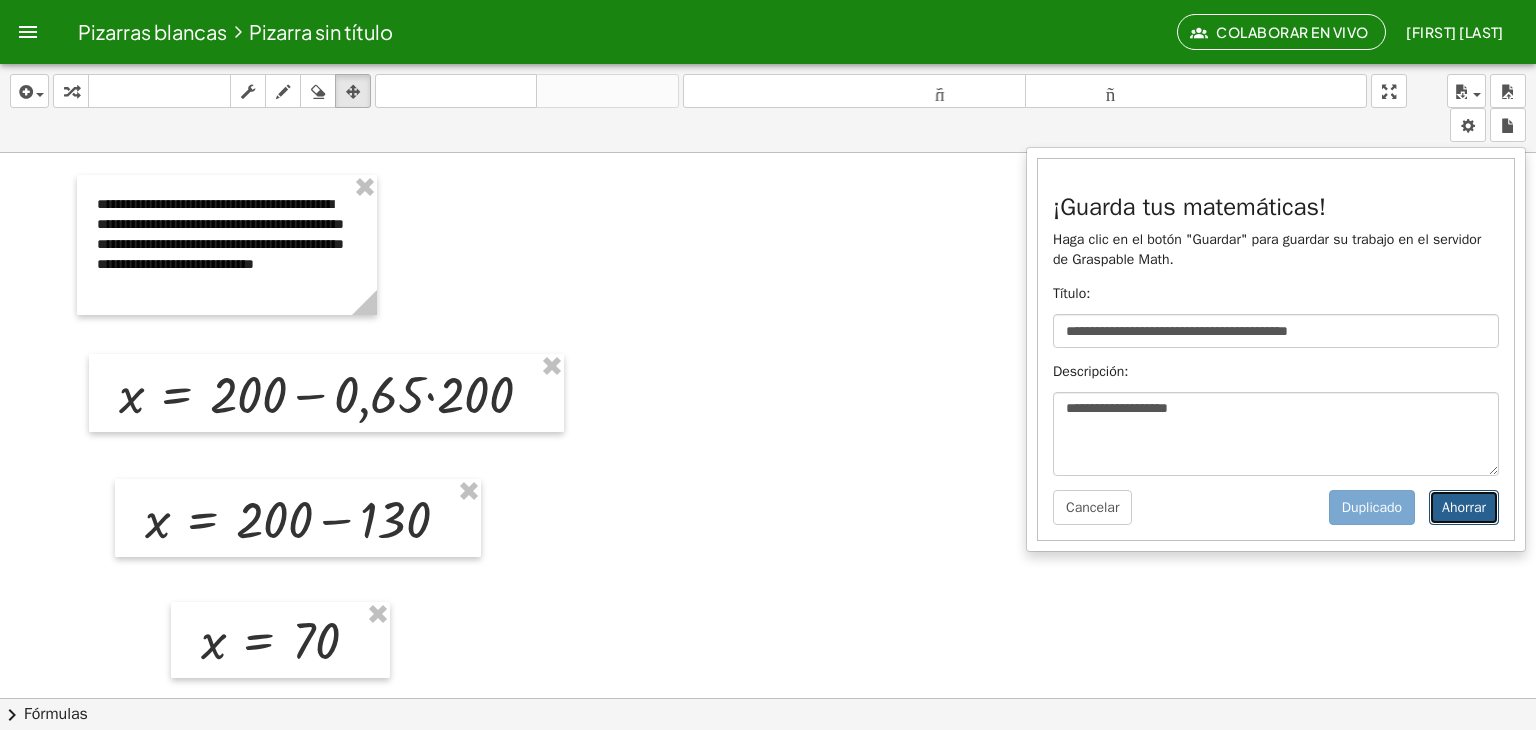 click on "Ahorrar" at bounding box center [1464, 507] 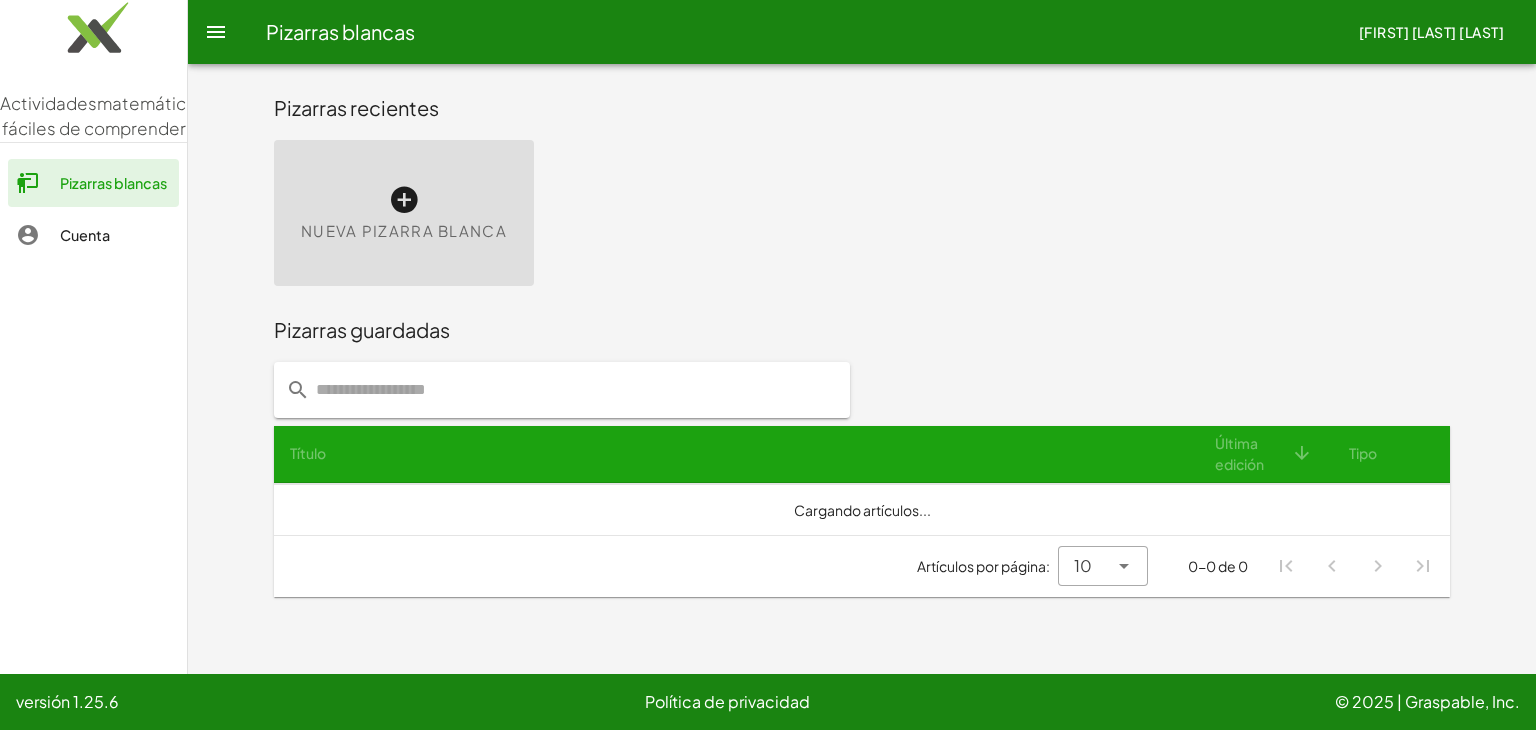 scroll, scrollTop: 0, scrollLeft: 0, axis: both 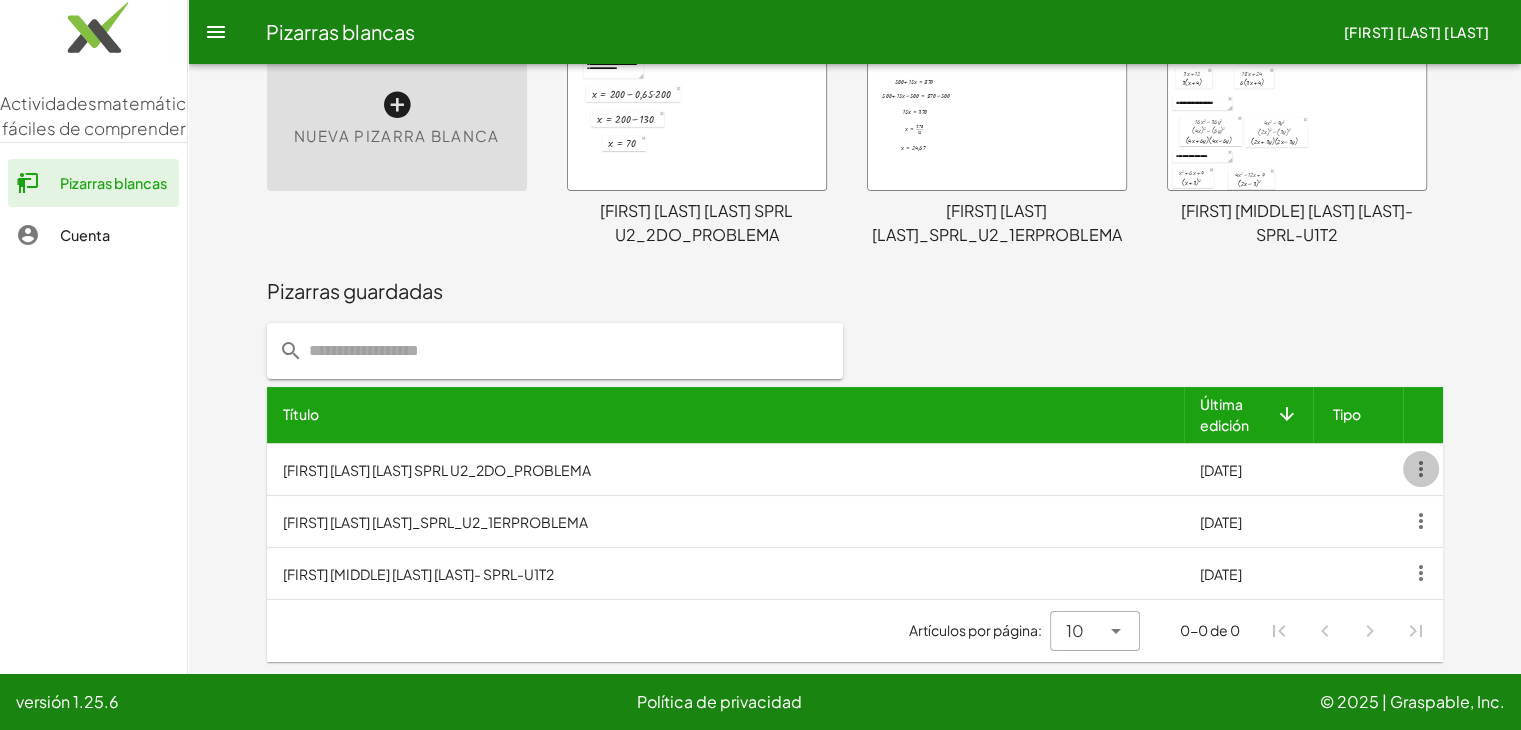 click 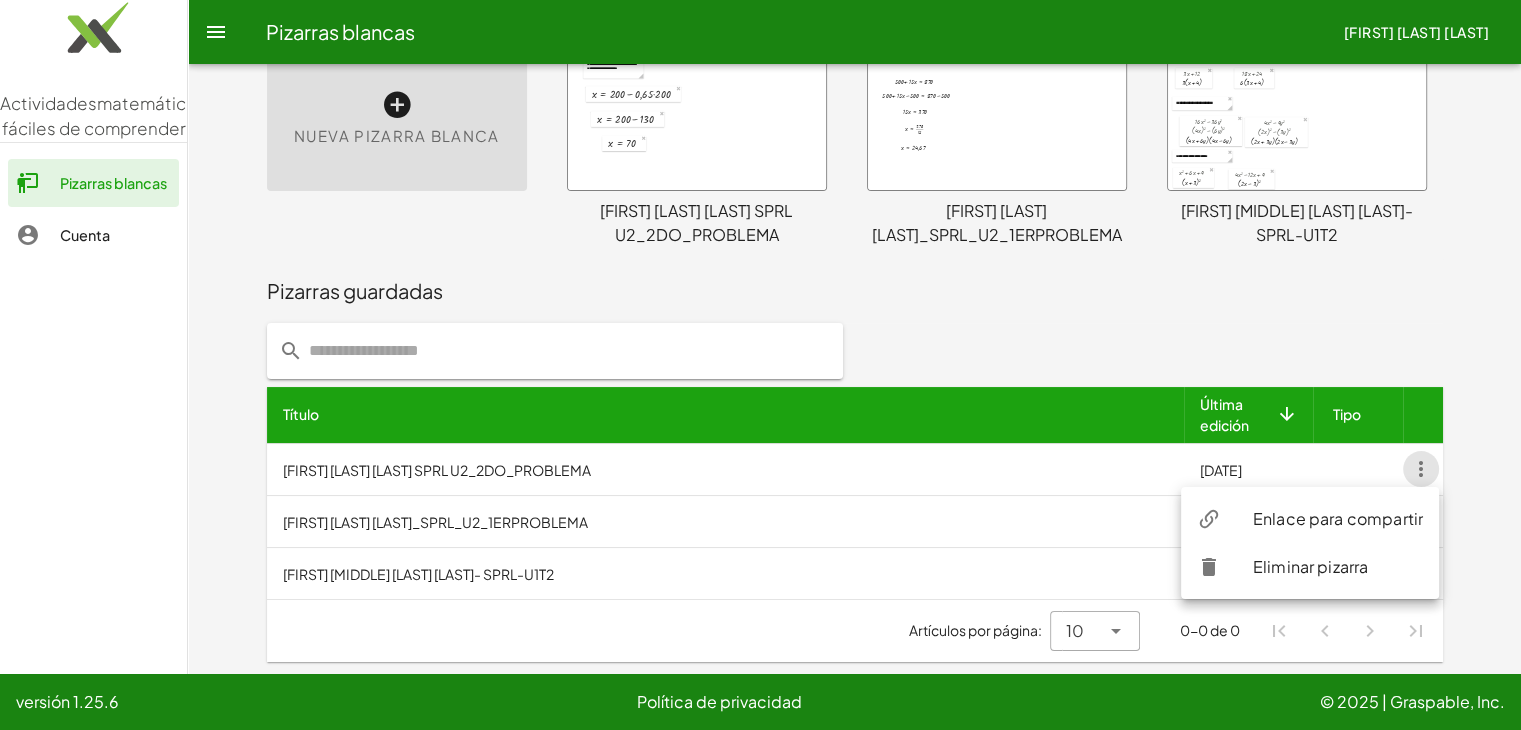 click on "Enlace para compartir" at bounding box center [1338, 518] 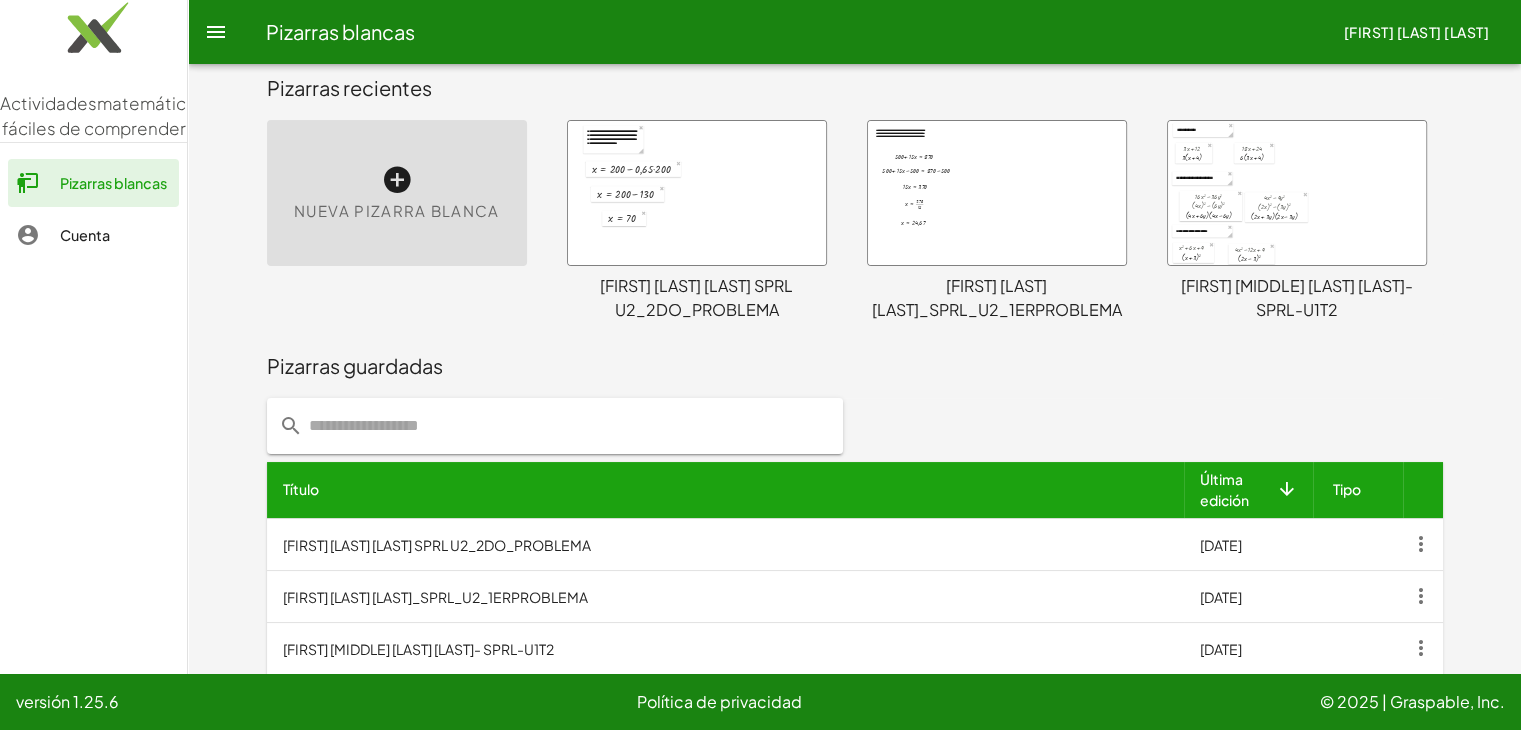 scroll, scrollTop: 10, scrollLeft: 0, axis: vertical 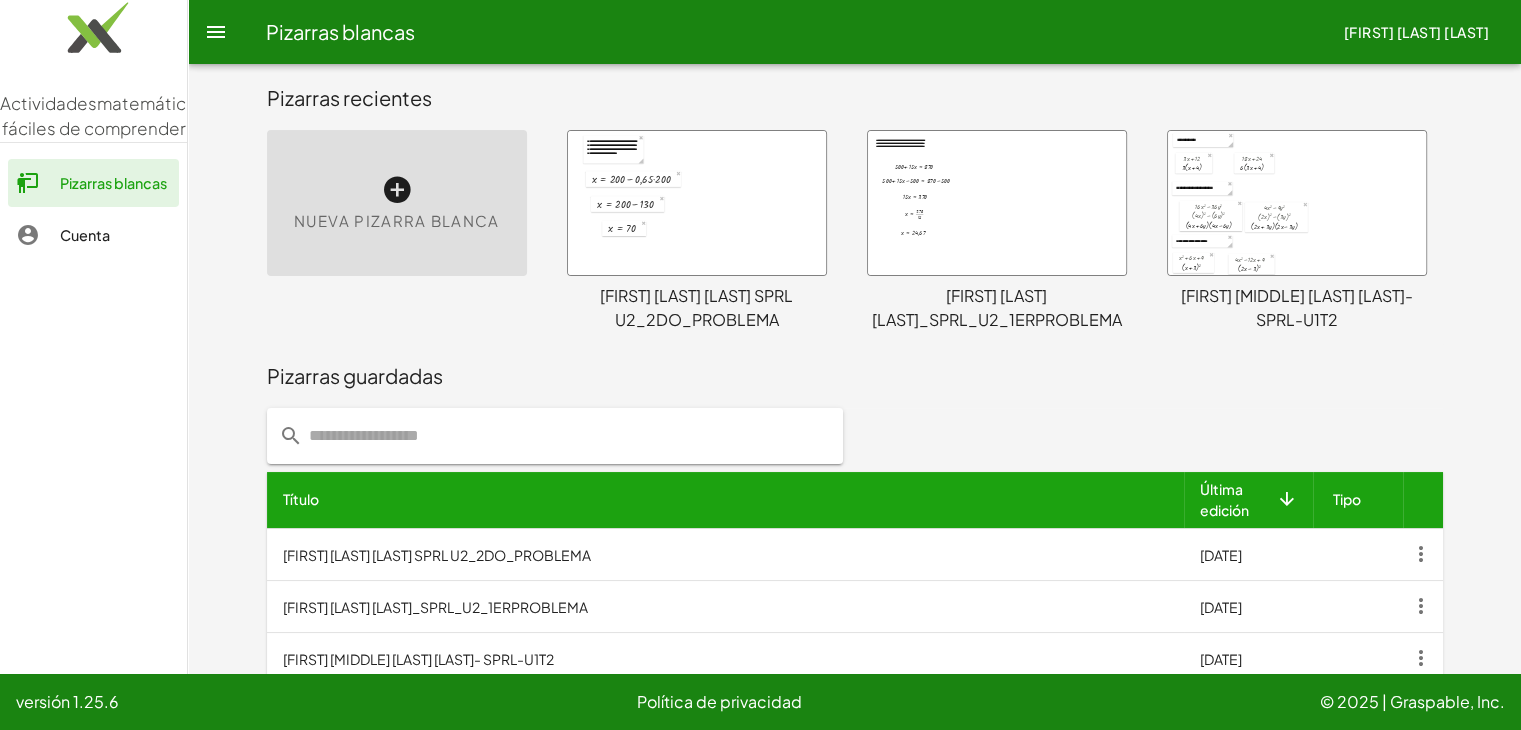 click on "Nueva pizarra blanca" at bounding box center (397, 203) 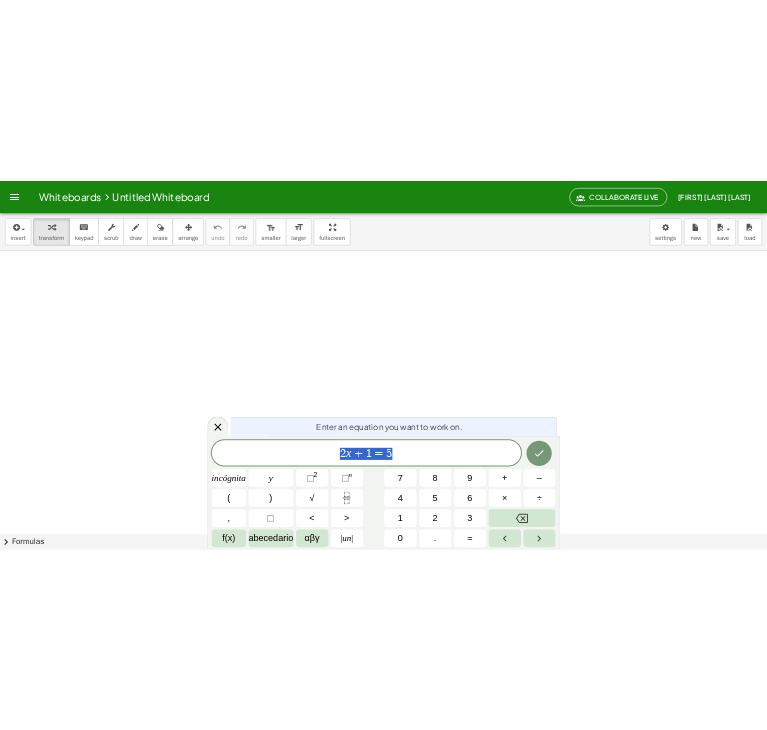 scroll, scrollTop: 0, scrollLeft: 0, axis: both 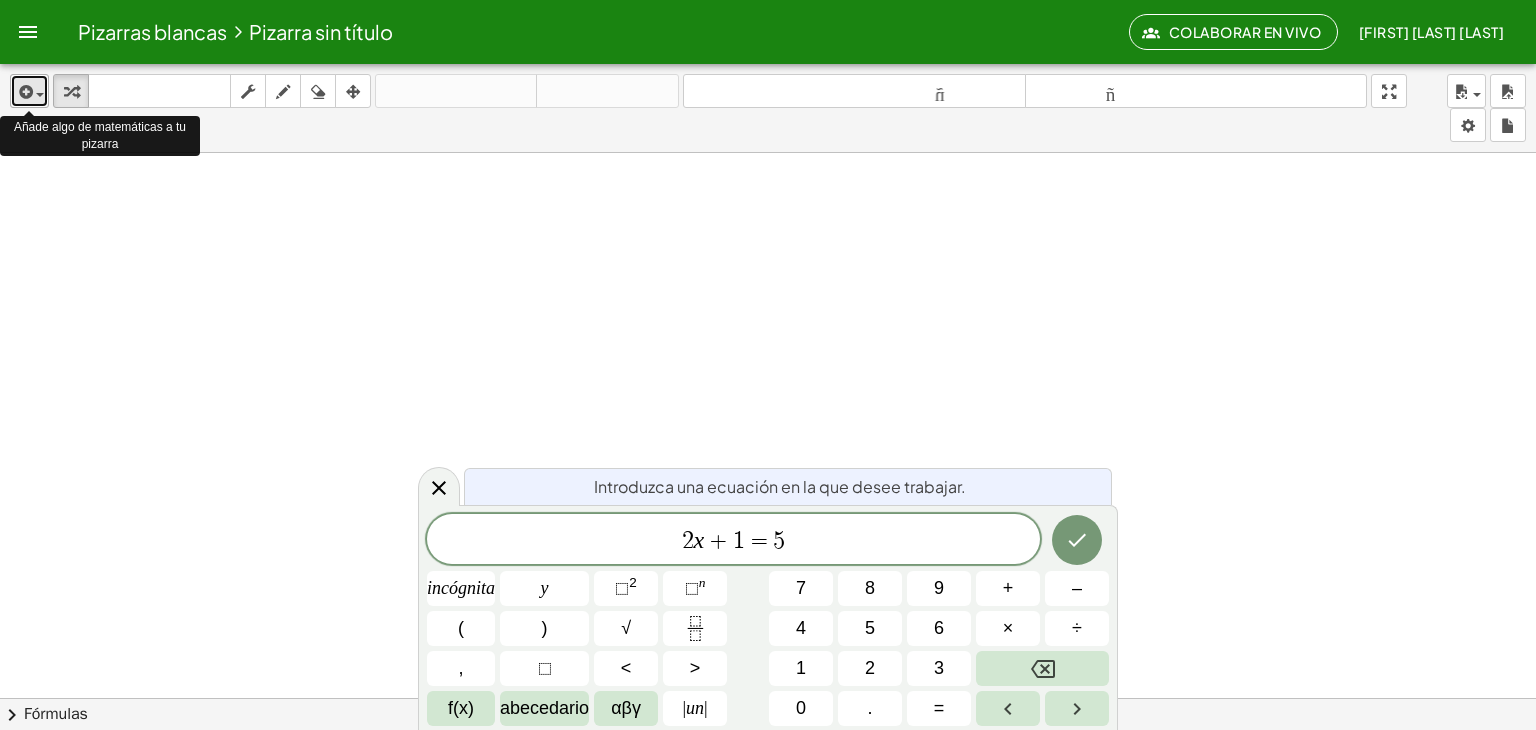 click at bounding box center [29, 91] 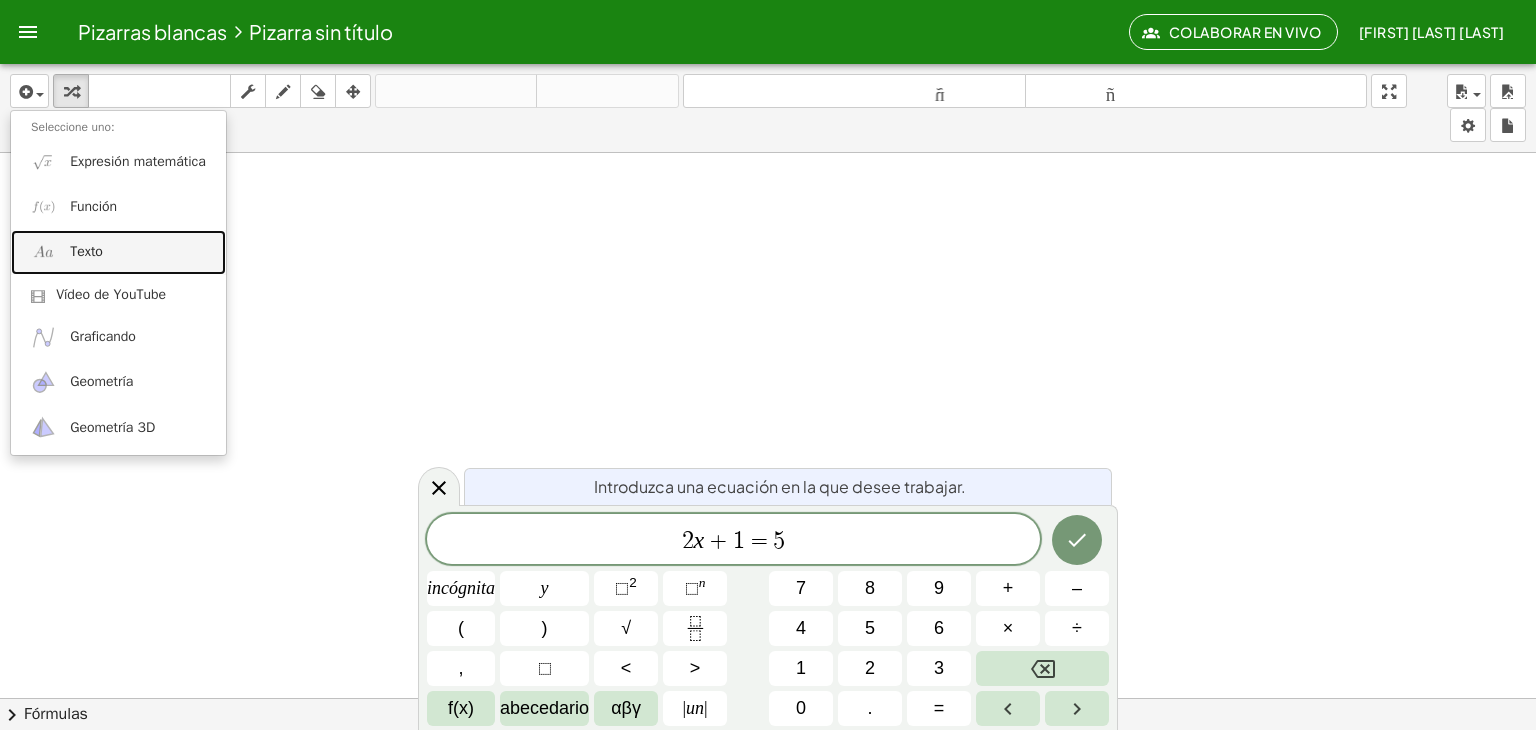 click on "Texto" at bounding box center [118, 252] 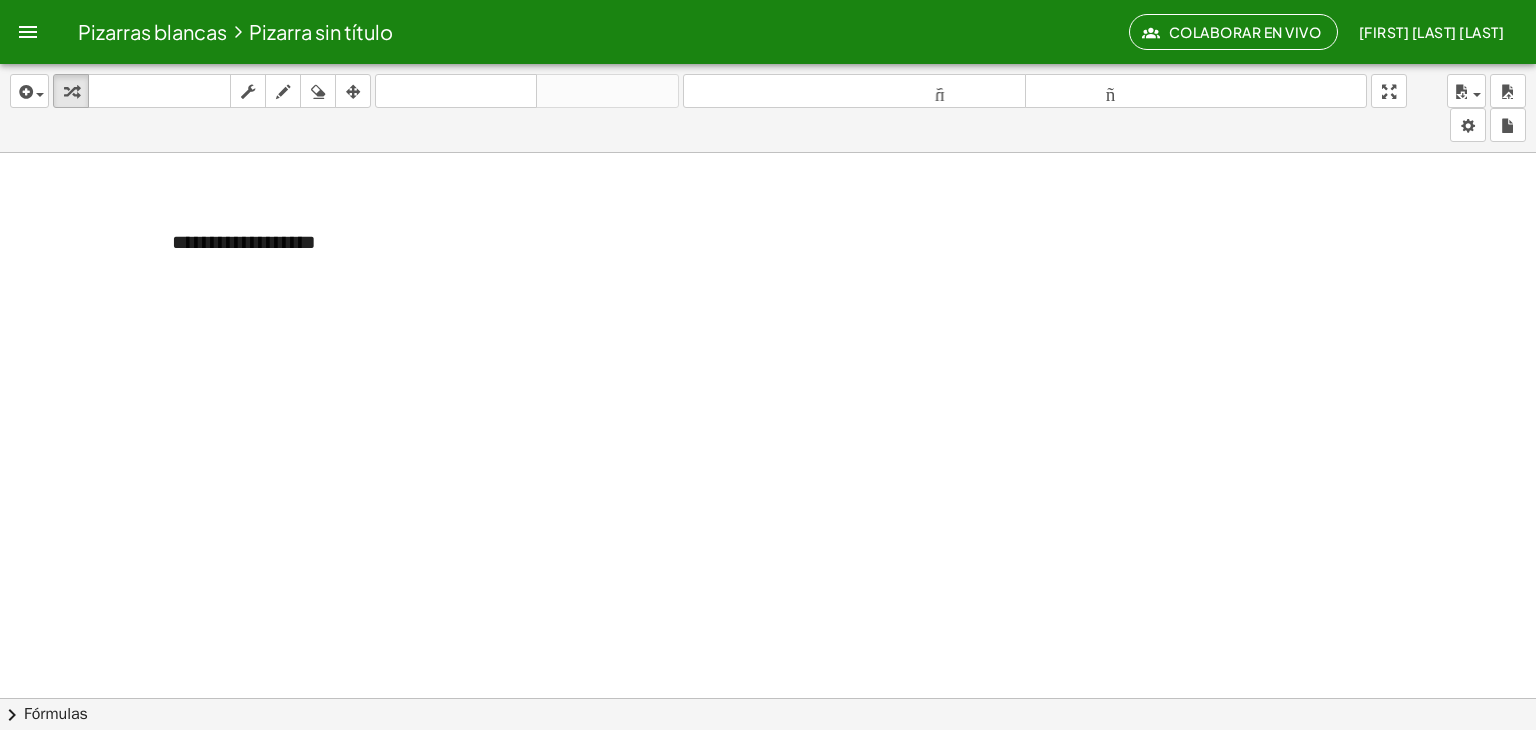 type 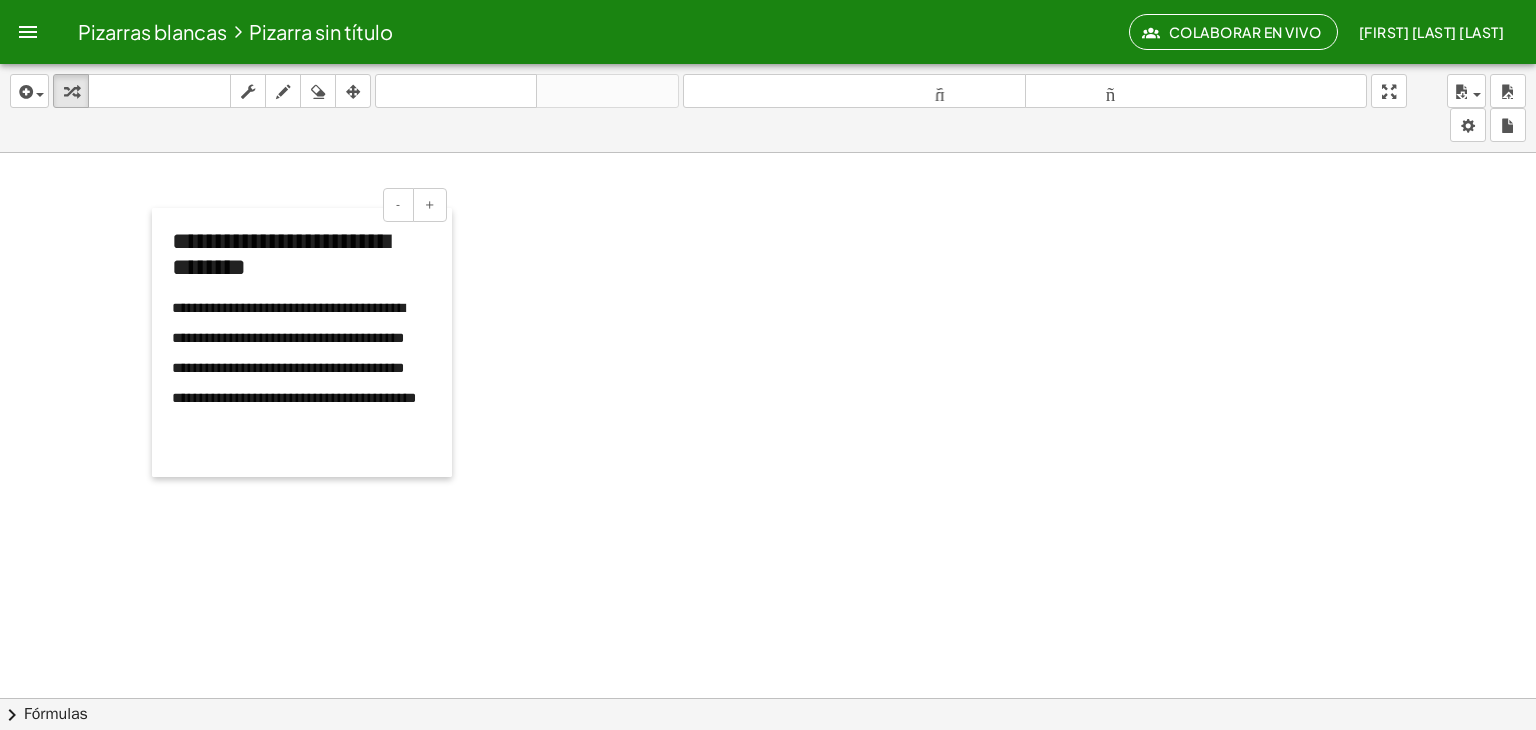 click at bounding box center (162, 342) 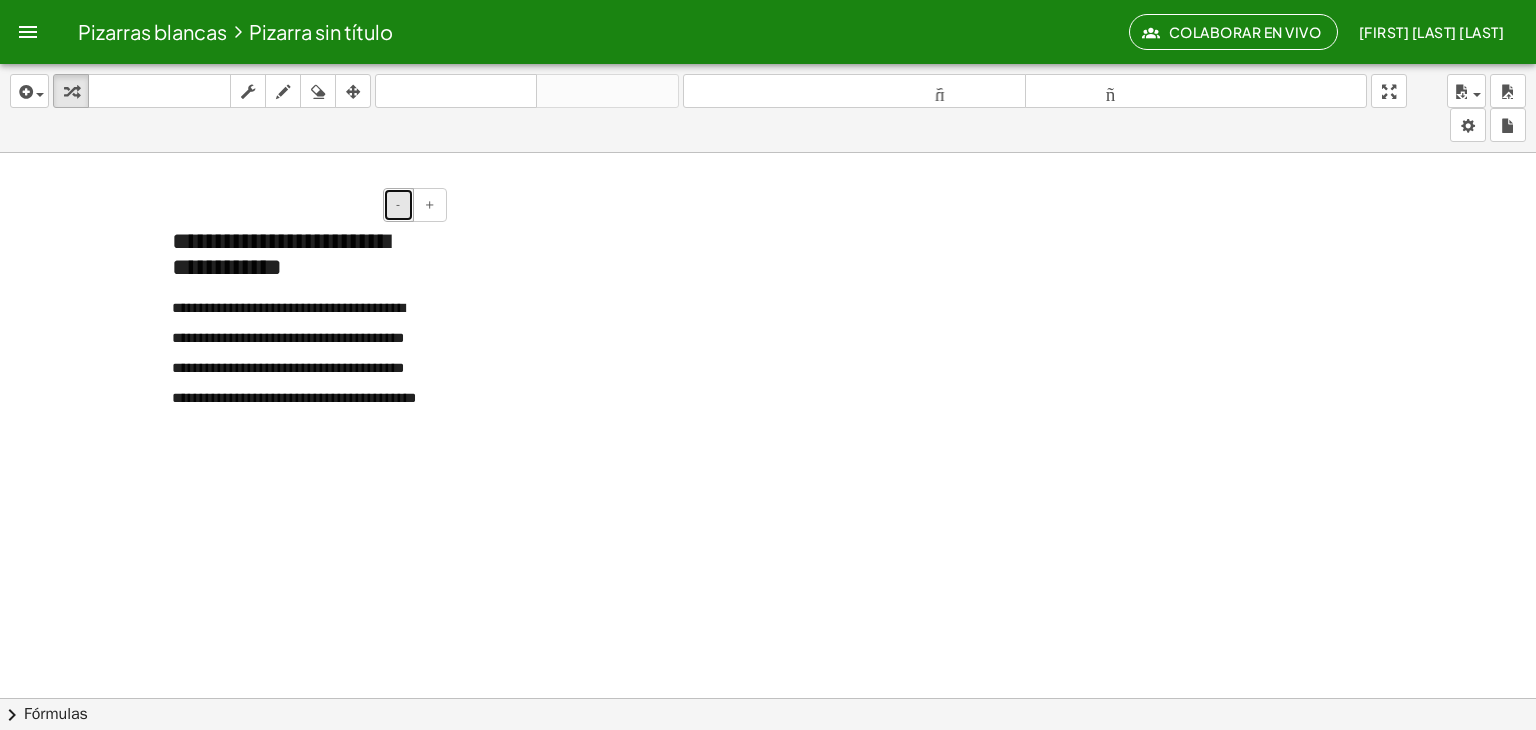 click on "-" at bounding box center [398, 205] 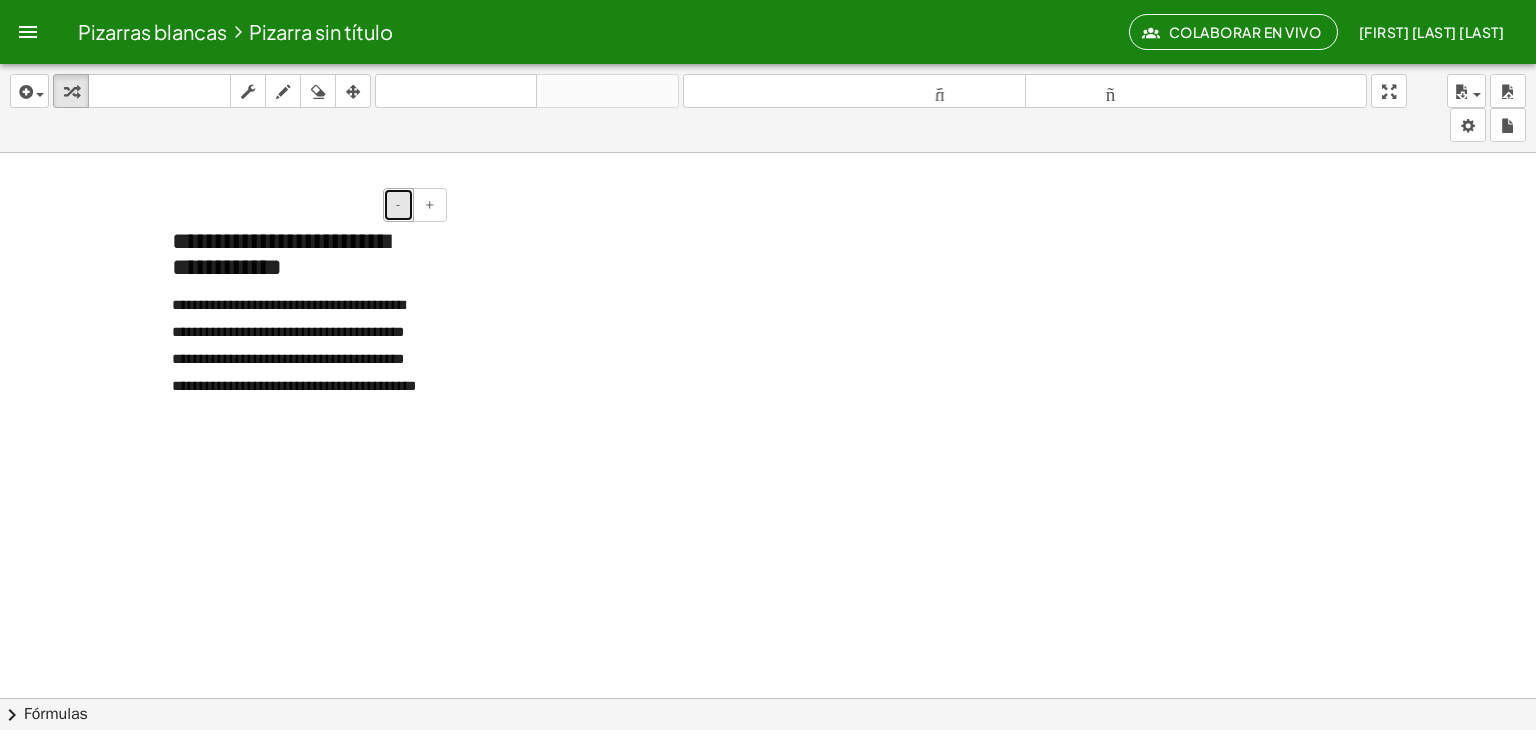 click on "-" at bounding box center (398, 205) 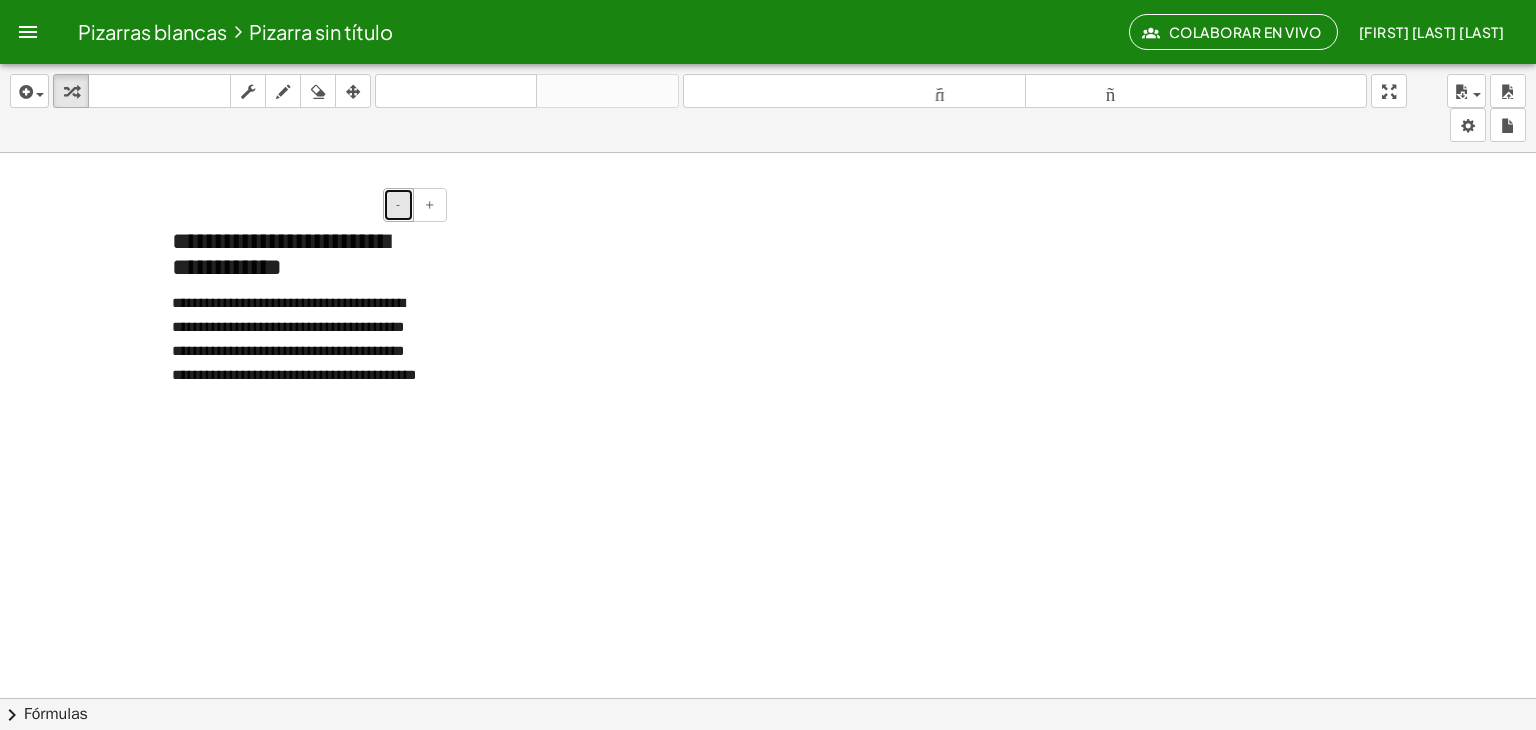 click on "-" at bounding box center (398, 205) 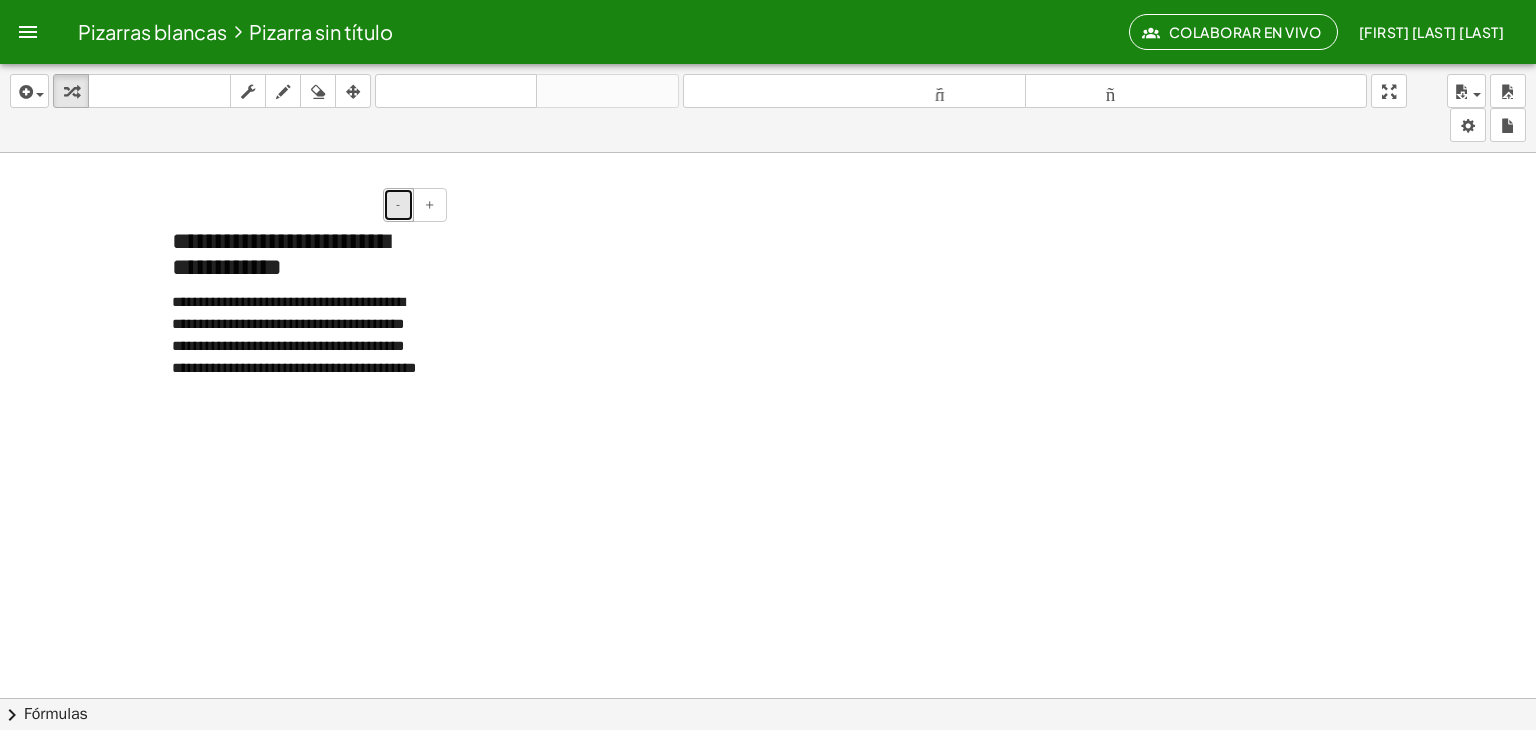 click on "-" at bounding box center [398, 205] 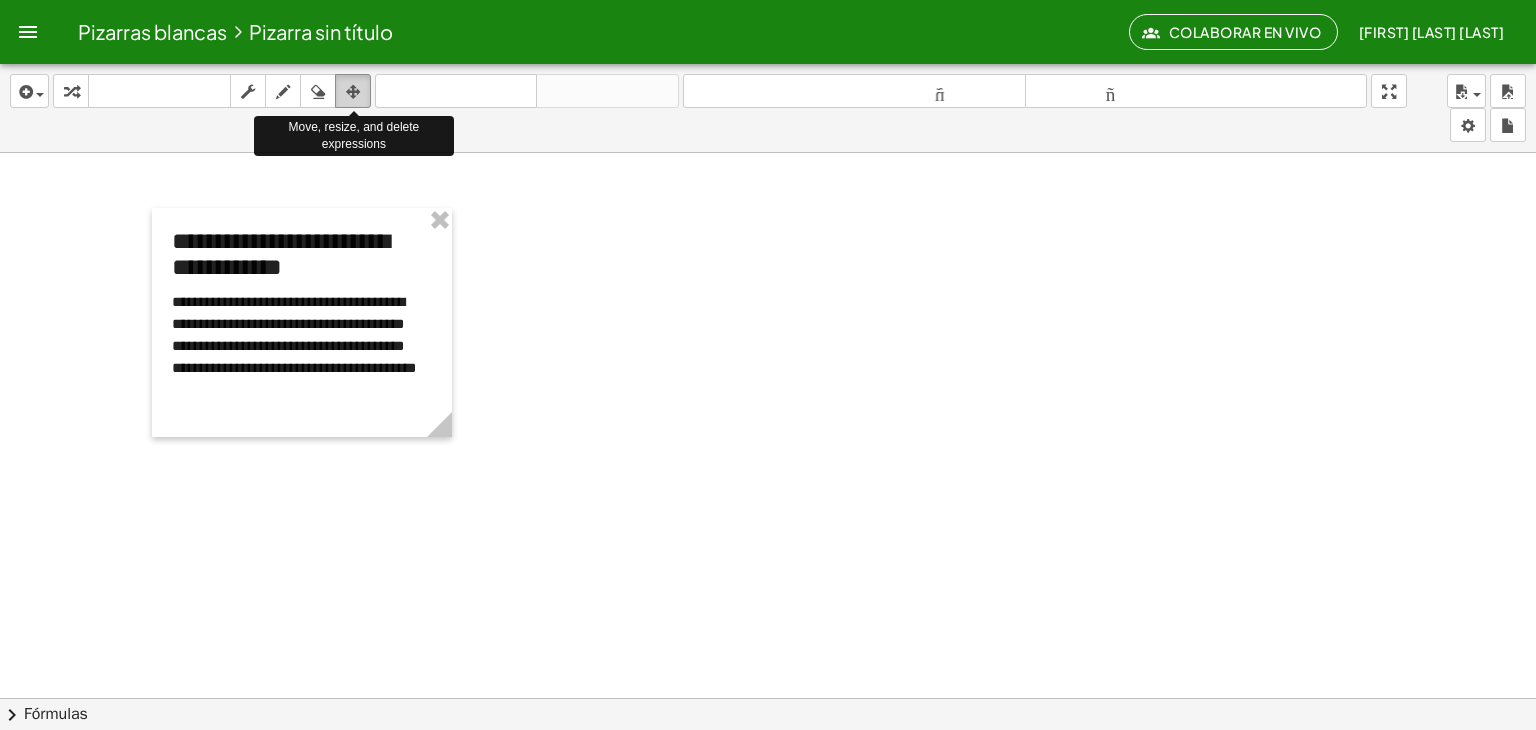 click at bounding box center (353, 92) 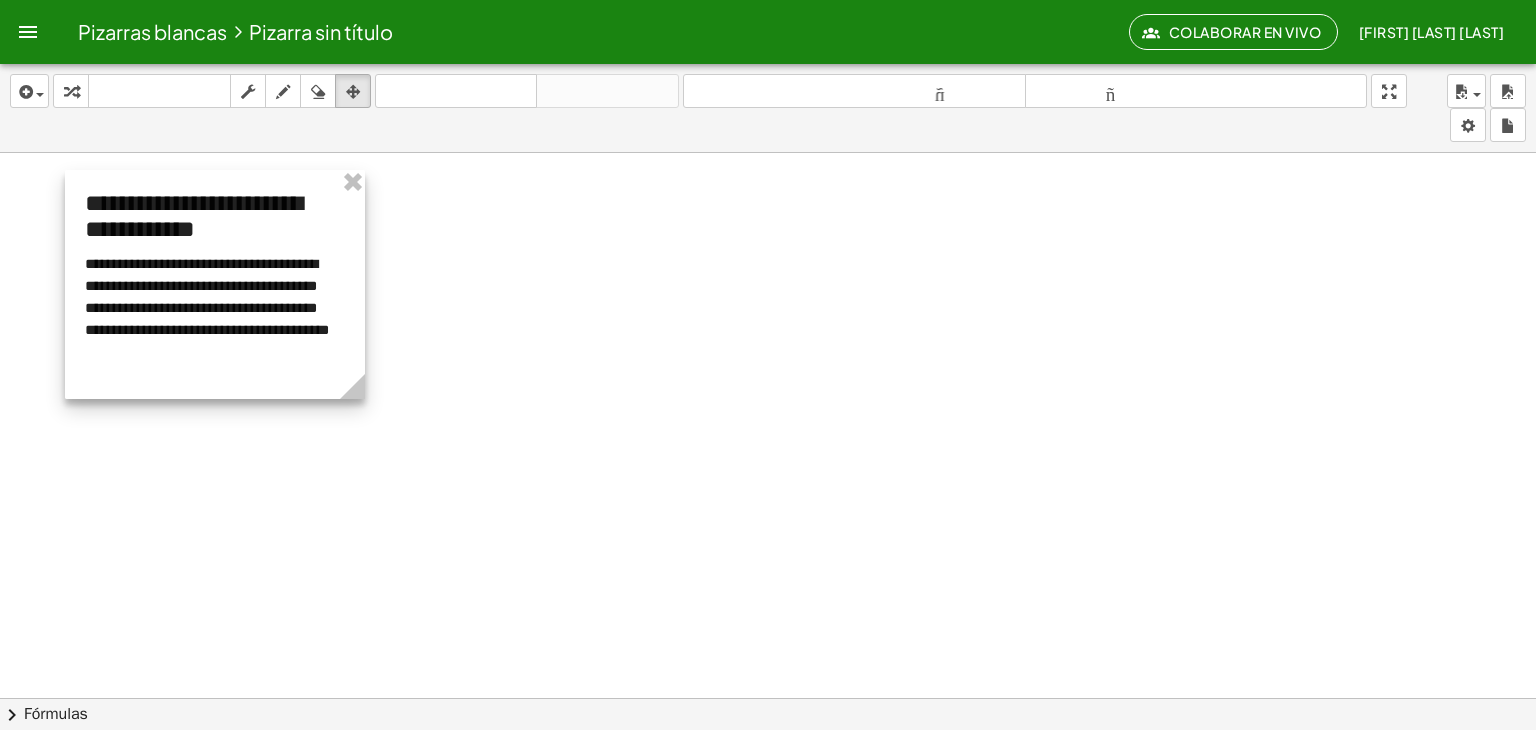 drag, startPoint x: 283, startPoint y: 274, endPoint x: 196, endPoint y: 237, distance: 94.54099 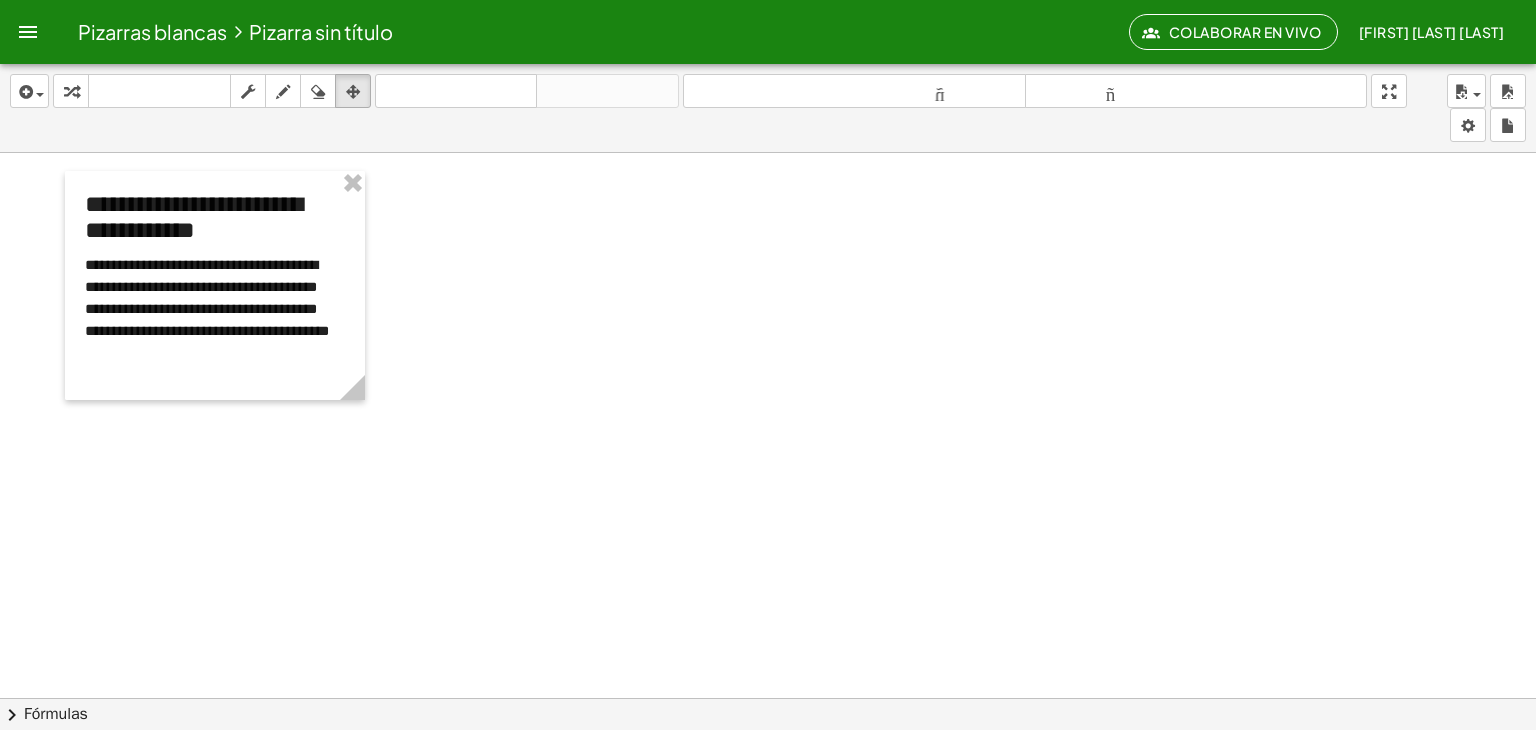 click at bounding box center (768, 776) 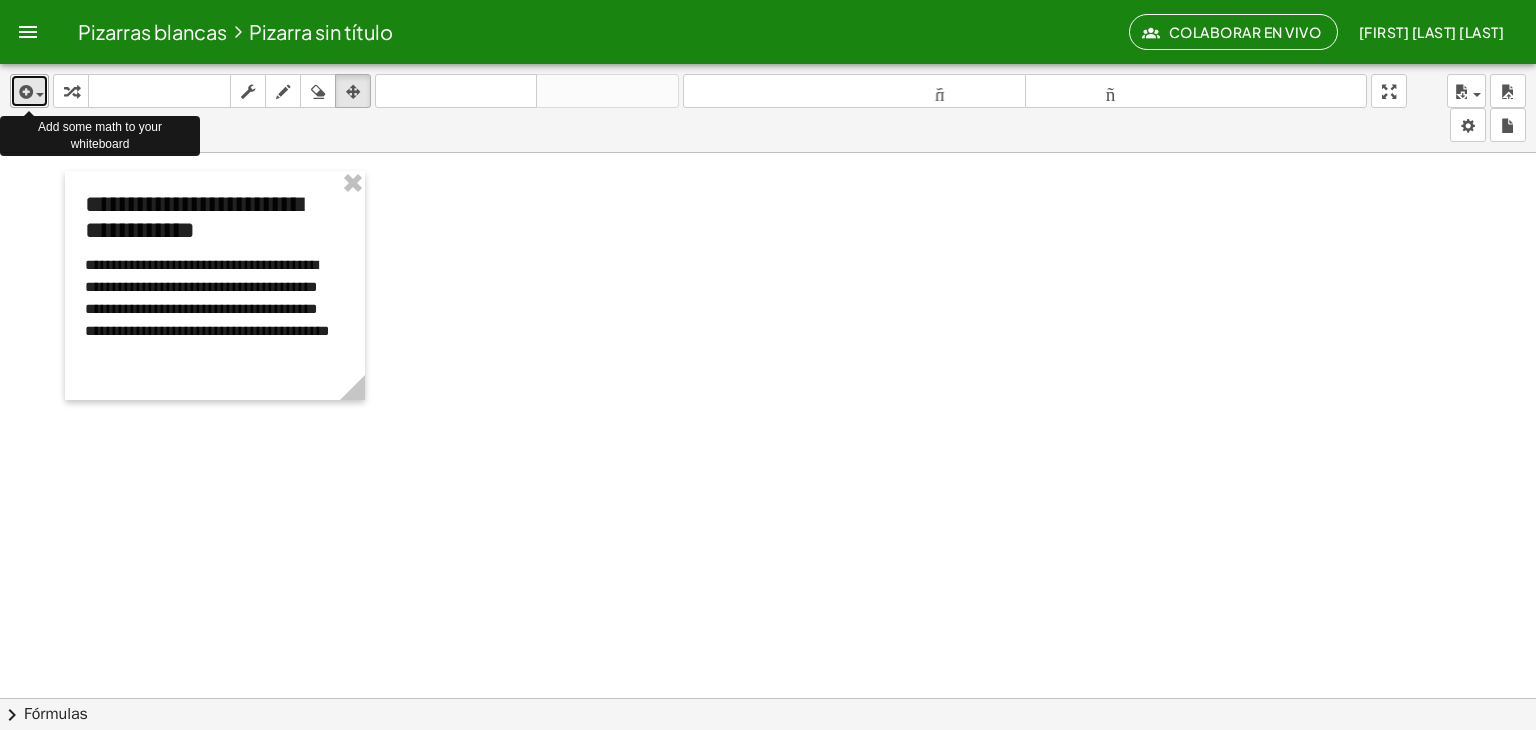 click at bounding box center (29, 91) 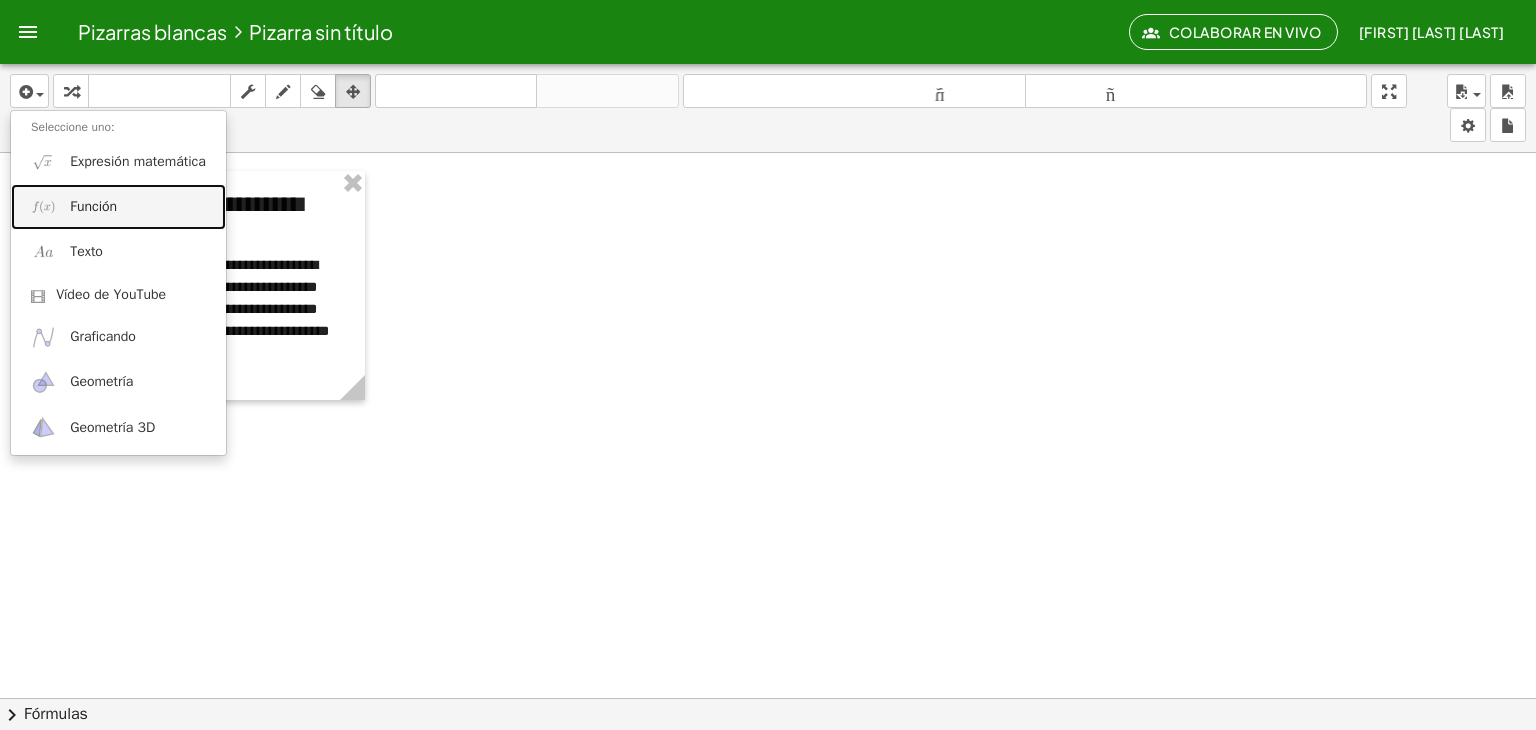 click on "Función" at bounding box center (93, 206) 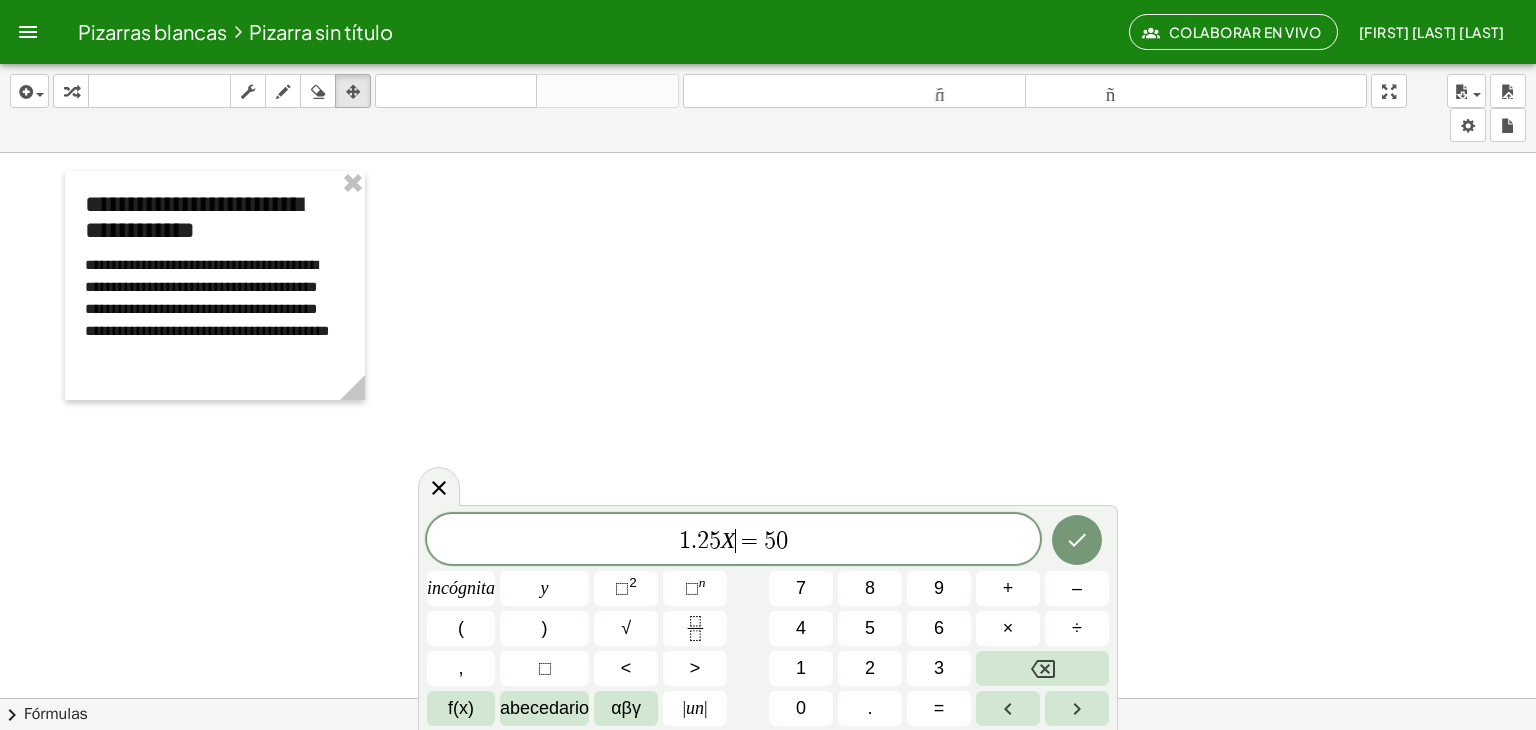 click on "X" at bounding box center [728, 540] 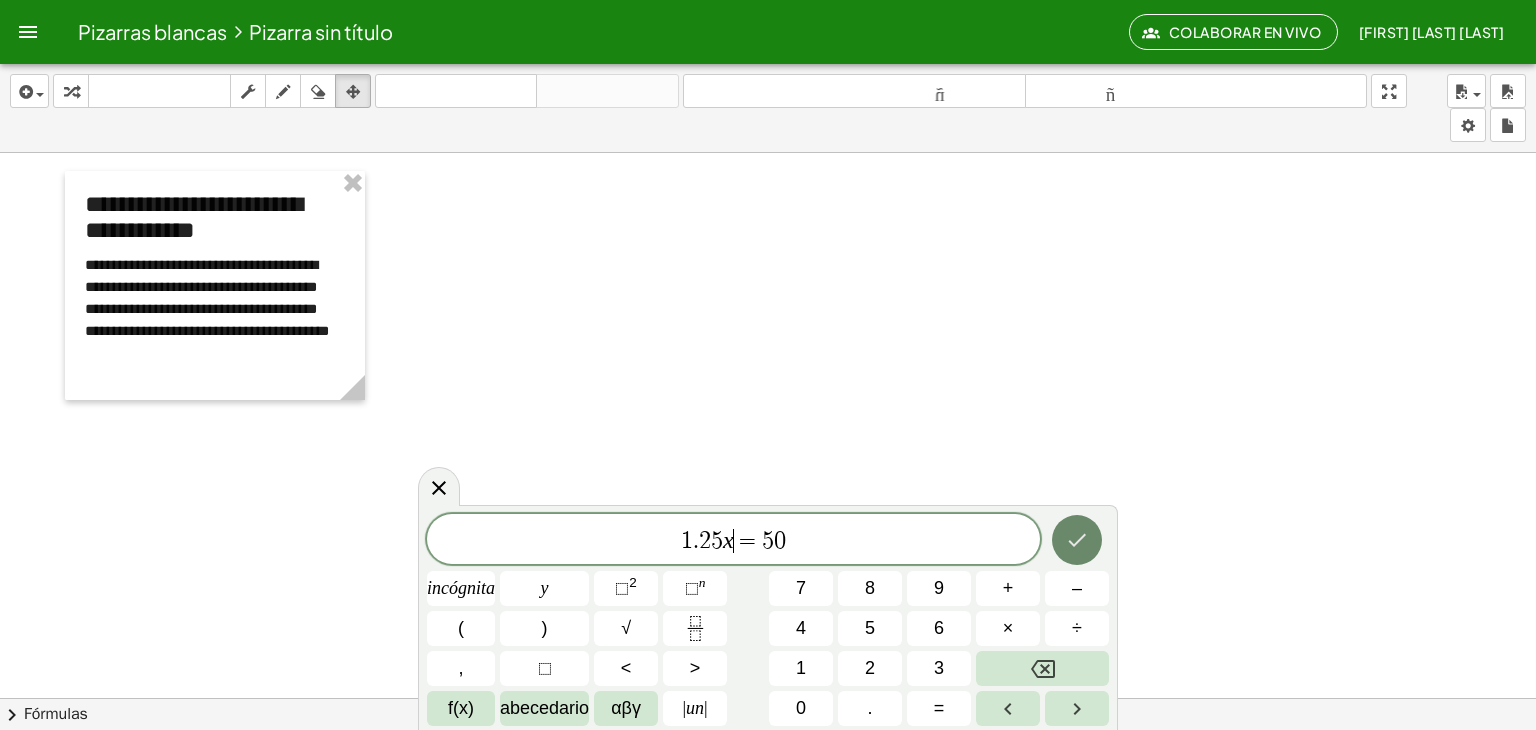click 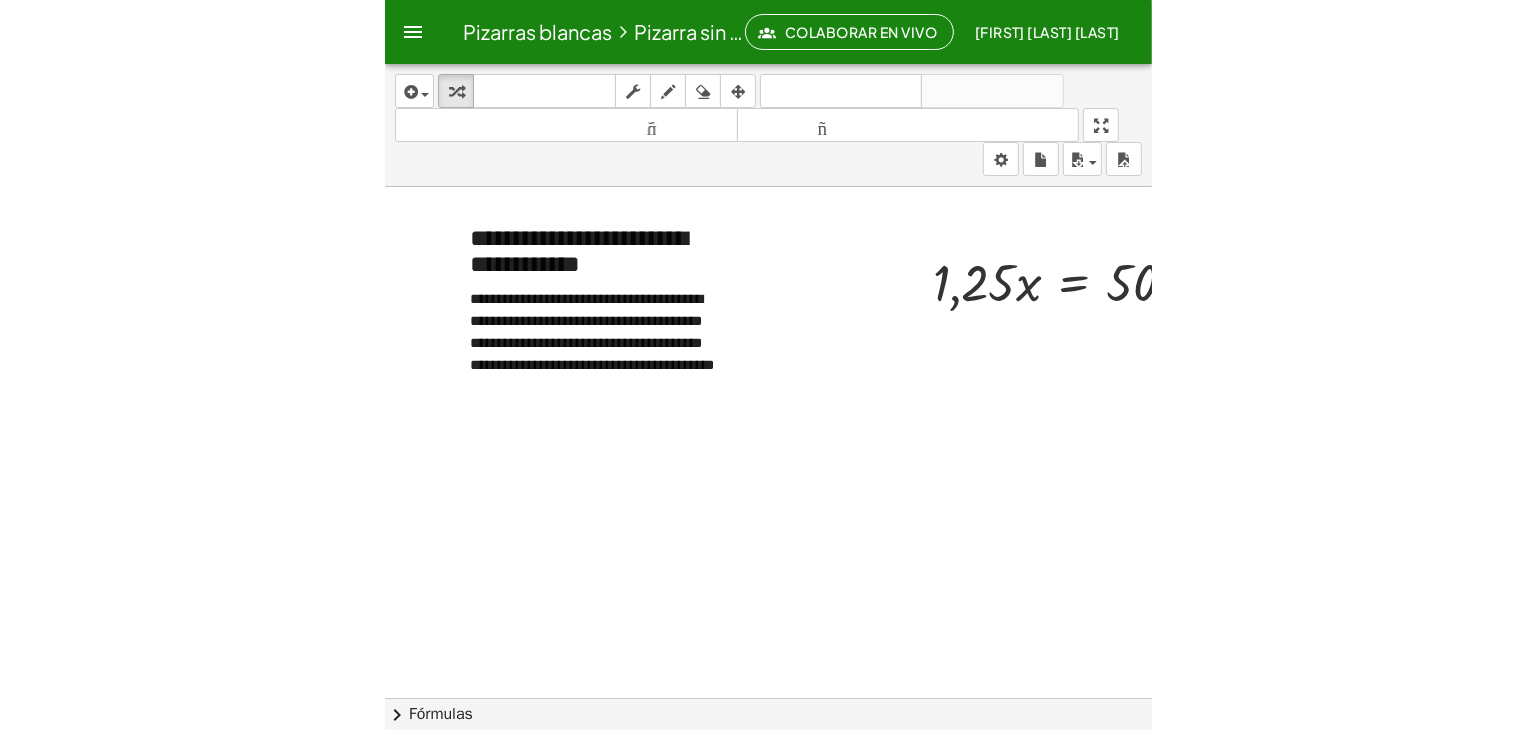 scroll, scrollTop: 0, scrollLeft: 71, axis: horizontal 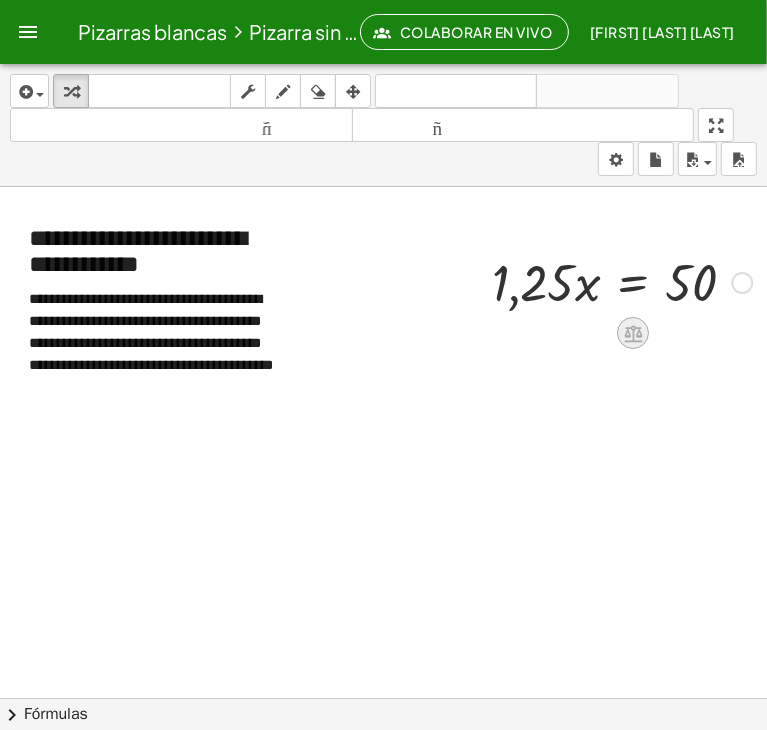 click 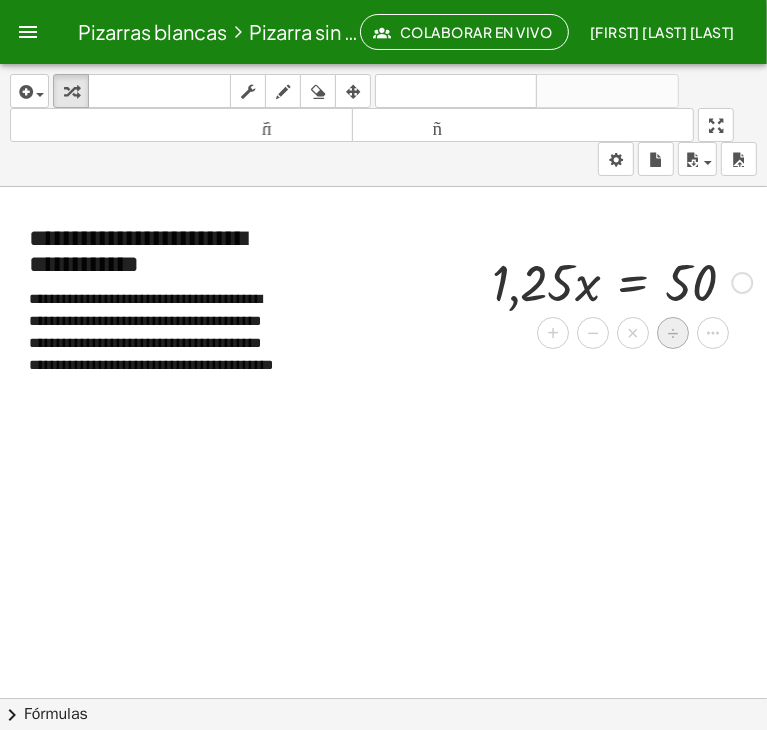 click on "÷" at bounding box center (673, 333) 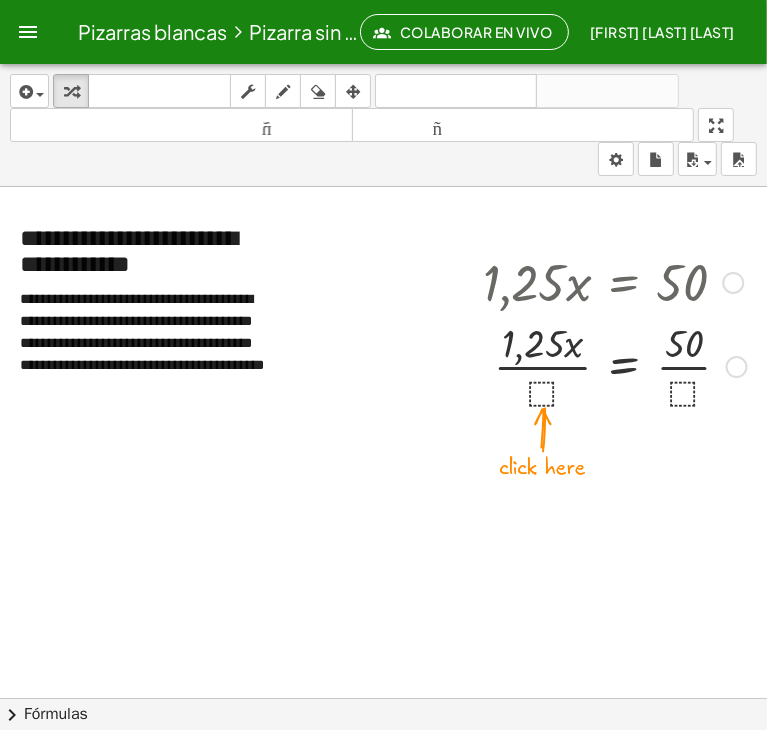 click at bounding box center [615, 365] 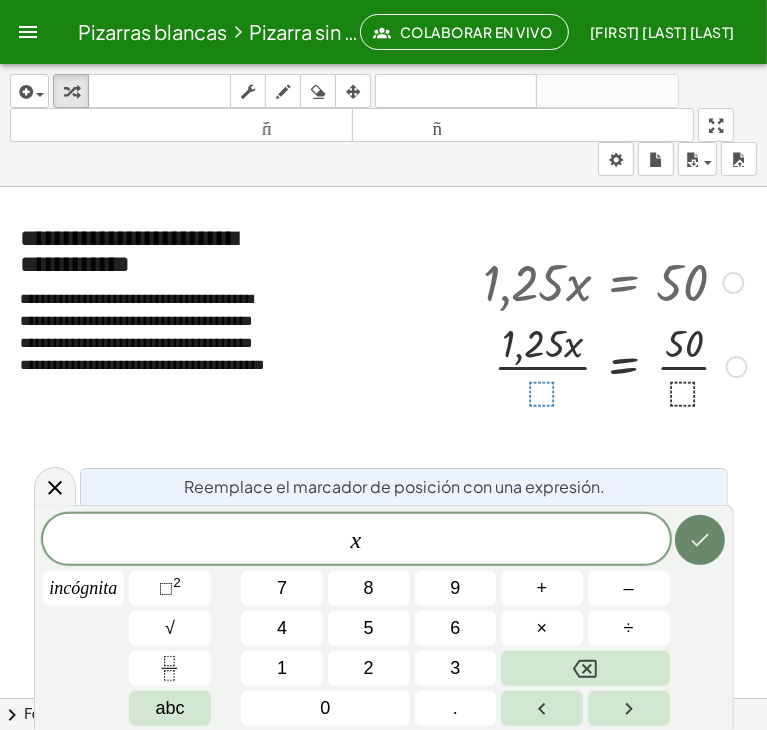 click 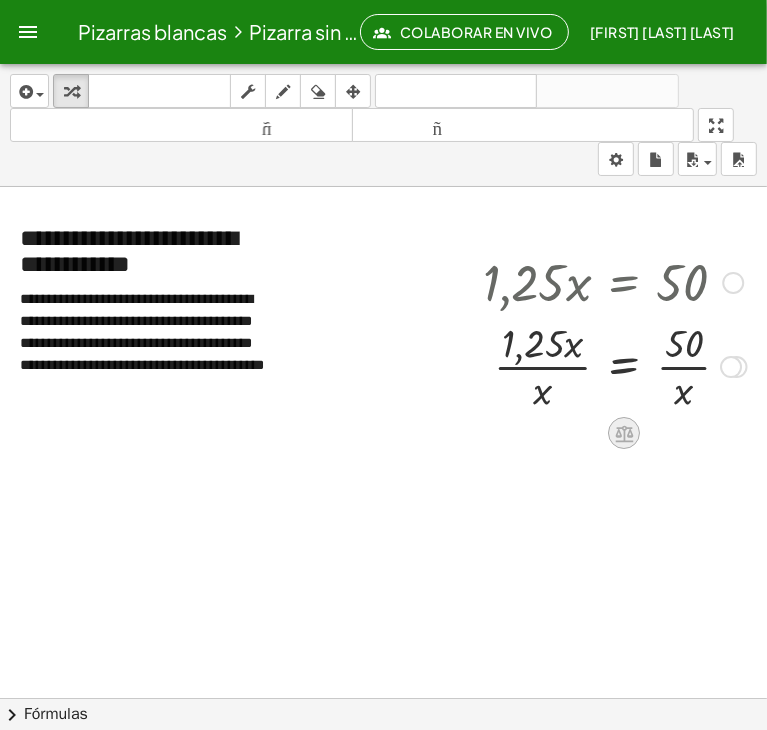 click 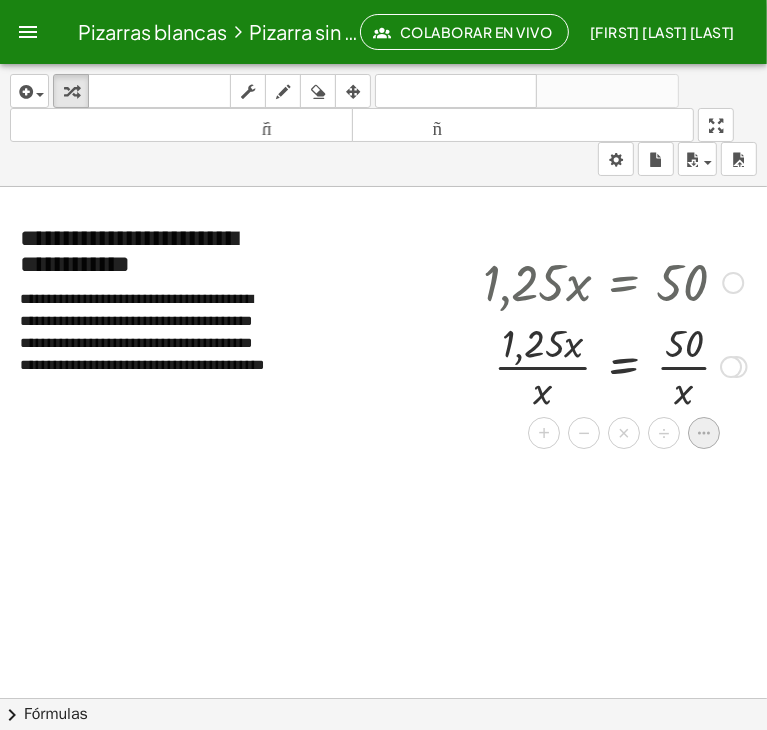 click 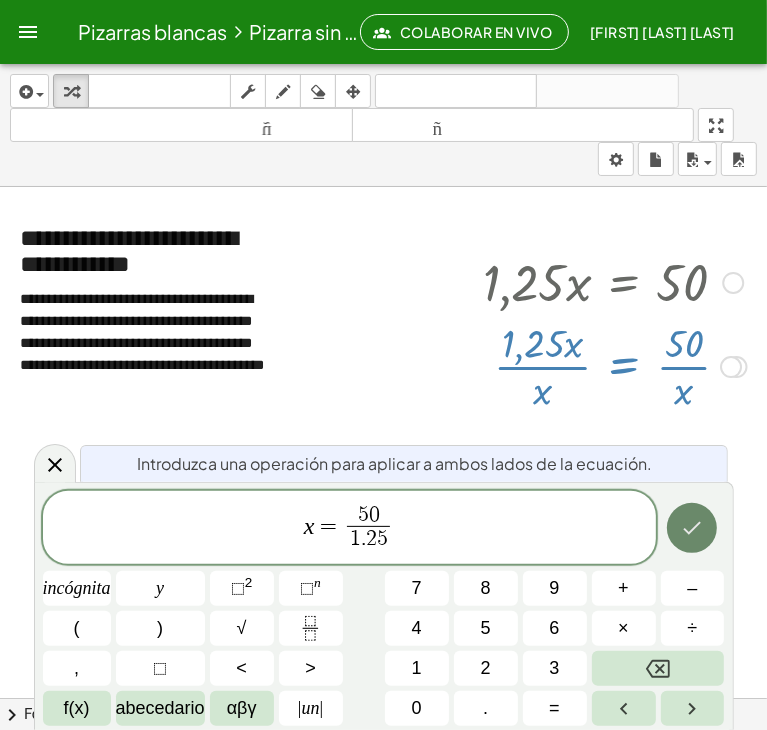 click 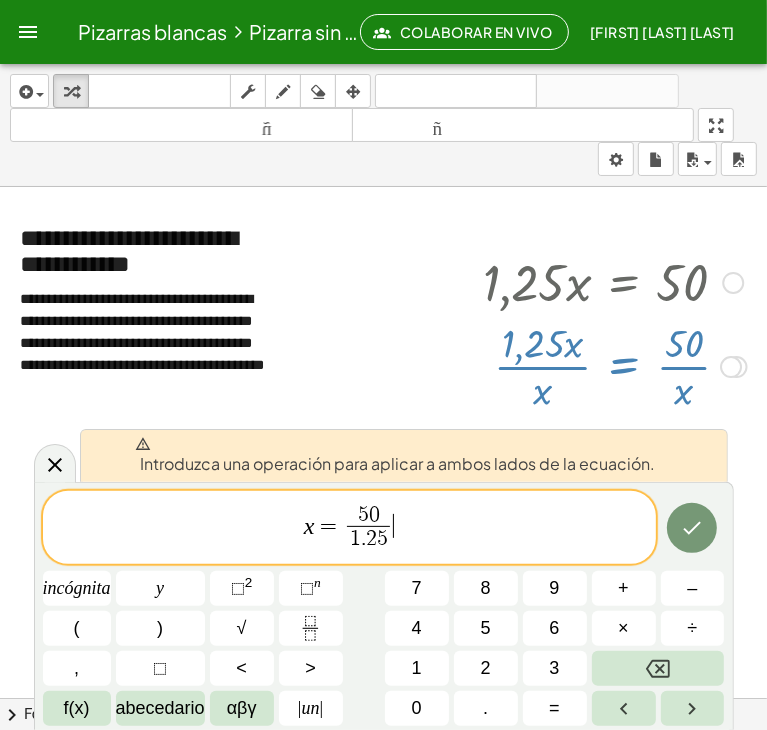 click on "x = 5 0 1 . 2 5 ​ ​" at bounding box center (349, 529) 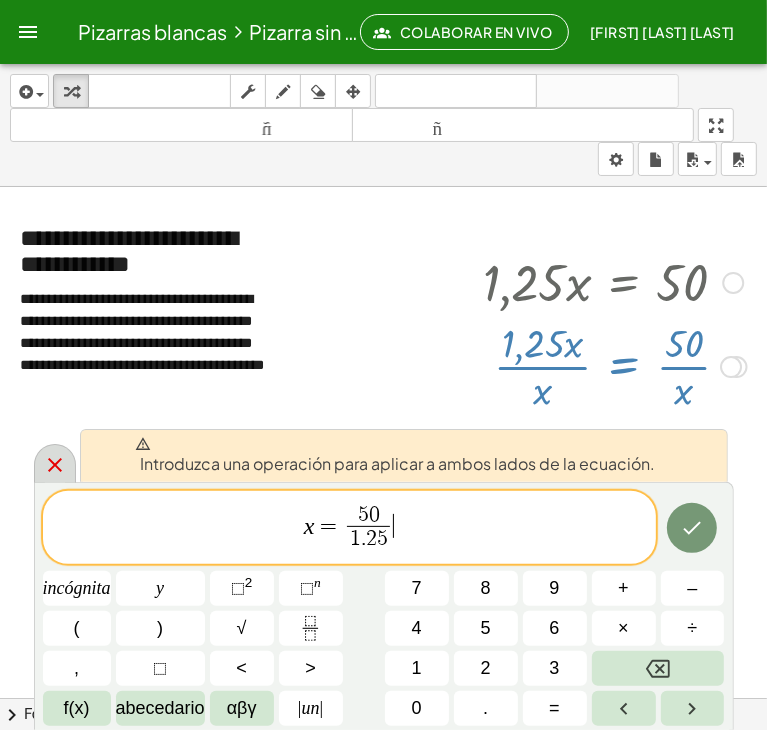 click 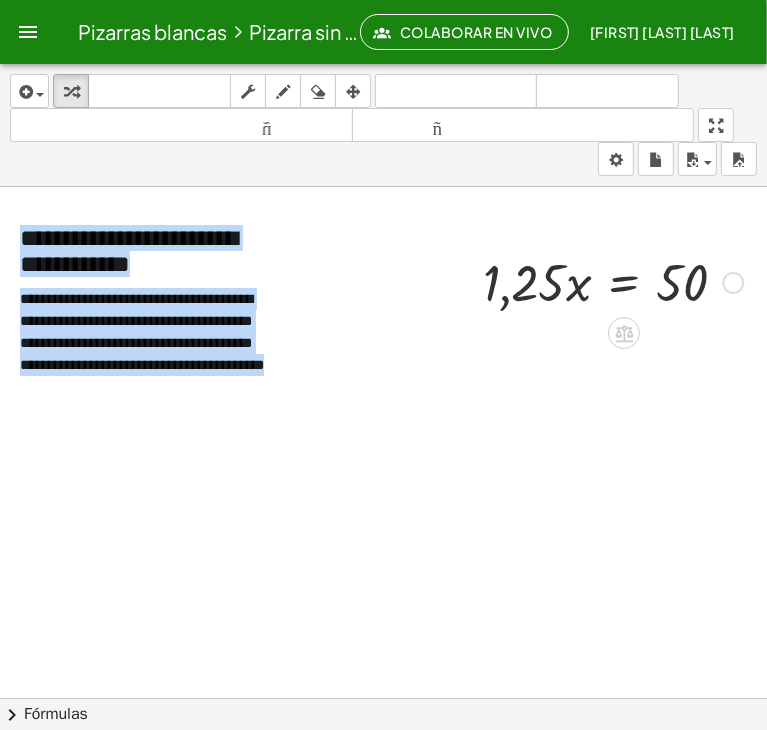 drag, startPoint x: 620, startPoint y: 325, endPoint x: 548, endPoint y: 341, distance: 73.756355 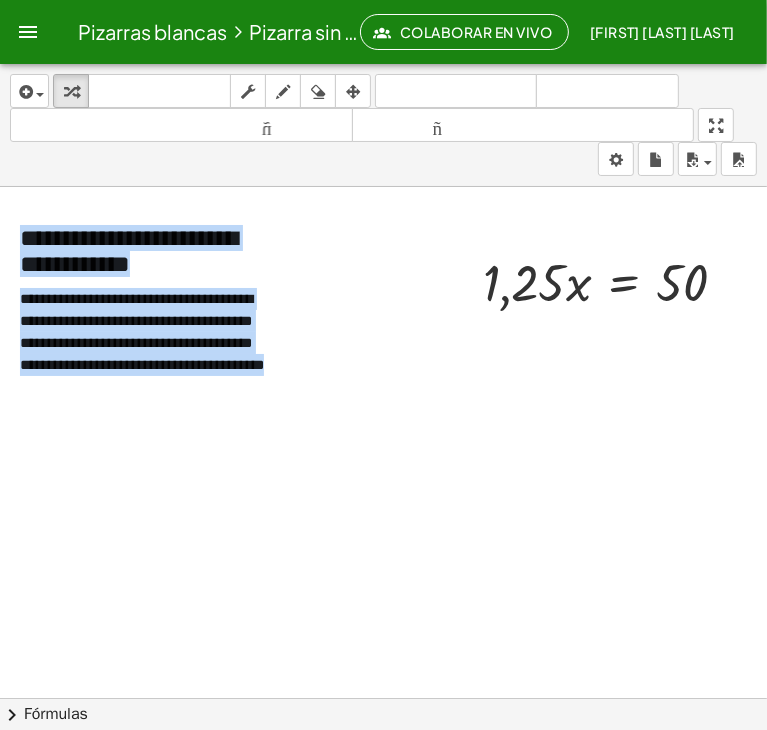 click at bounding box center (351, 810) 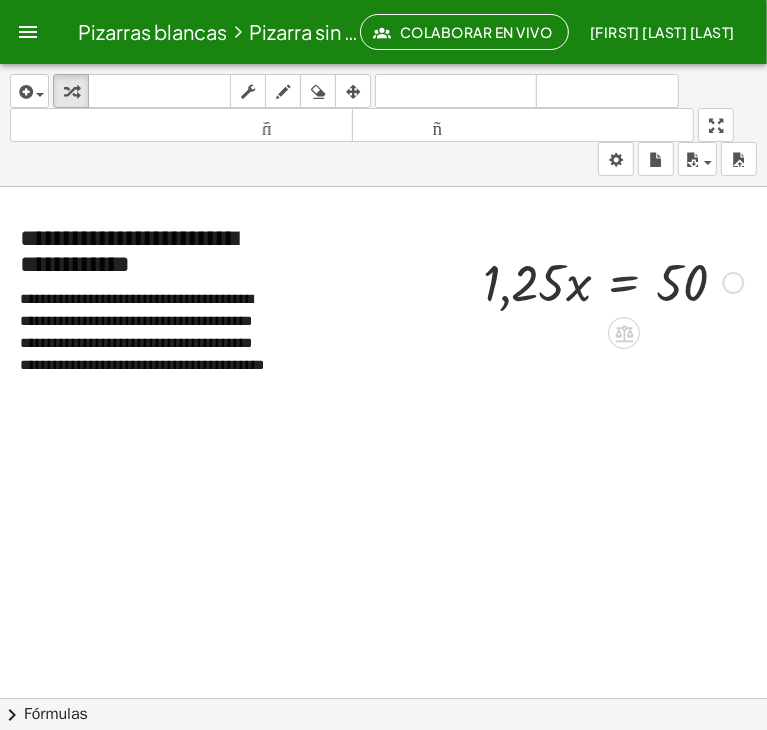 click at bounding box center [613, 281] 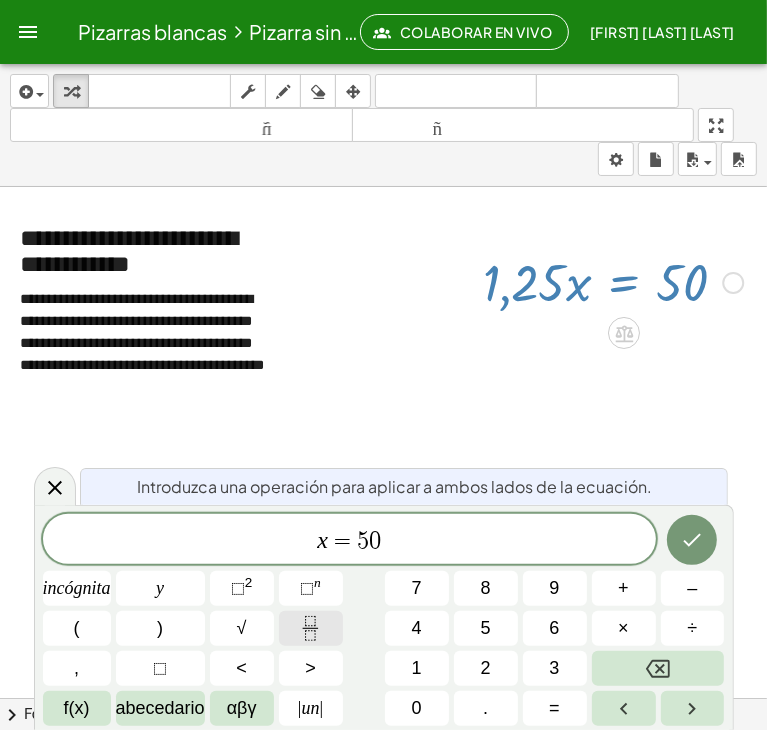 click 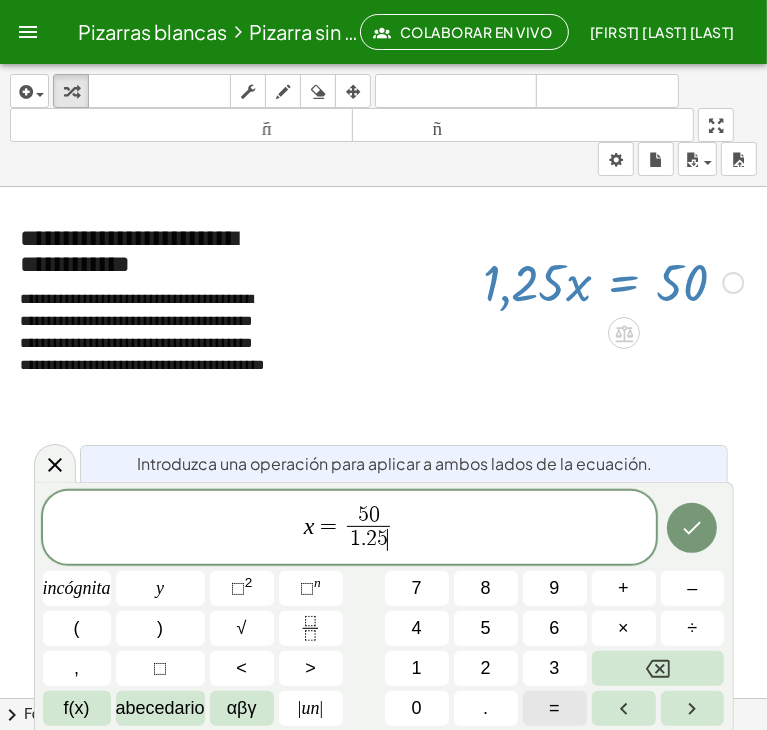 click on "=" at bounding box center [554, 708] 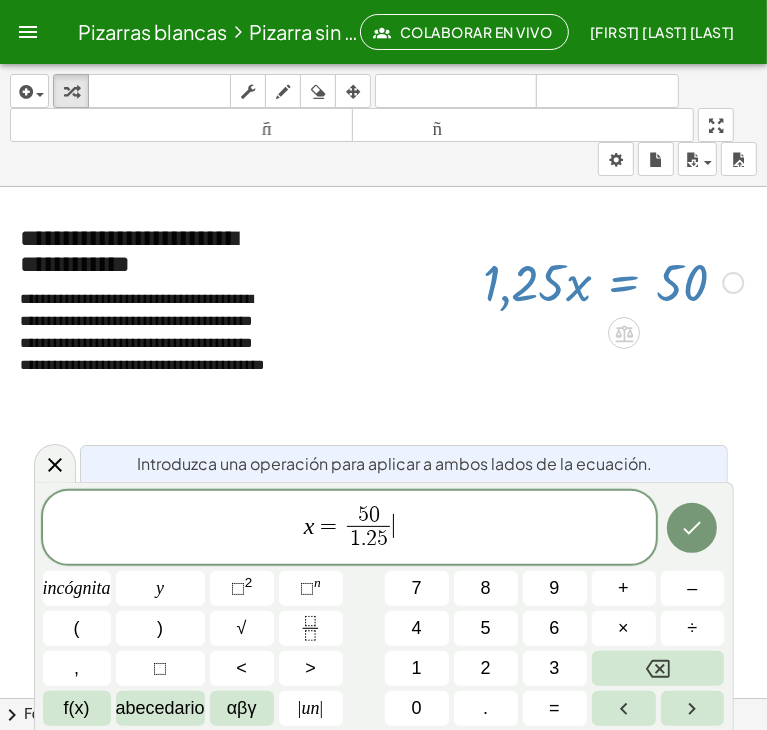click on "x = 5 0 1 . 2 5 ​ ​" at bounding box center (349, 529) 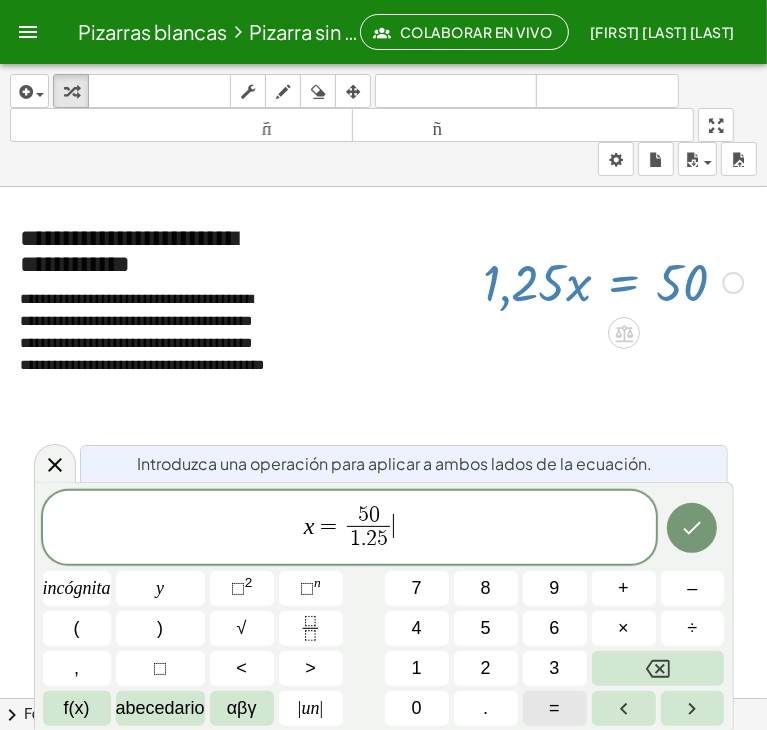 click on "=" at bounding box center [554, 708] 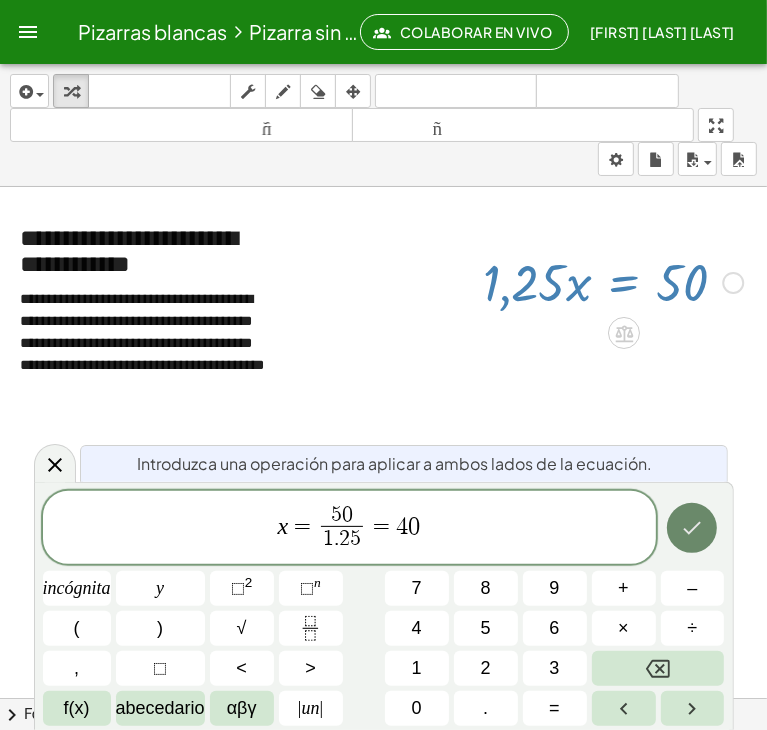 click 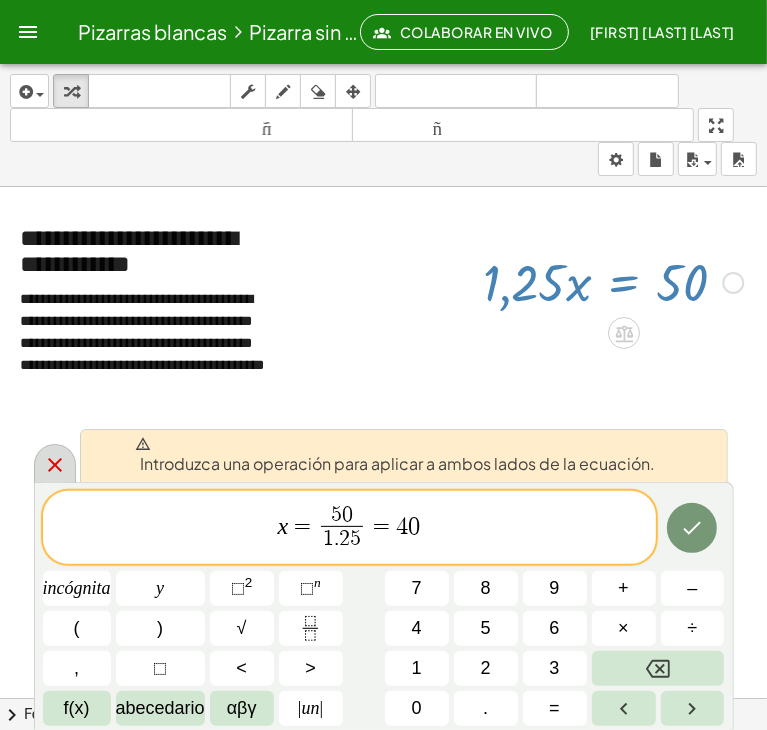 click 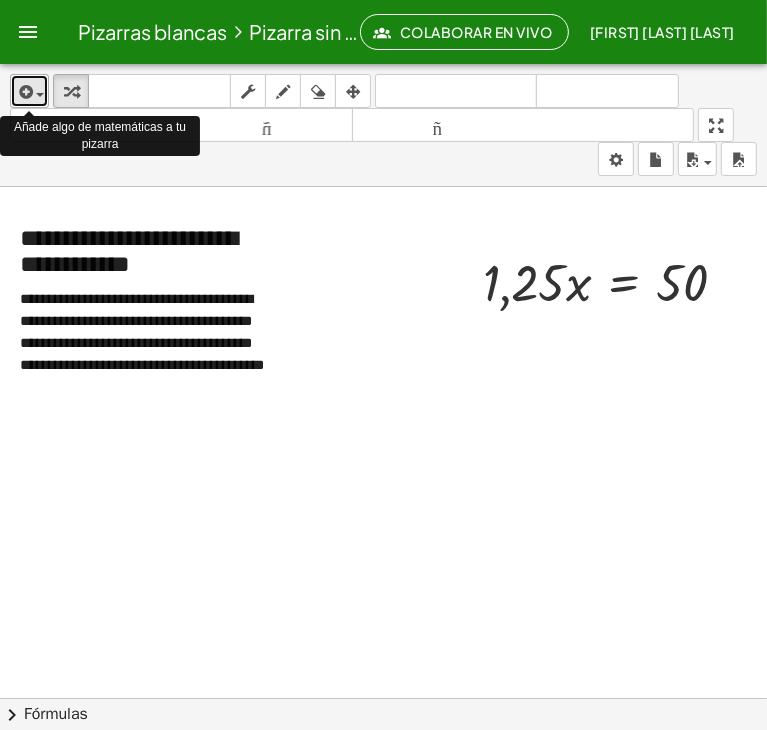 click at bounding box center (40, 95) 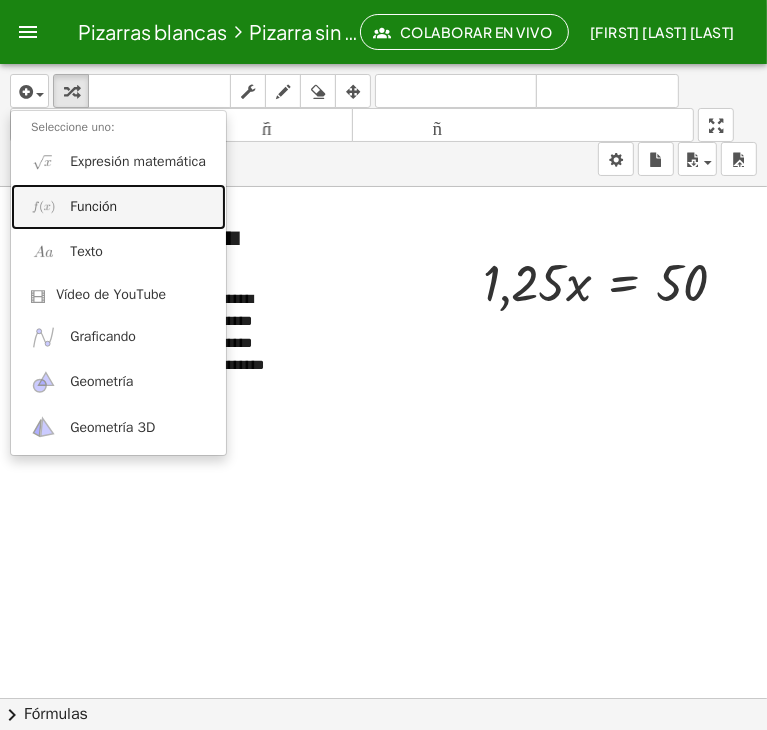 click on "Función" at bounding box center [93, 206] 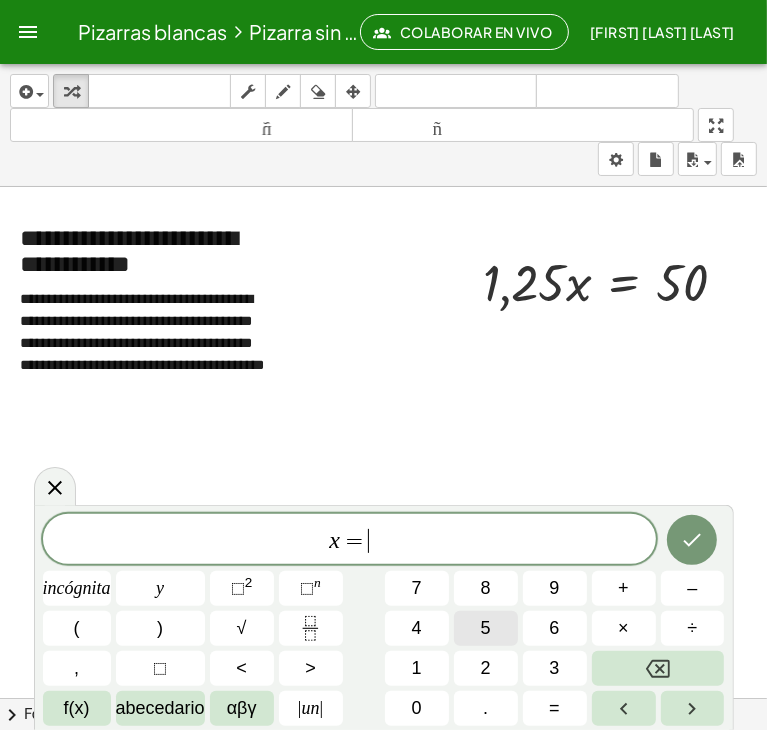 click on "5" at bounding box center (486, 628) 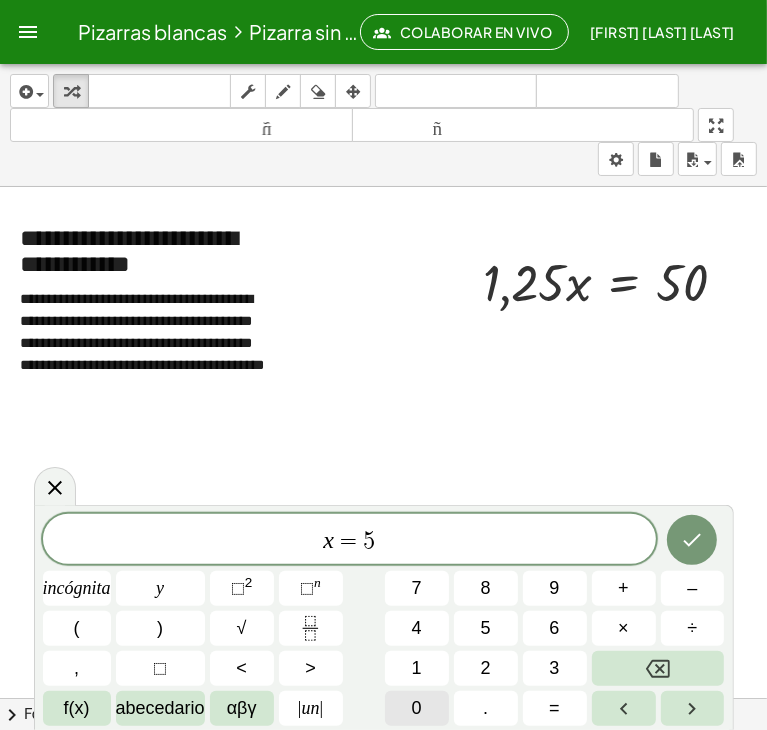 click on "0" at bounding box center (417, 708) 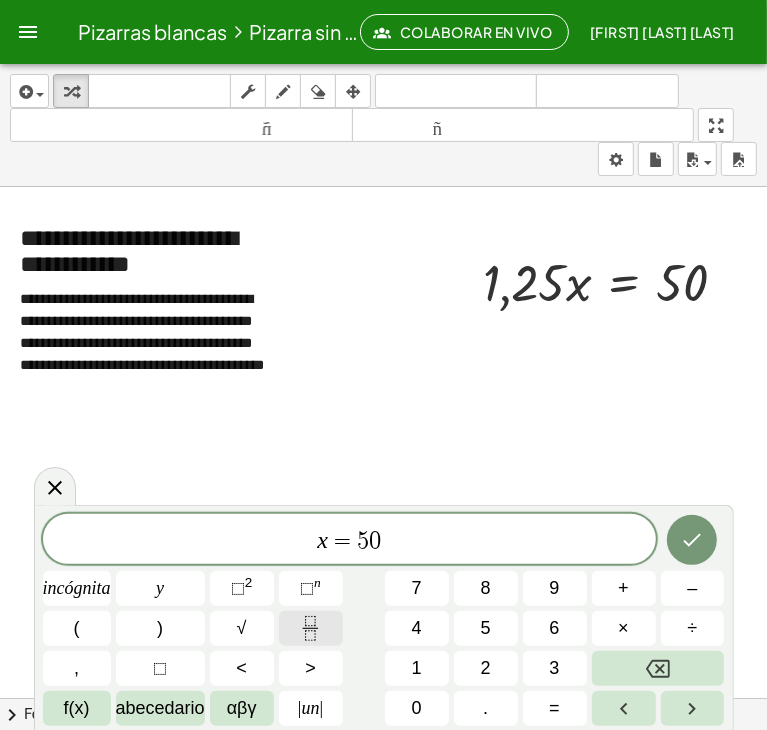 click 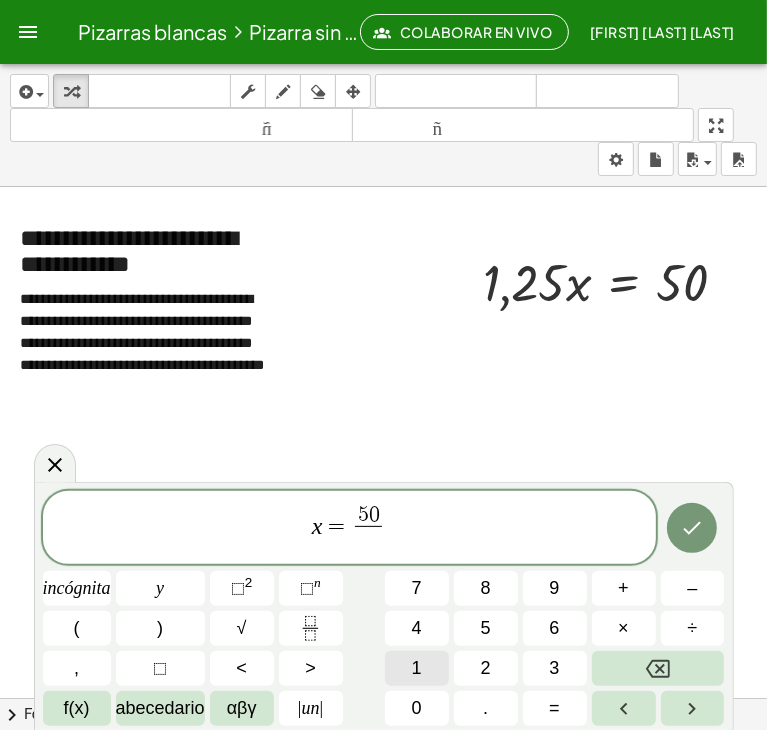 click on "1" at bounding box center (417, 668) 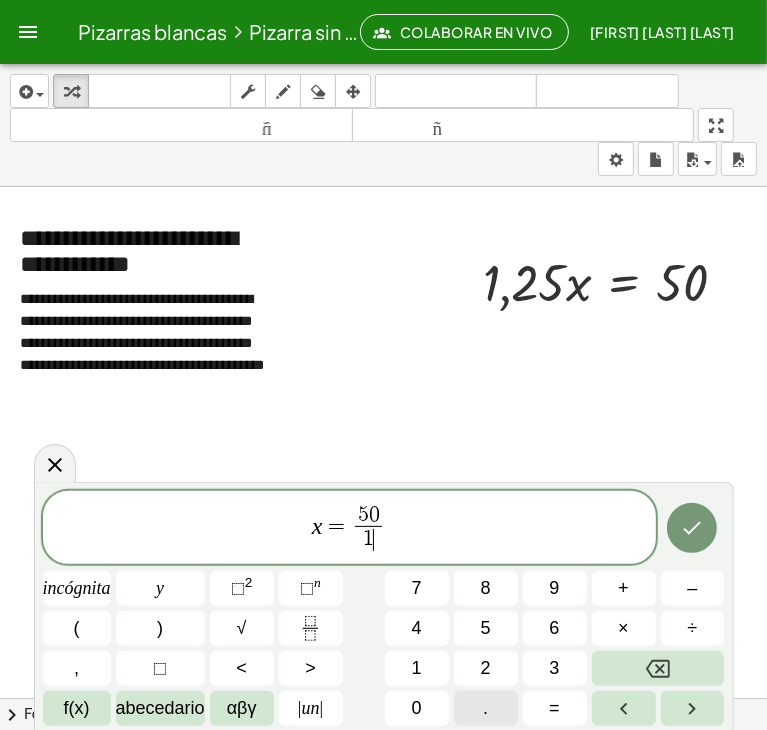 click on "." at bounding box center [486, 708] 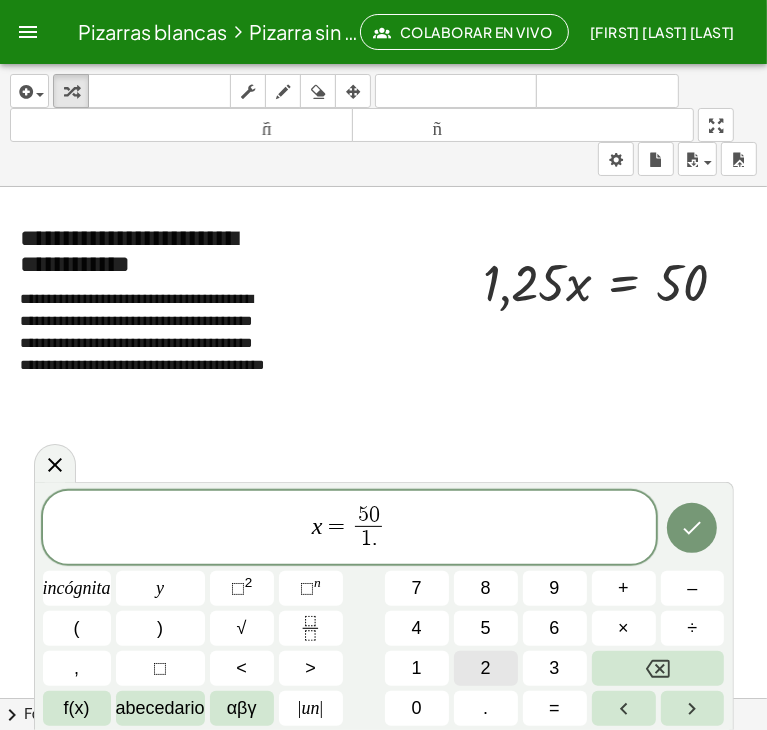click on "2" at bounding box center (486, 668) 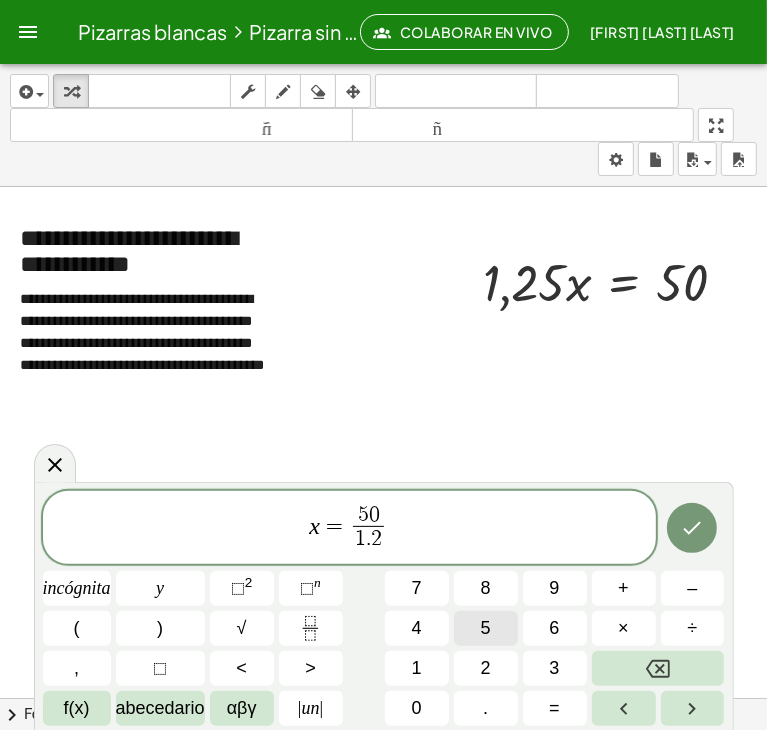click on "5" at bounding box center [486, 628] 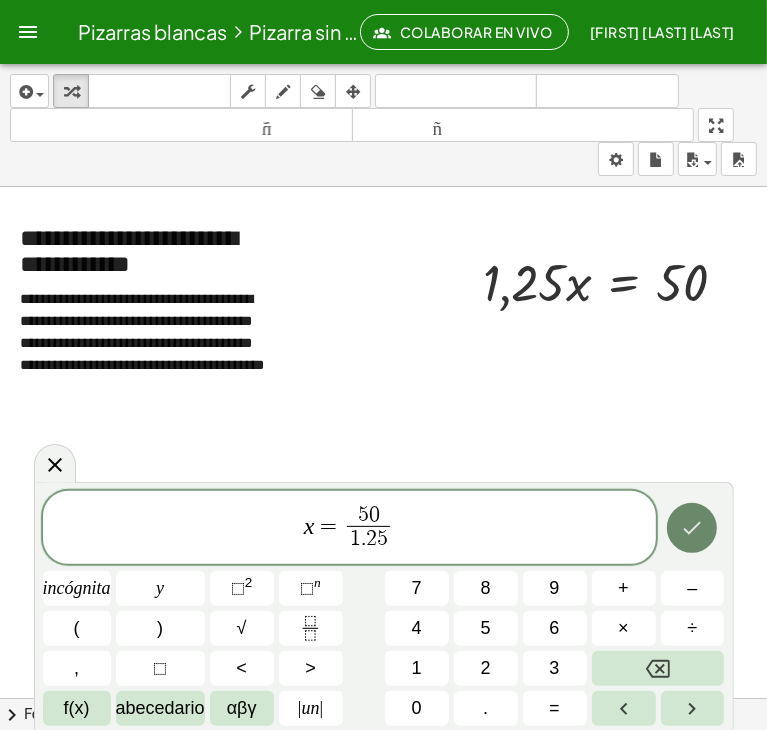 click 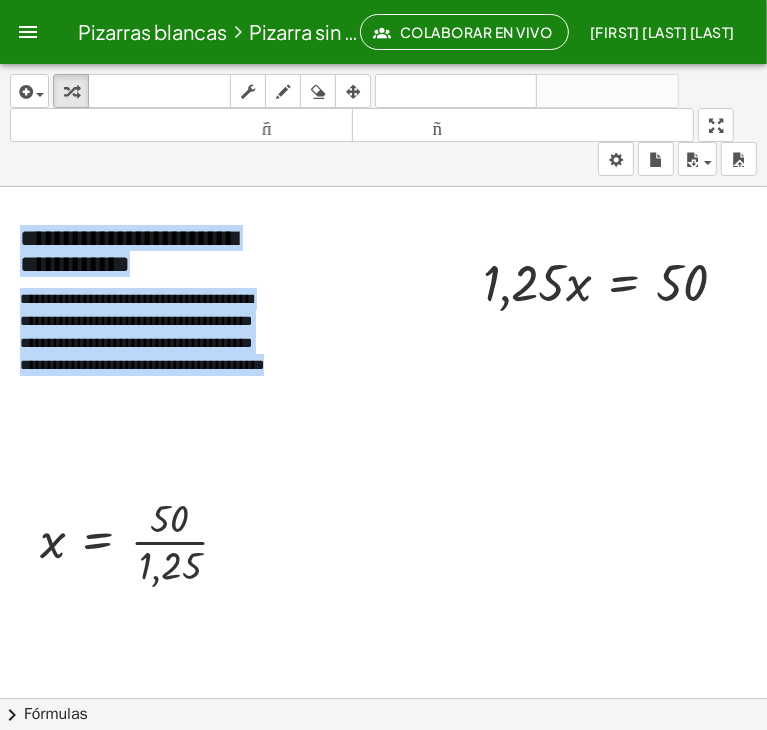 drag, startPoint x: 86, startPoint y: 604, endPoint x: 207, endPoint y: 599, distance: 121.103264 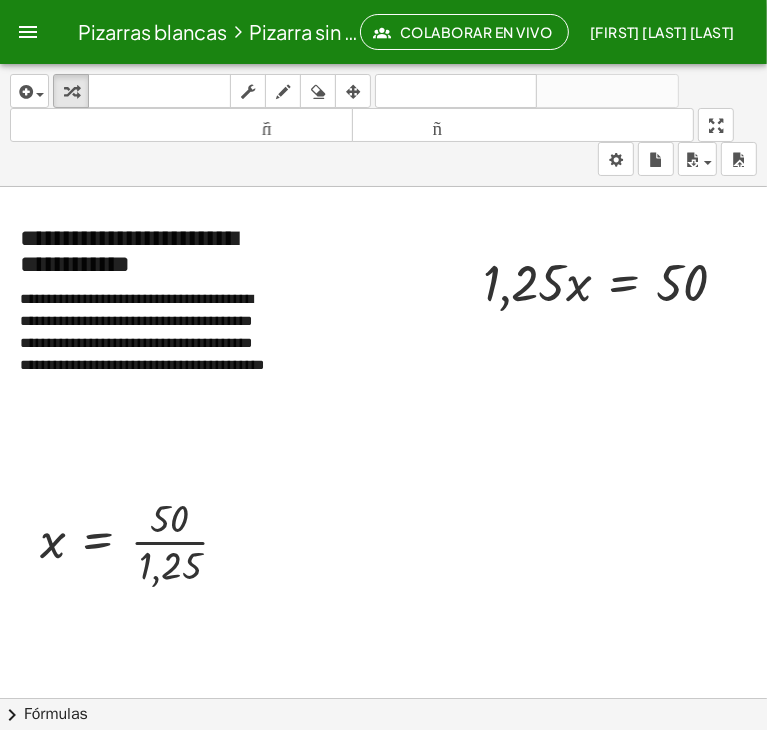 click at bounding box center (351, 810) 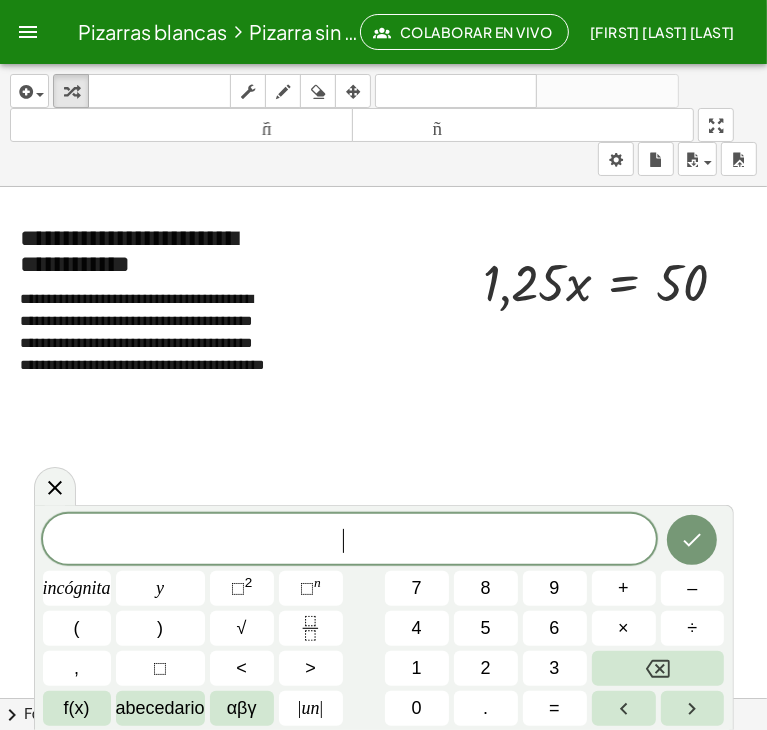 click on ")" at bounding box center (160, 628) 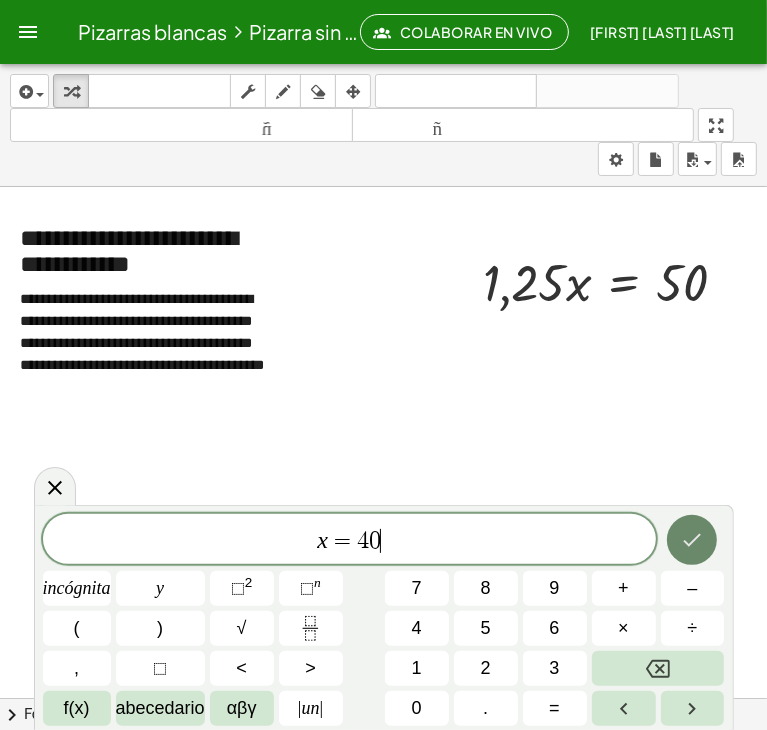 click 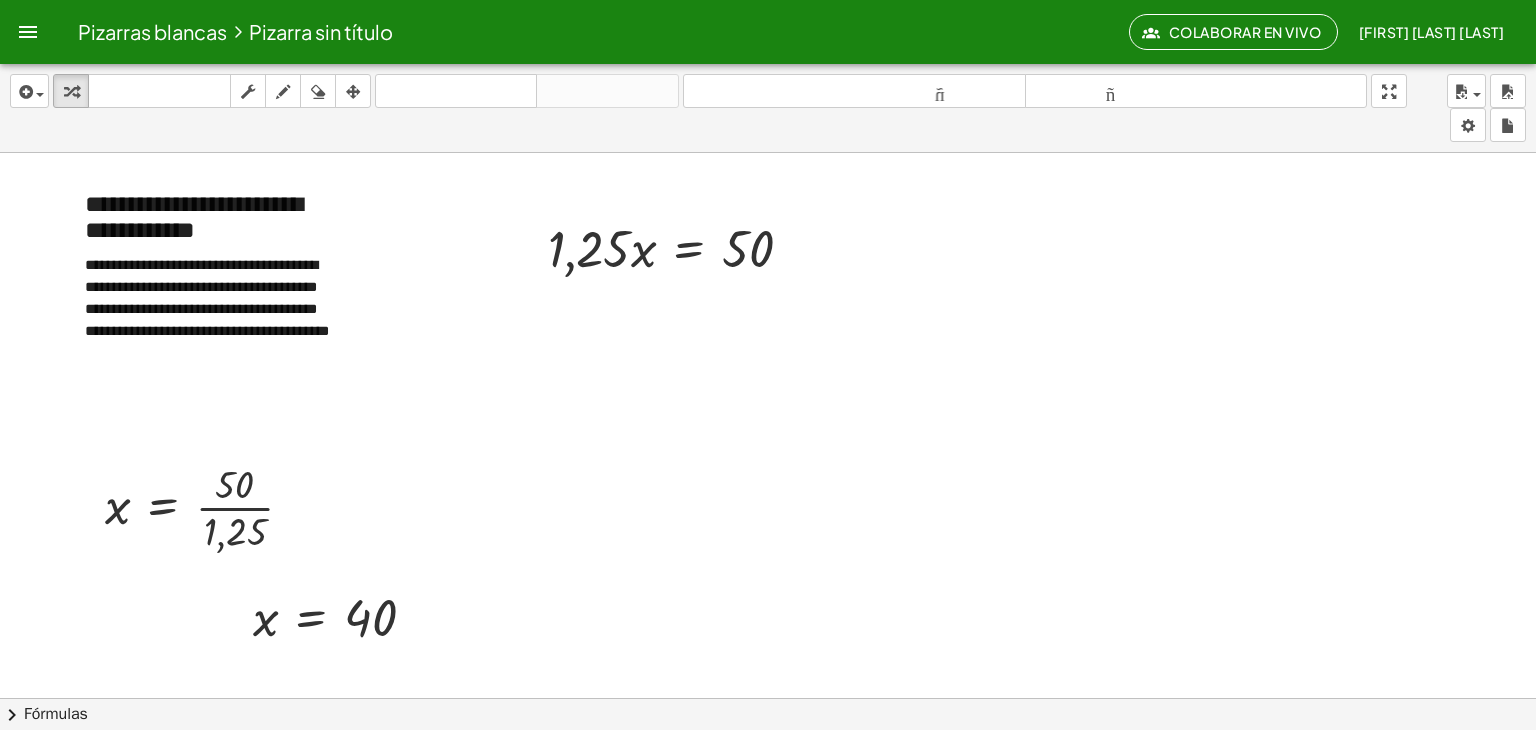 scroll, scrollTop: 0, scrollLeft: 0, axis: both 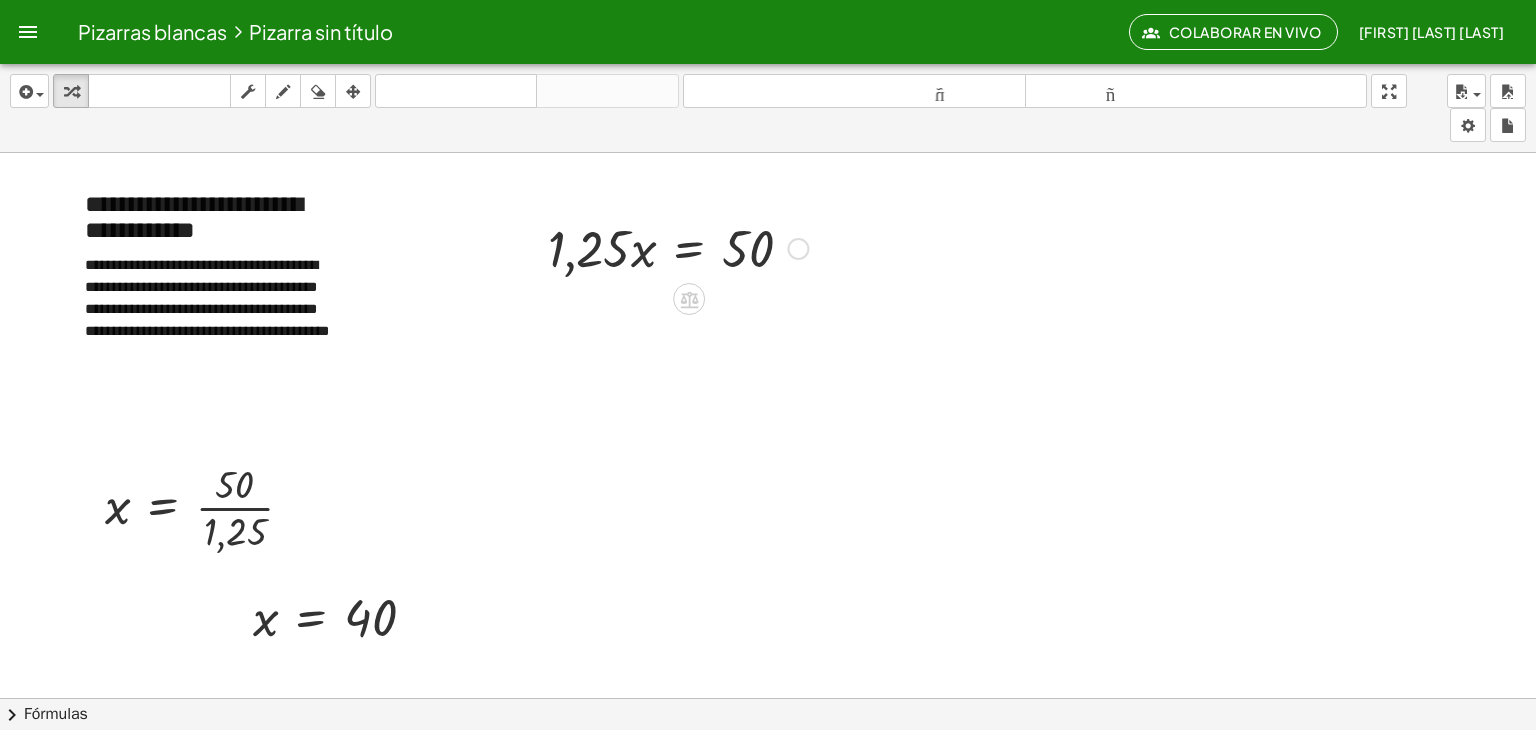 click at bounding box center [678, 247] 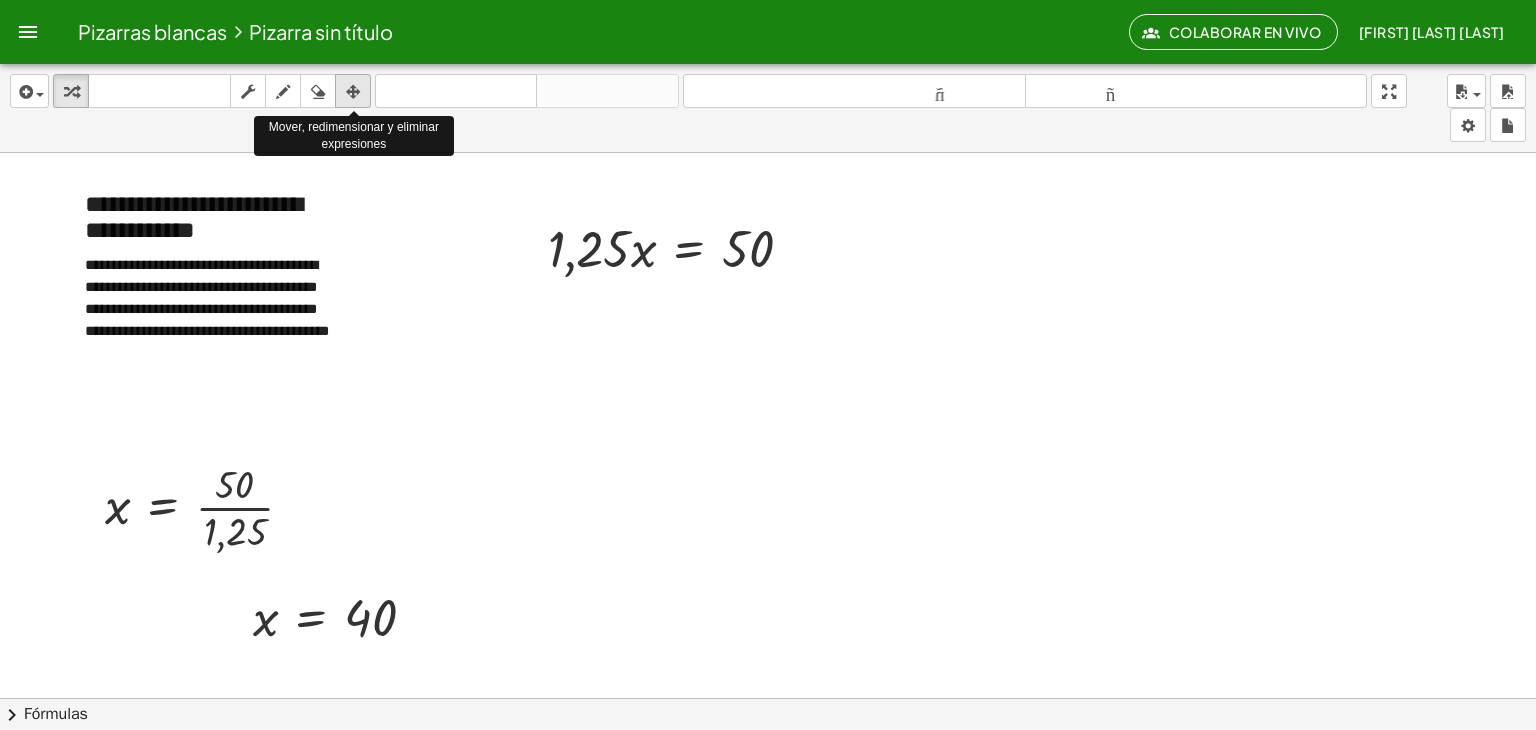 click at bounding box center (353, 92) 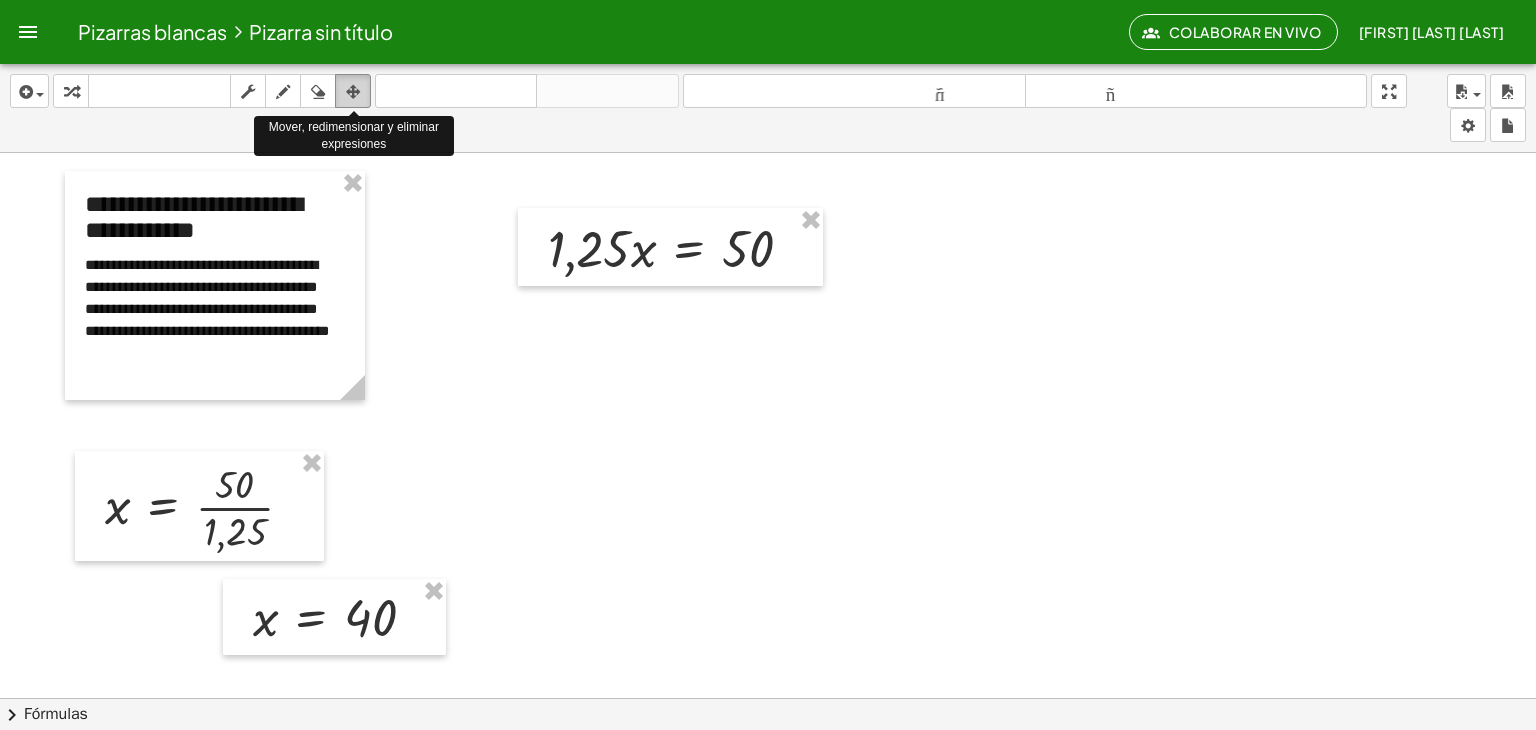 click at bounding box center [353, 92] 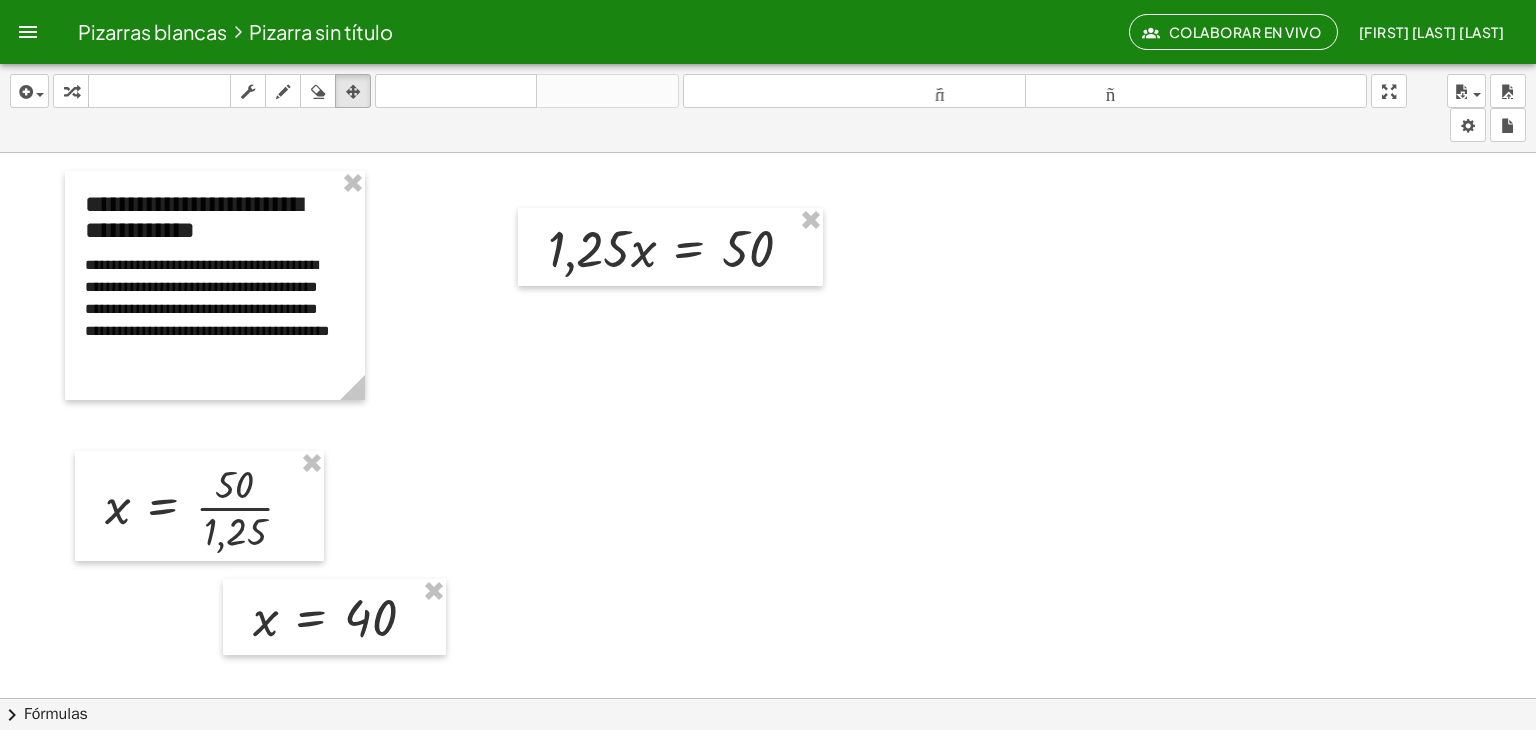 click at bounding box center (768, 776) 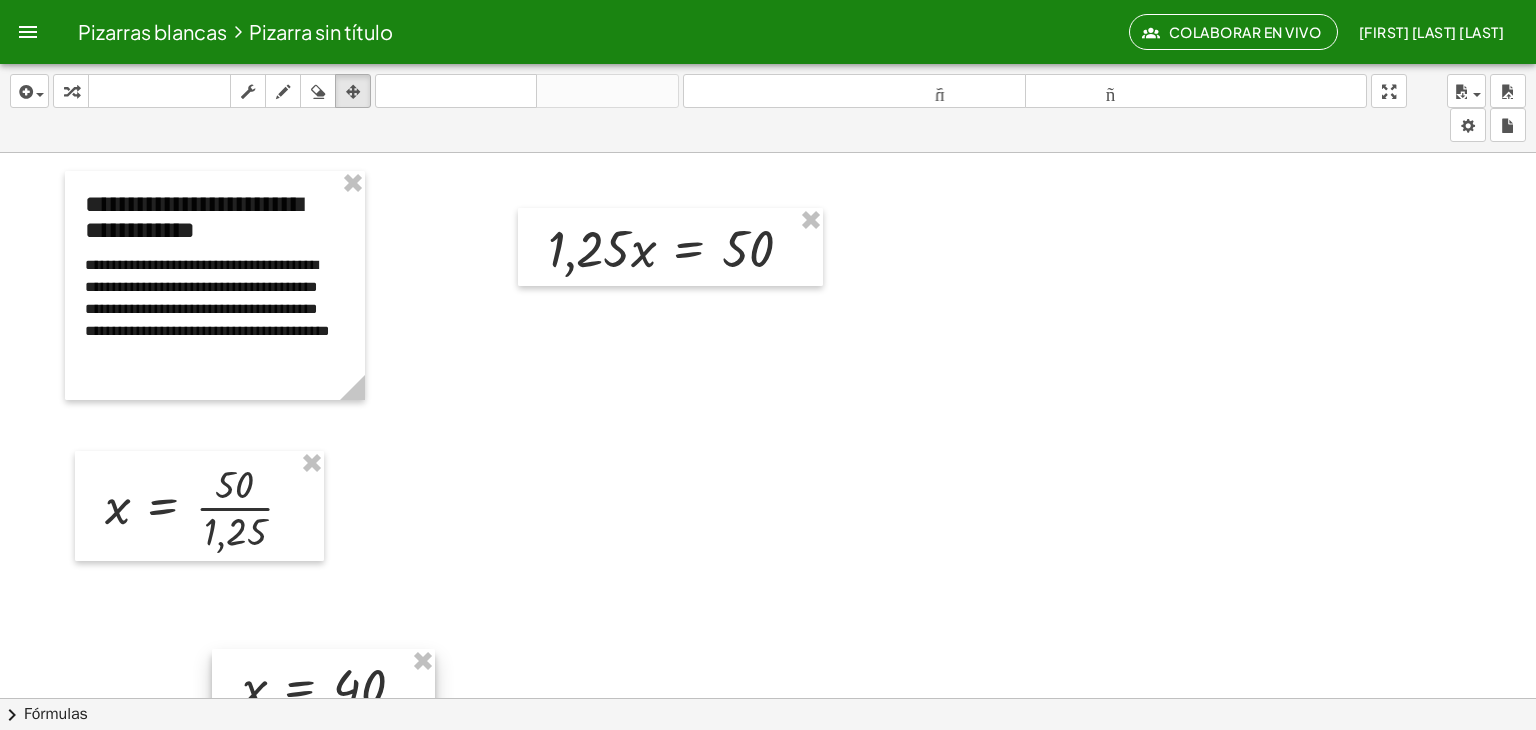 drag, startPoint x: 279, startPoint y: 590, endPoint x: 260, endPoint y: 669, distance: 81.25269 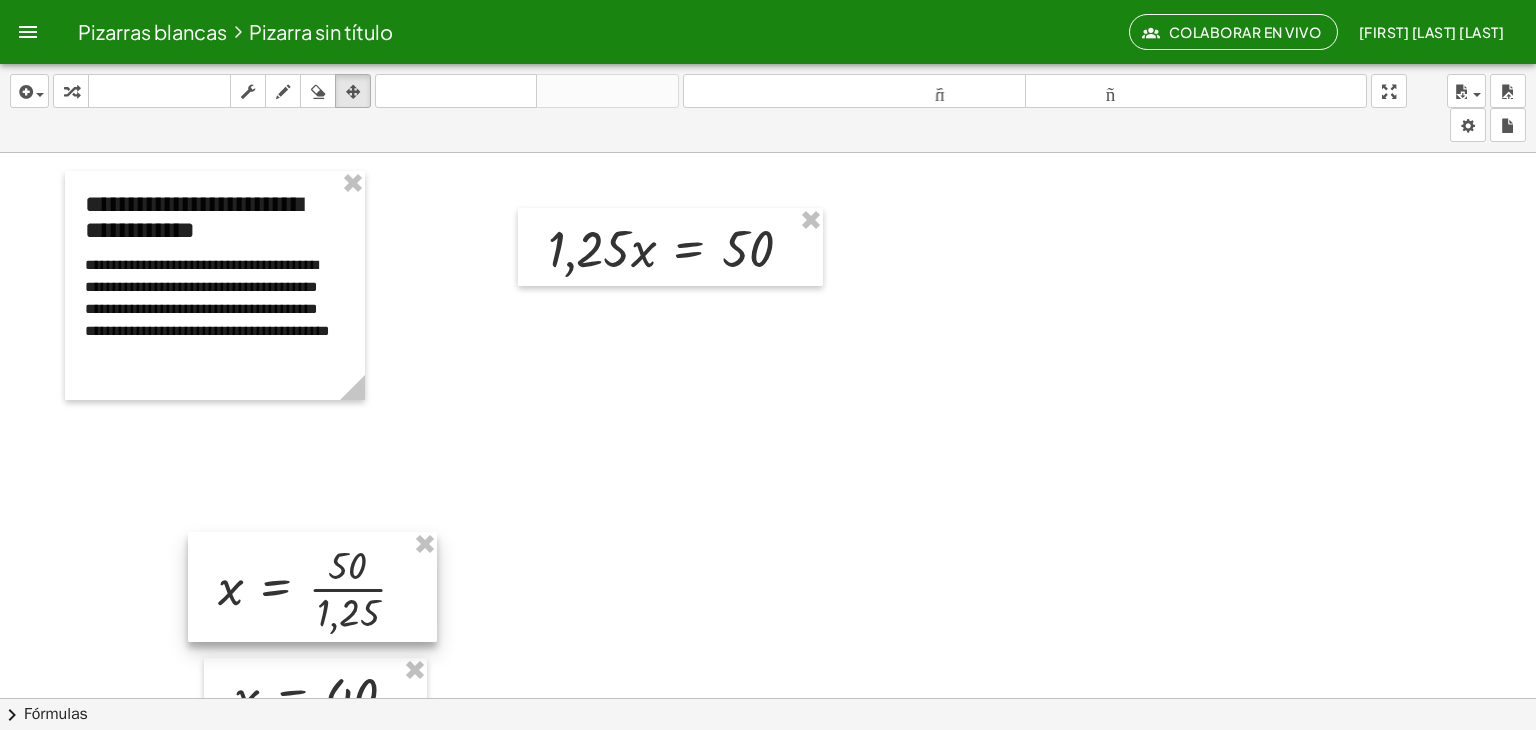 drag, startPoint x: 230, startPoint y: 509, endPoint x: 343, endPoint y: 589, distance: 138.45216 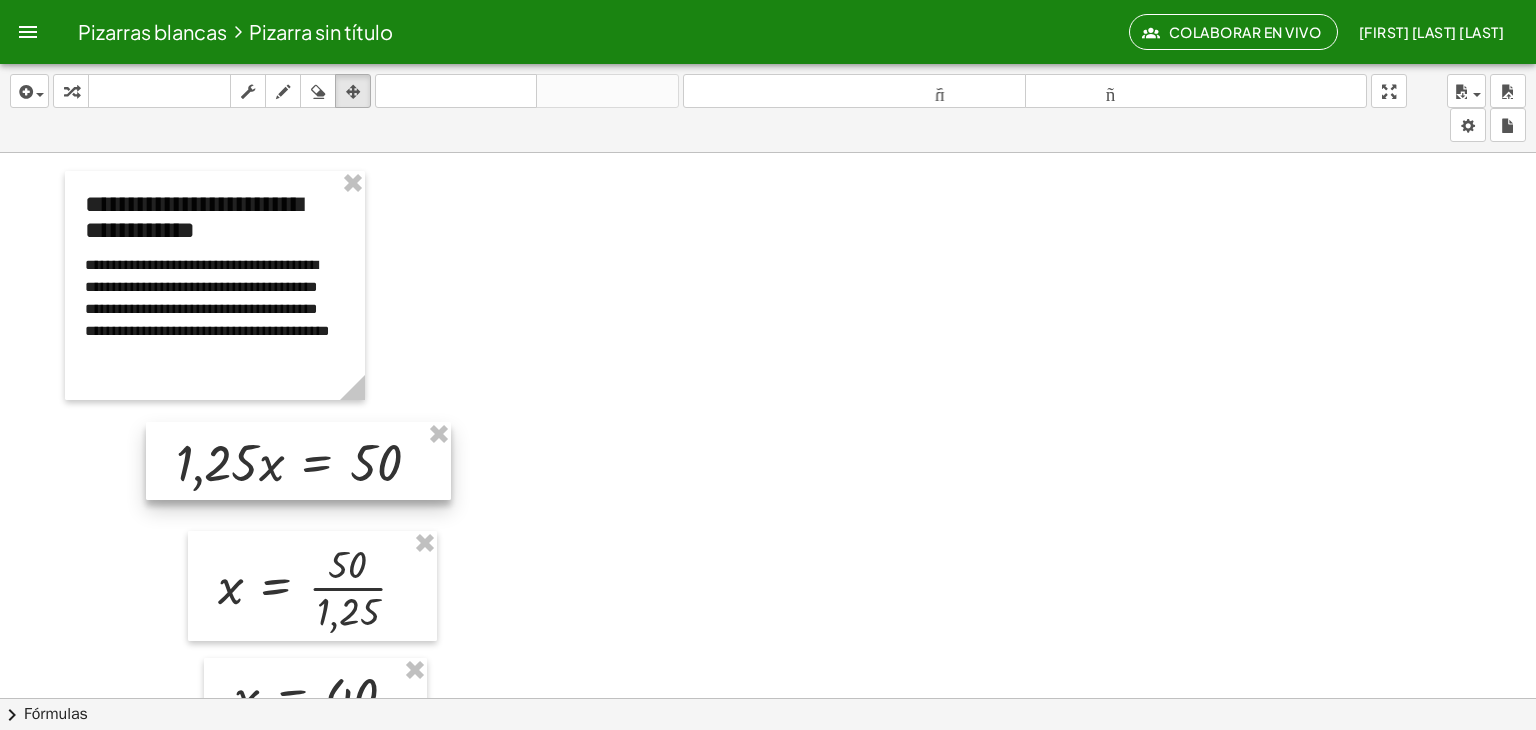 drag, startPoint x: 587, startPoint y: 225, endPoint x: 214, endPoint y: 439, distance: 430.02908 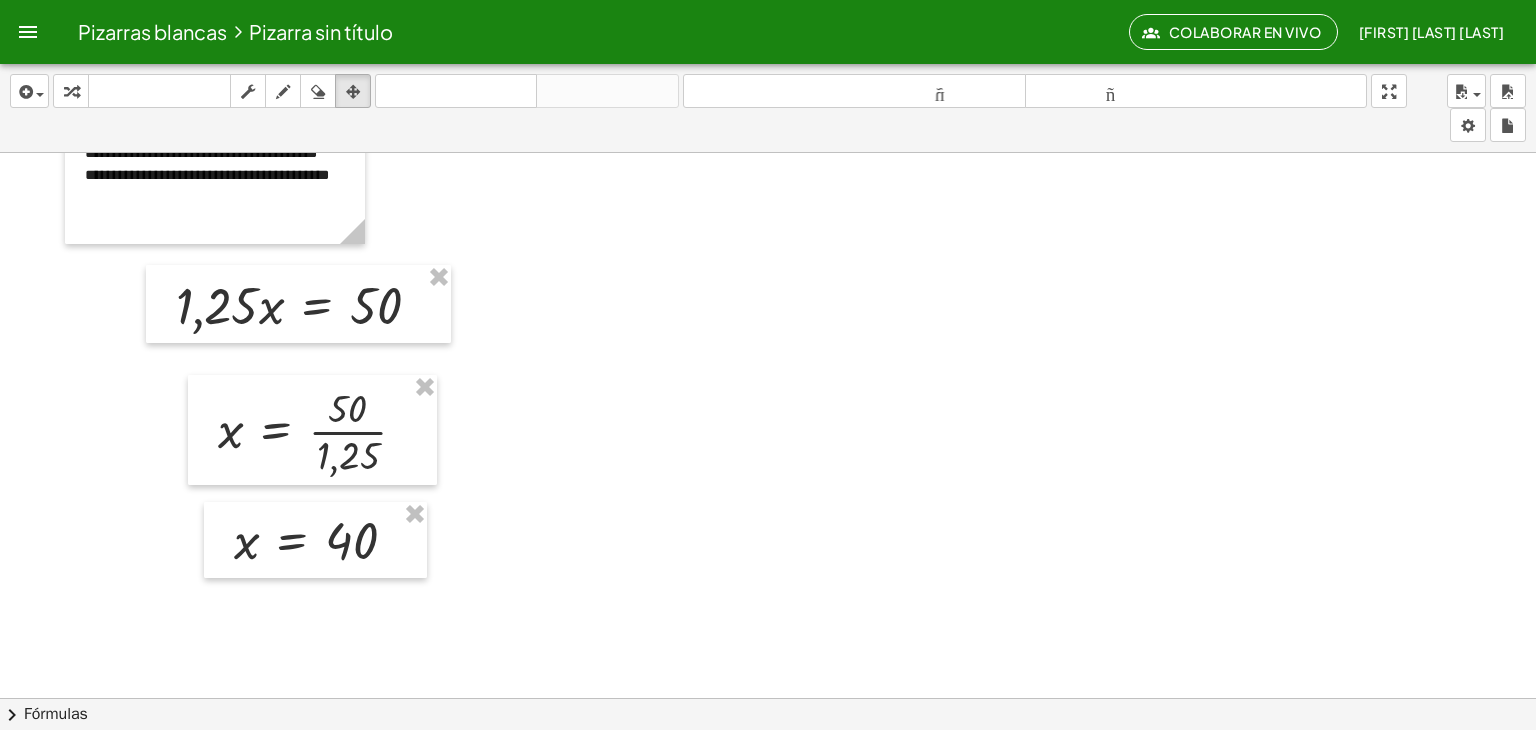 scroll, scrollTop: 158, scrollLeft: 0, axis: vertical 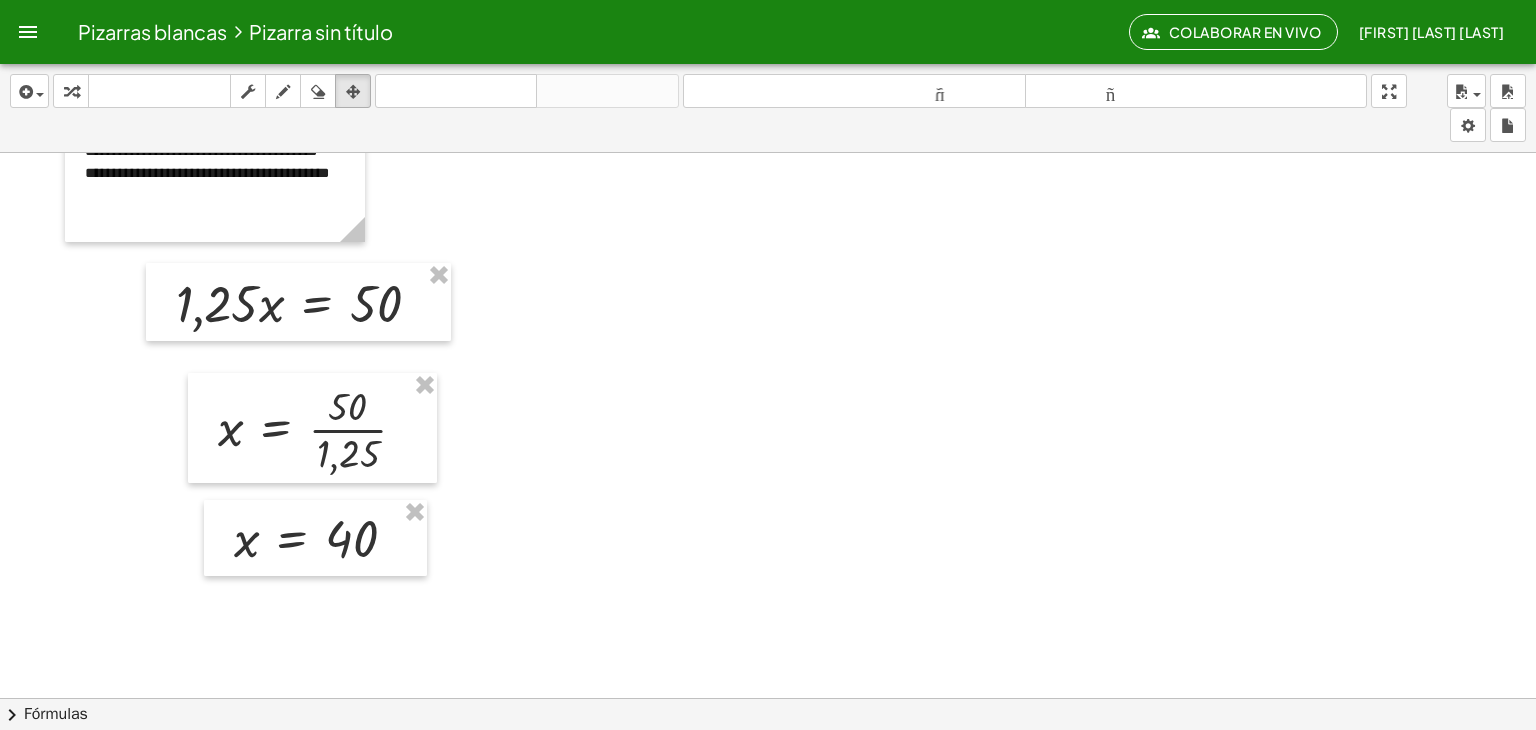 click at bounding box center (768, 618) 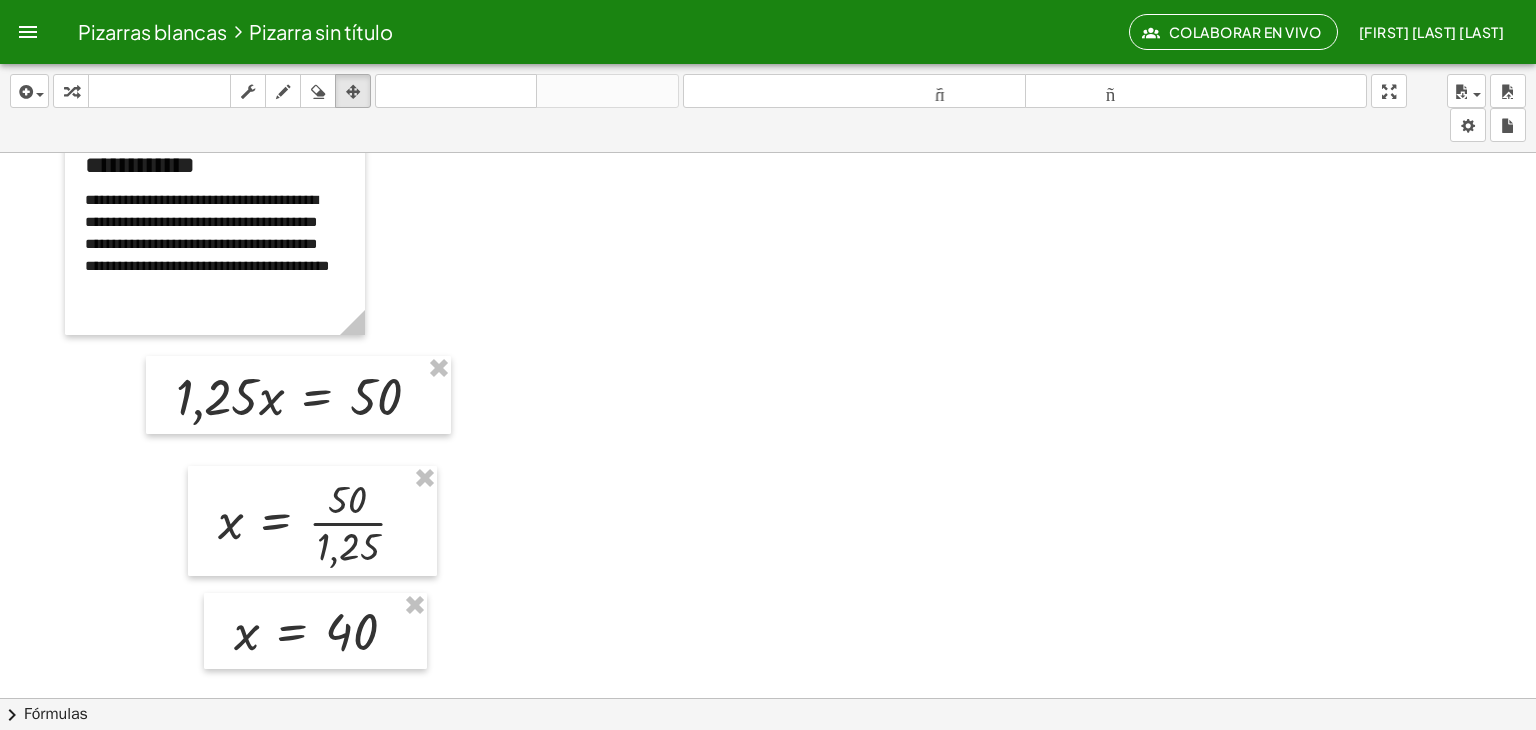 scroll, scrollTop: 0, scrollLeft: 0, axis: both 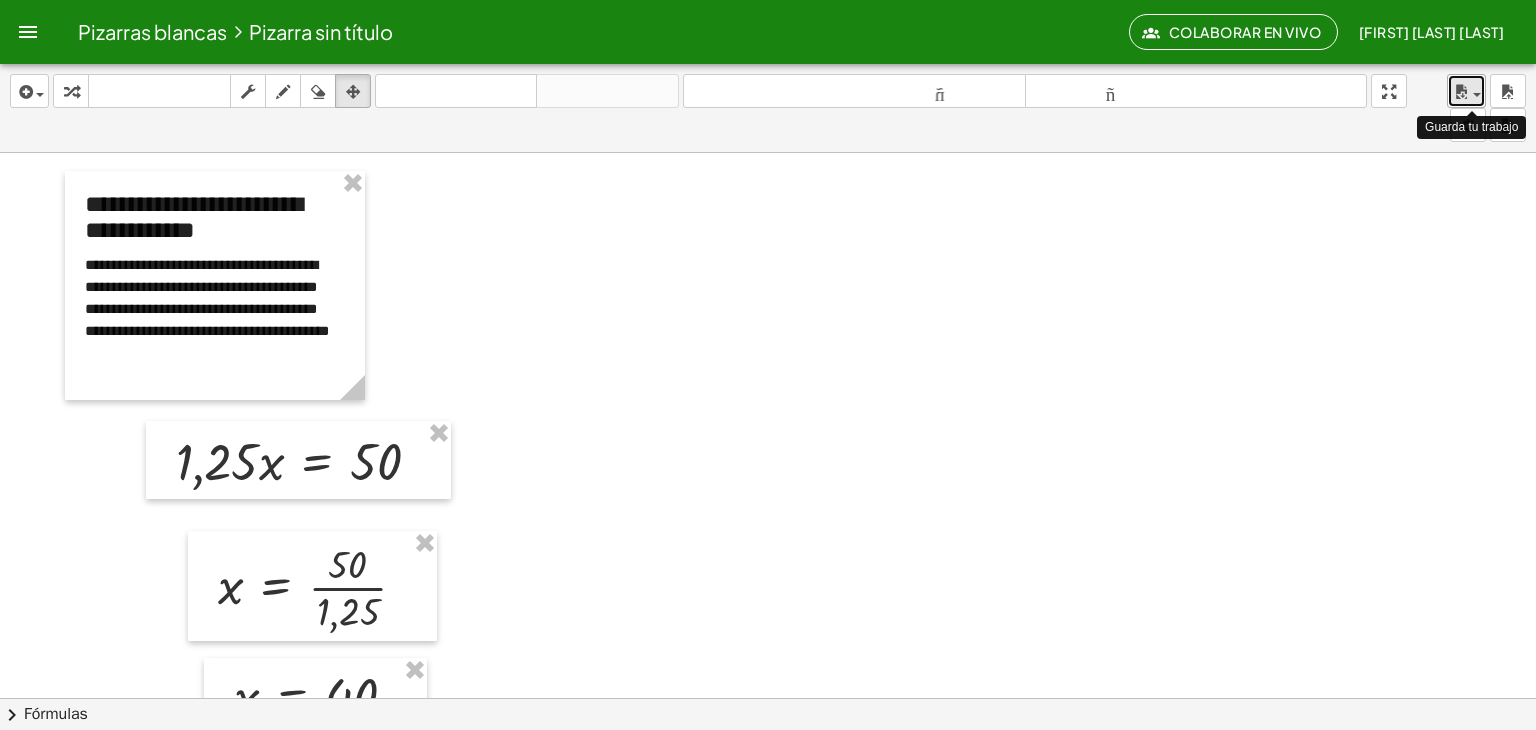 click at bounding box center [1471, 94] 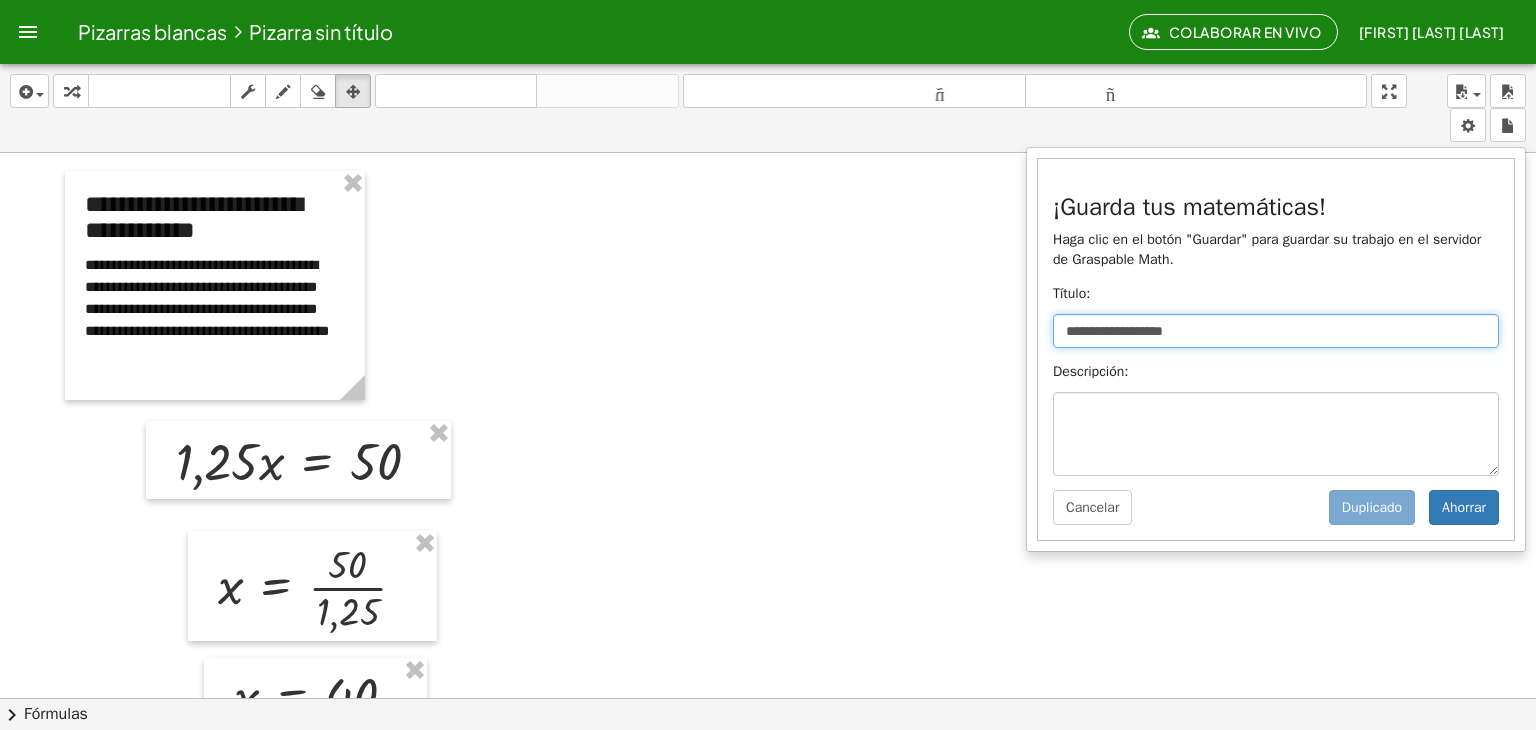 click on "**********" at bounding box center [1276, 331] 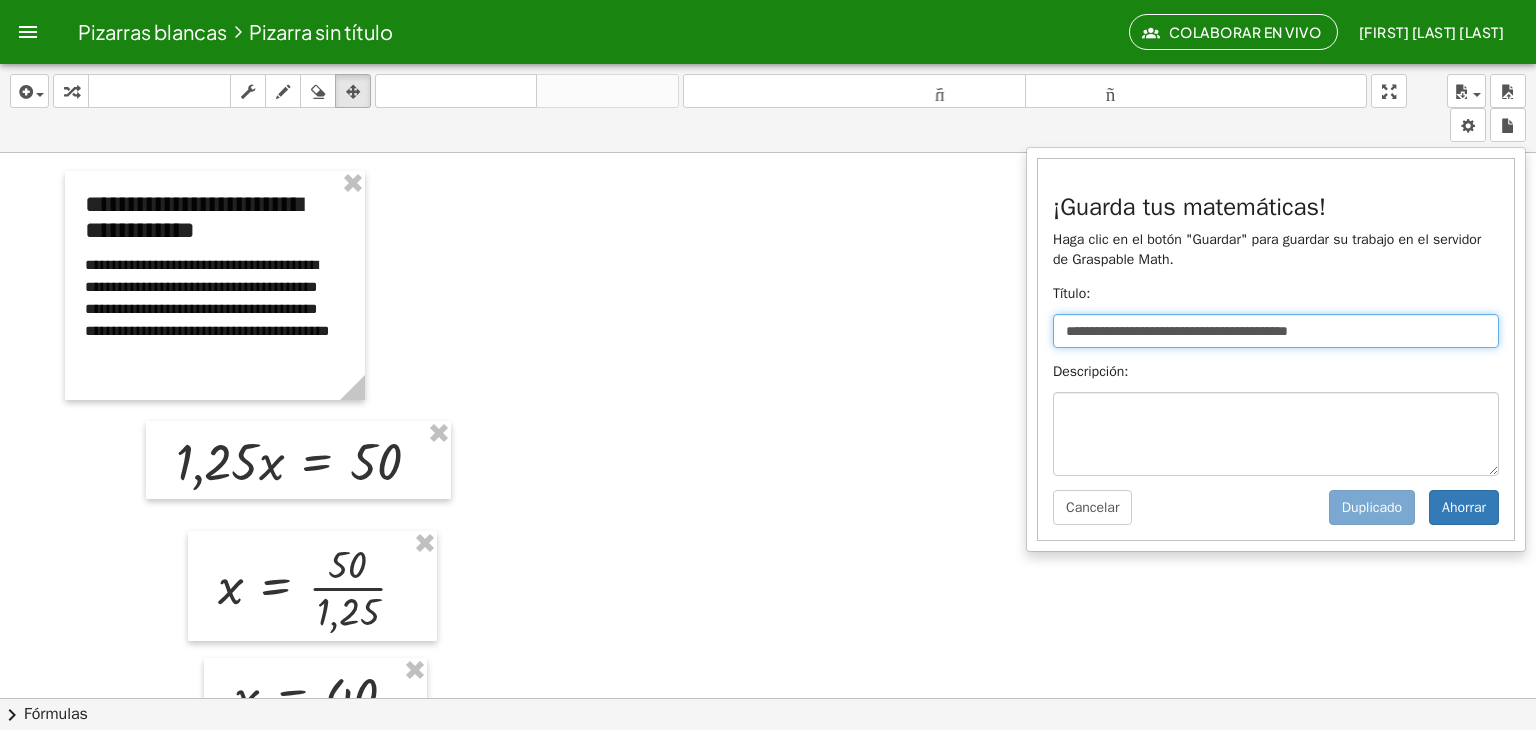 type on "**********" 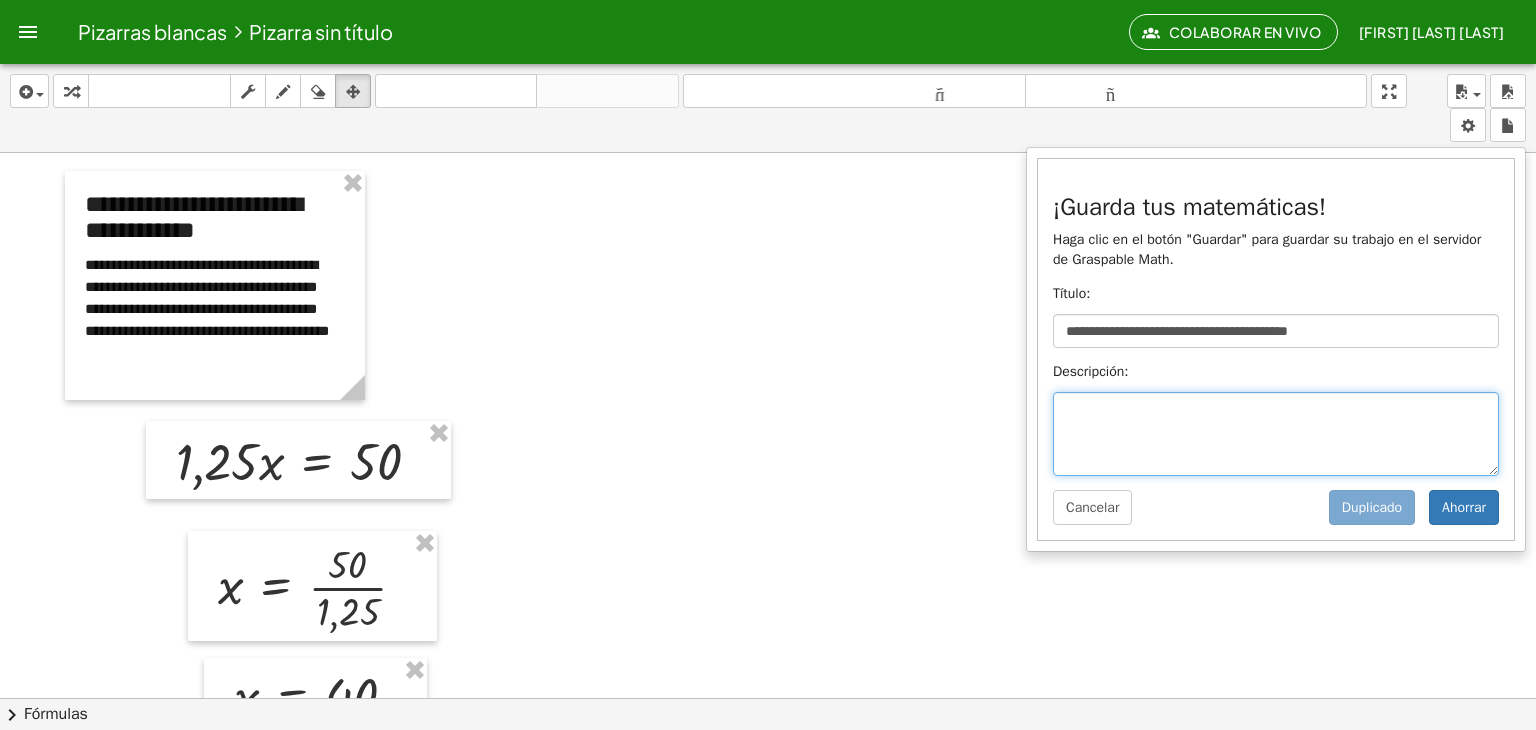 click at bounding box center (1276, 434) 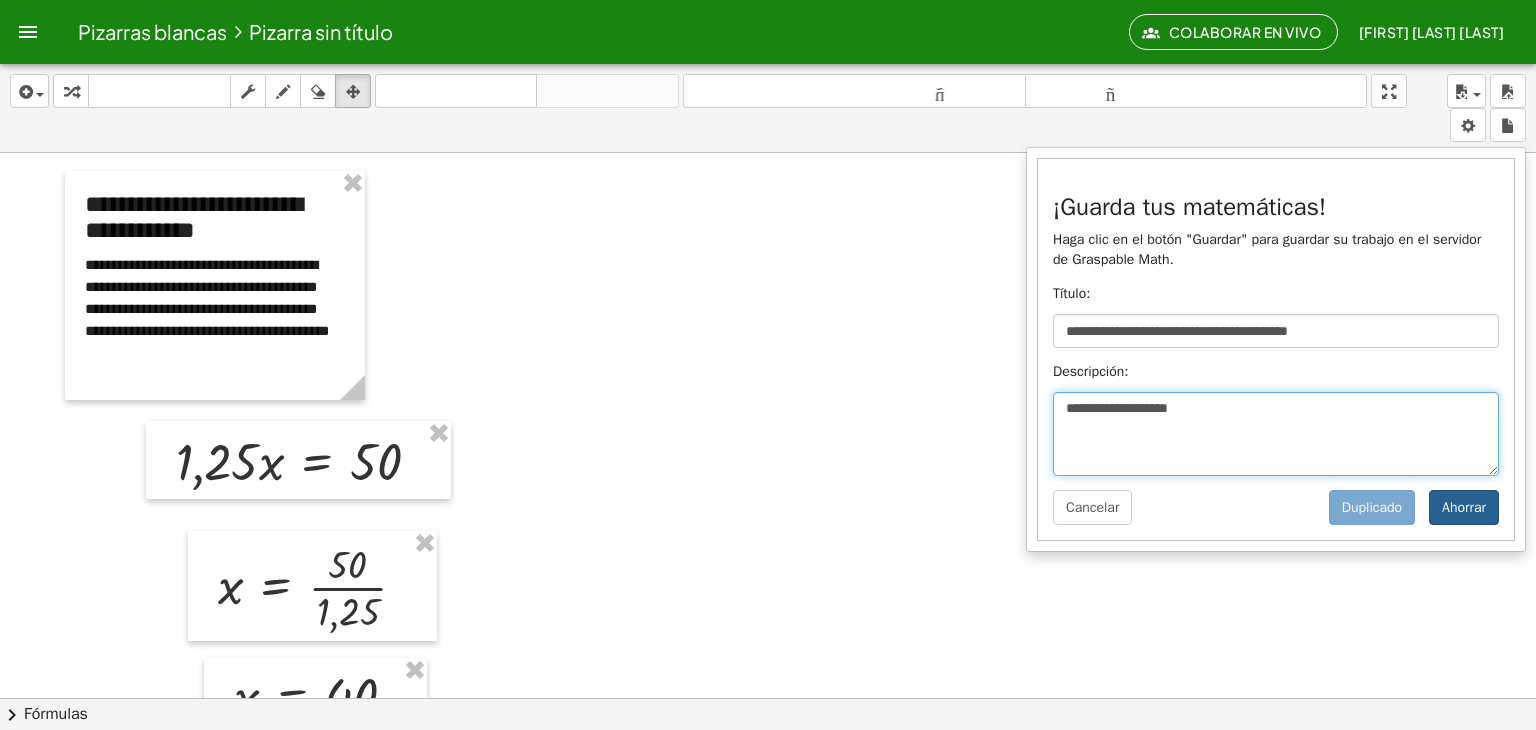 type on "**********" 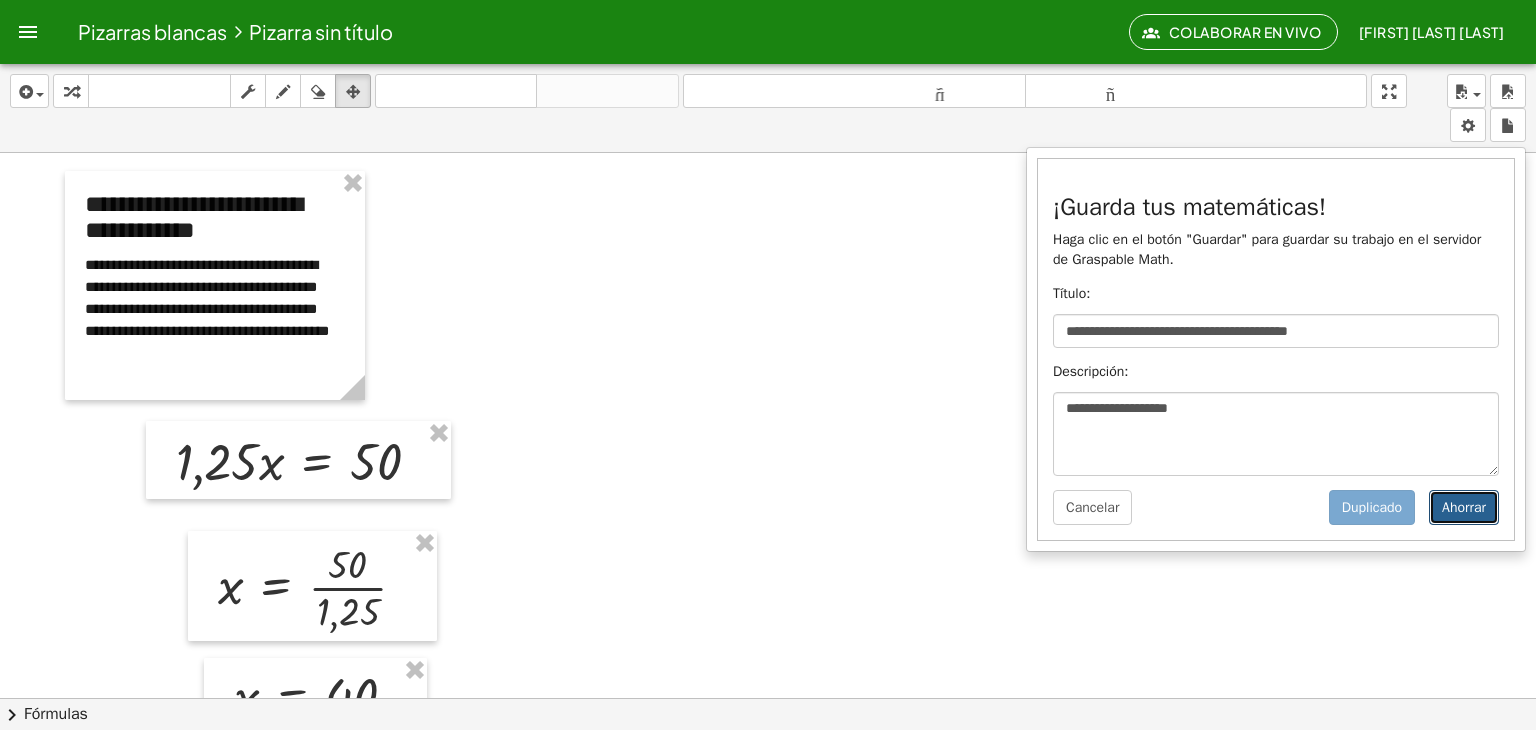 click on "Ahorrar" at bounding box center [1464, 507] 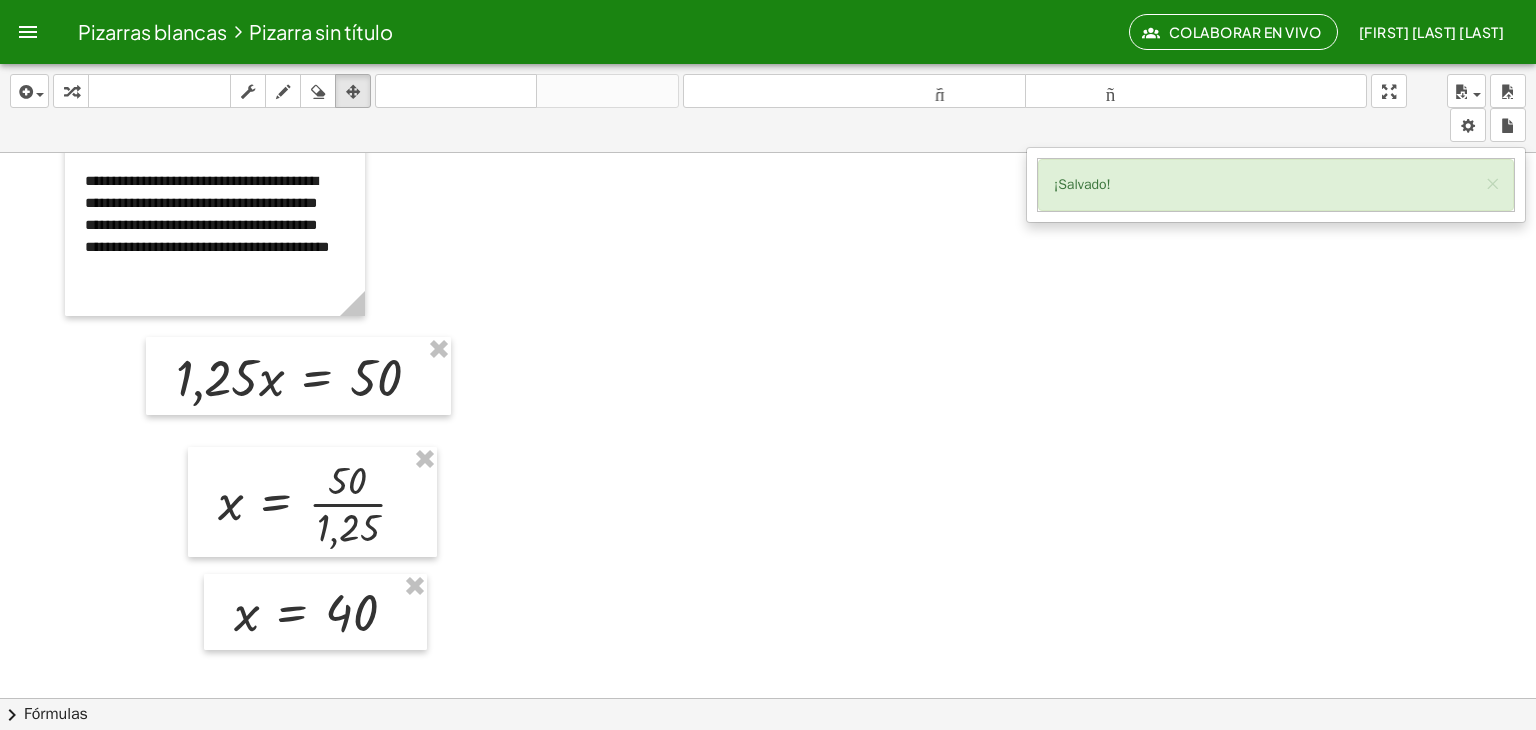 scroll, scrollTop: 0, scrollLeft: 0, axis: both 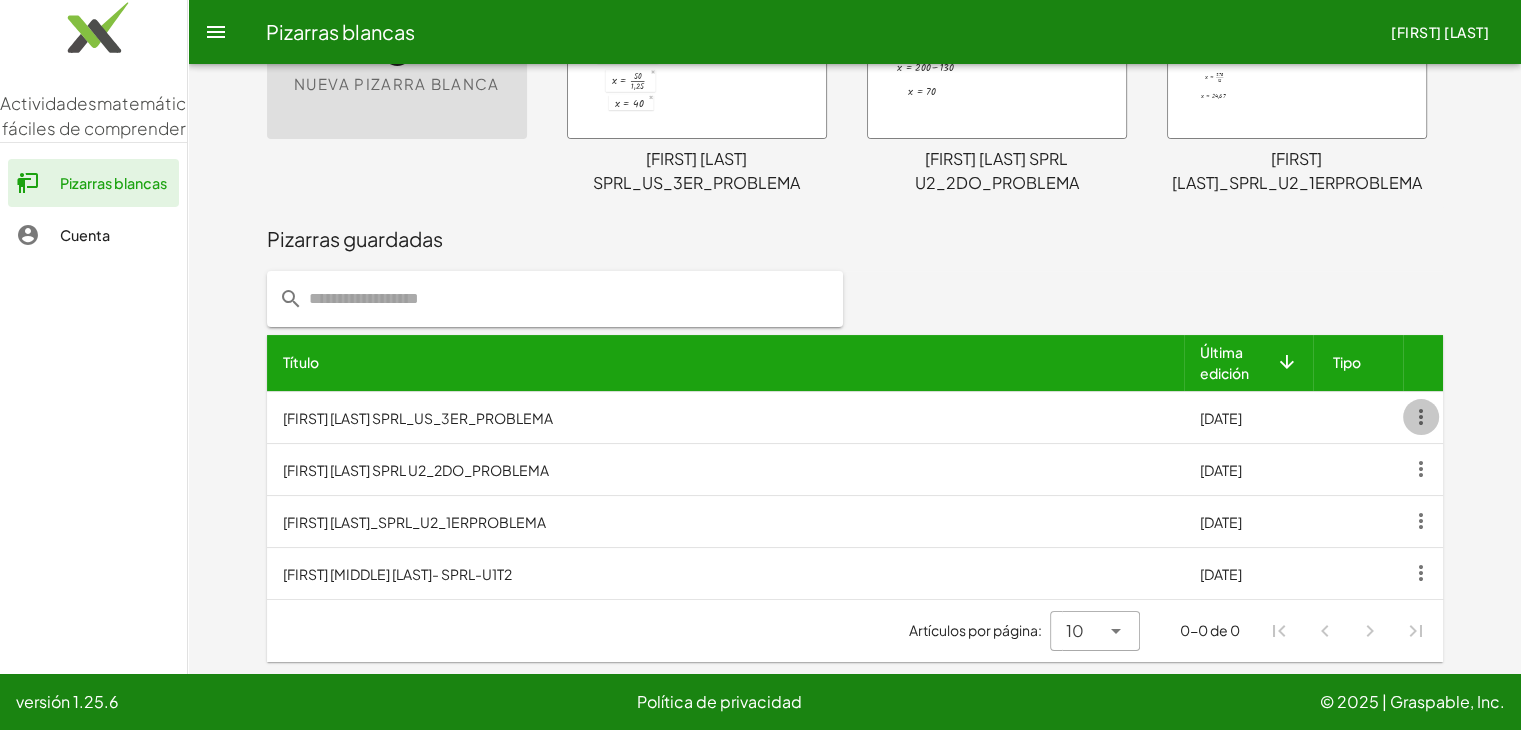 click 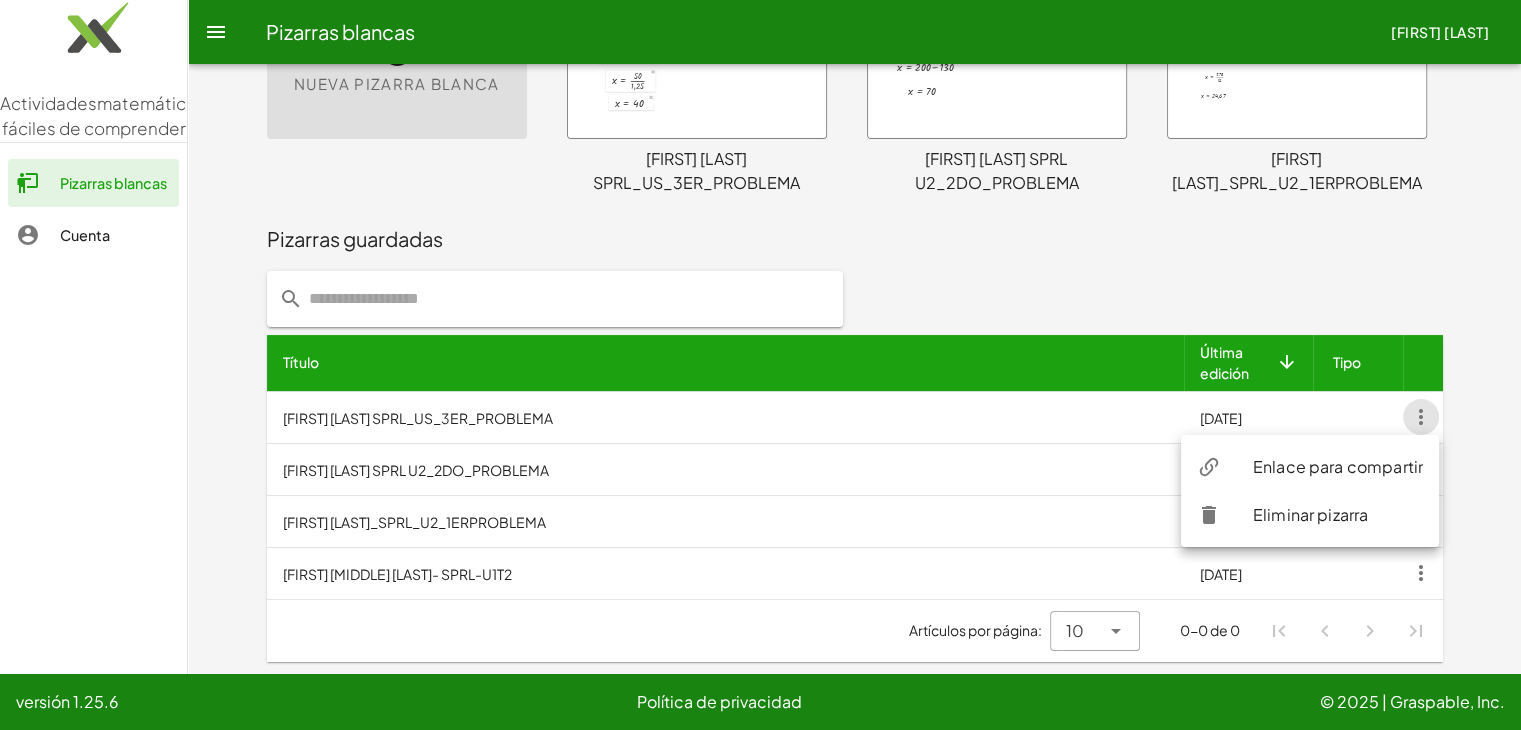 click on "Enlace para compartir" at bounding box center (1338, 466) 